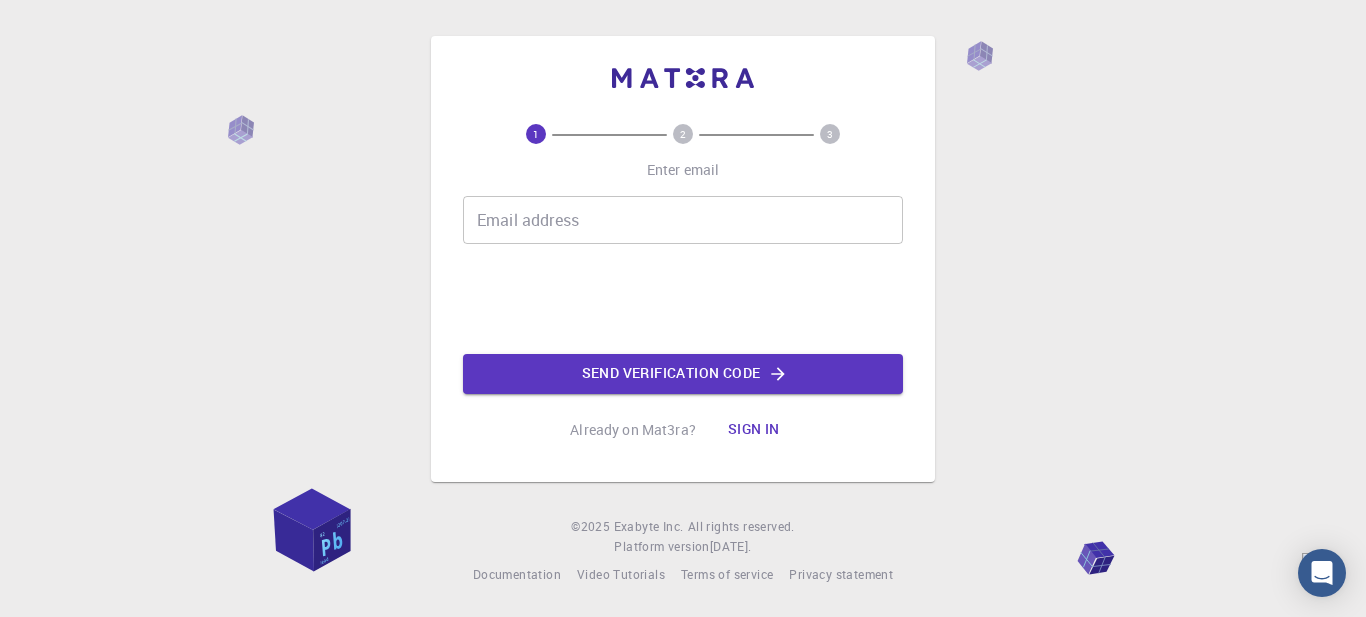 scroll, scrollTop: 0, scrollLeft: 0, axis: both 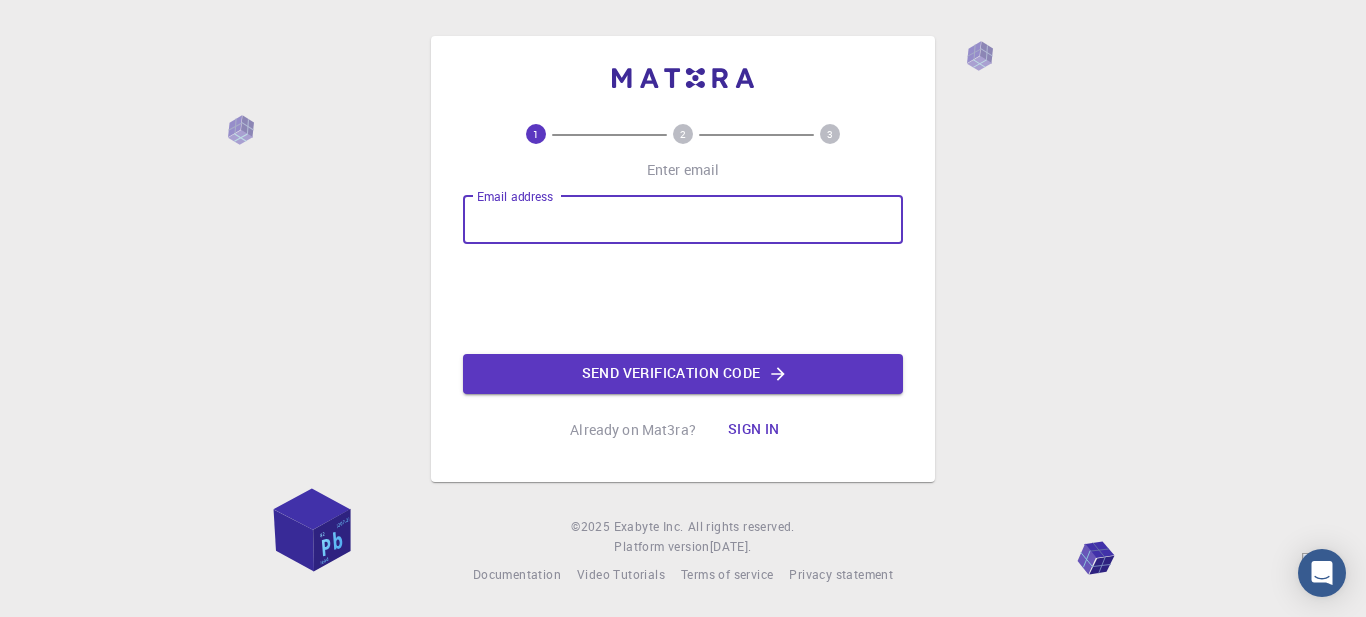 click on "Email address" at bounding box center [683, 220] 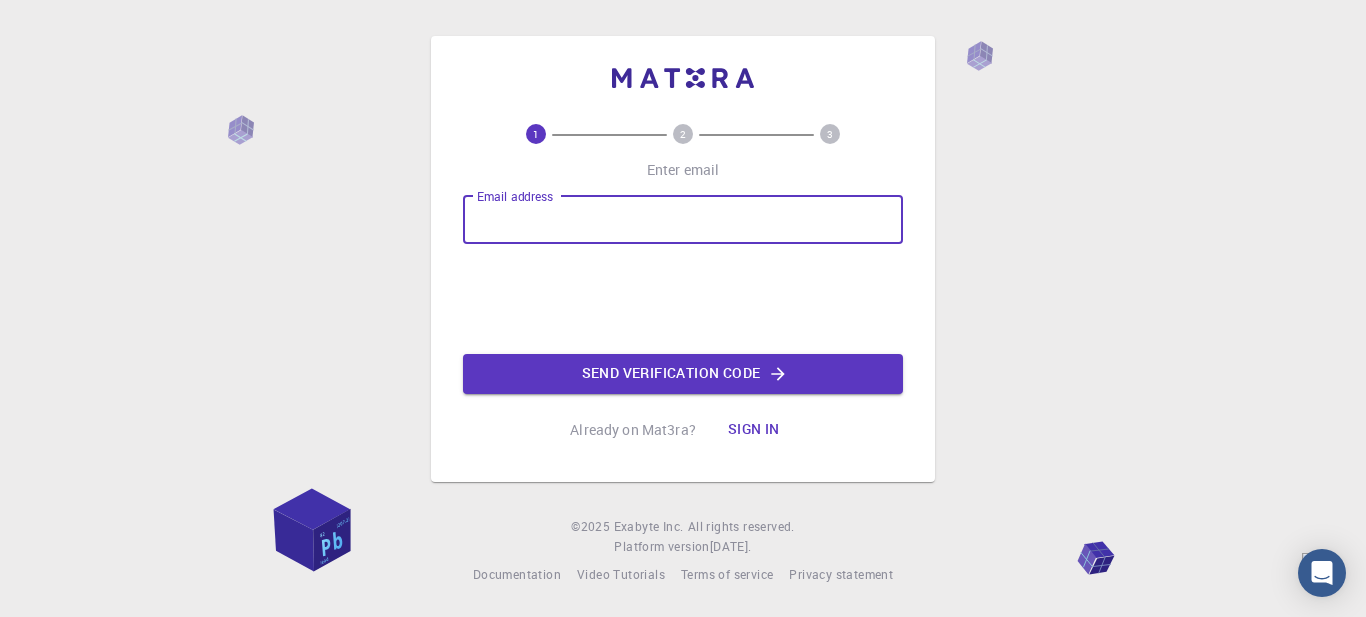 type on "[EMAIL_ADDRESS][DOMAIN_NAME]" 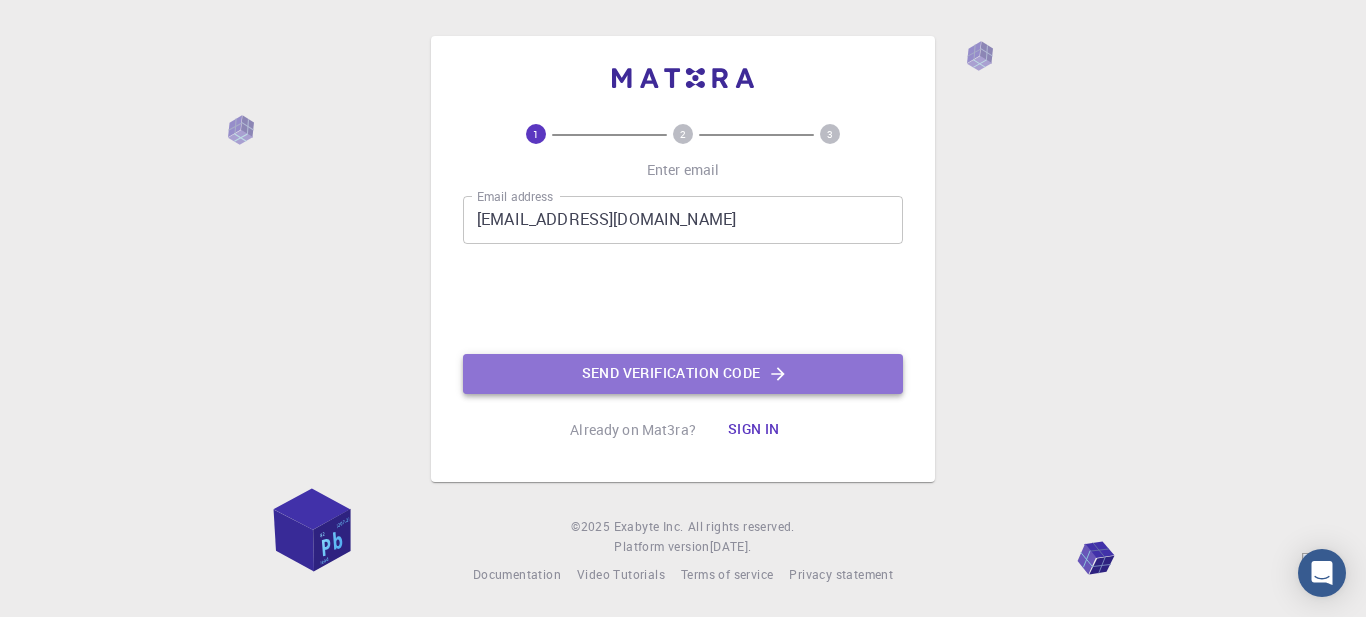 click on "Send verification code" 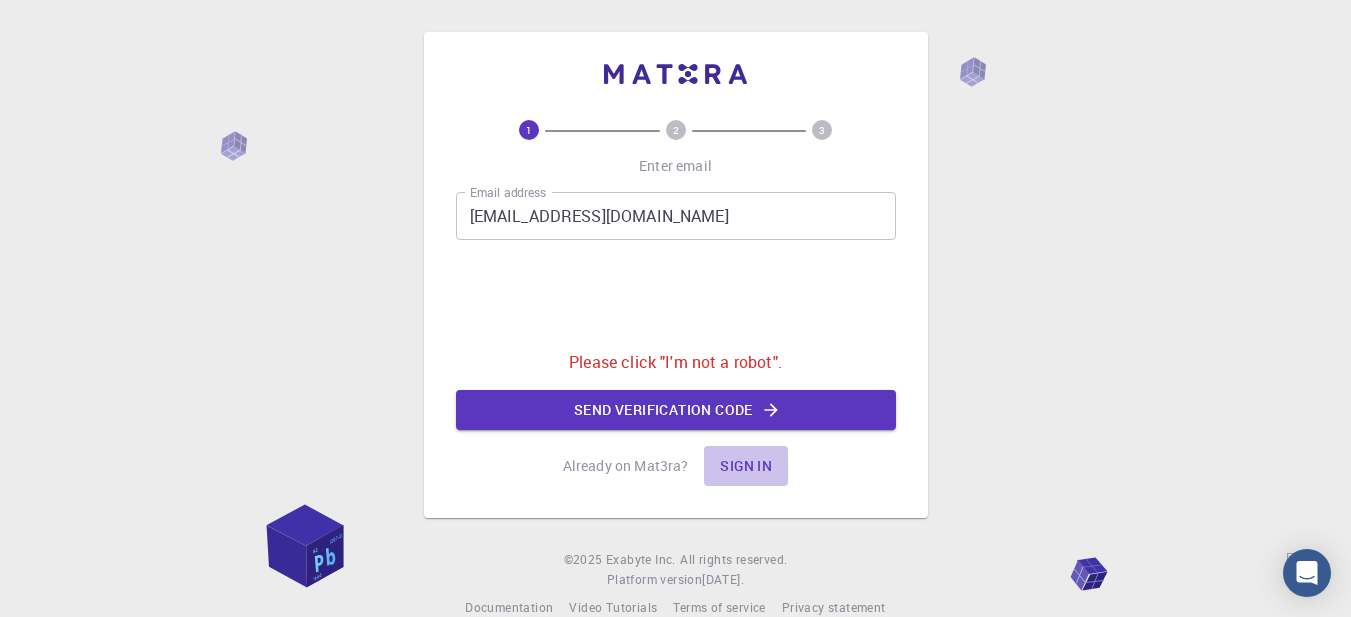 click on "Sign in" at bounding box center [746, 466] 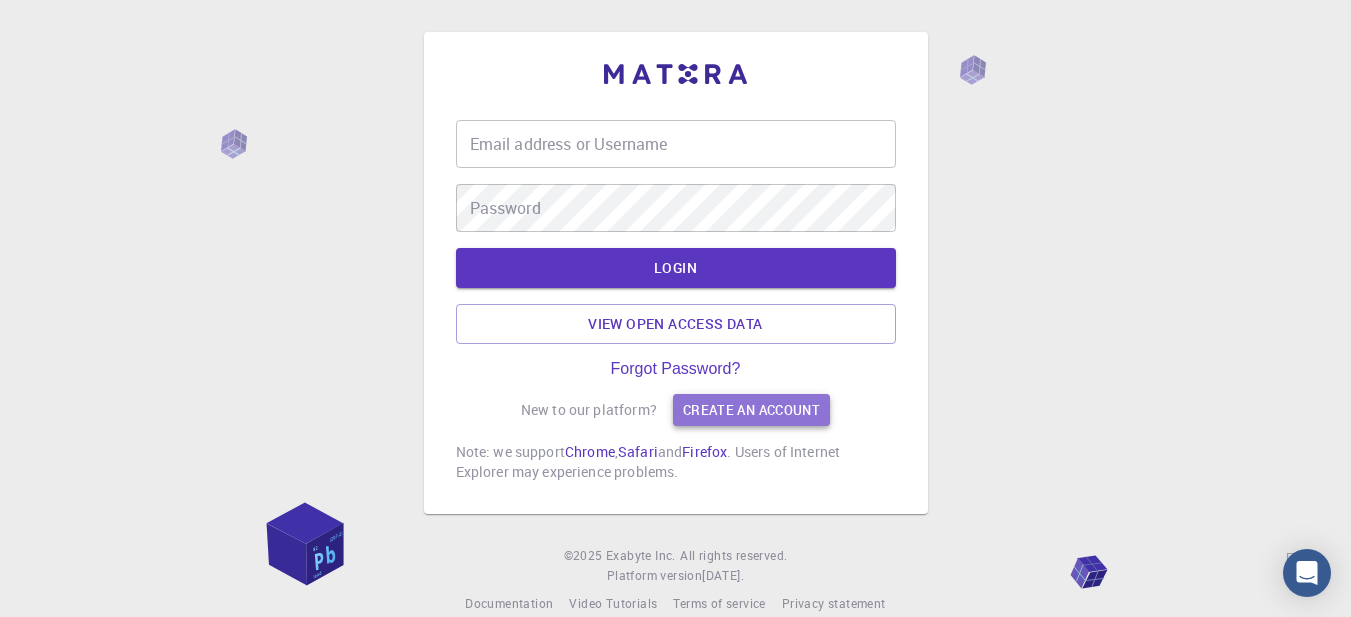 click on "Create an account" at bounding box center (751, 410) 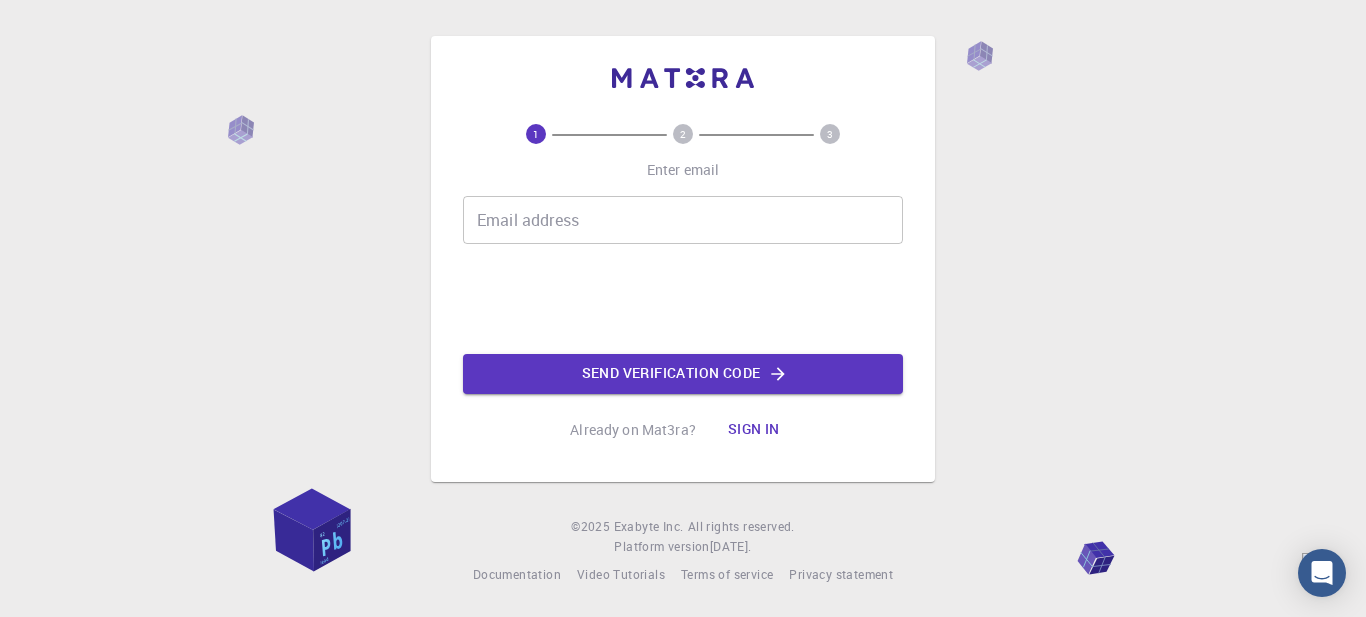 click on "Email address" at bounding box center (683, 220) 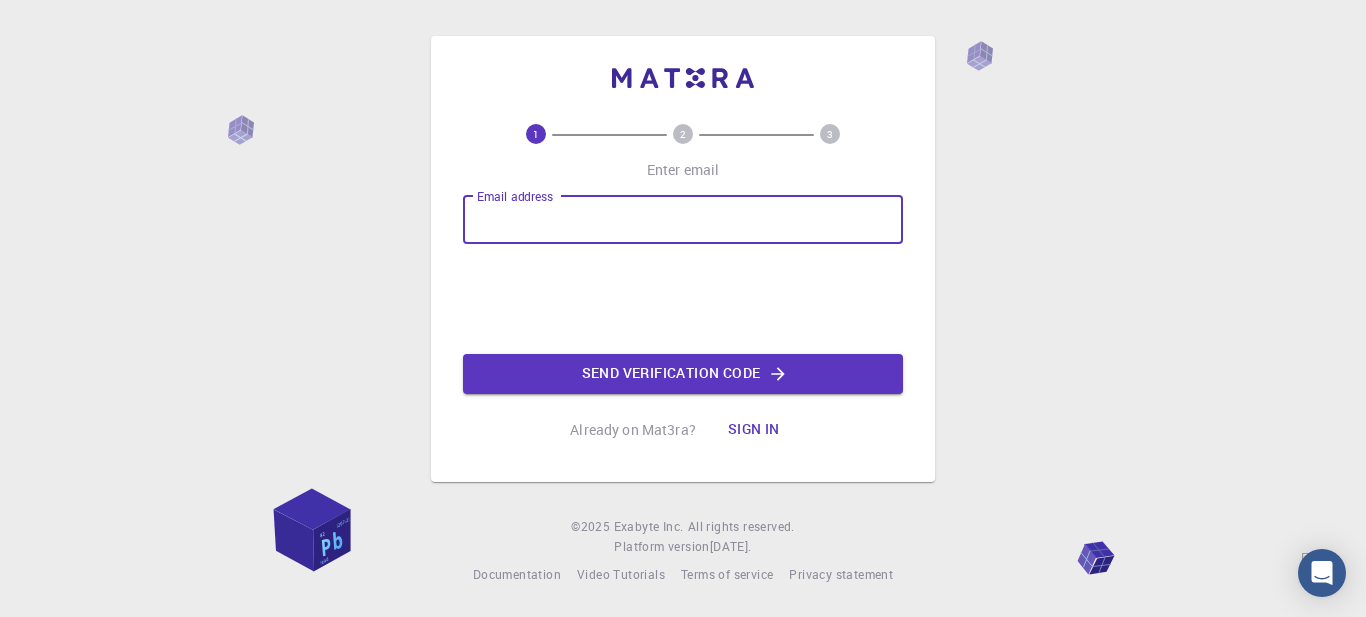 type on "abdallah.21esp11@student.uomosul.edu.iq" 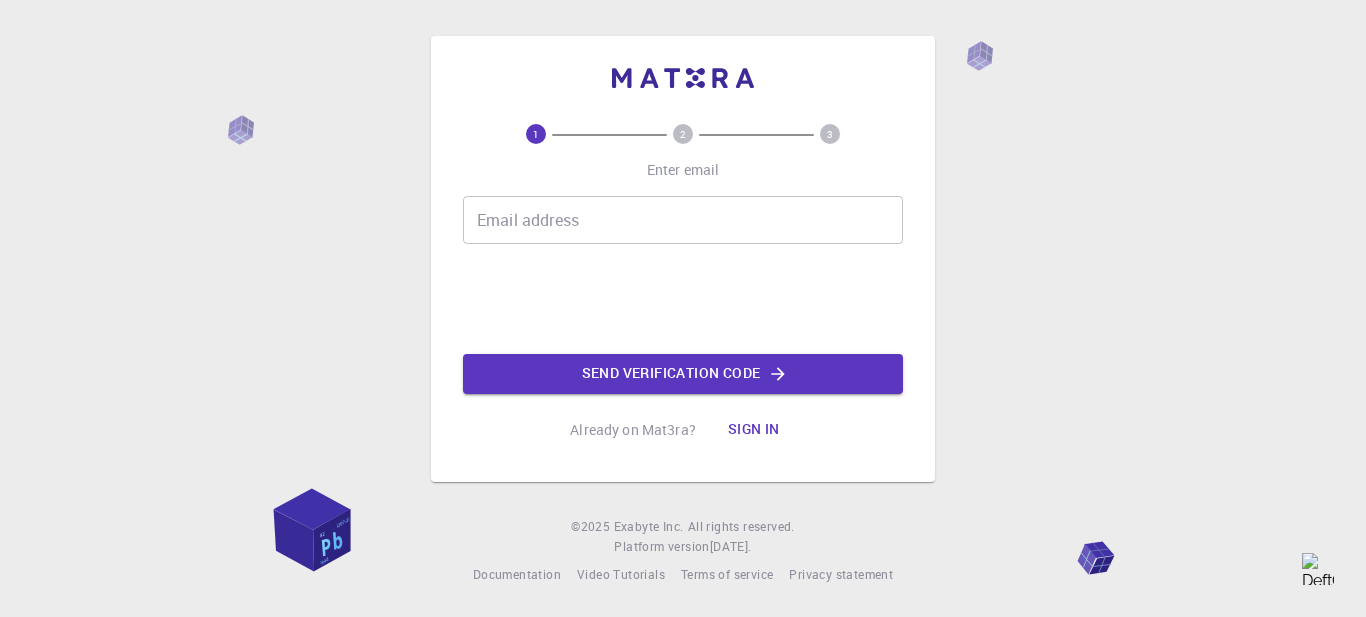 scroll, scrollTop: 0, scrollLeft: 0, axis: both 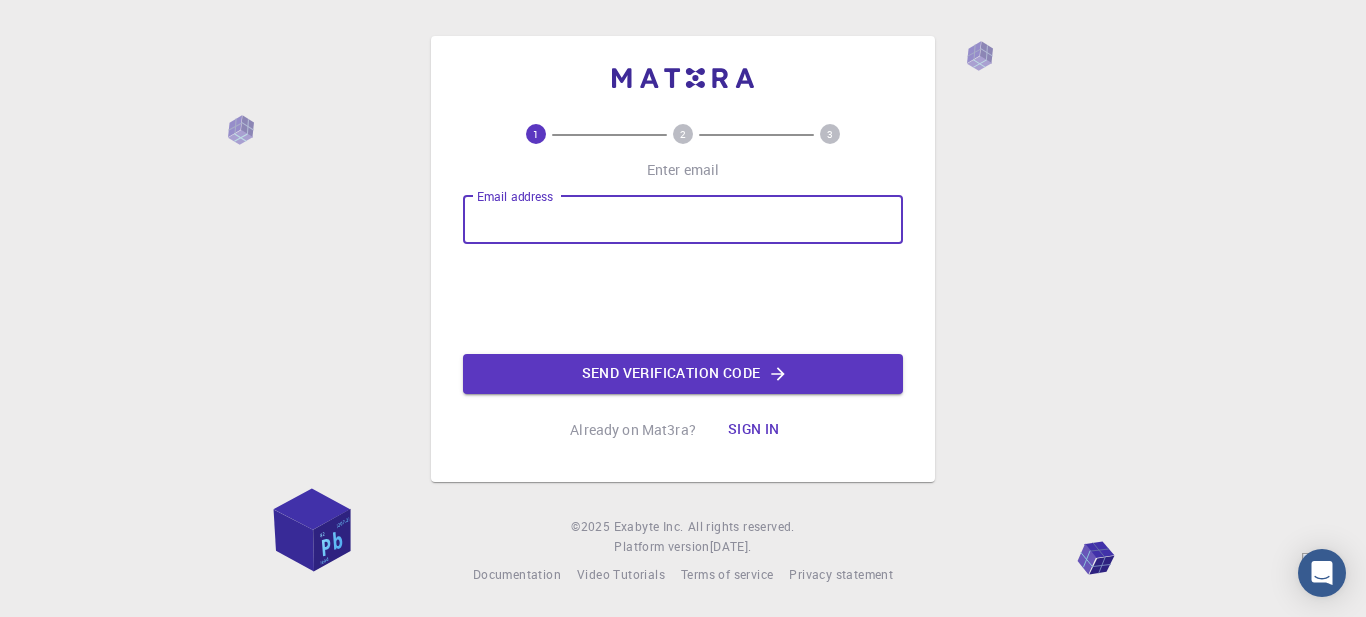 click on "Email address" at bounding box center [683, 220] 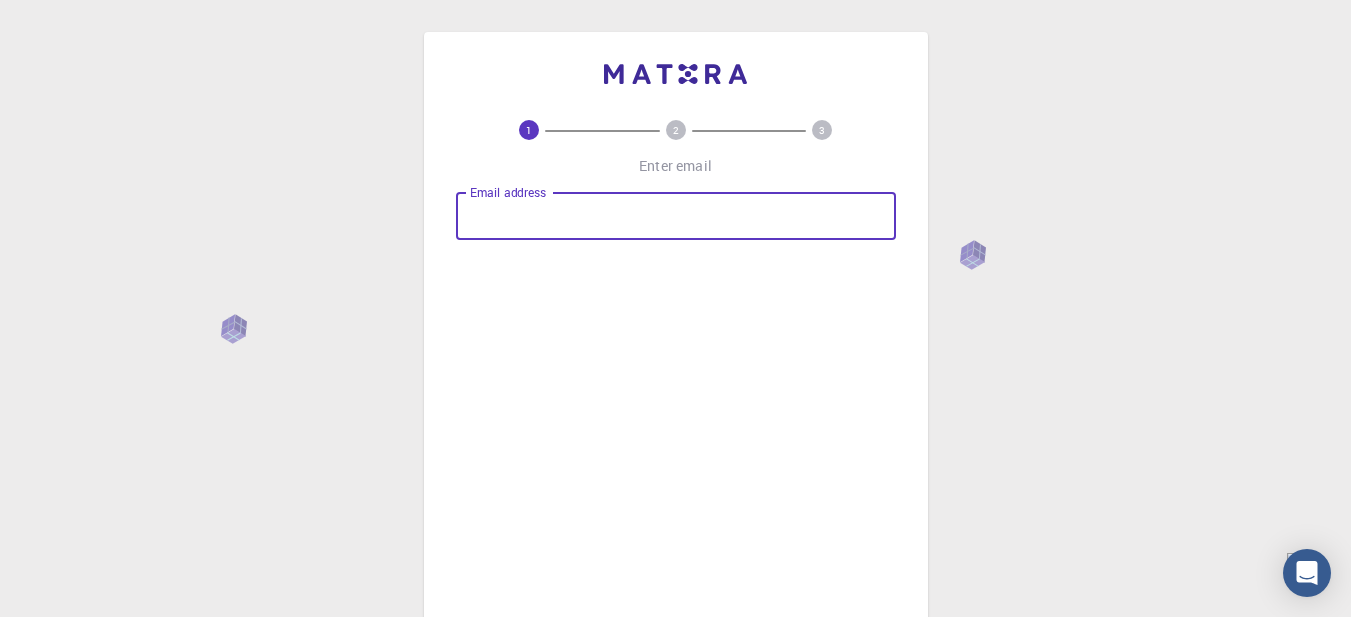 type on "[EMAIL_ADDRESS][DOMAIN_NAME]" 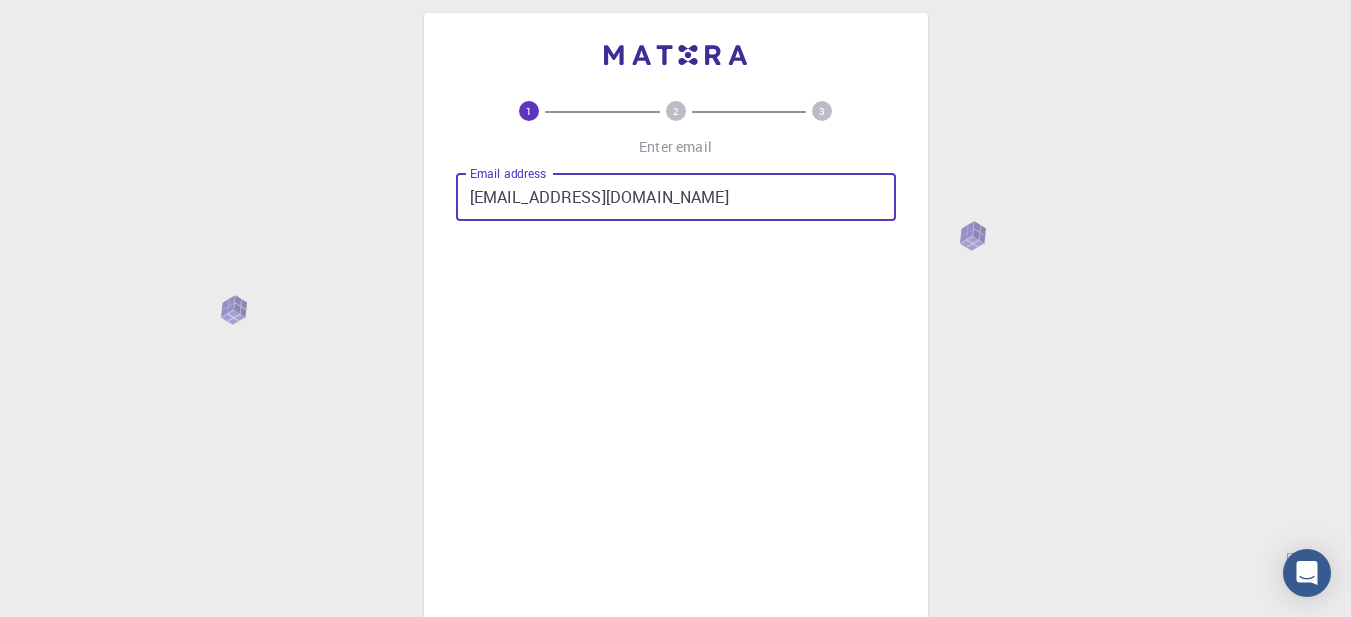 scroll, scrollTop: 229, scrollLeft: 0, axis: vertical 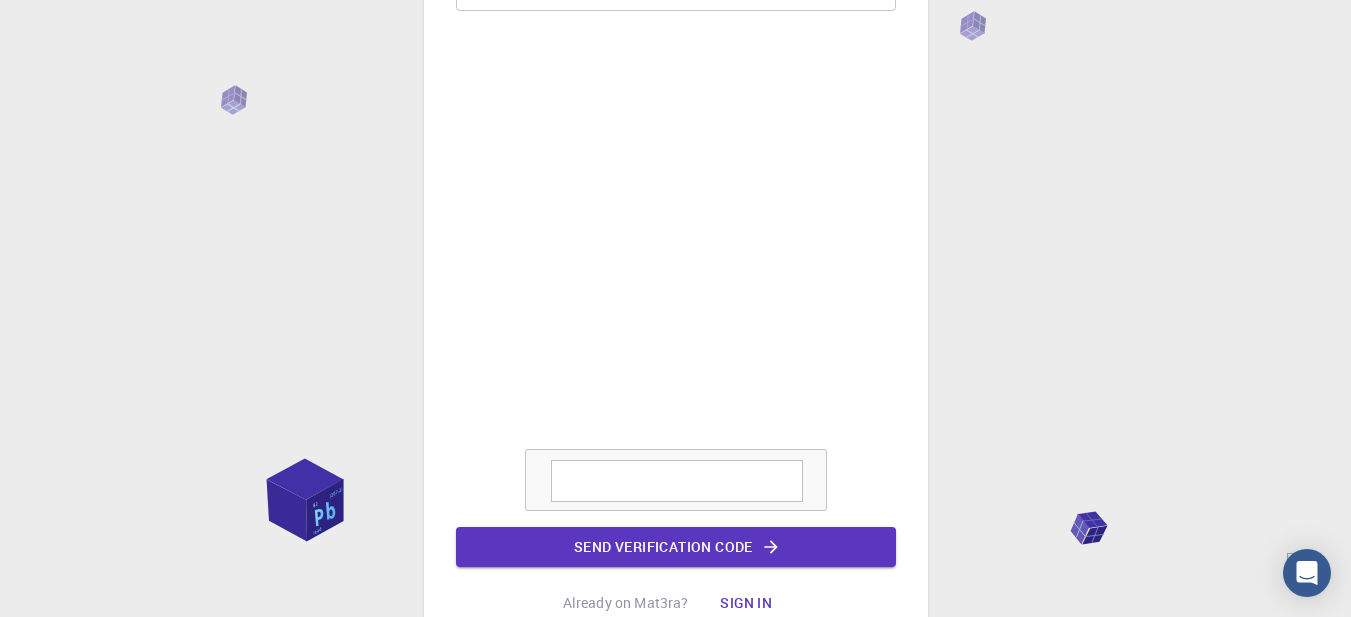 click at bounding box center (677, 481) 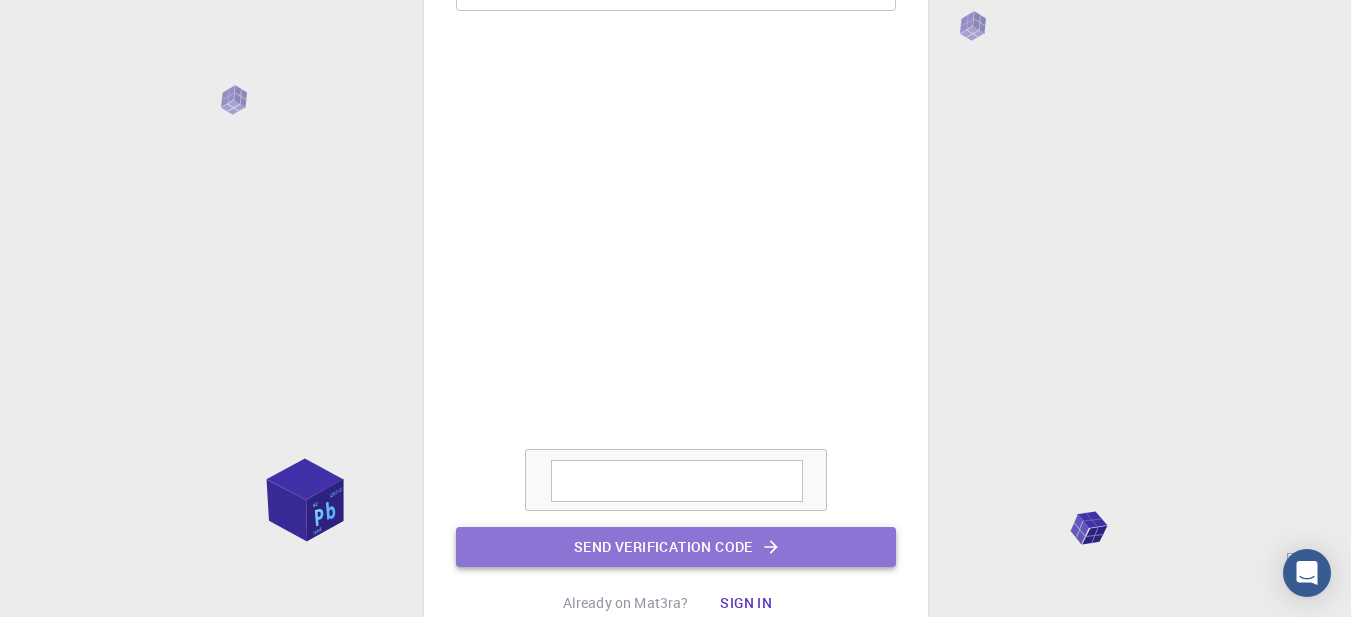 click on "Send verification code" 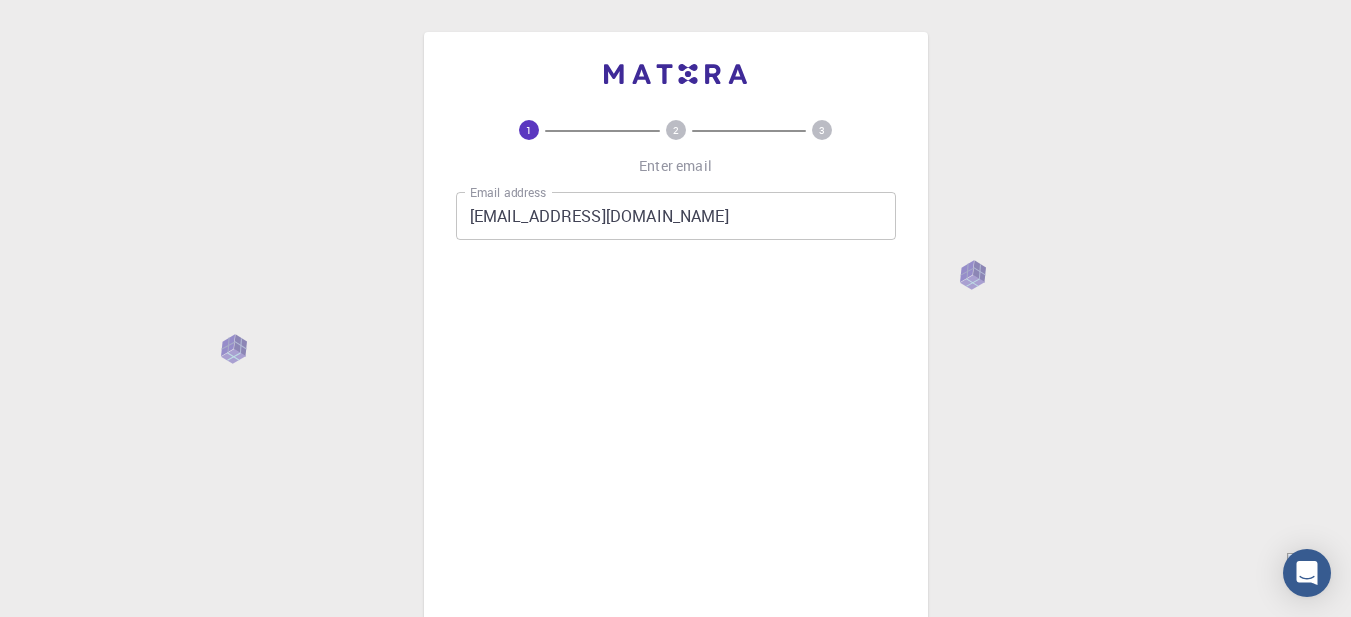 scroll, scrollTop: 223, scrollLeft: 0, axis: vertical 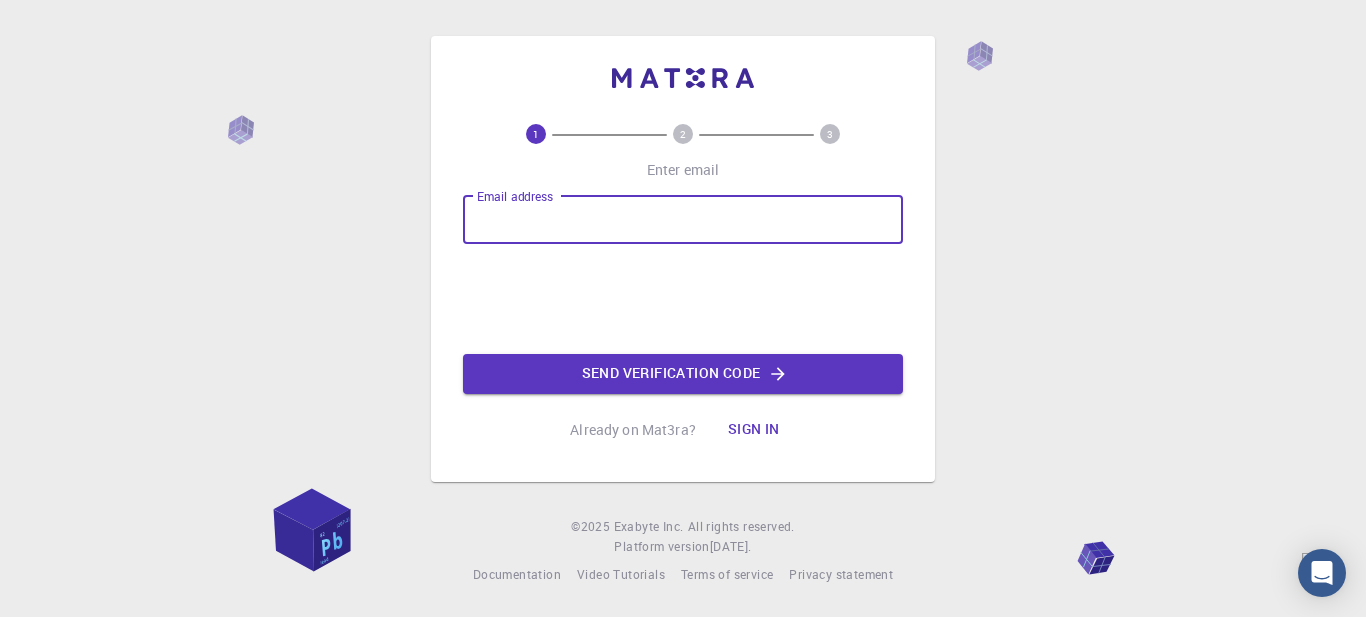 click on "Email address" at bounding box center [683, 220] 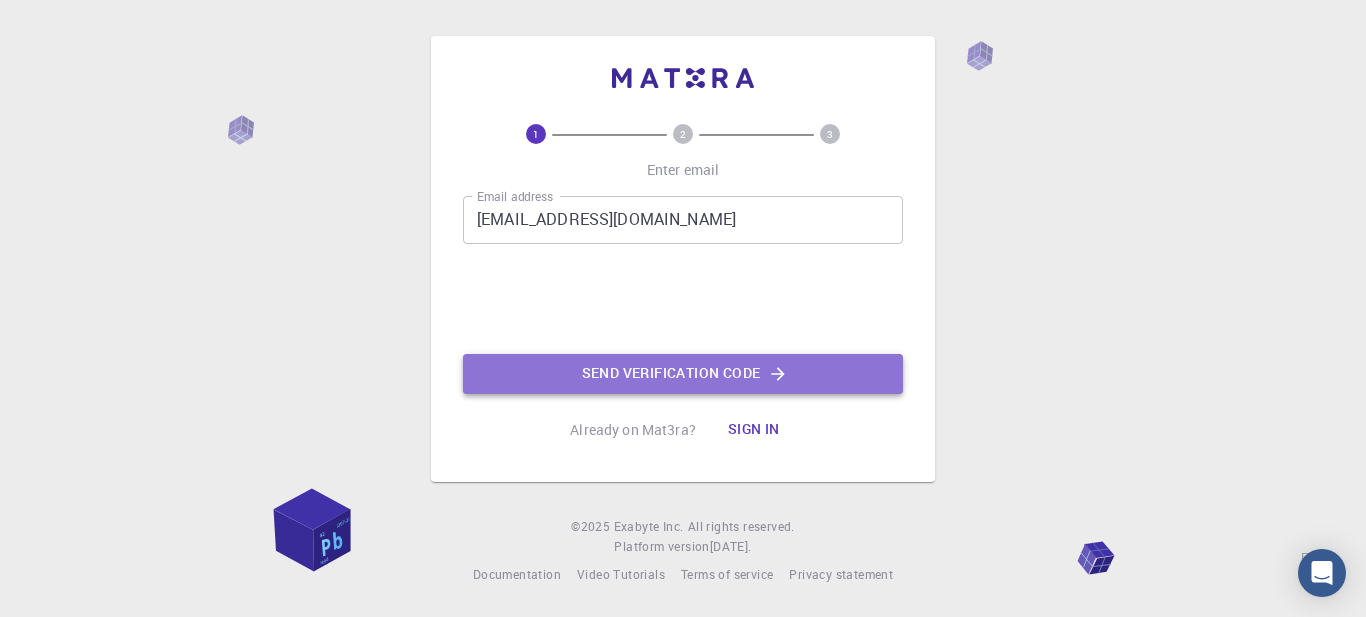 click on "Send verification code" 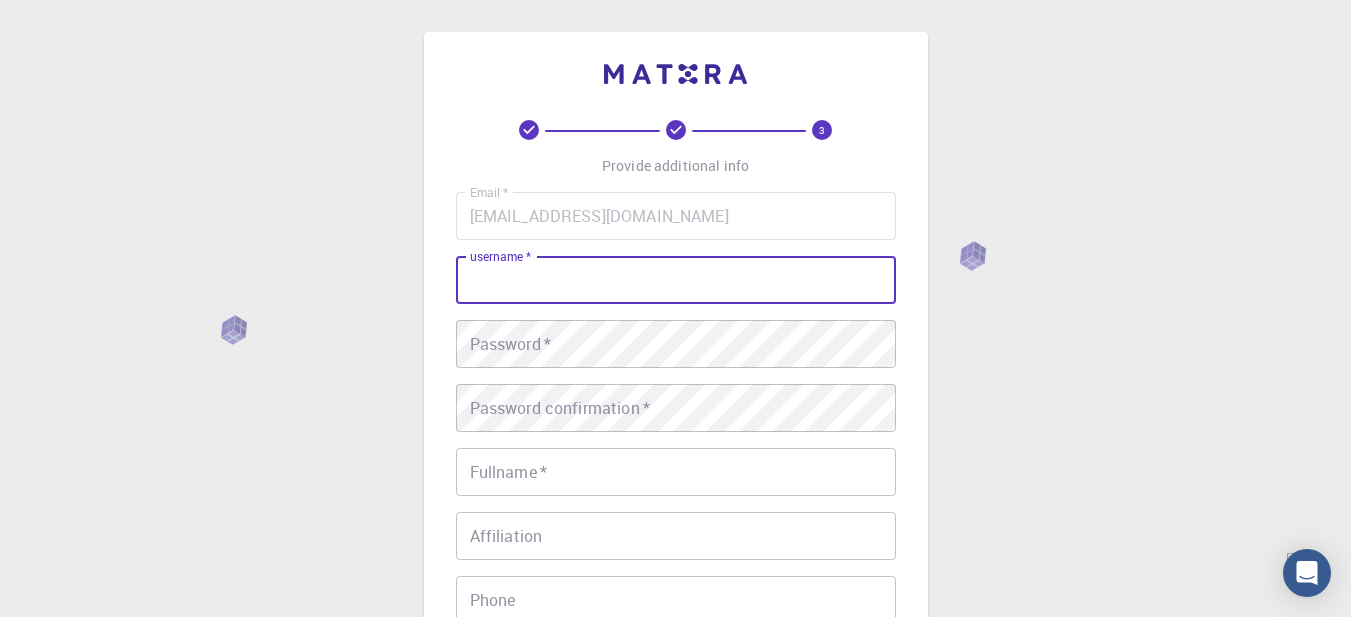 click on "username   *" at bounding box center [676, 280] 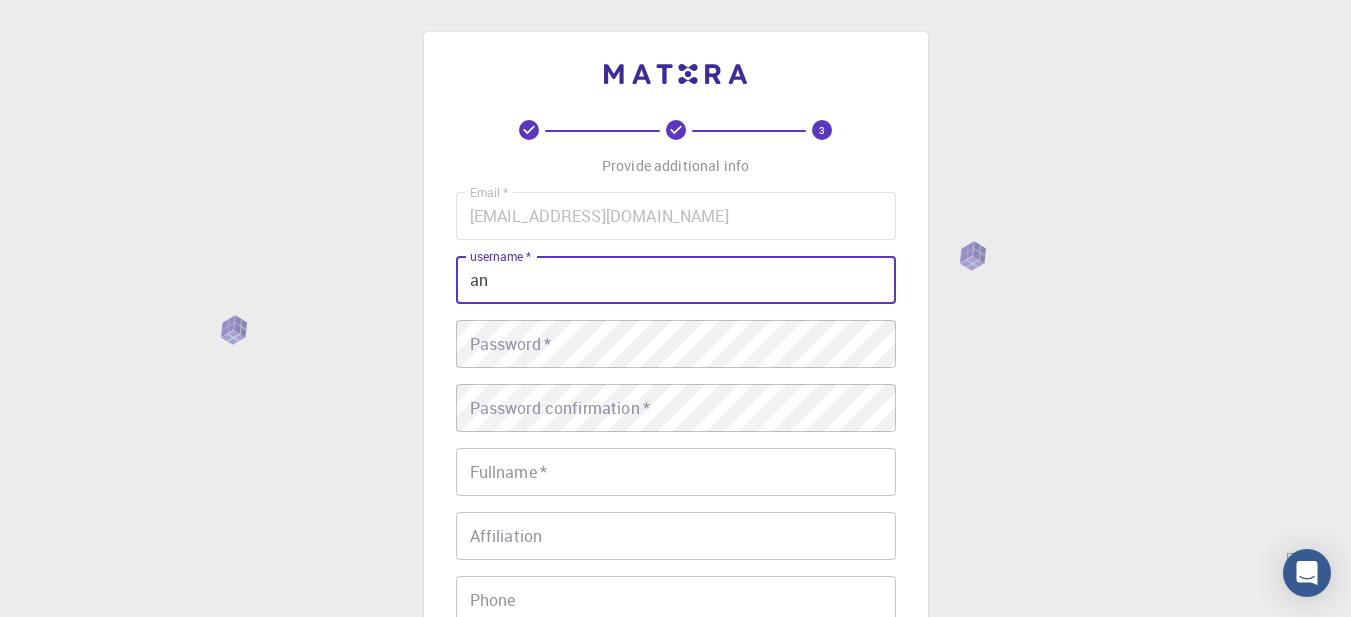 type on "a" 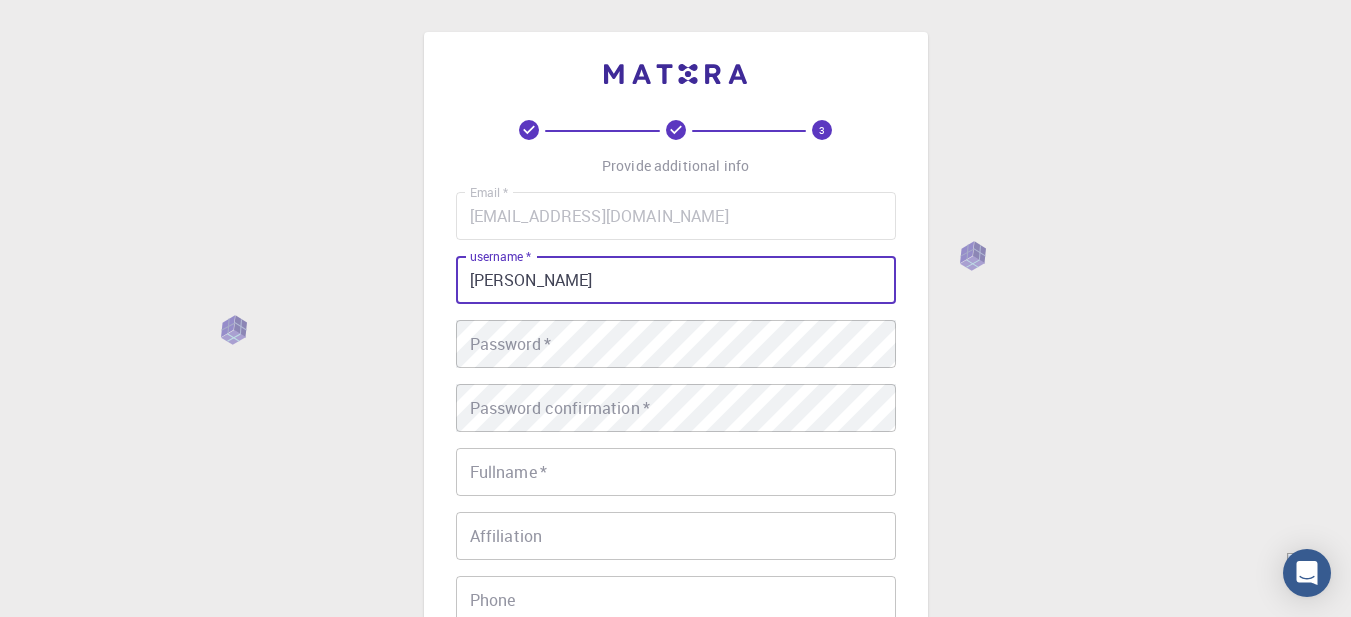type on "Abdallah" 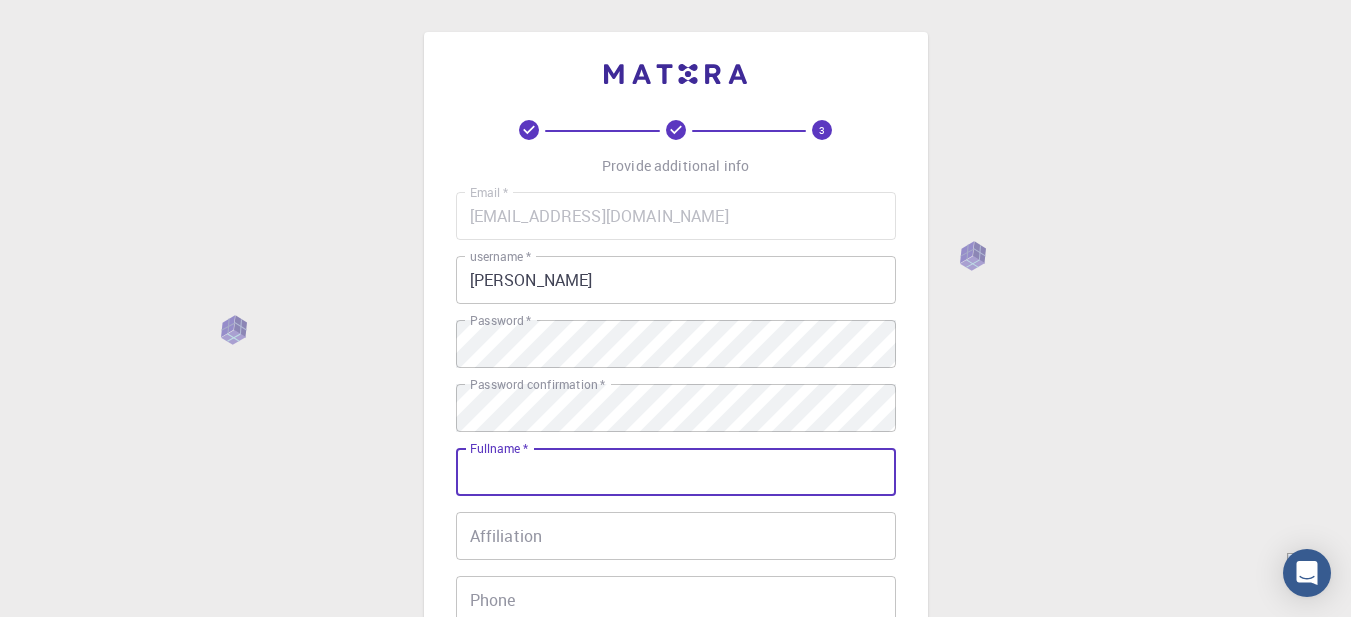 click on "Fullname   *" at bounding box center [676, 472] 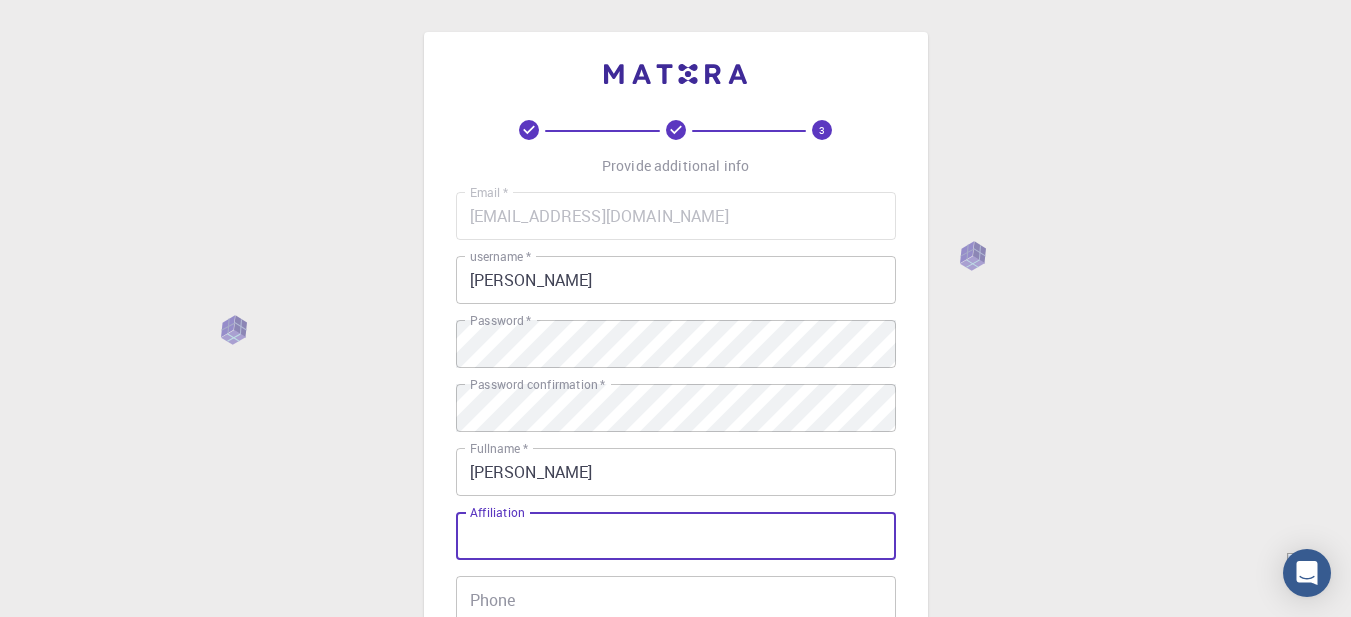 click on "Affiliation" at bounding box center [676, 536] 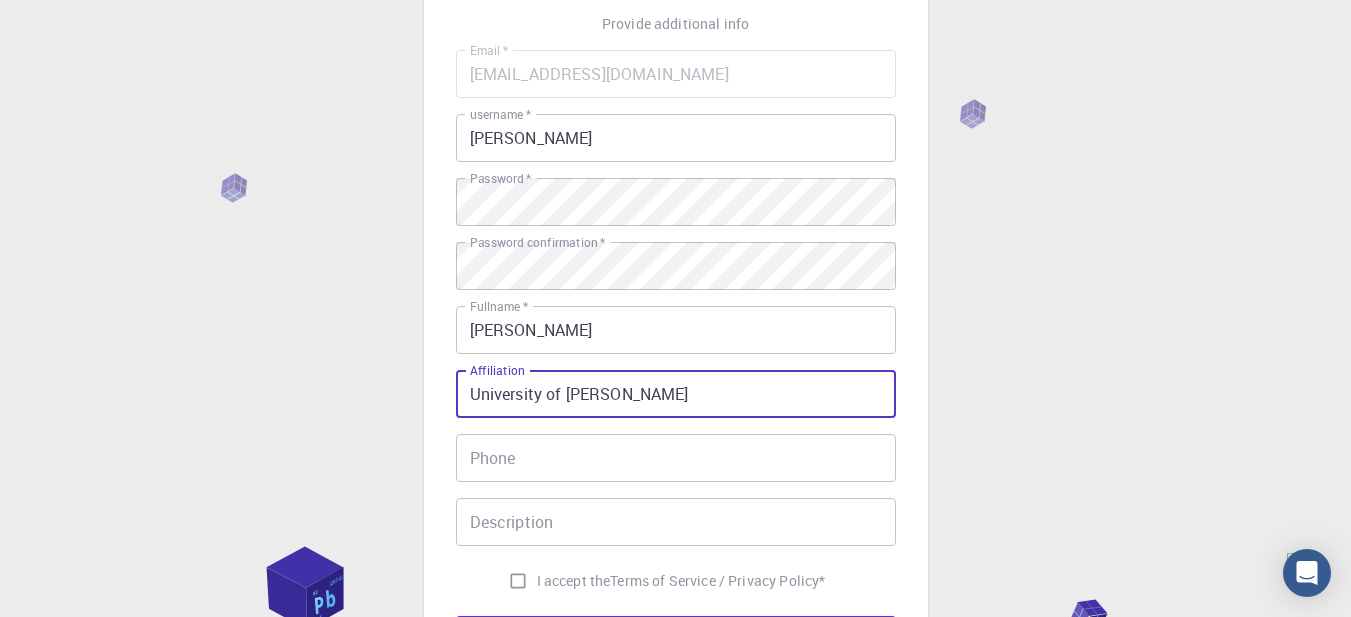 scroll, scrollTop: 147, scrollLeft: 0, axis: vertical 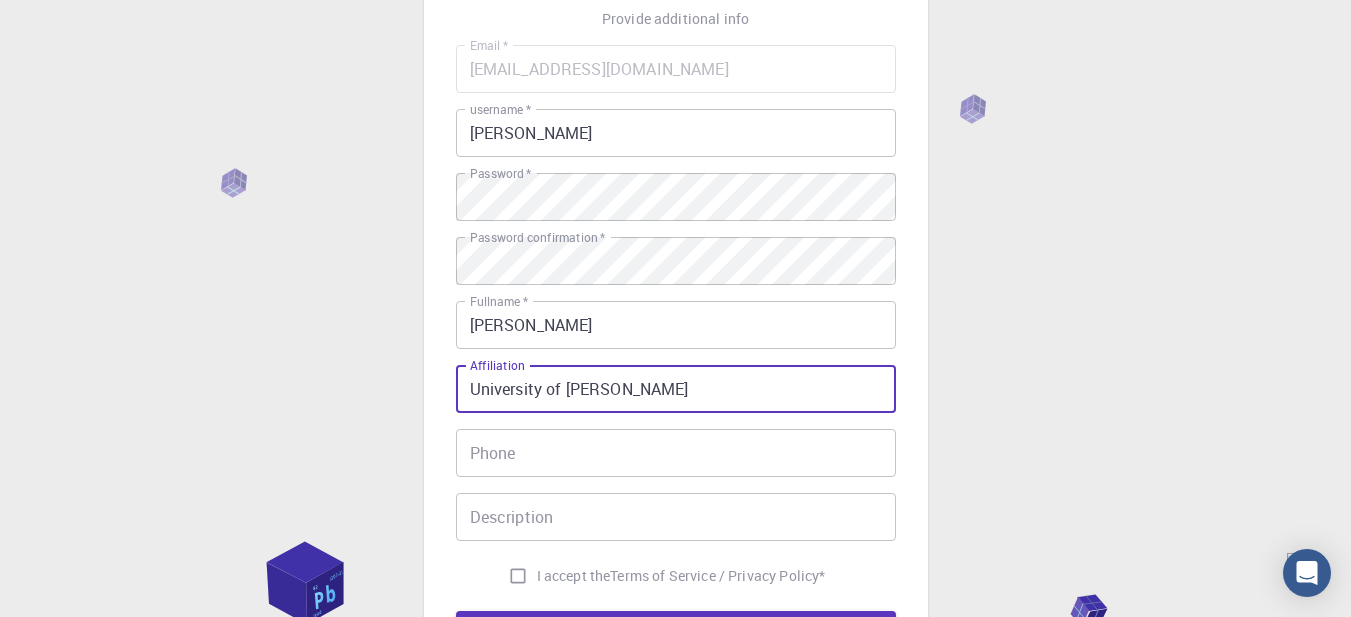 click on "University of Mousel" at bounding box center (676, 389) 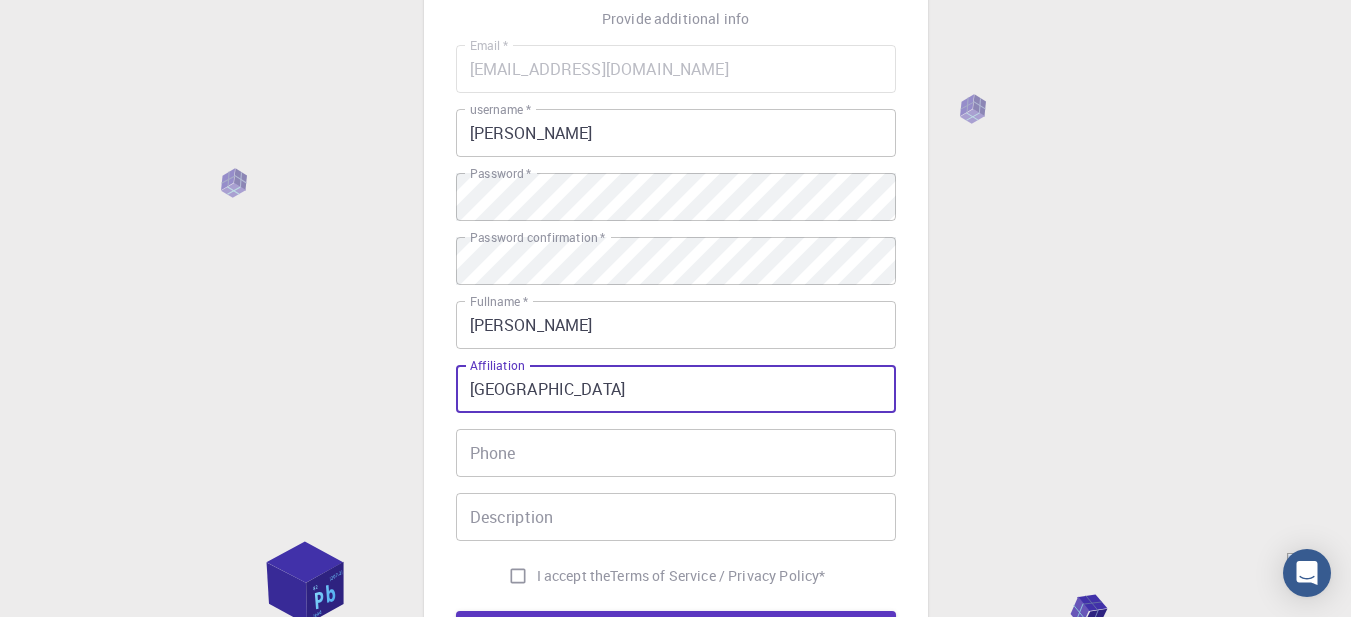 type on "[GEOGRAPHIC_DATA]" 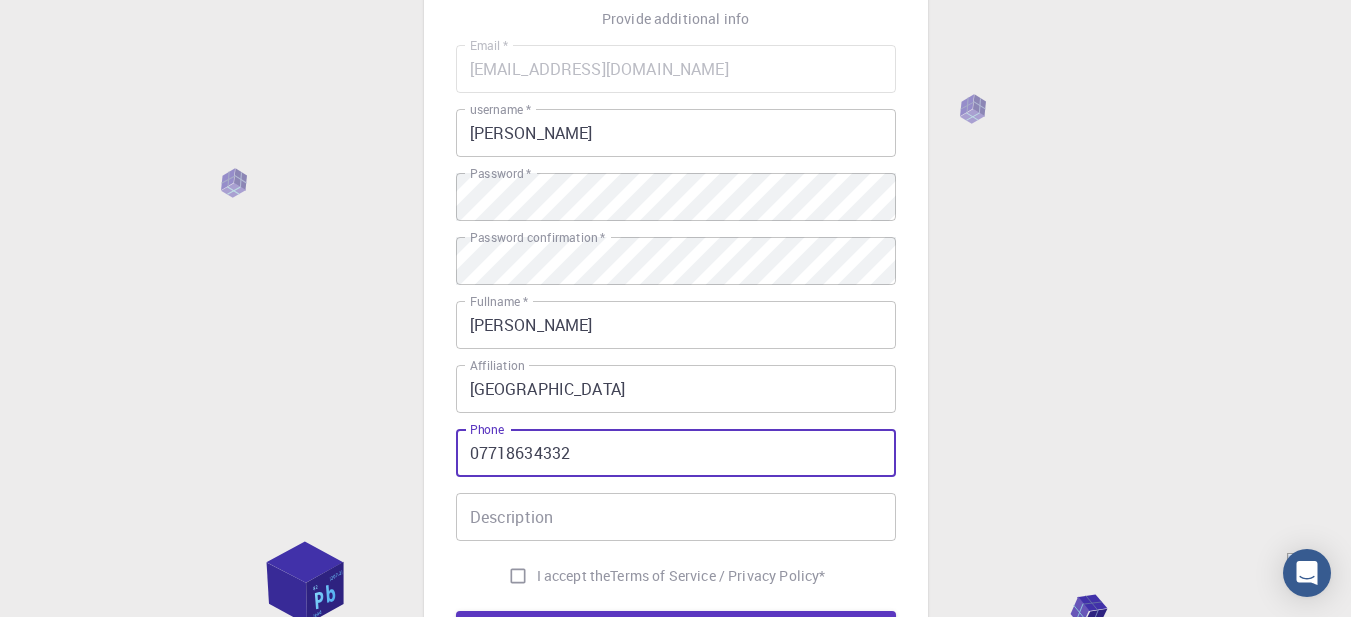 type on "07718634332" 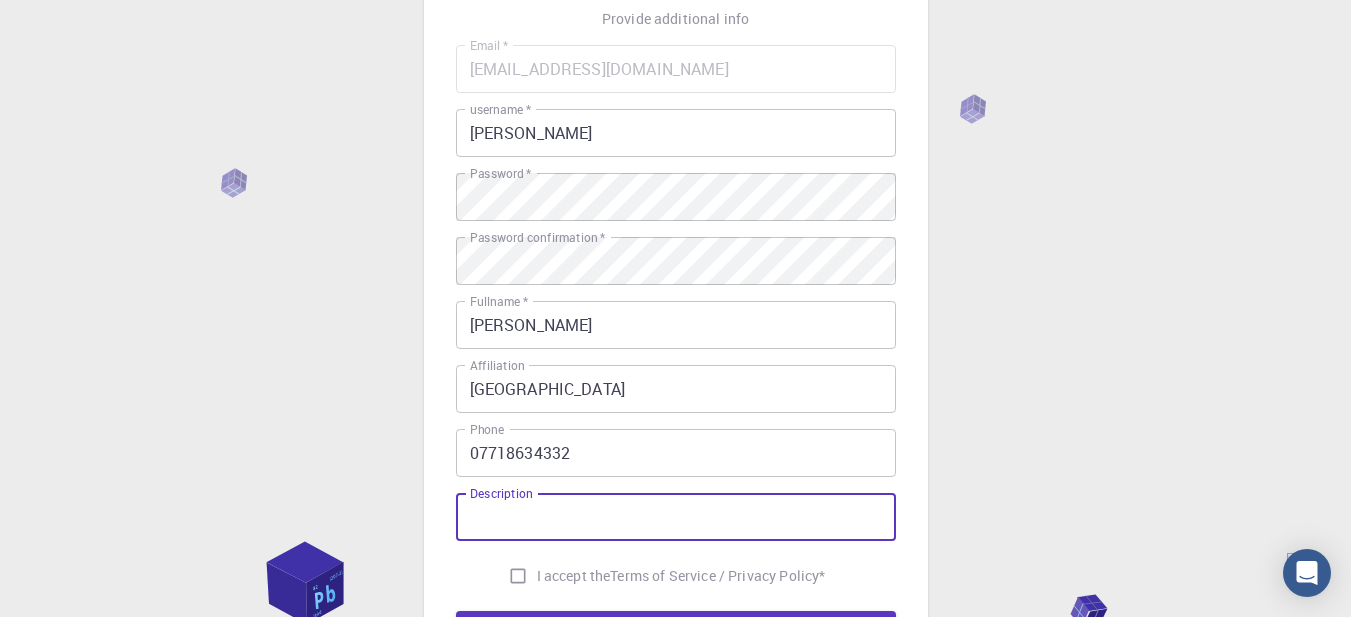 click on "Description" at bounding box center [676, 517] 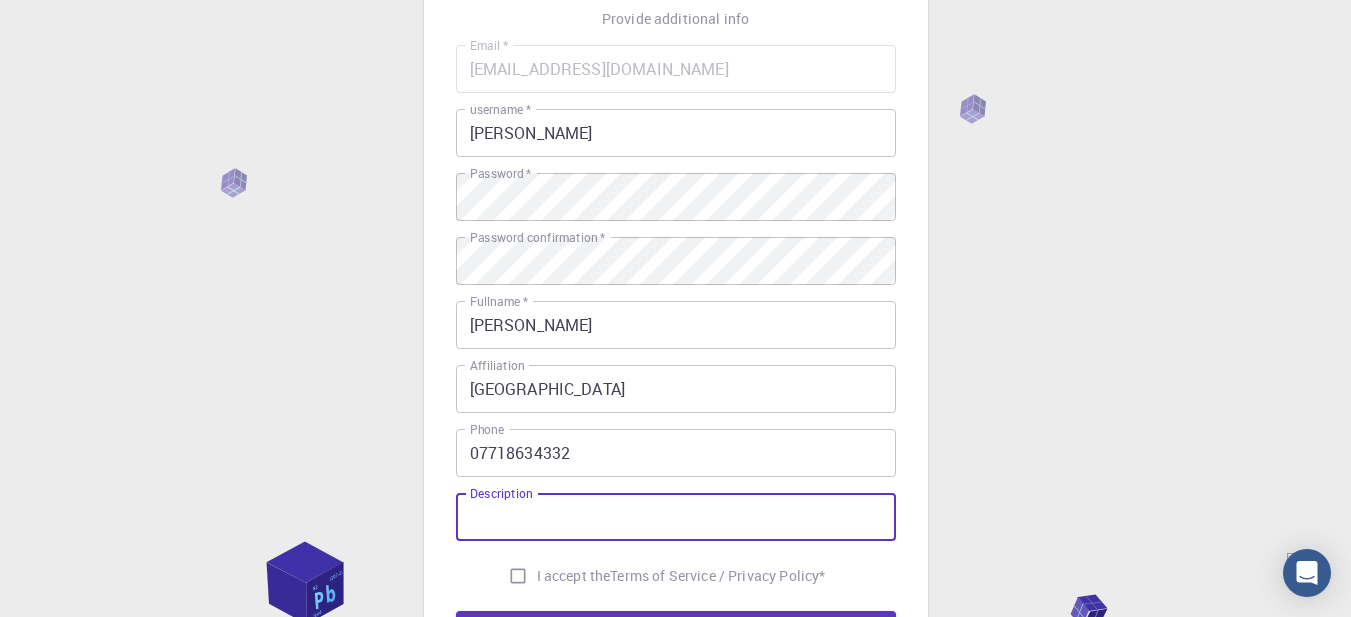 click on "Description" at bounding box center (501, 493) 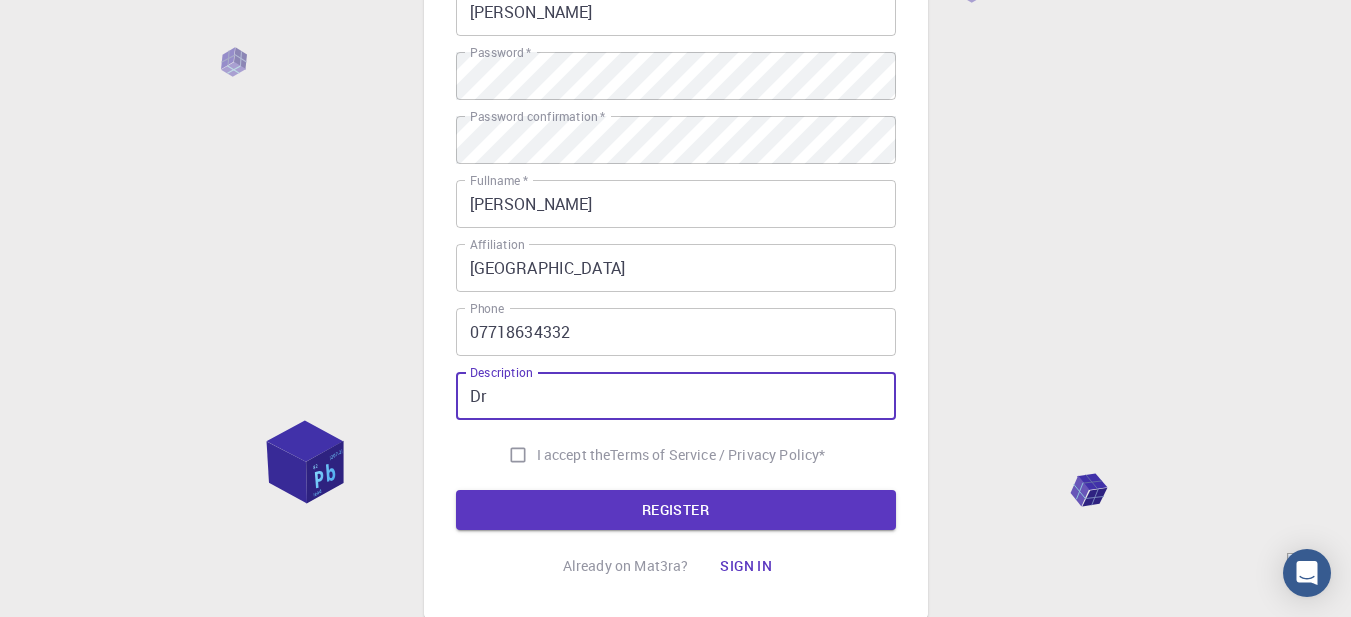 scroll, scrollTop: 273, scrollLeft: 0, axis: vertical 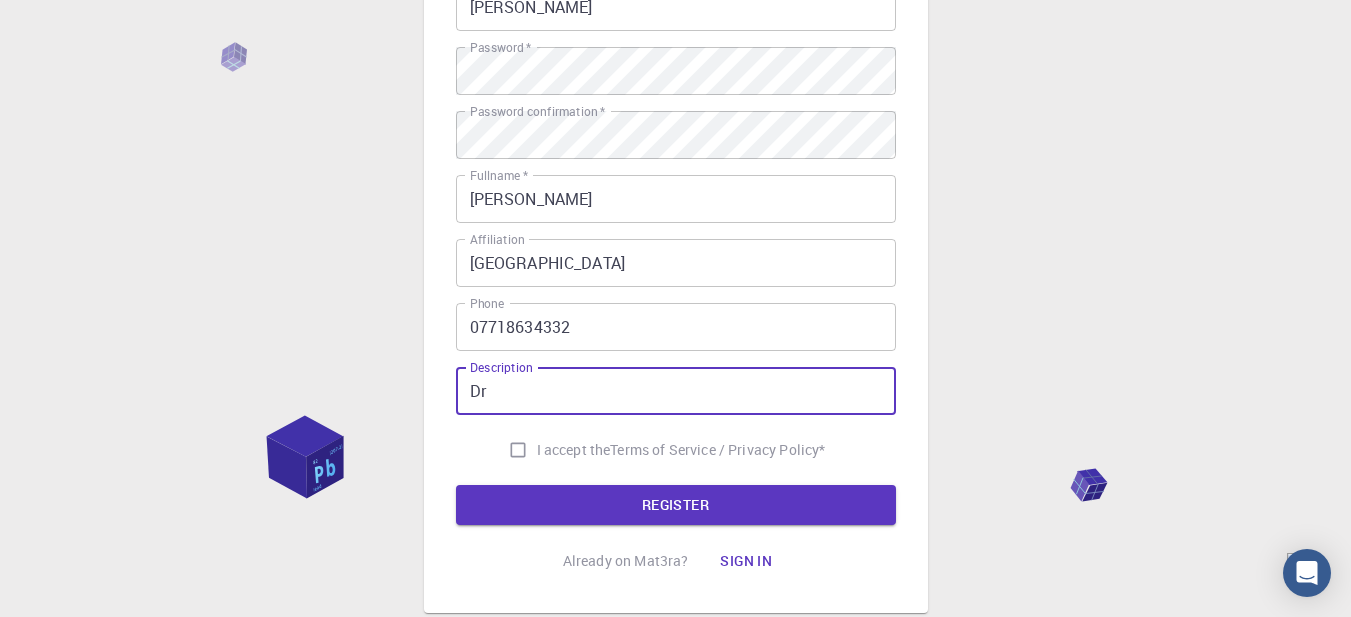 type on "Dr" 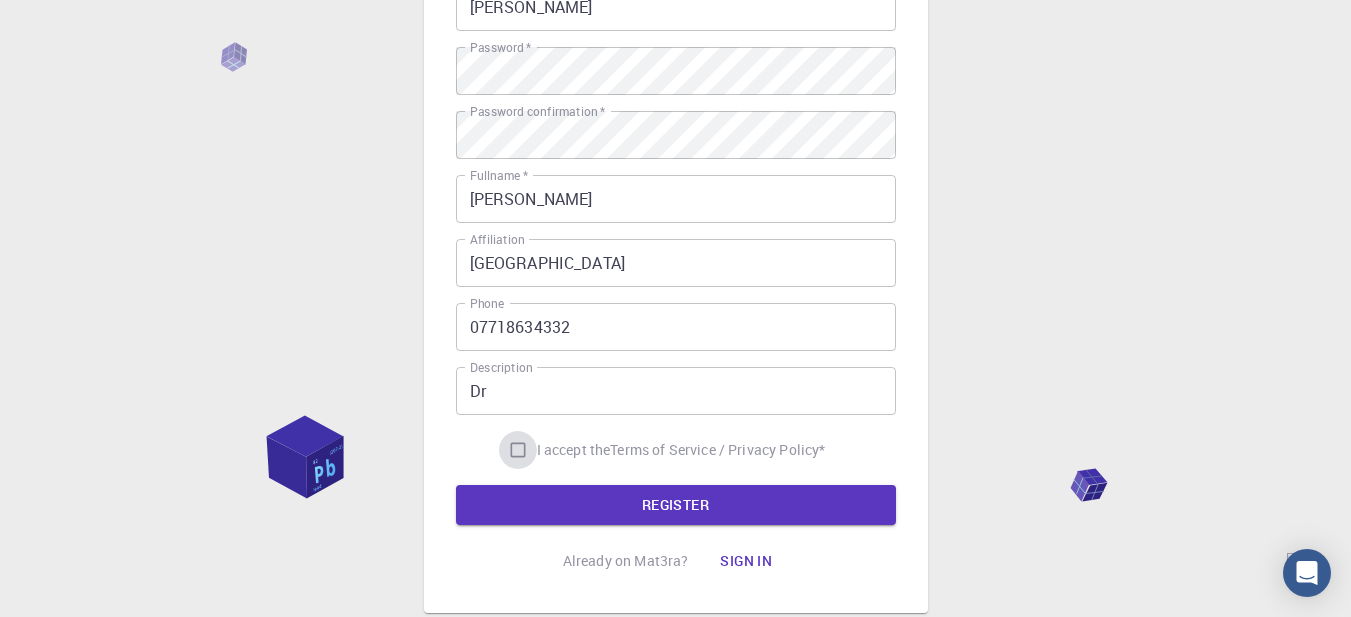 click on "I accept the  Terms of Service / Privacy Policy  *" at bounding box center [518, 450] 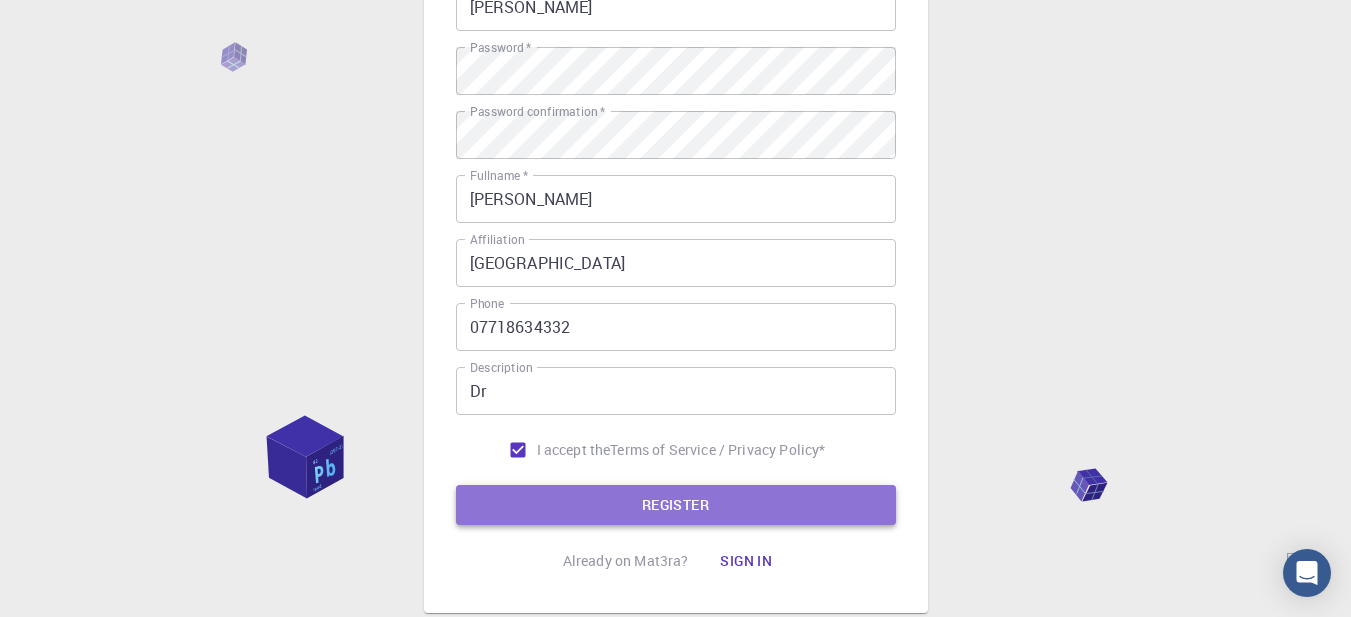 click on "REGISTER" at bounding box center [676, 505] 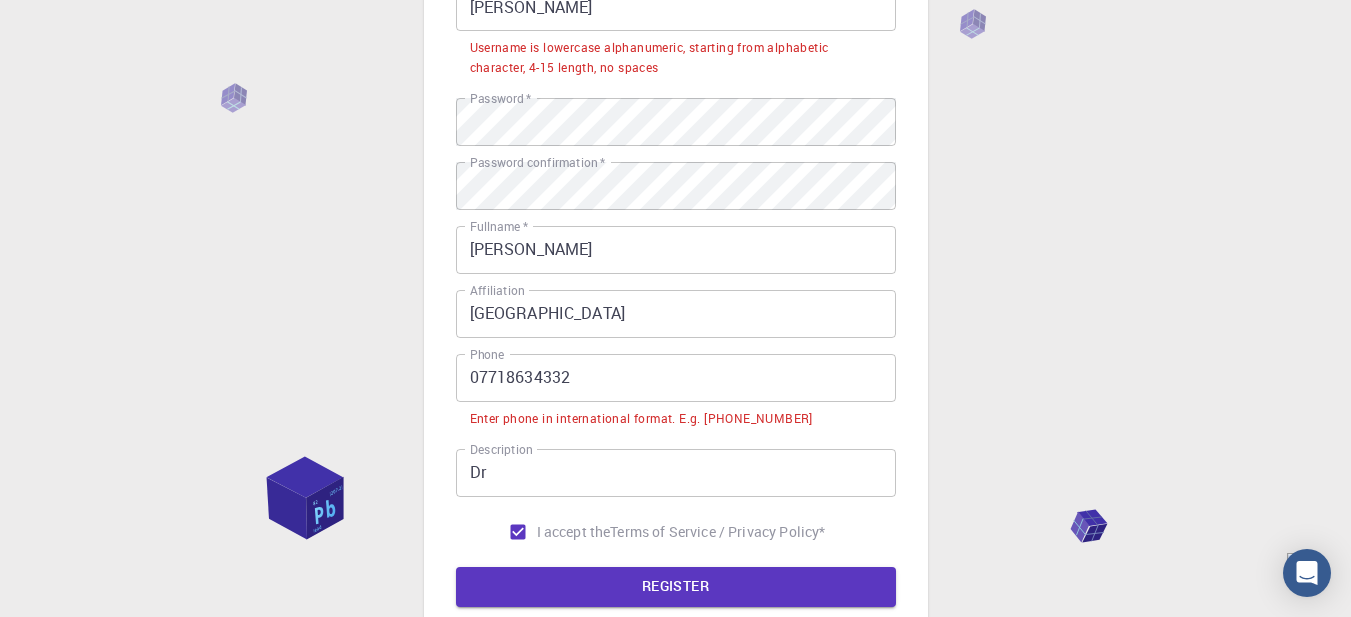 click on "07718634332" at bounding box center [676, 378] 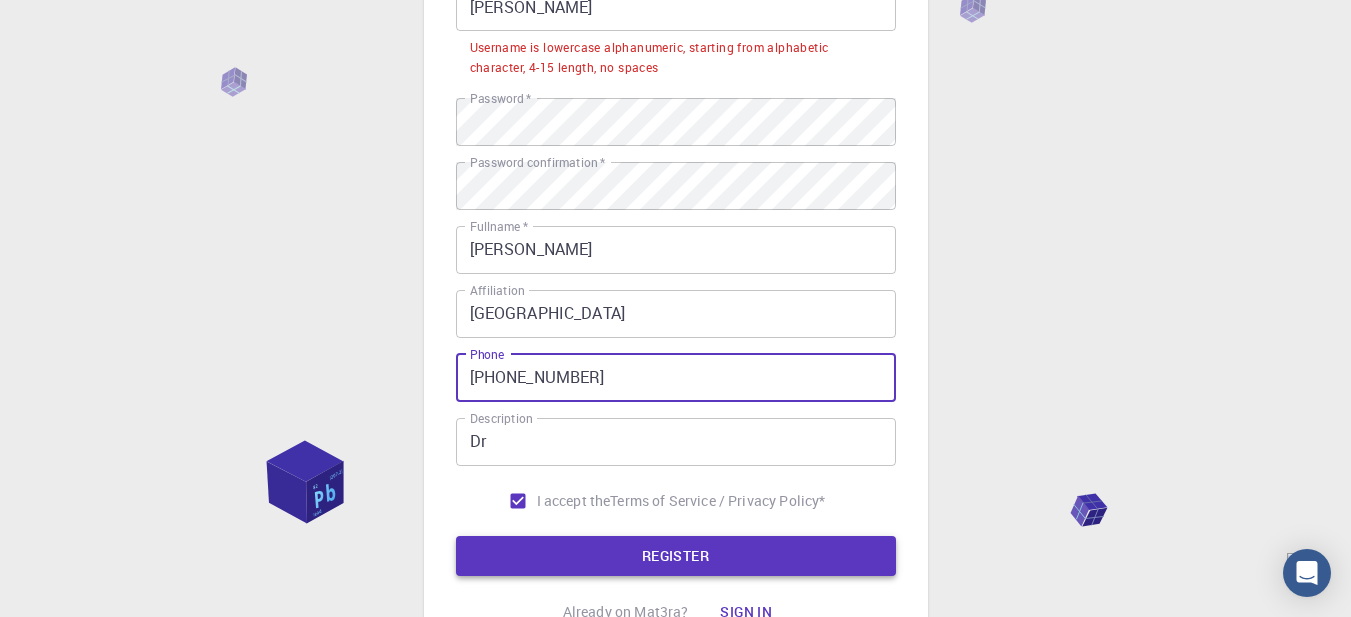 type on "+9607718634332" 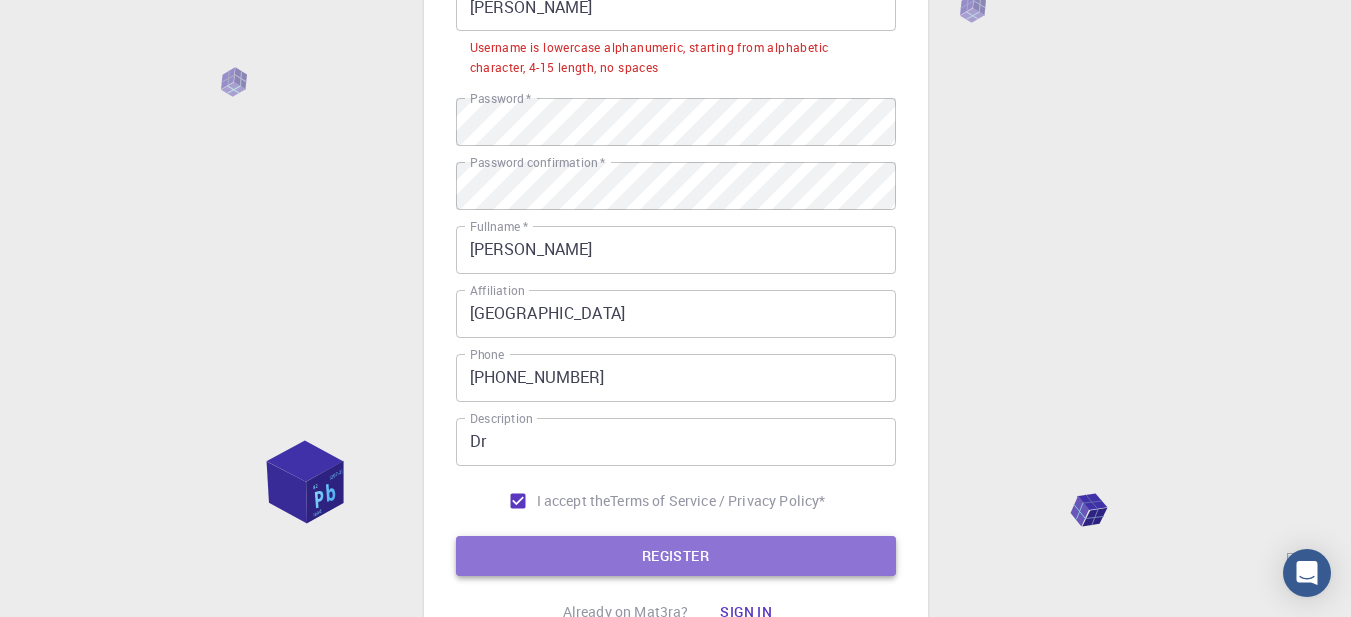 click on "REGISTER" at bounding box center (676, 556) 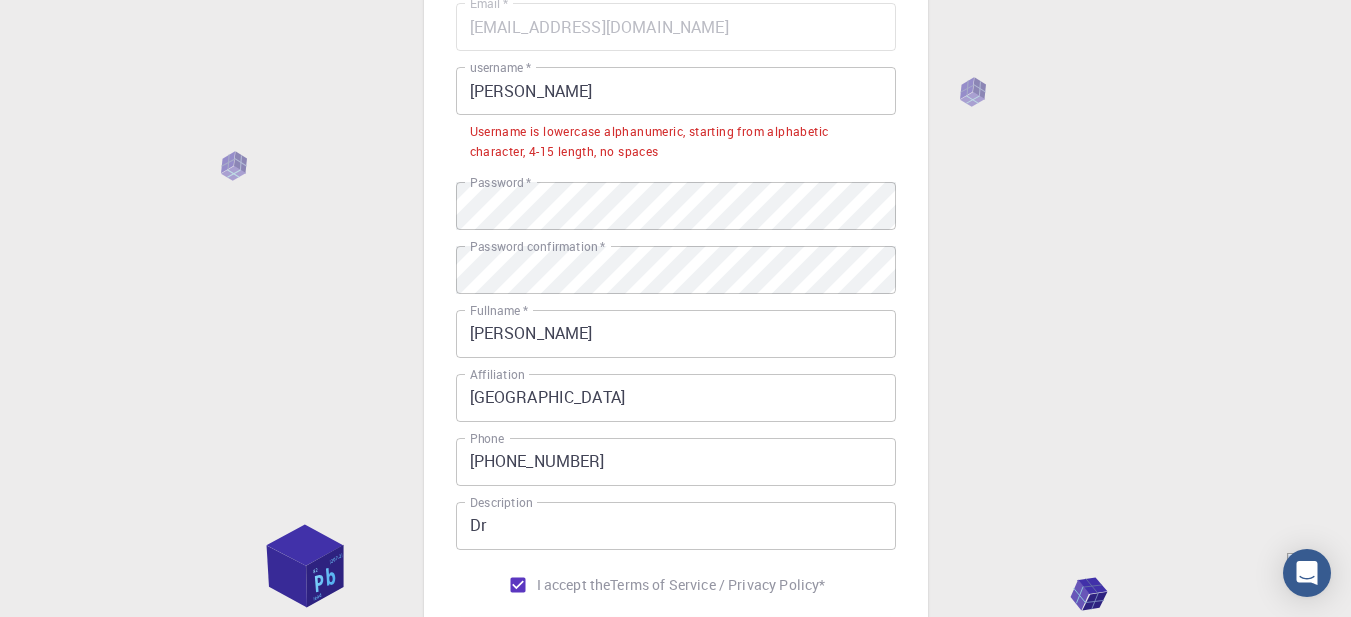 scroll, scrollTop: 181, scrollLeft: 0, axis: vertical 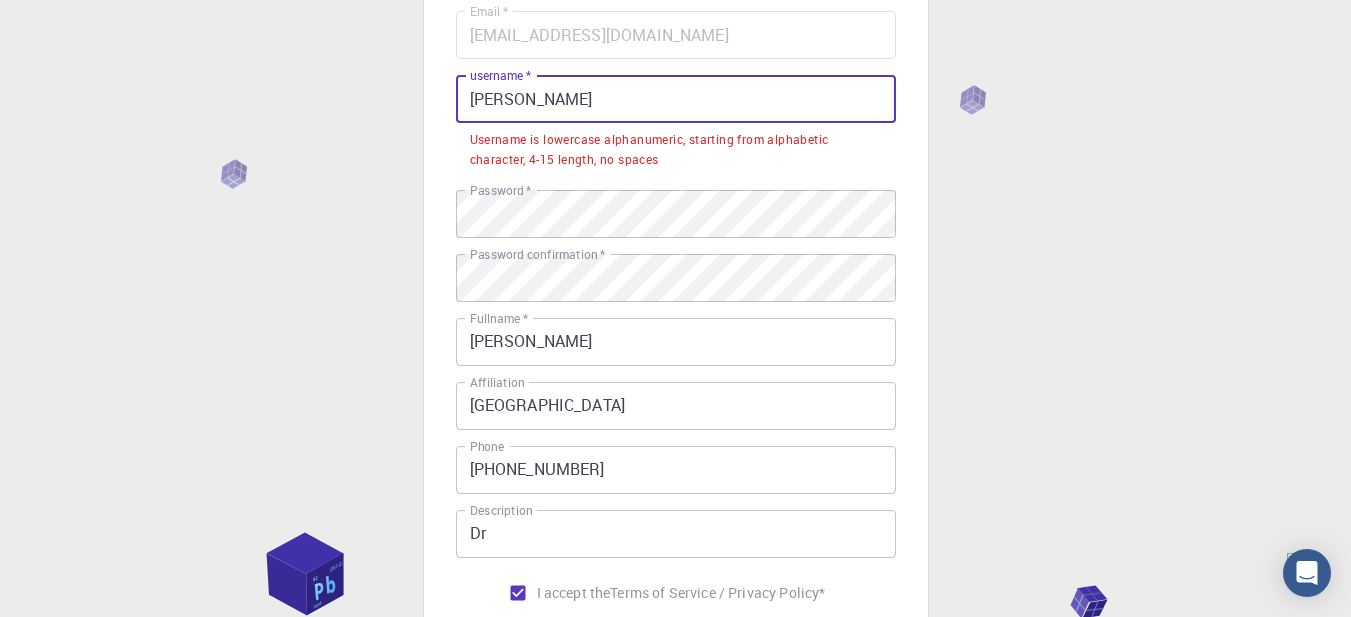 click on "Abdallah" at bounding box center [676, 99] 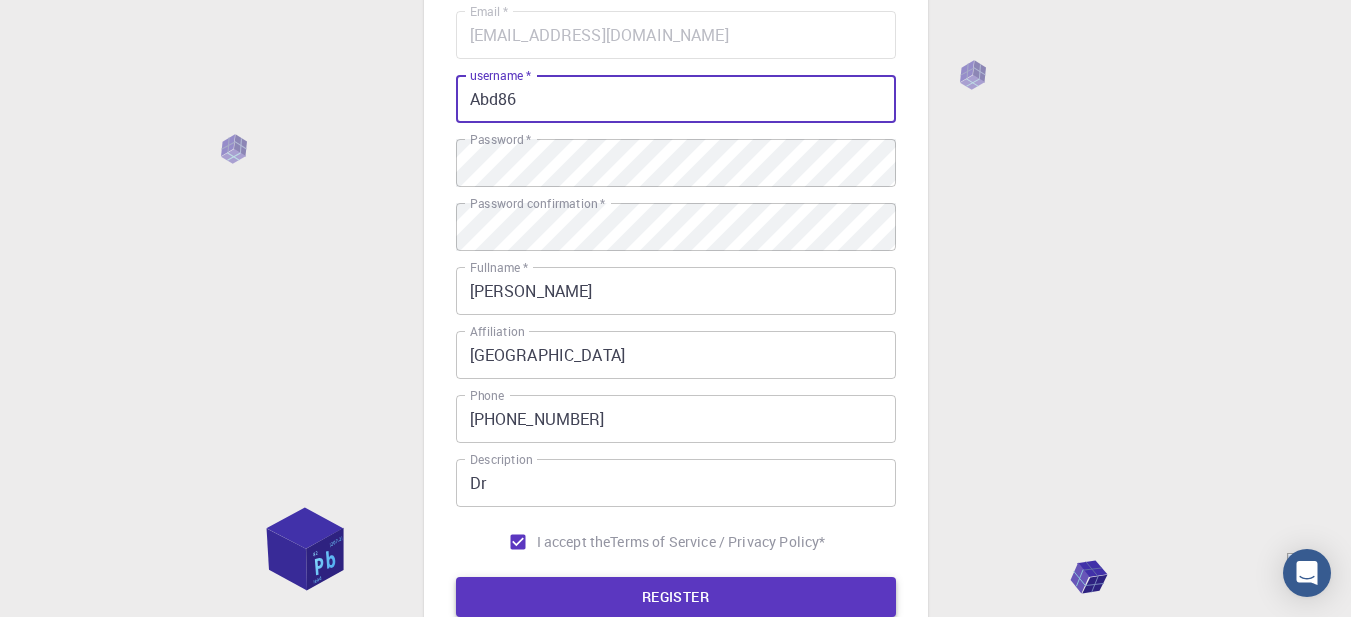click on "REGISTER" at bounding box center [676, 597] 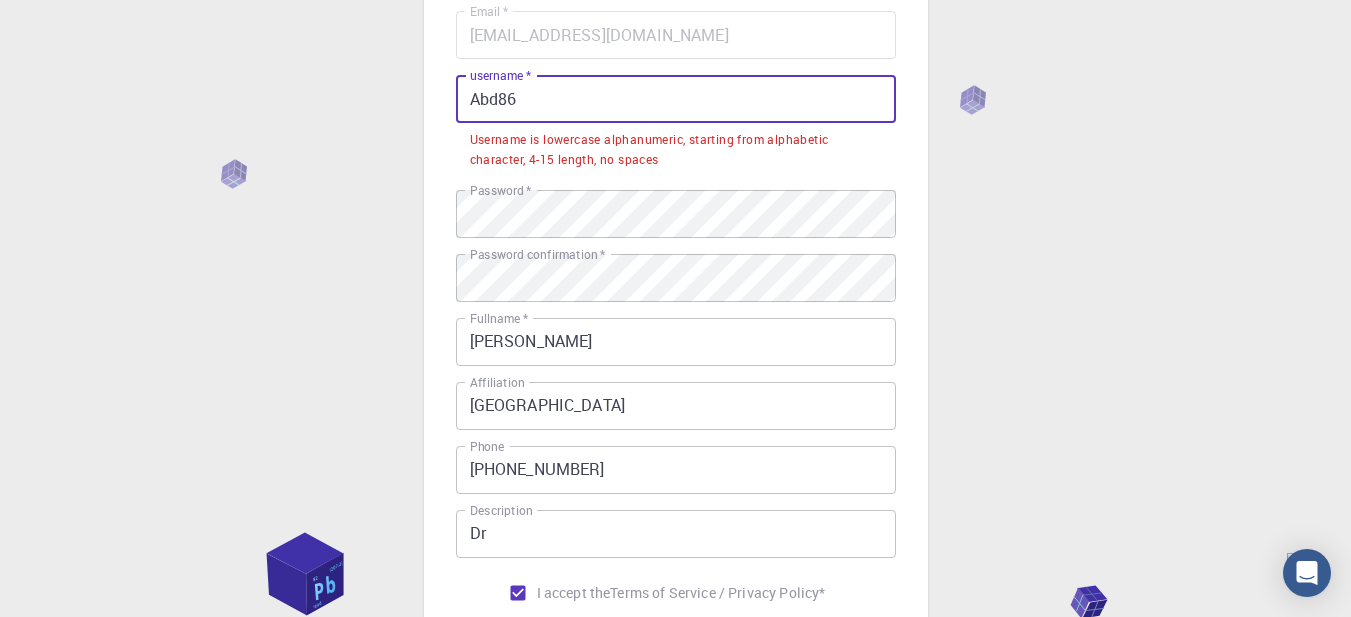 drag, startPoint x: 522, startPoint y: 100, endPoint x: 501, endPoint y: 99, distance: 21.023796 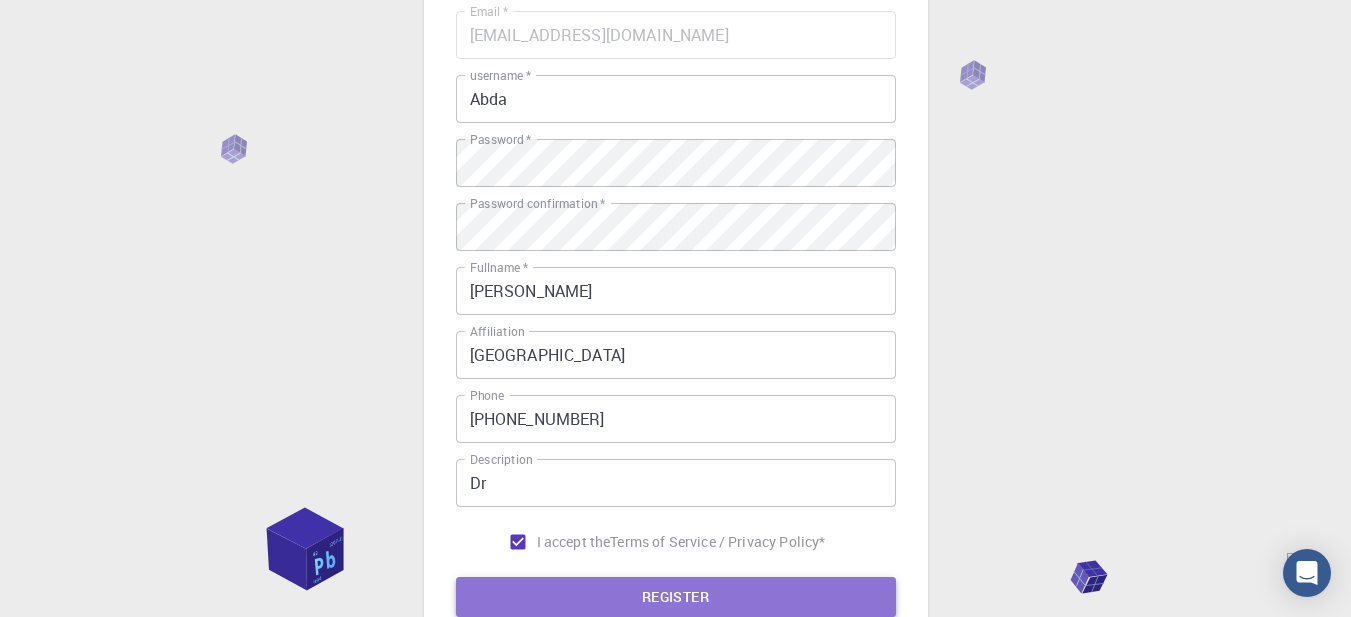 click on "REGISTER" at bounding box center [676, 597] 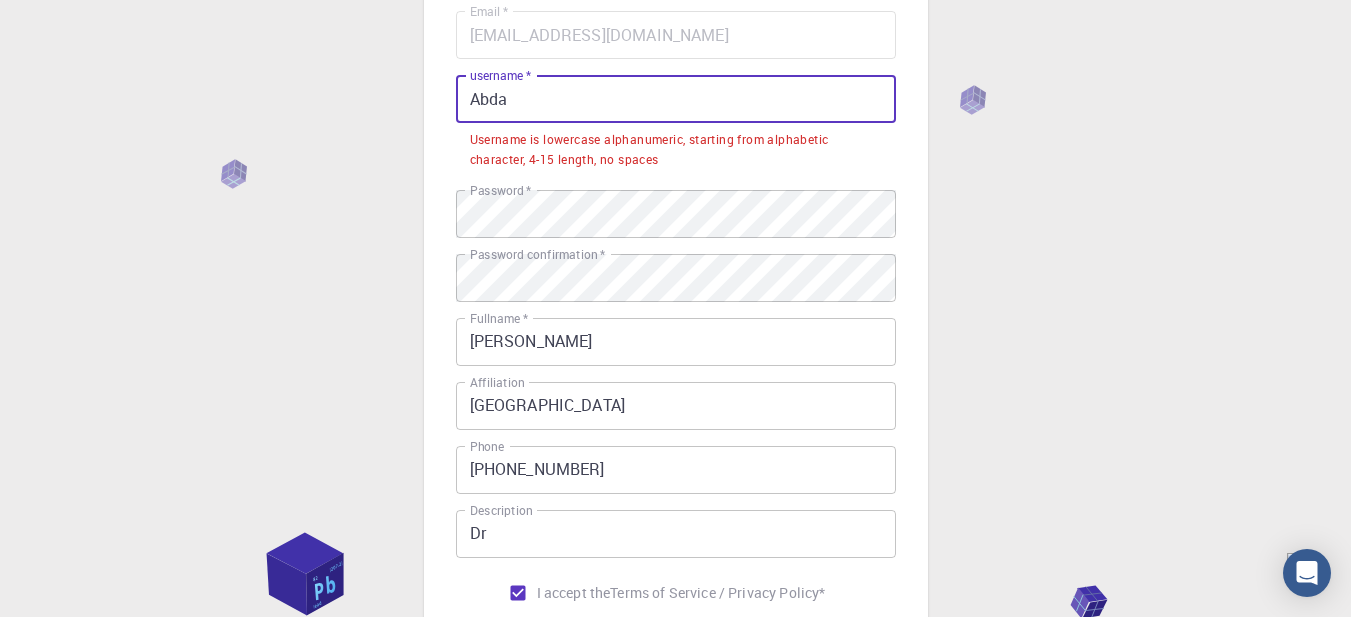 click on "Abda" at bounding box center (676, 99) 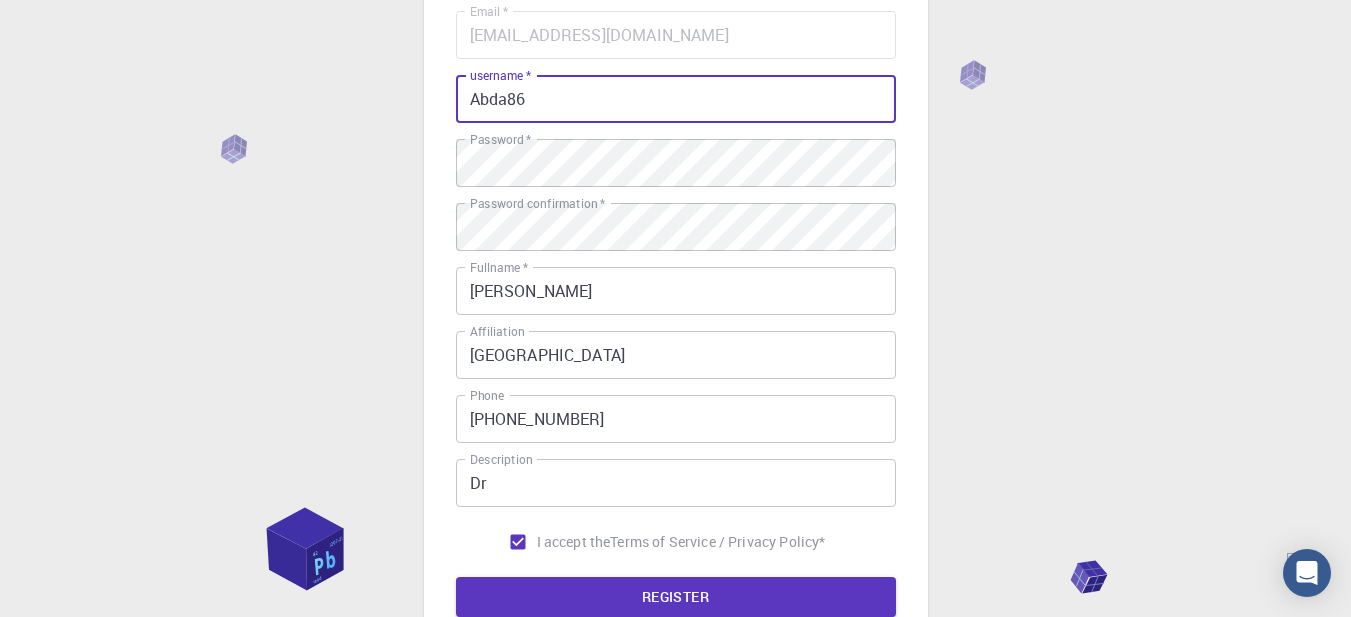 click on "Abda86" at bounding box center [676, 99] 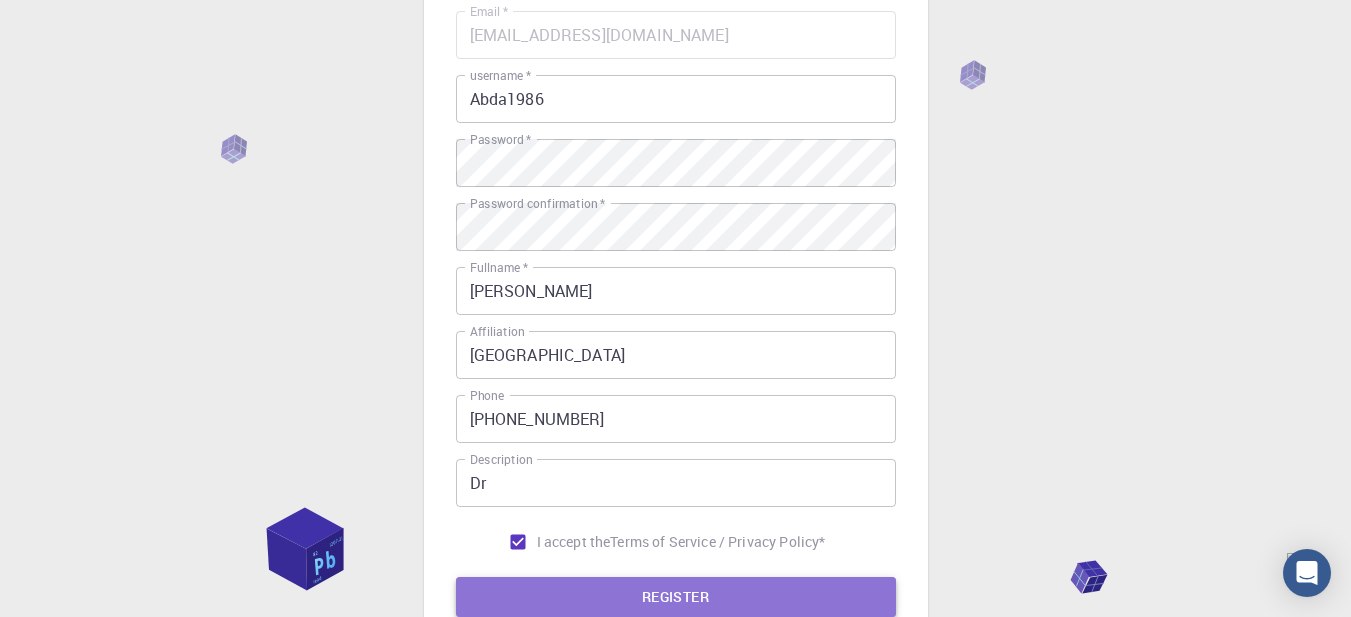 click on "REGISTER" at bounding box center (676, 597) 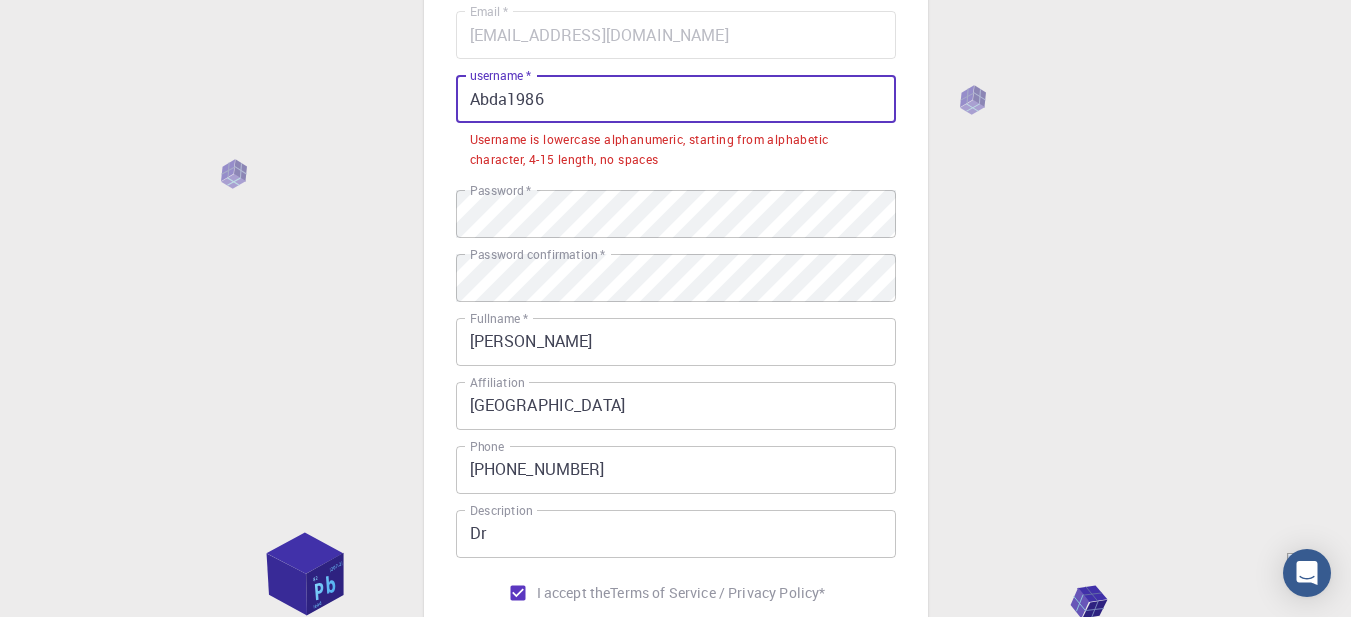 click on "Abda1986" at bounding box center [676, 99] 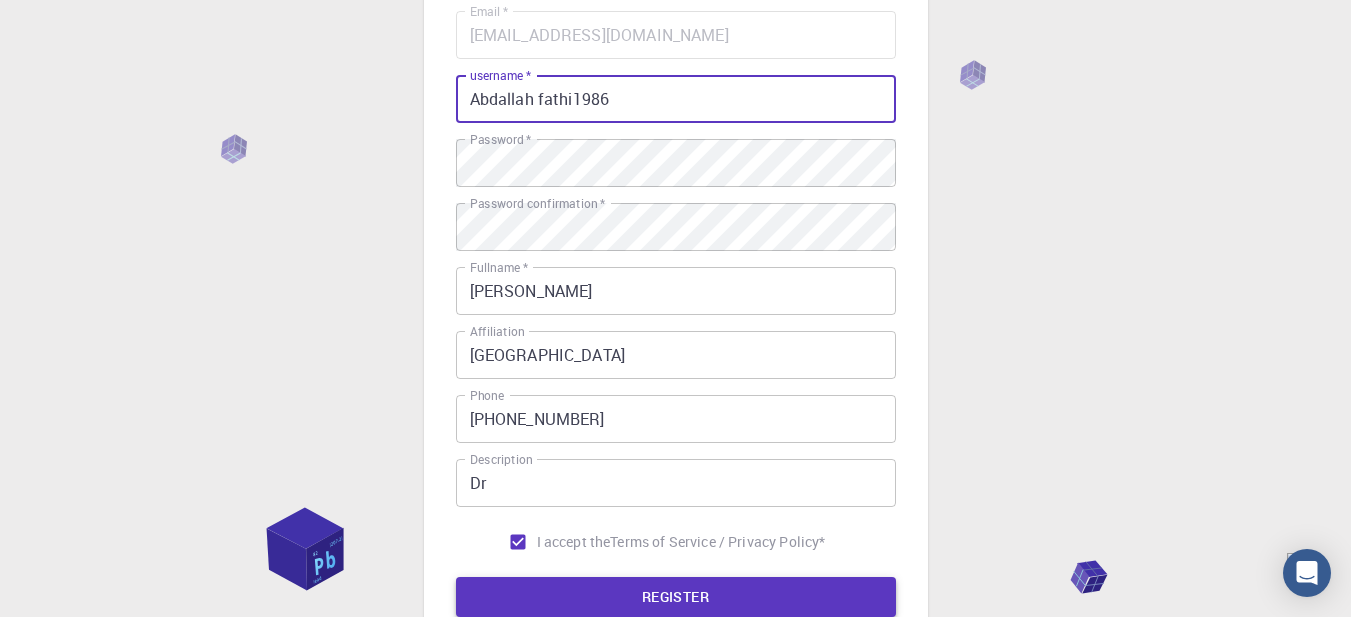 click on "REGISTER" at bounding box center (676, 597) 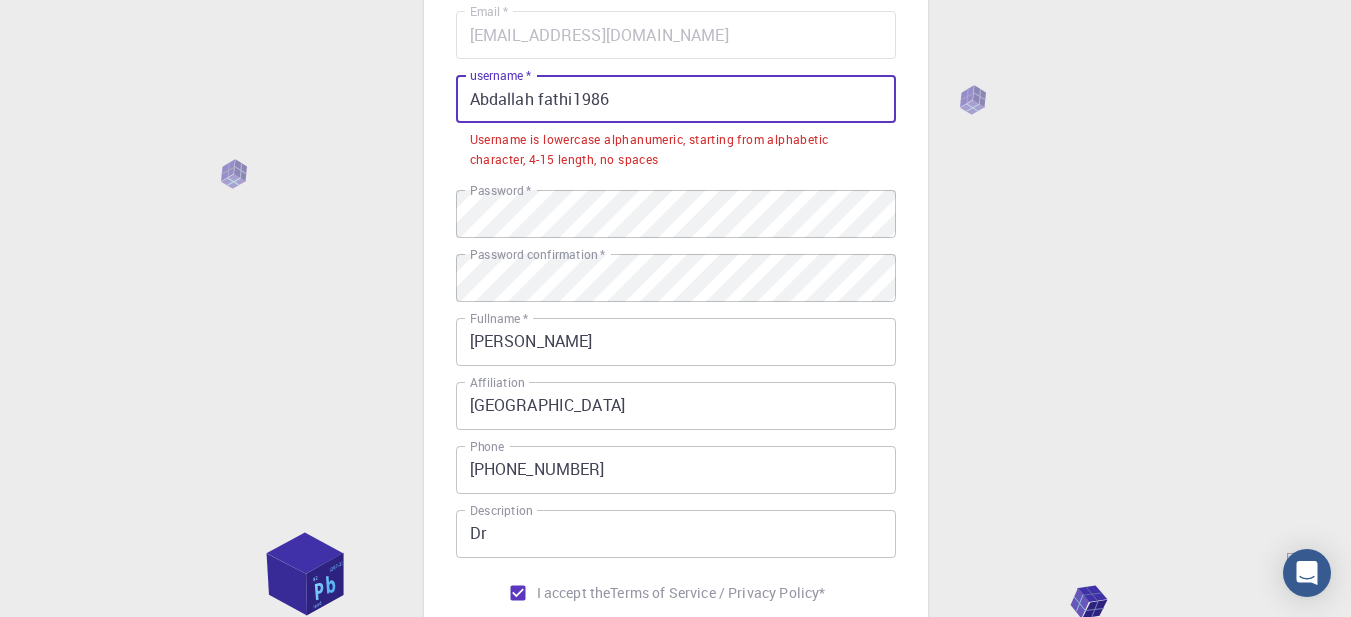 drag, startPoint x: 576, startPoint y: 99, endPoint x: 613, endPoint y: 99, distance: 37 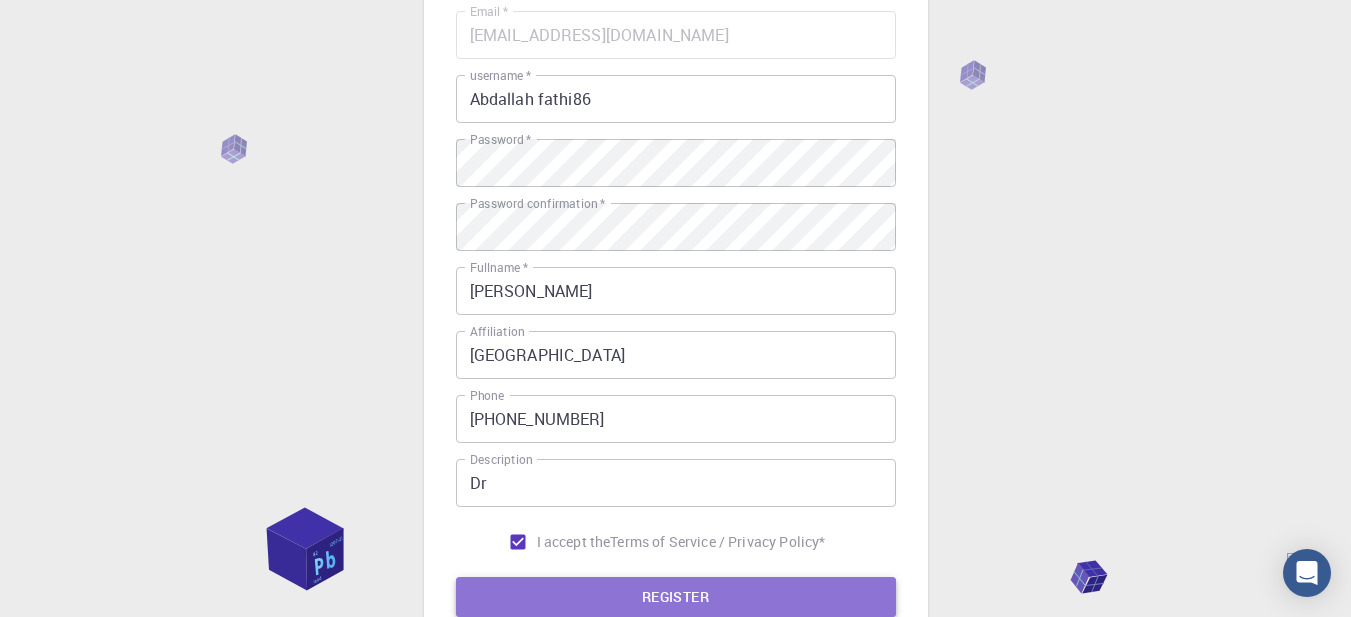 click on "REGISTER" at bounding box center (676, 597) 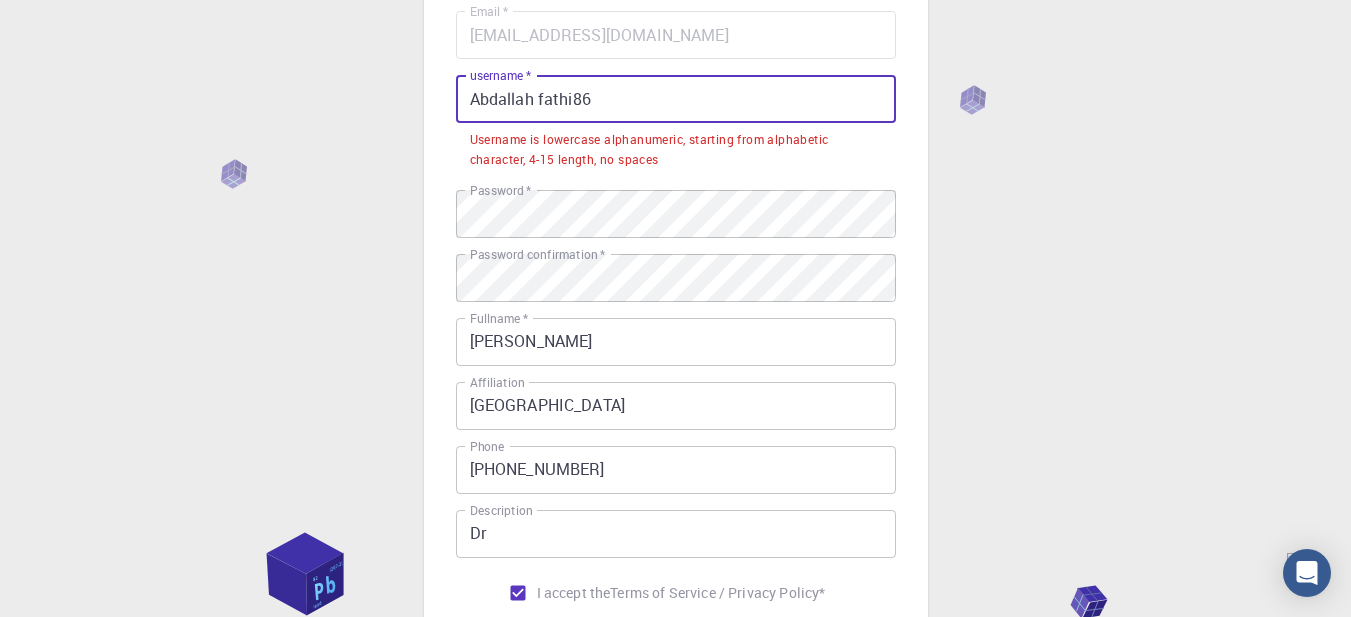 click on "Abdallah fathi86" at bounding box center (676, 99) 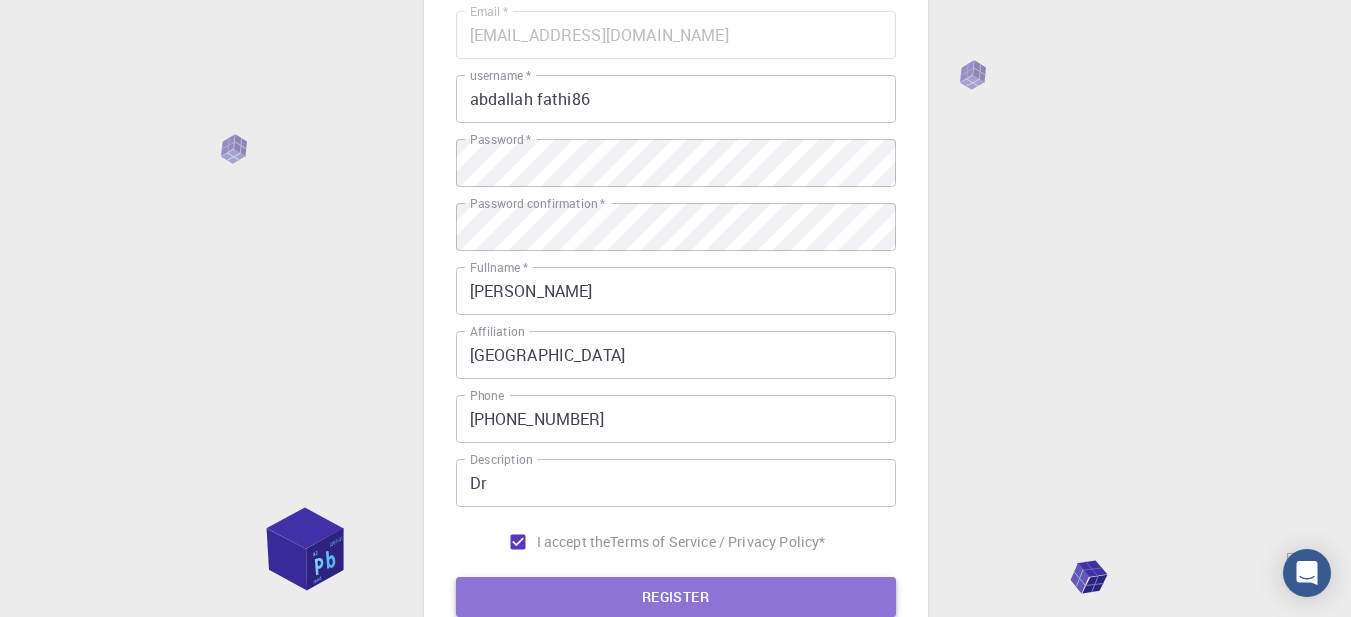 click on "REGISTER" at bounding box center (676, 597) 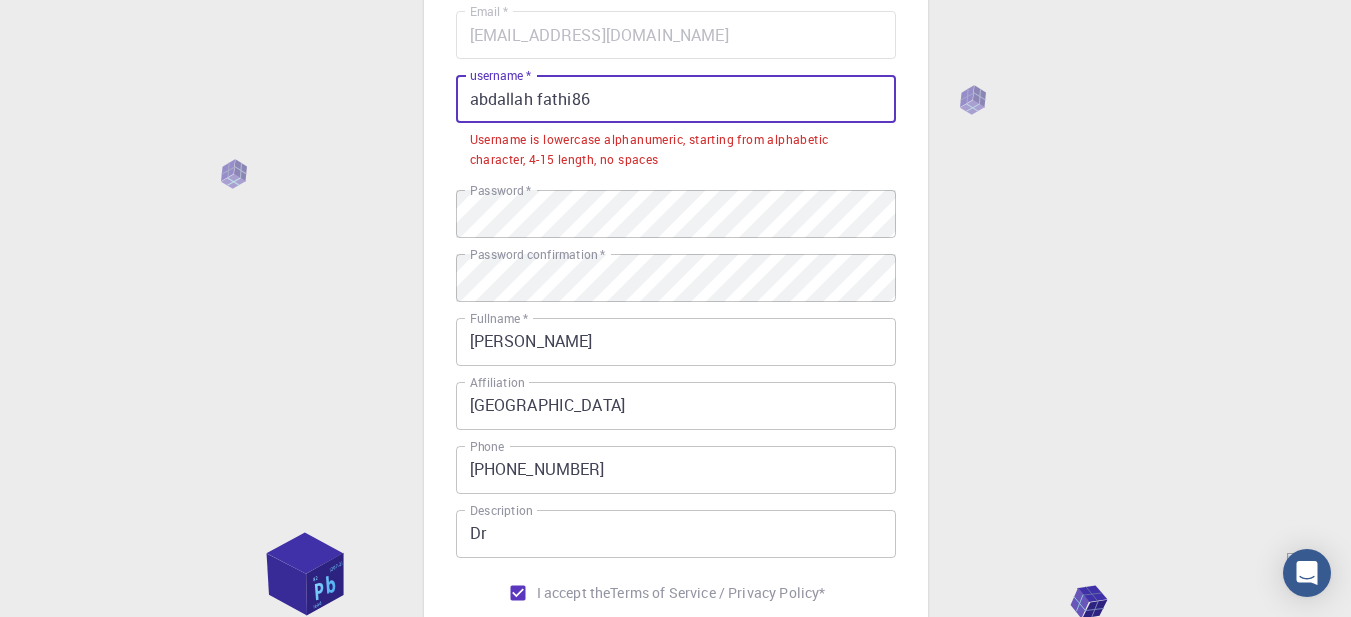 drag, startPoint x: 499, startPoint y: 101, endPoint x: 570, endPoint y: 94, distance: 71.34424 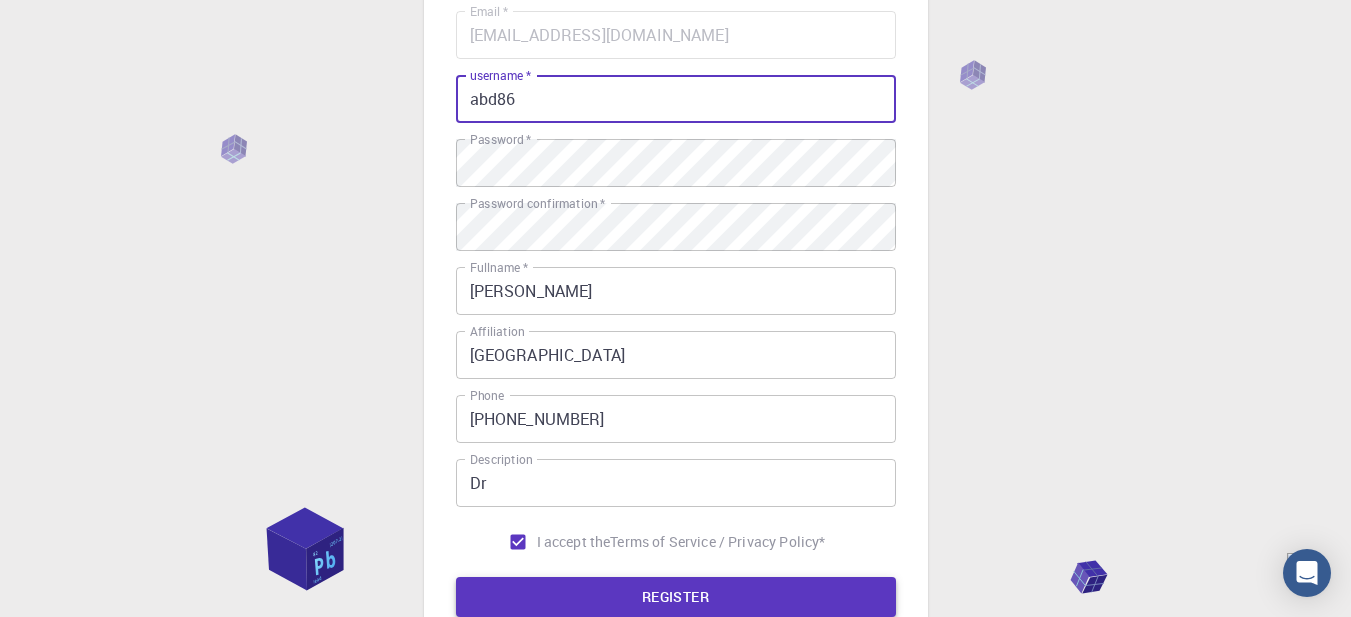 type on "abd86" 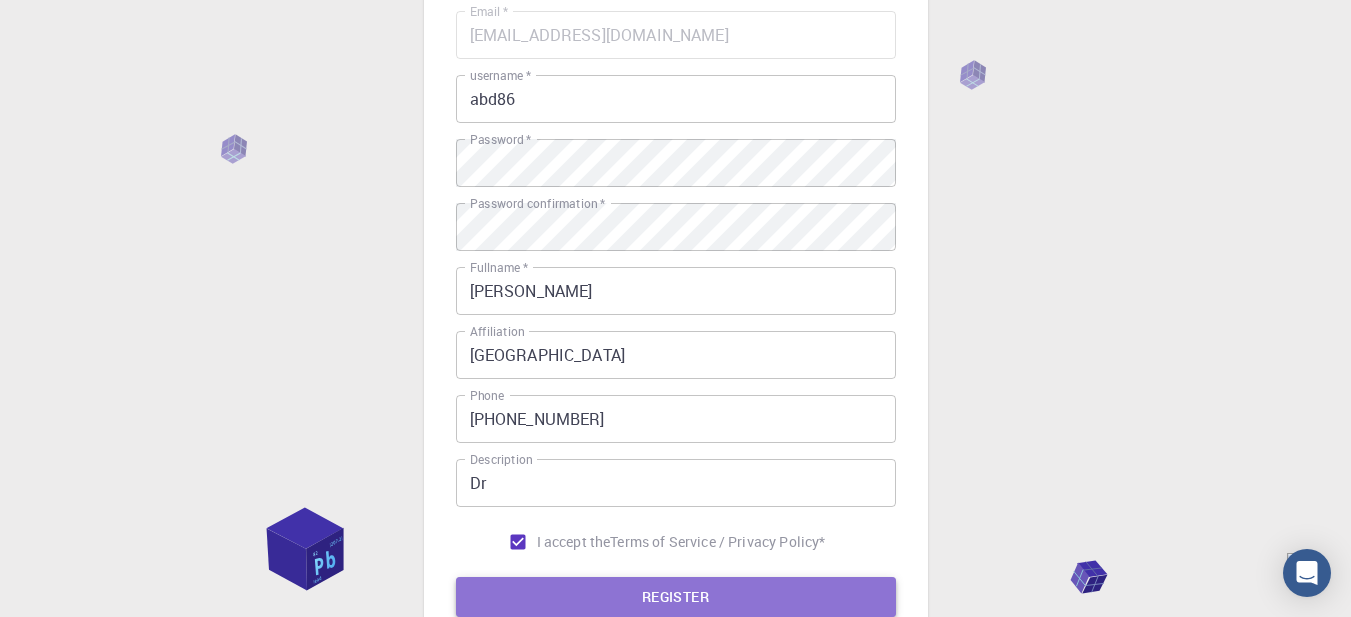 click on "REGISTER" at bounding box center (676, 597) 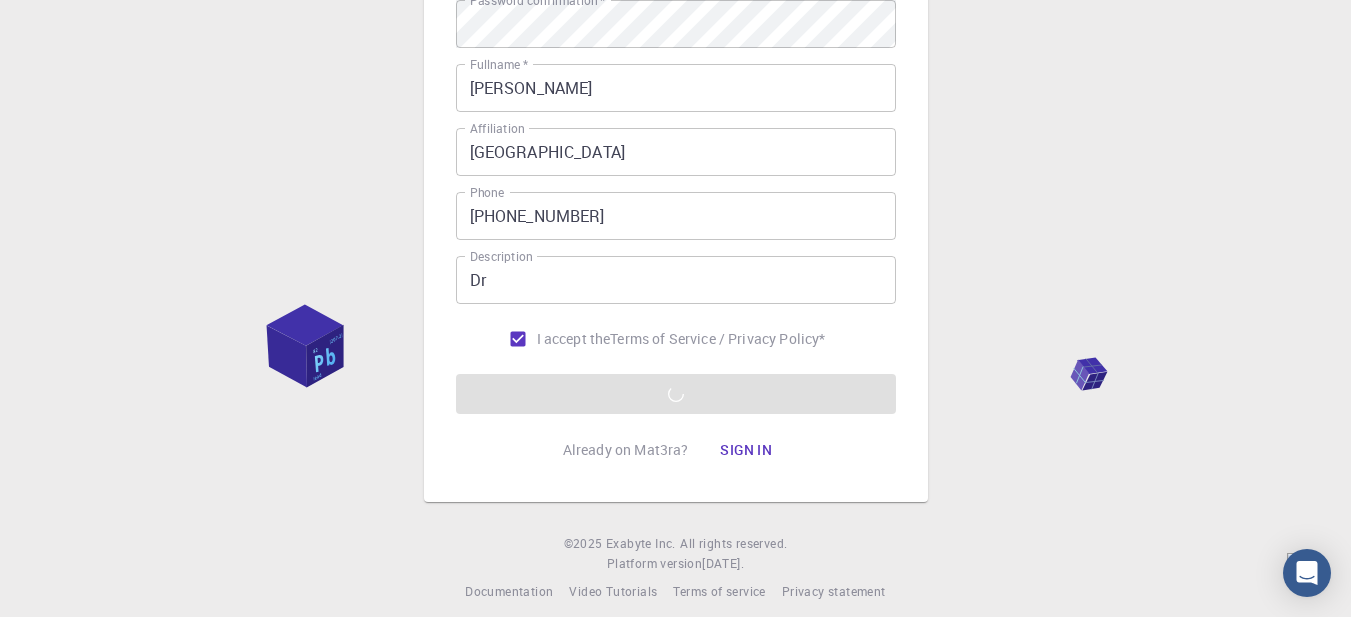 scroll, scrollTop: 401, scrollLeft: 0, axis: vertical 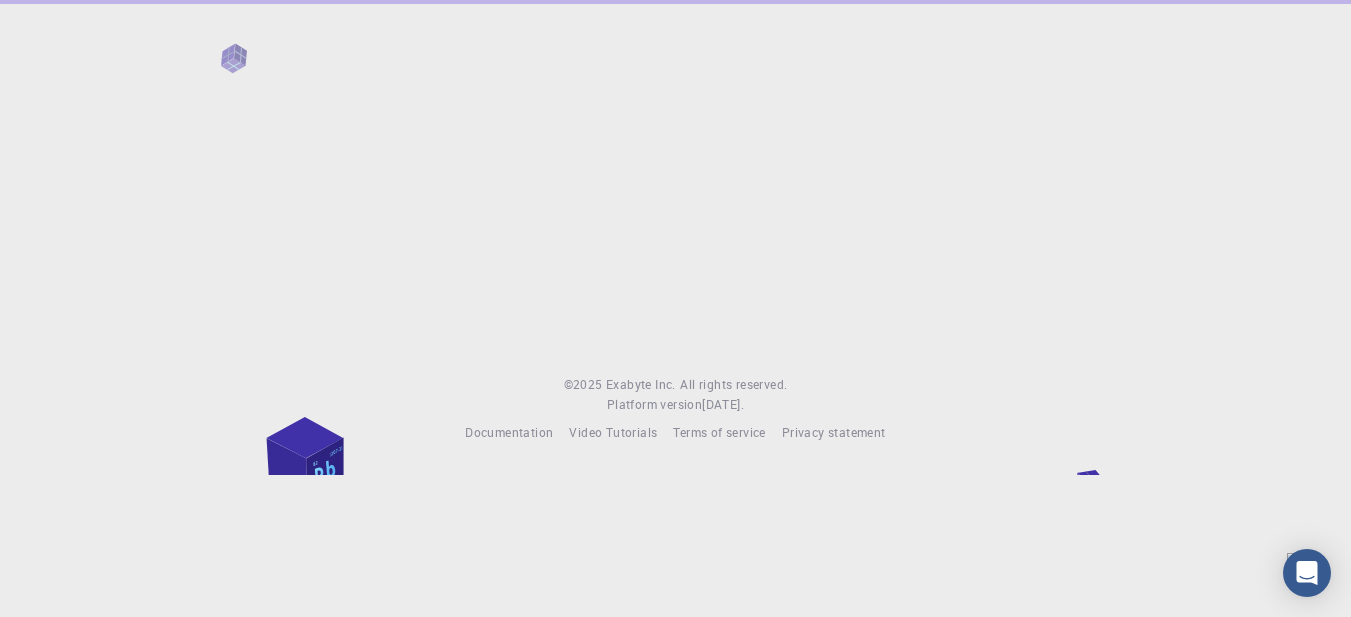 click on "Platform version" at bounding box center [654, 405] 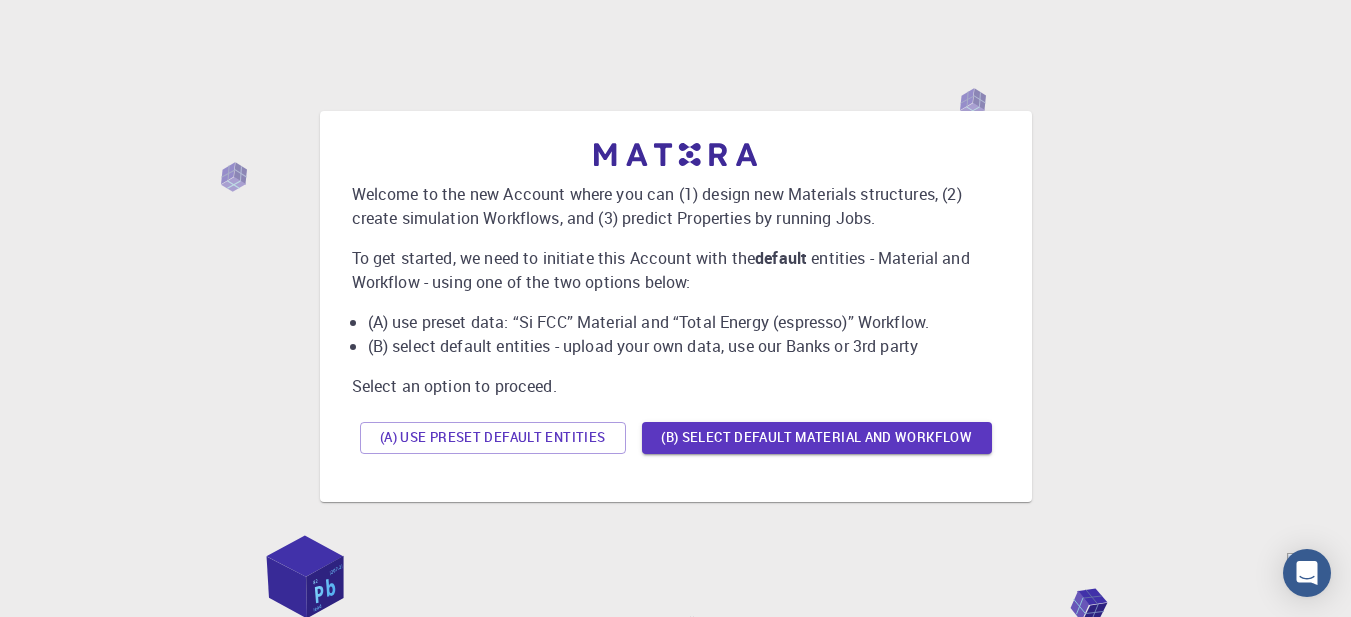 scroll, scrollTop: 0, scrollLeft: 0, axis: both 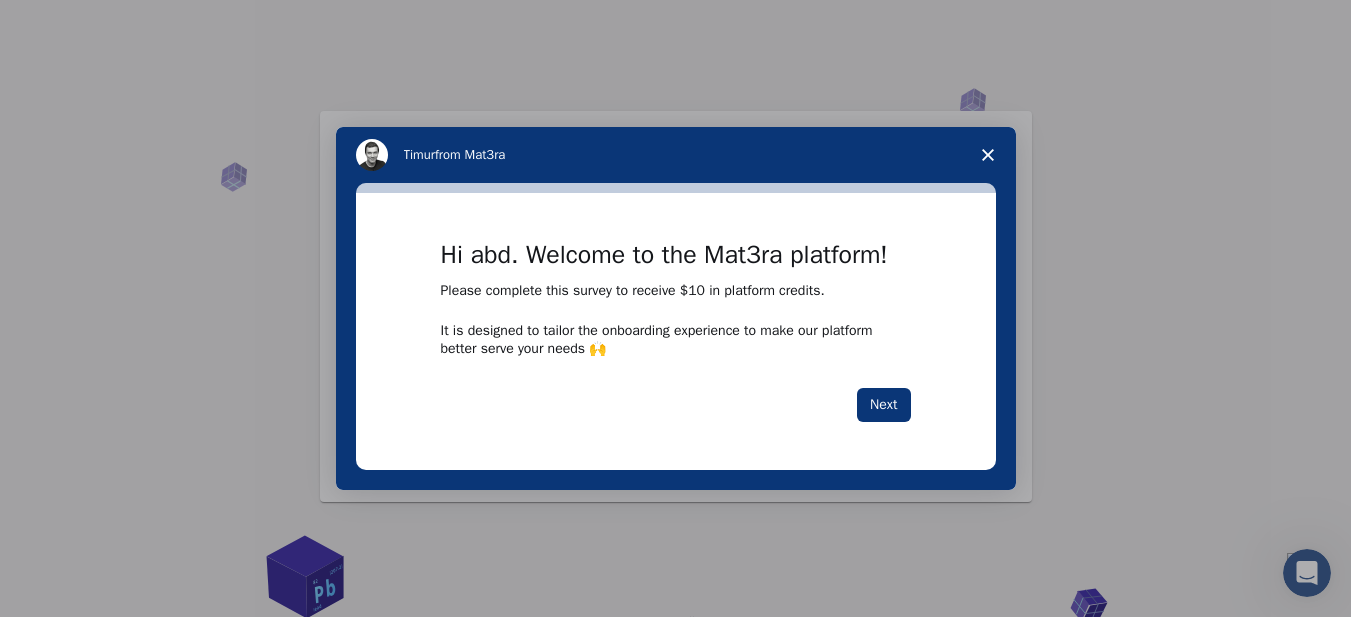 click at bounding box center (675, 308) 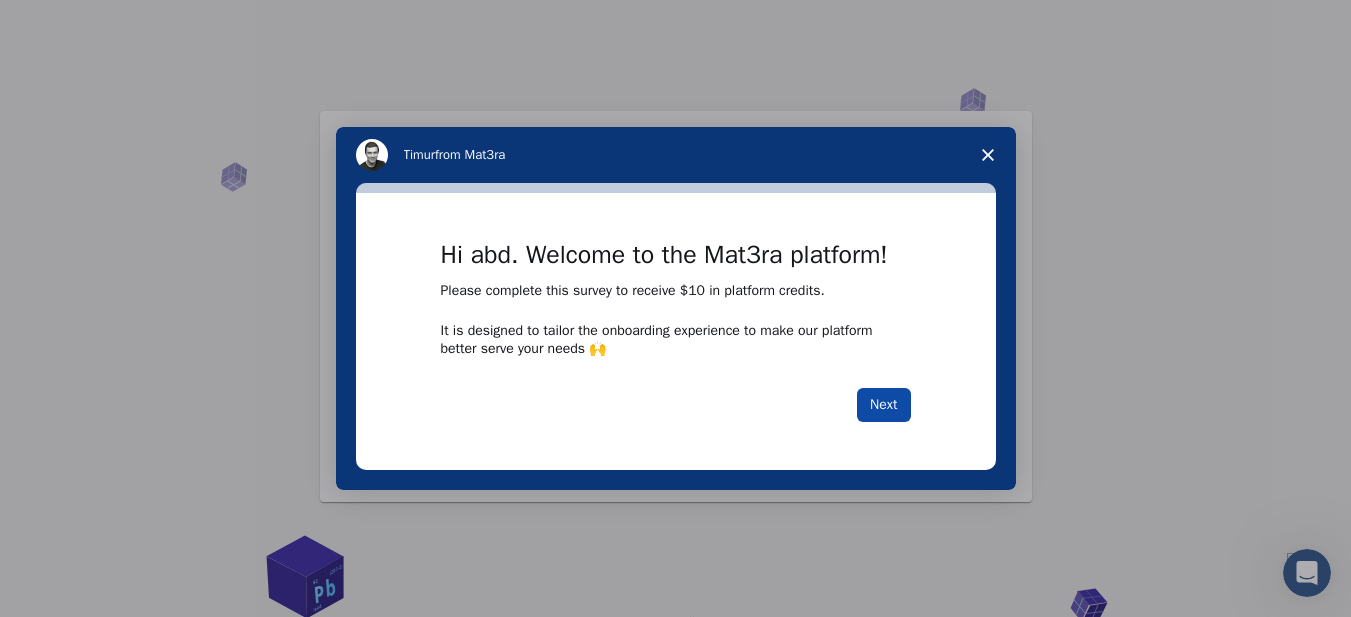 click on "Next" at bounding box center (883, 405) 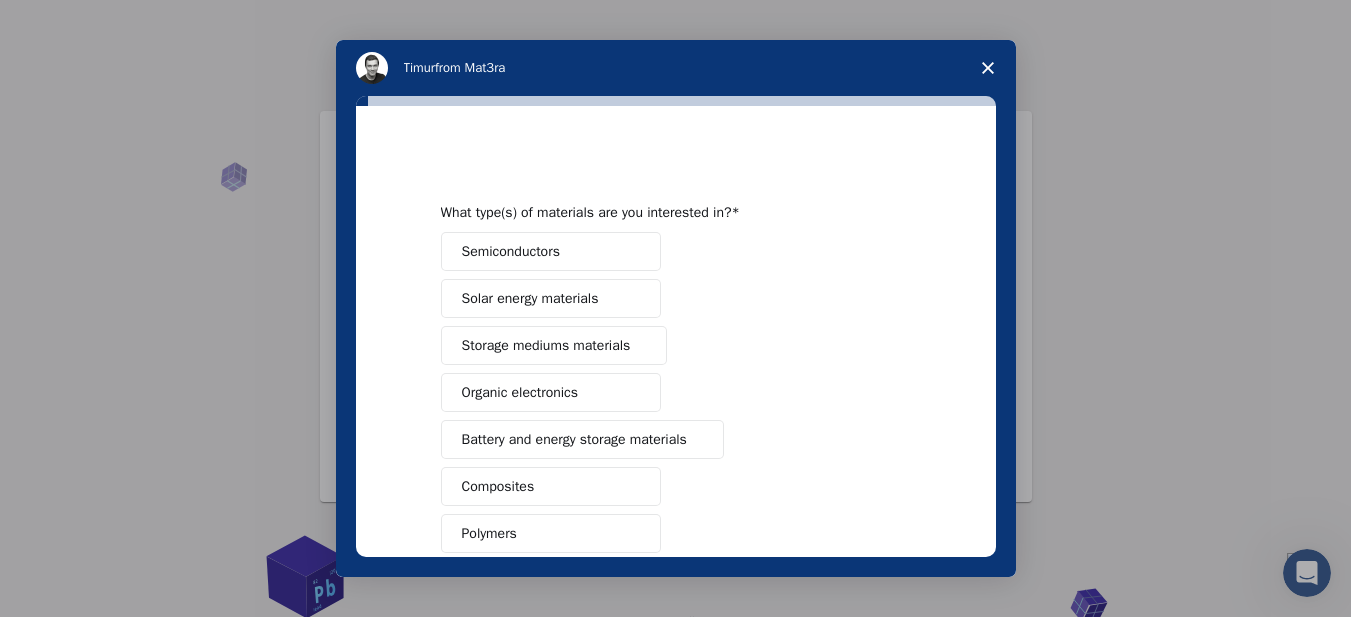 click on "Organic electronics" at bounding box center (520, 392) 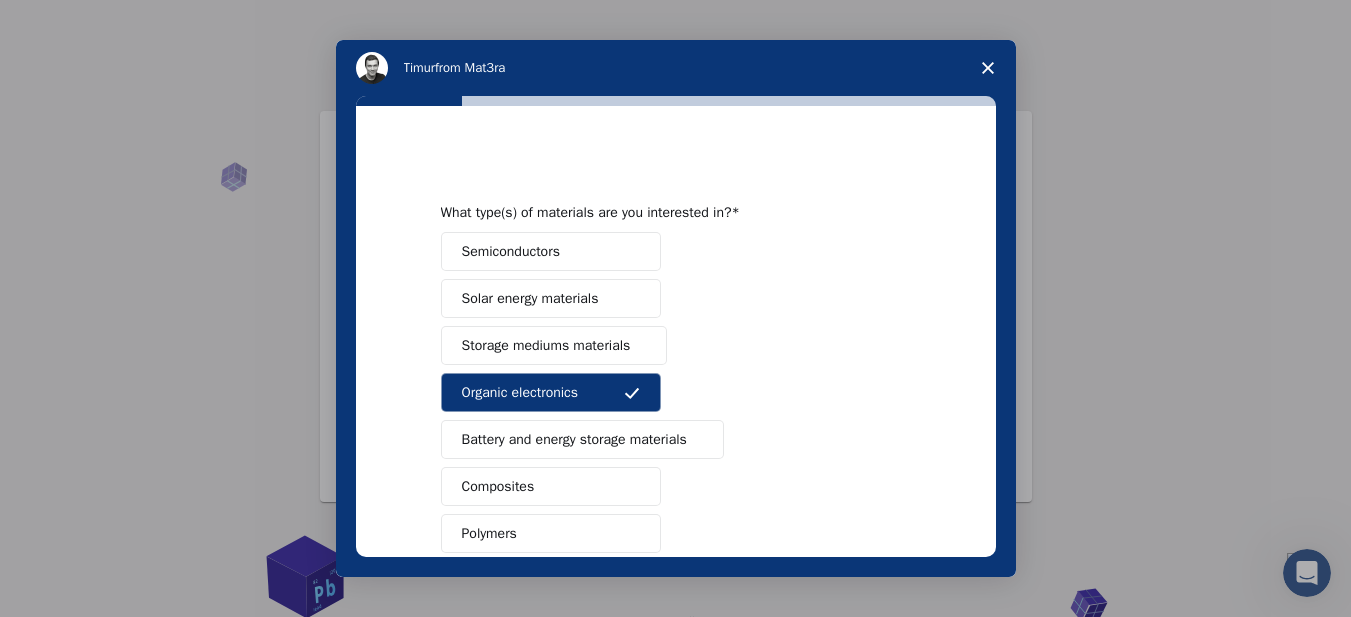 click on "Storage mediums materials" at bounding box center (546, 345) 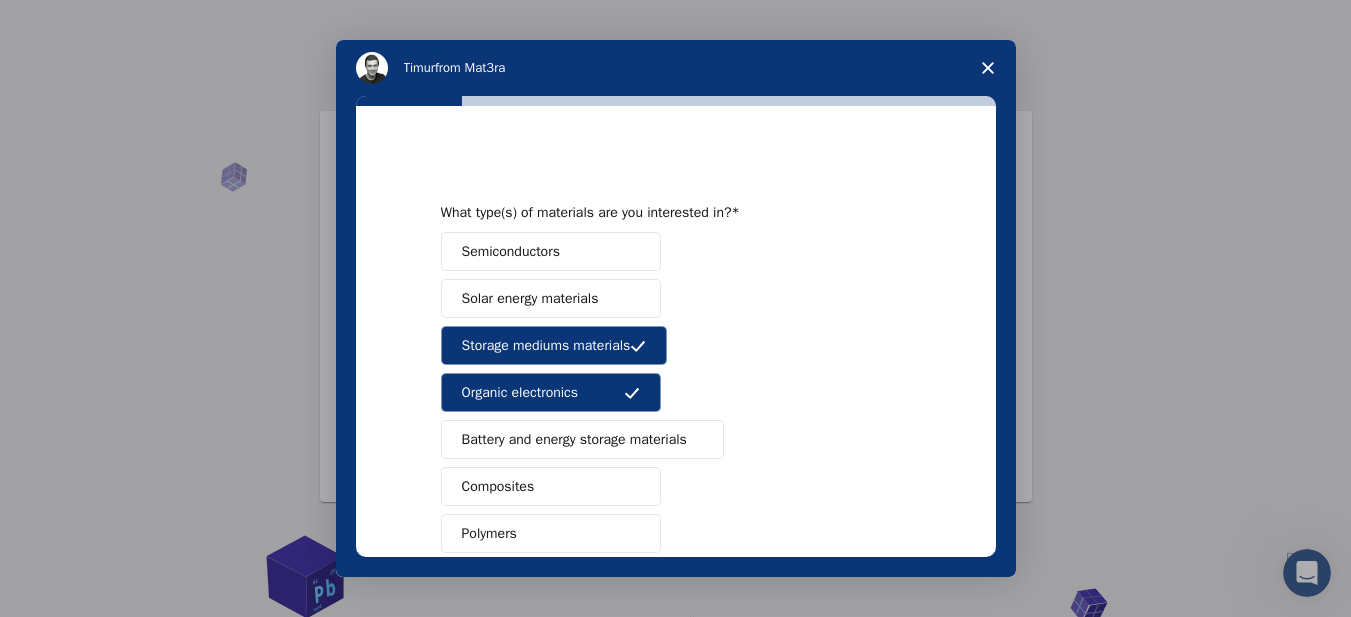 click on "Composites" at bounding box center (498, 486) 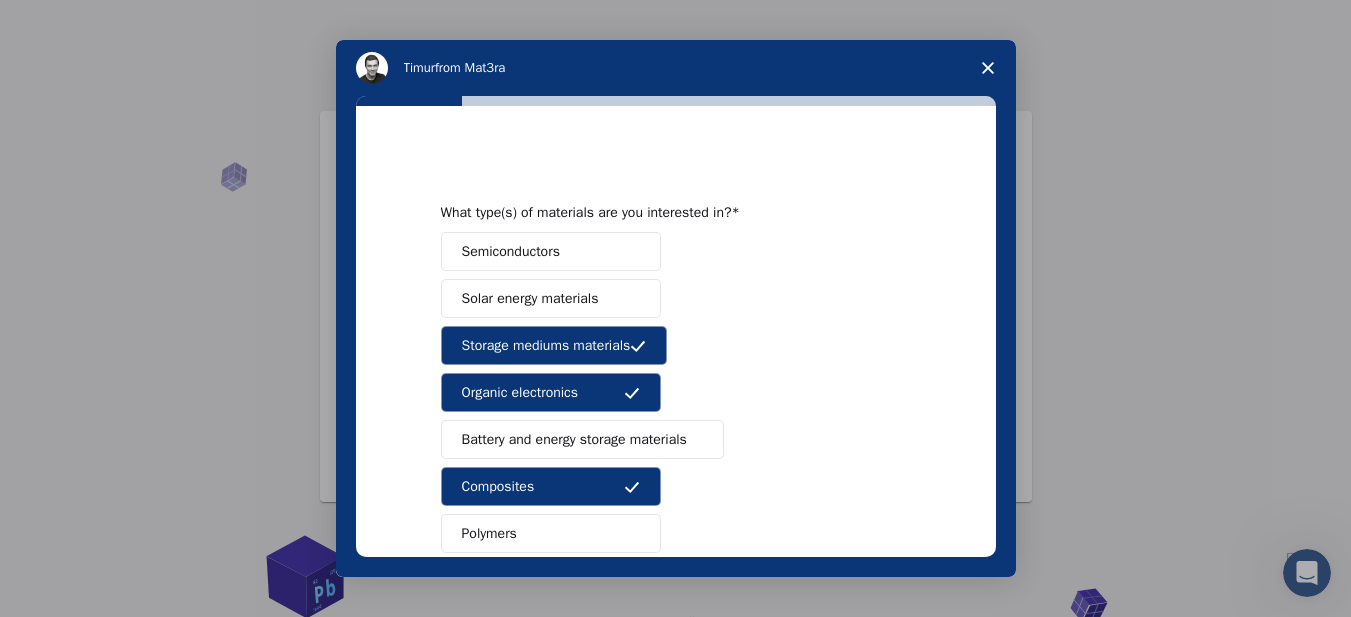 drag, startPoint x: 871, startPoint y: 58, endPoint x: 755, endPoint y: 83, distance: 118.66339 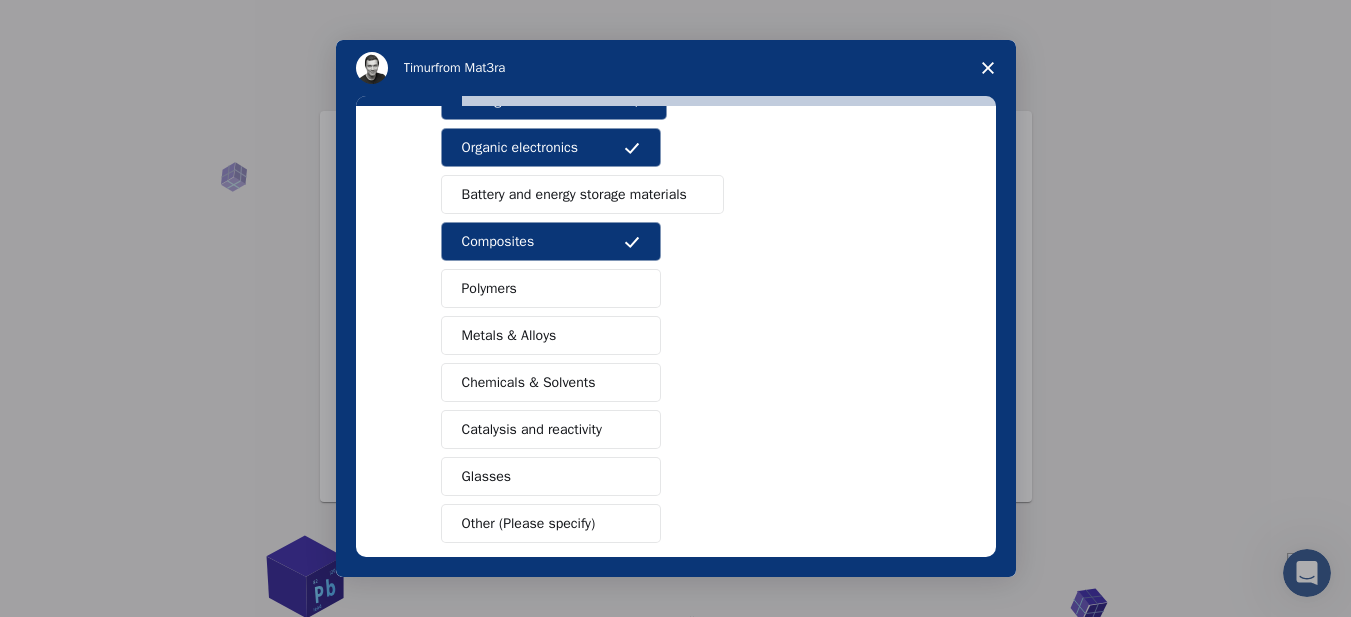 scroll, scrollTop: 300, scrollLeft: 0, axis: vertical 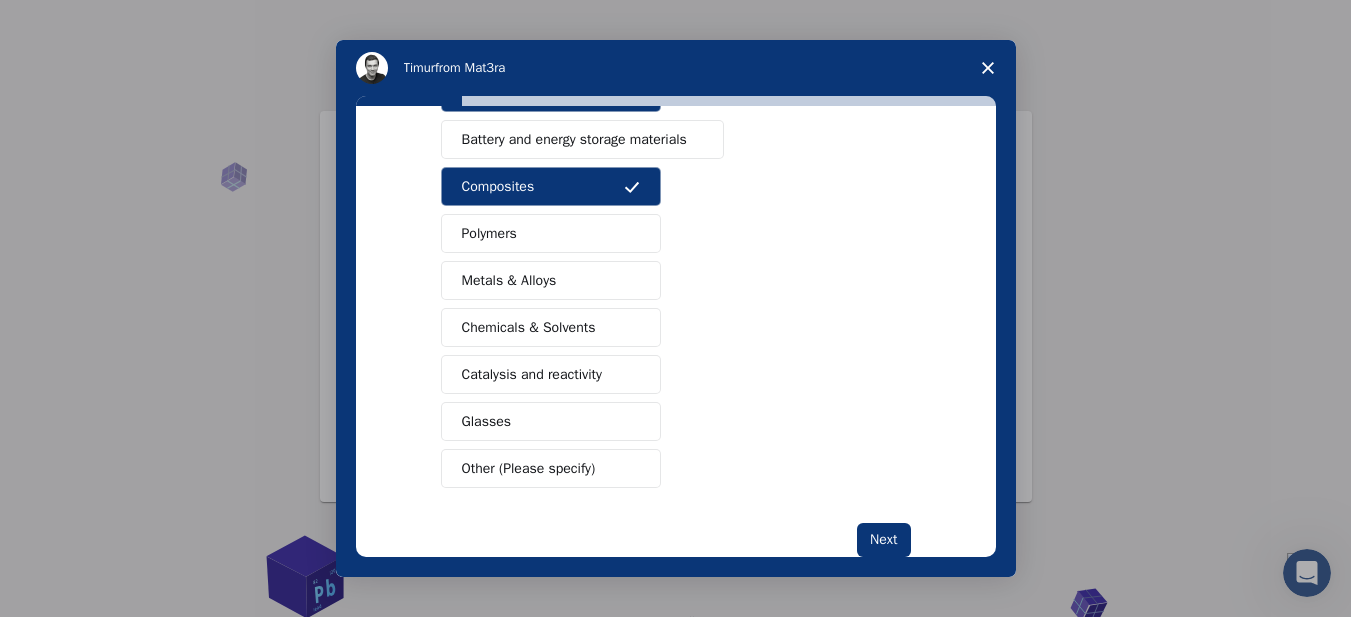click on "Chemicals & Solvents" at bounding box center (529, 327) 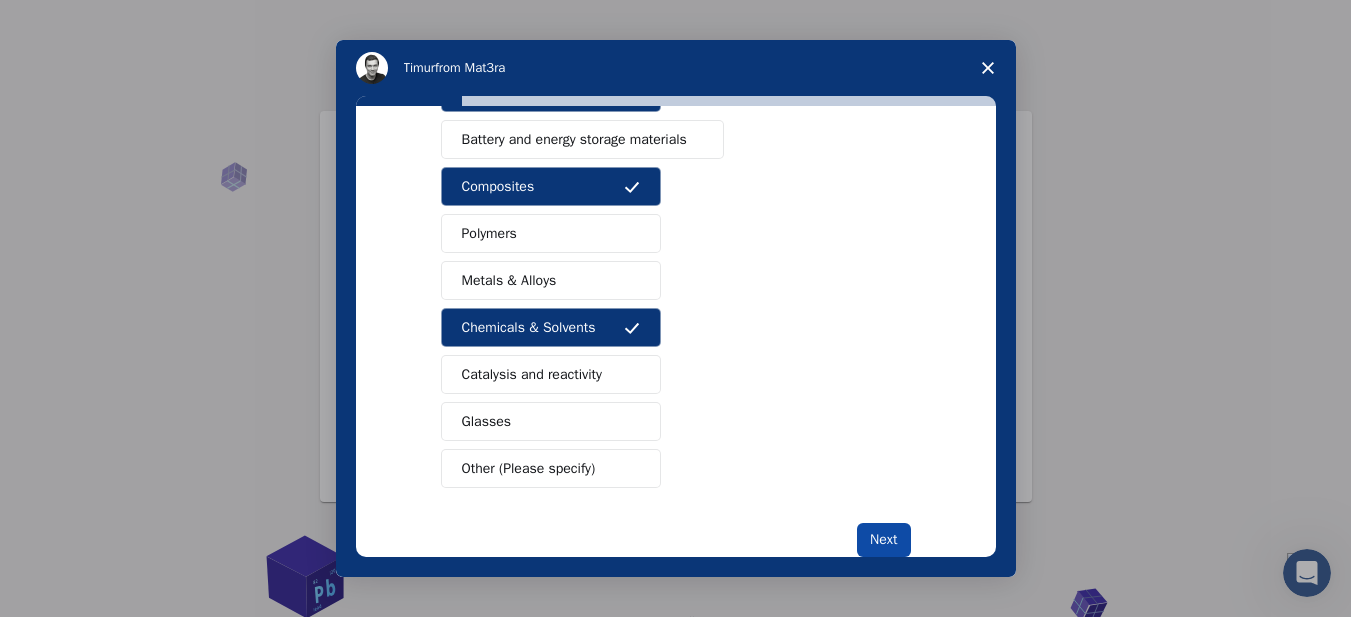click on "Next" at bounding box center [883, 540] 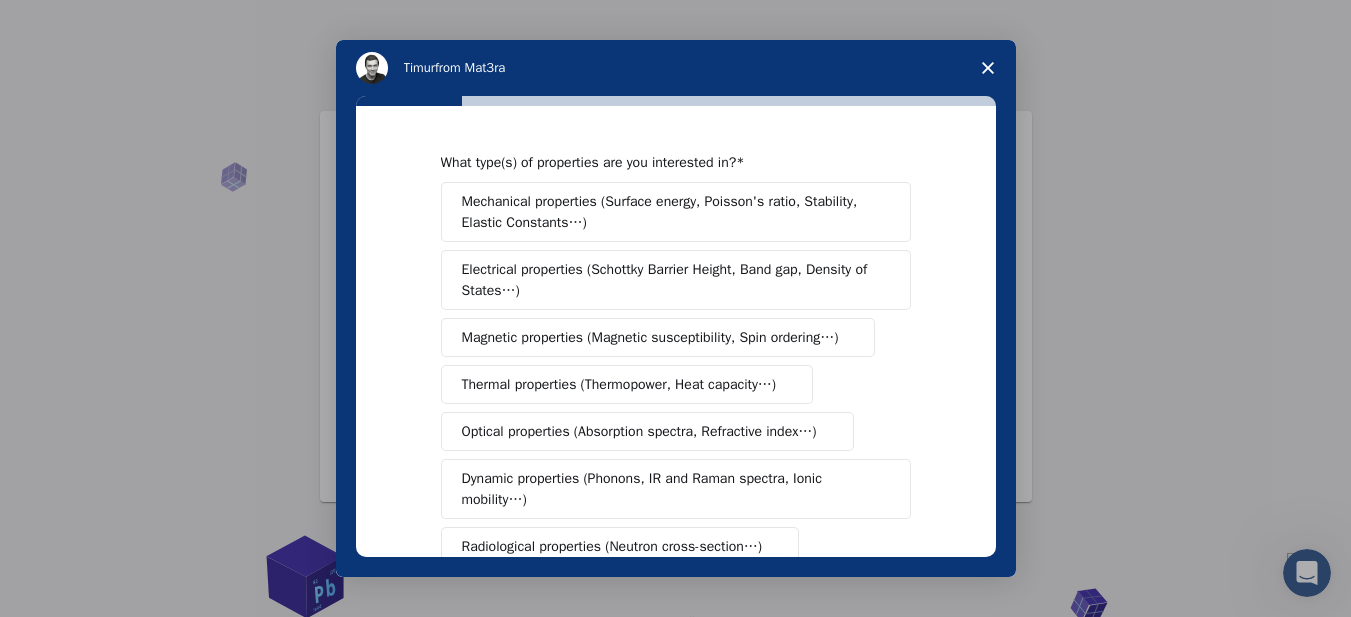 click on "Electrical properties (Schottky Barrier Height, Band gap, Density of States…)" at bounding box center (669, 280) 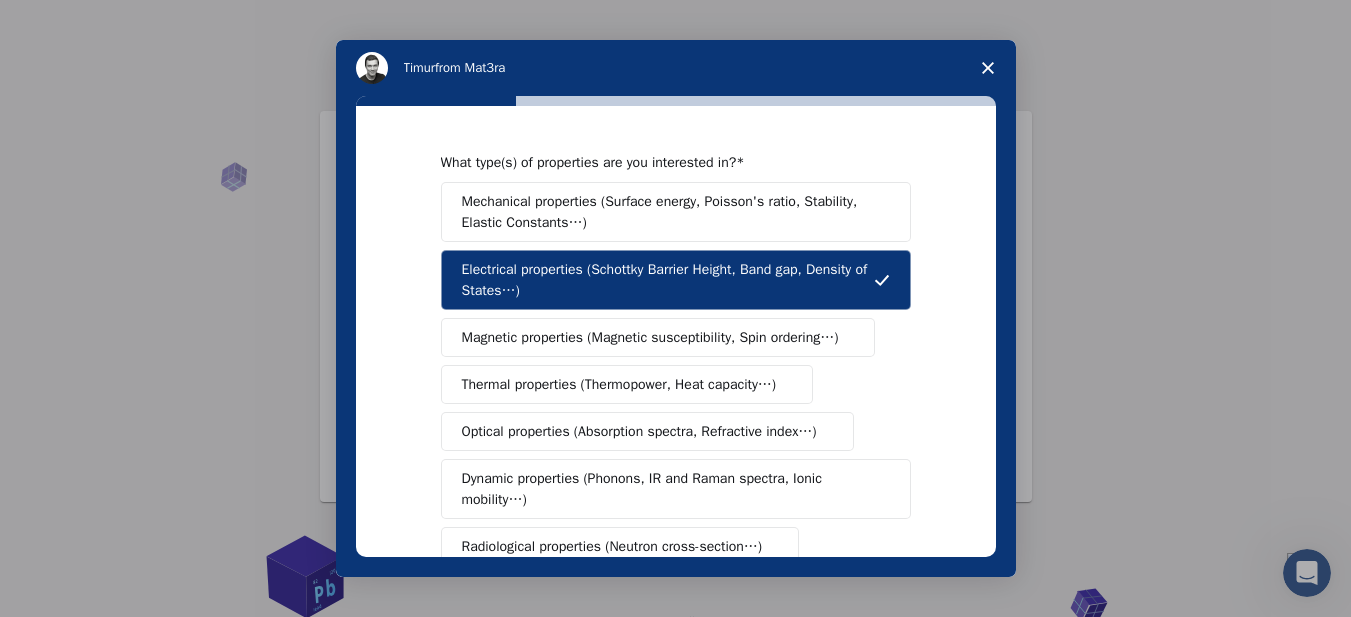 click on "Optical properties (Absorption spectra, Refractive index…)" at bounding box center (639, 431) 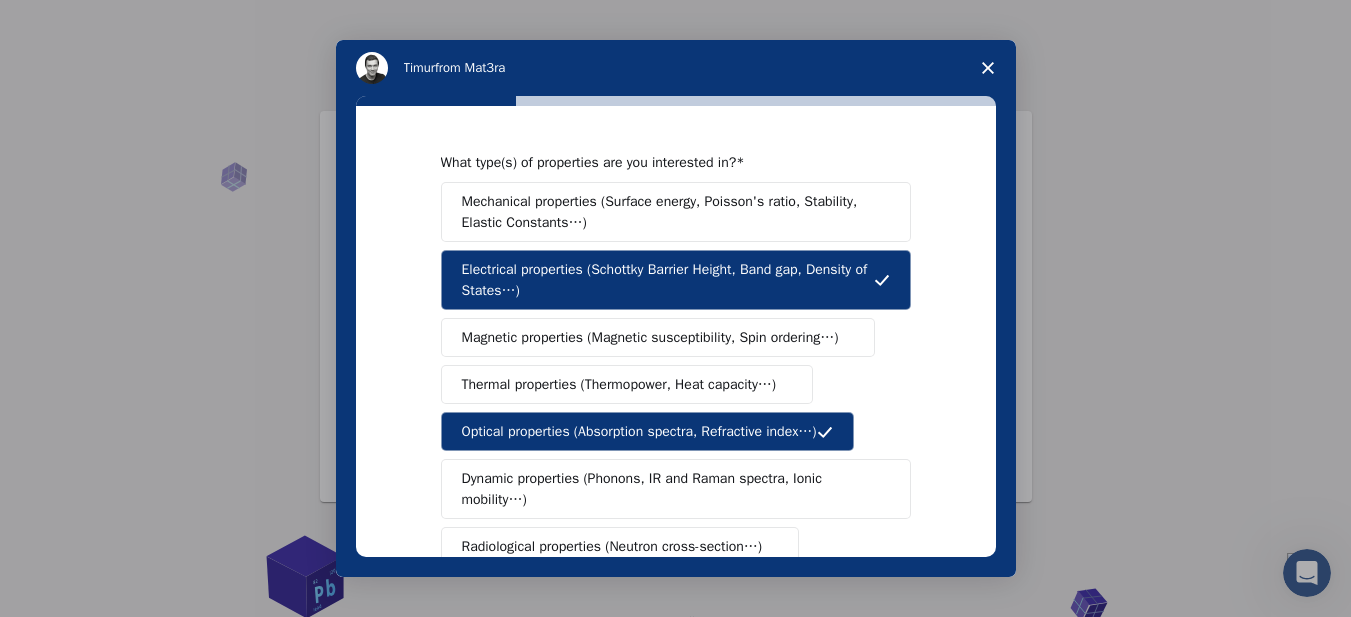 click on "Dynamic properties (Phonons, IR and Raman spectra, Ionic mobility…)" at bounding box center [668, 489] 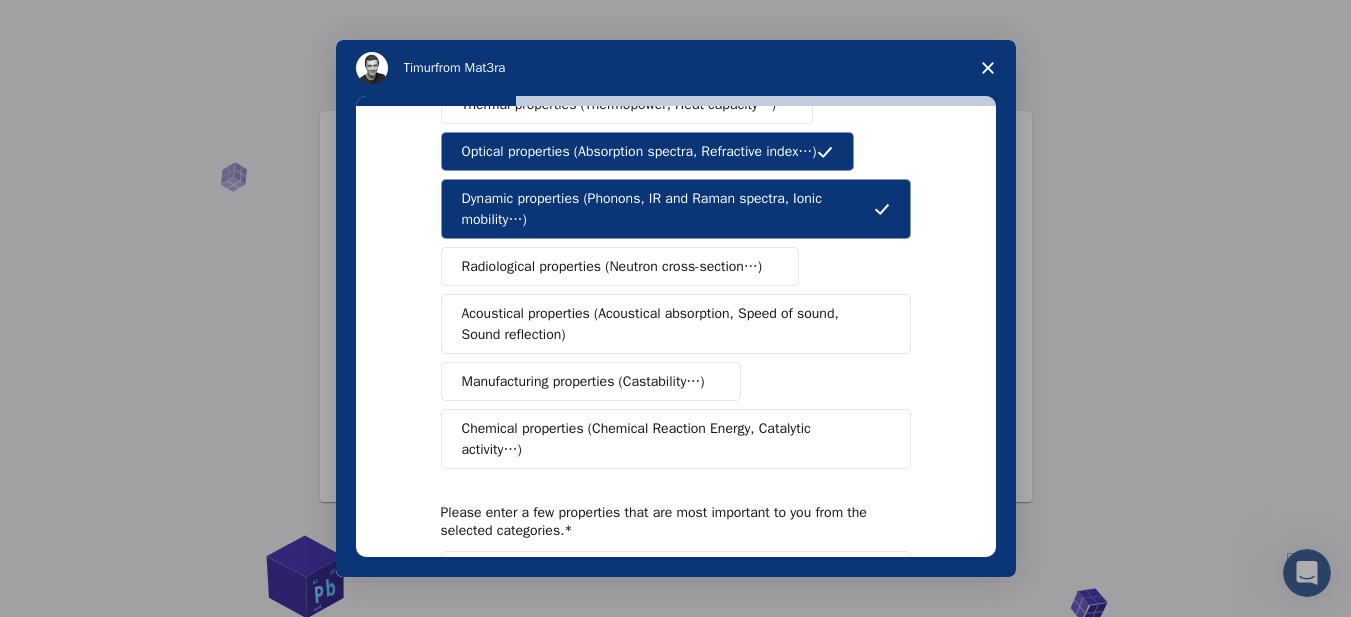 scroll, scrollTop: 282, scrollLeft: 0, axis: vertical 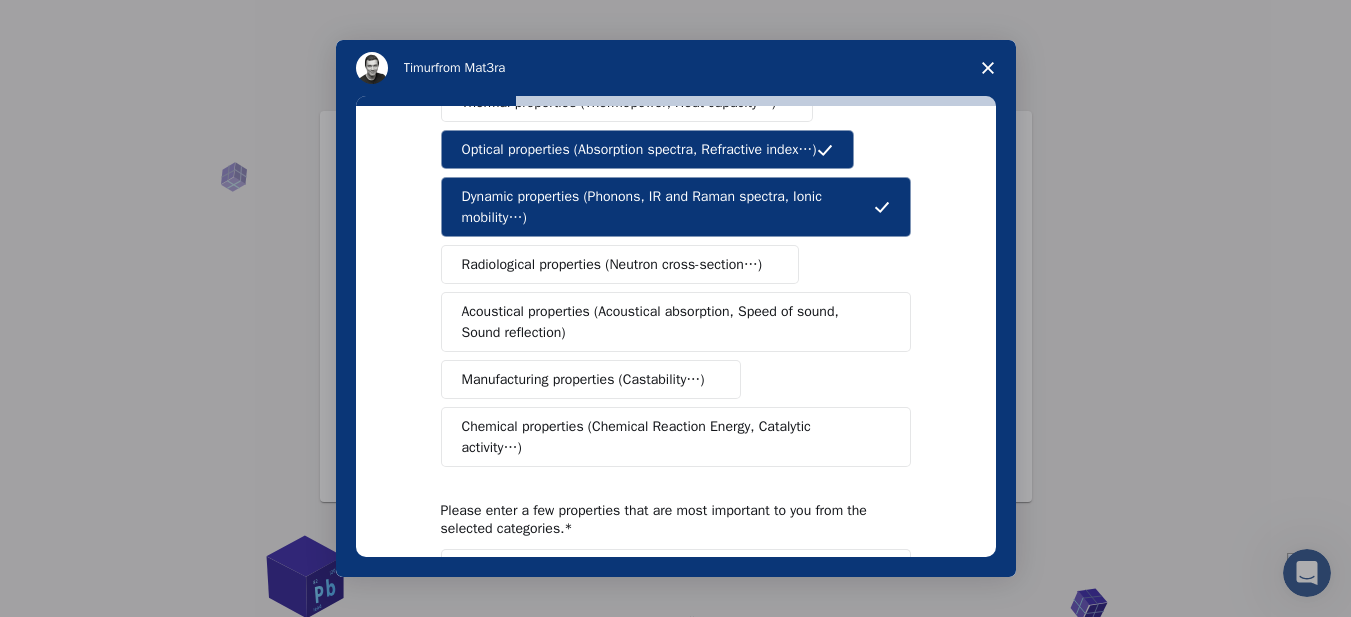 click on "Chemical properties (Chemical Reaction Energy, Catalytic activity…)" at bounding box center [668, 437] 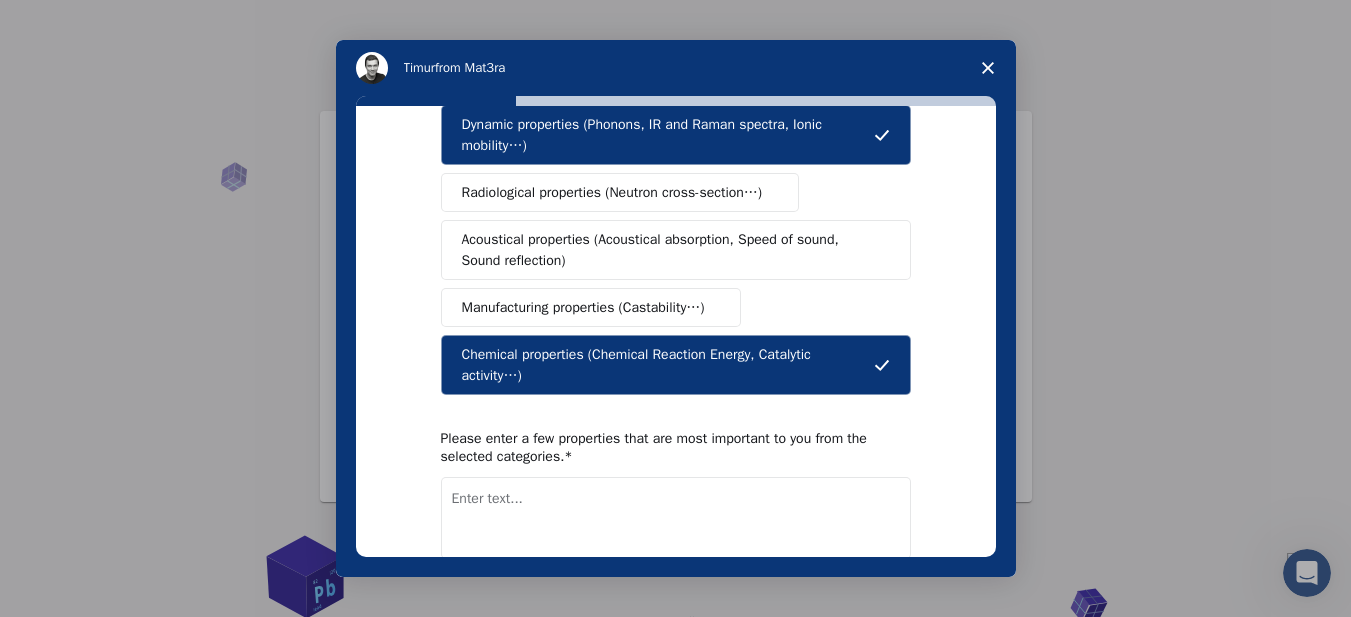 scroll, scrollTop: 416, scrollLeft: 0, axis: vertical 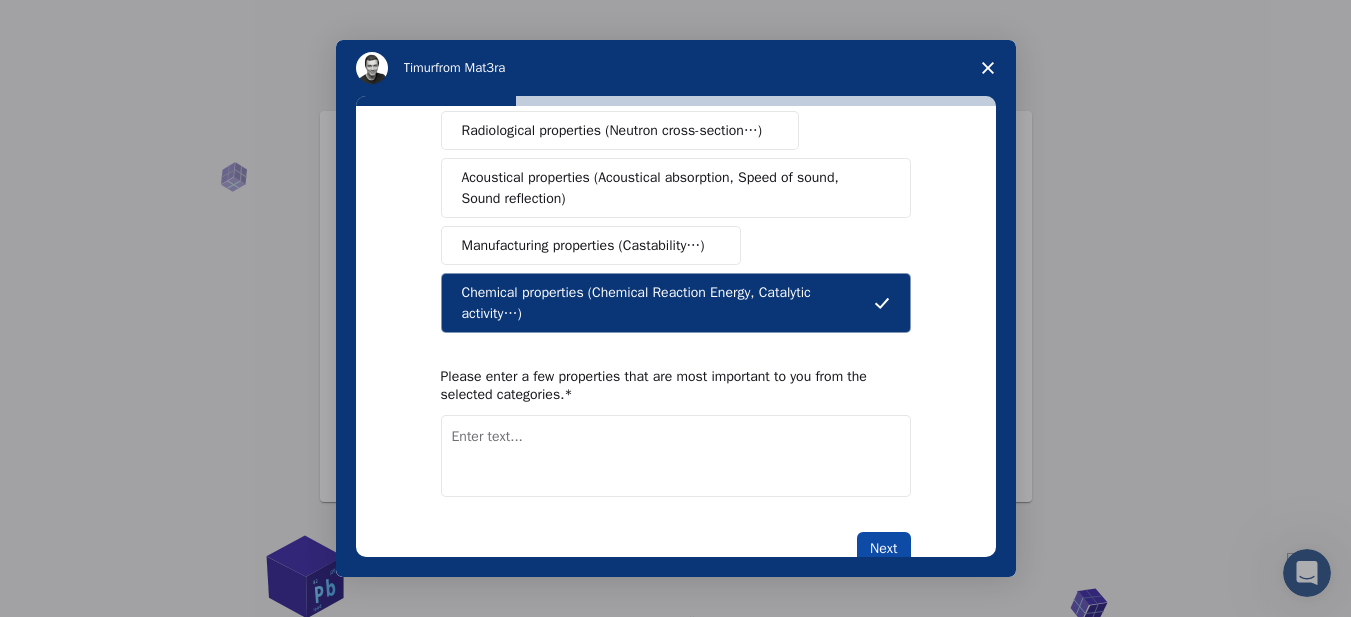 click on "Next" at bounding box center (883, 549) 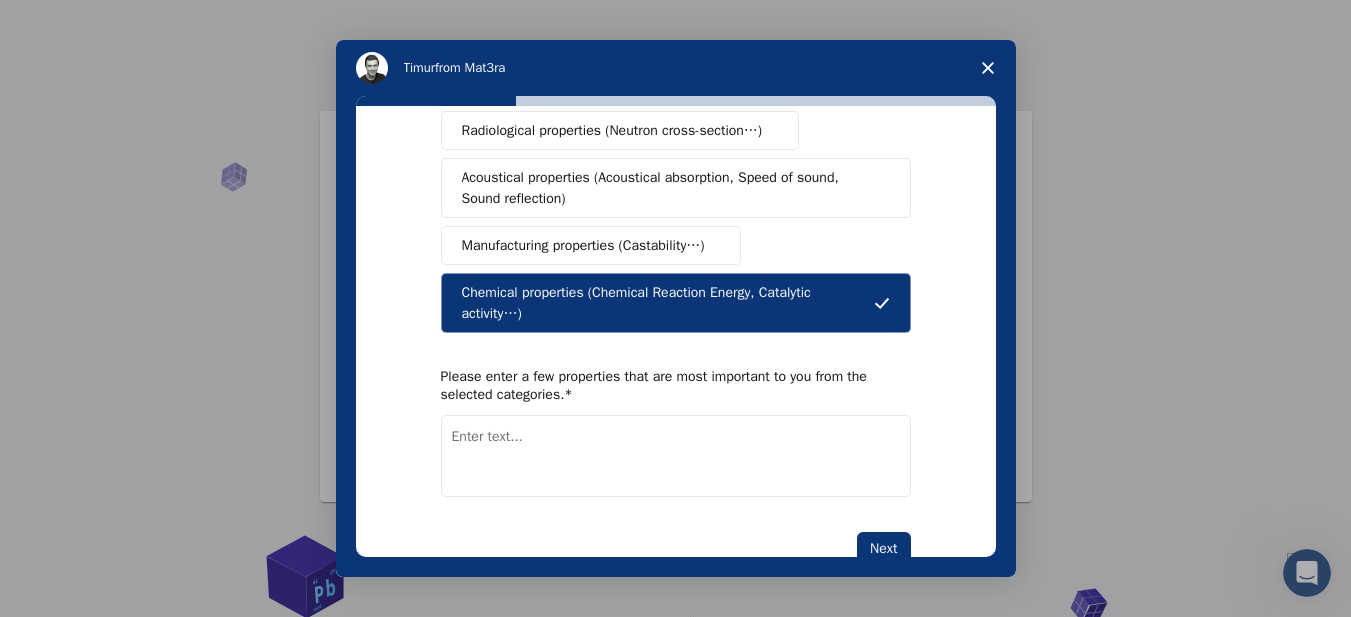 click at bounding box center (676, 456) 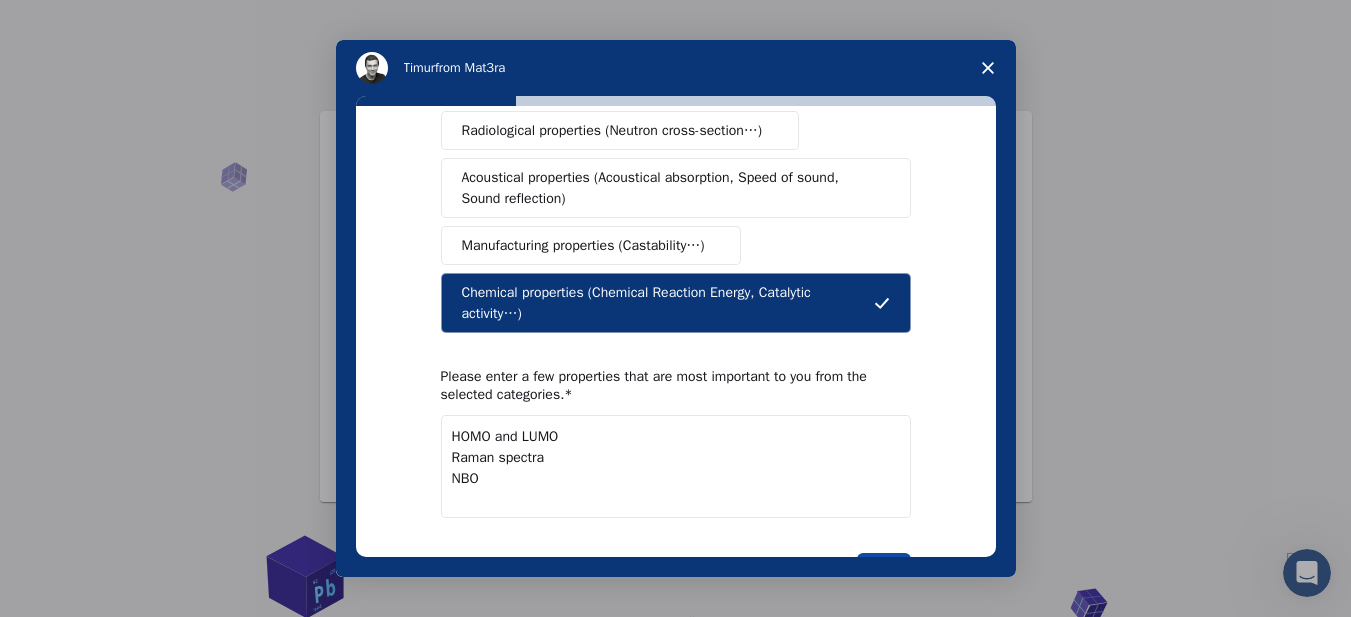 type on "HOMO and LUMO
Raman spectra
NBO" 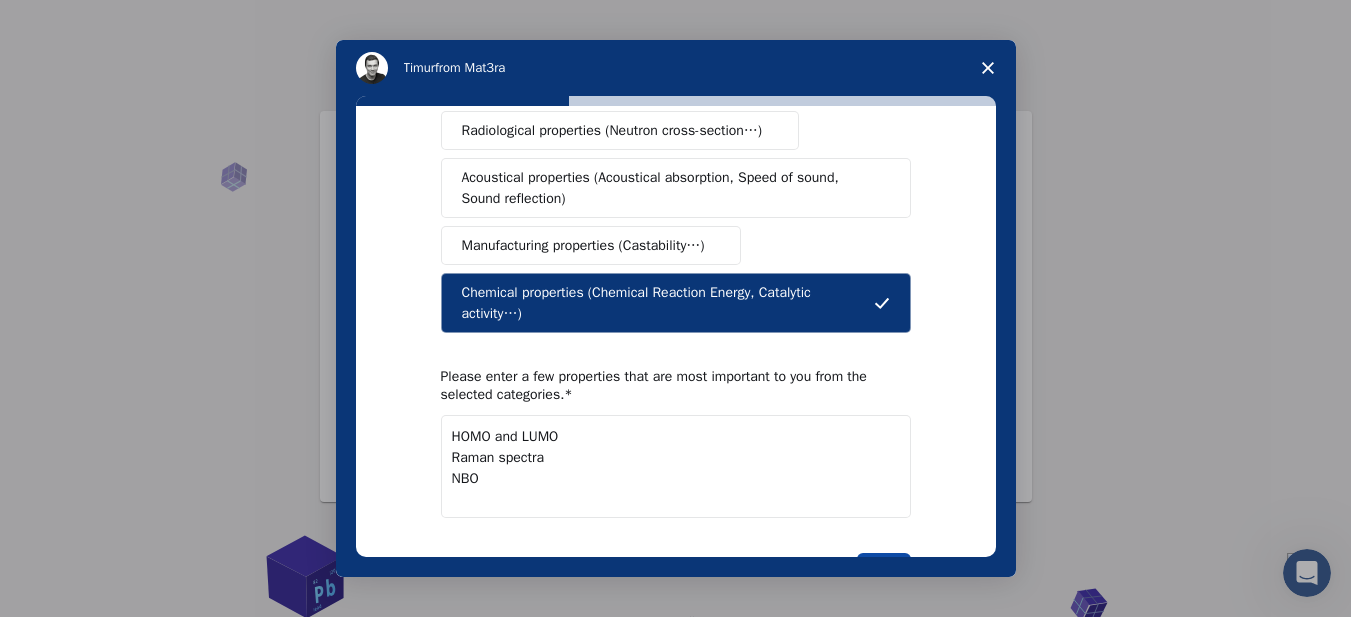 click on "Next" at bounding box center (883, 570) 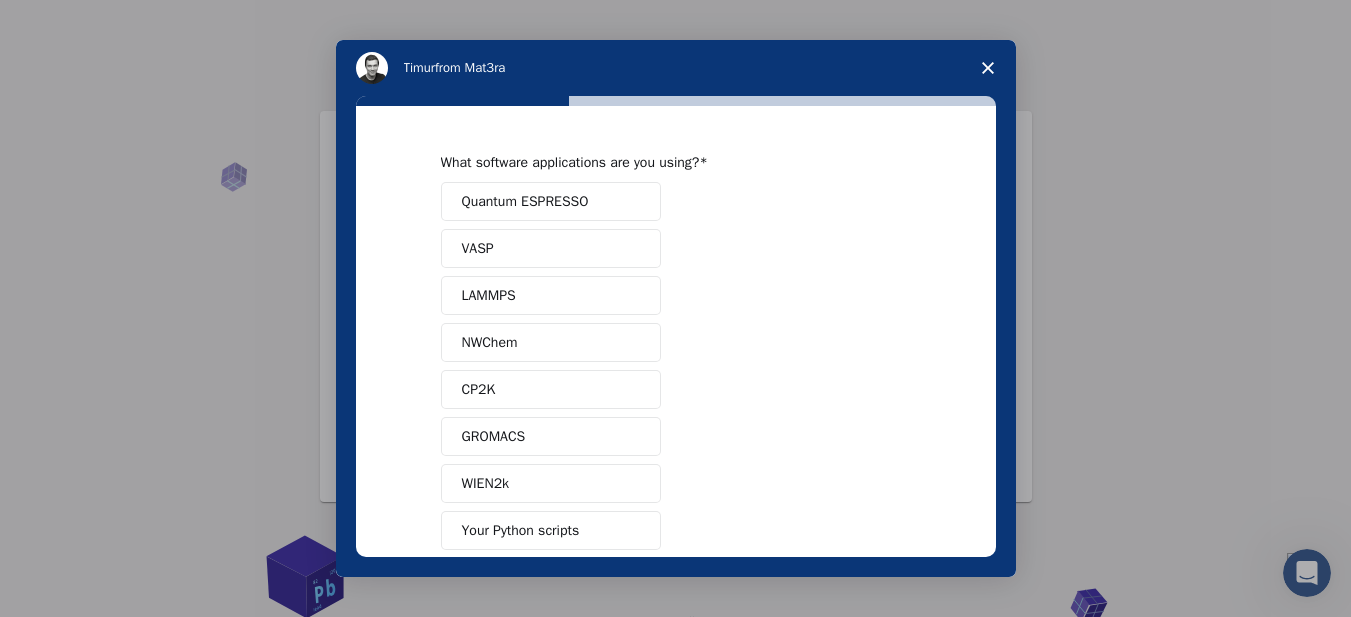 click on "Quantum ESPRESSO" at bounding box center (525, 201) 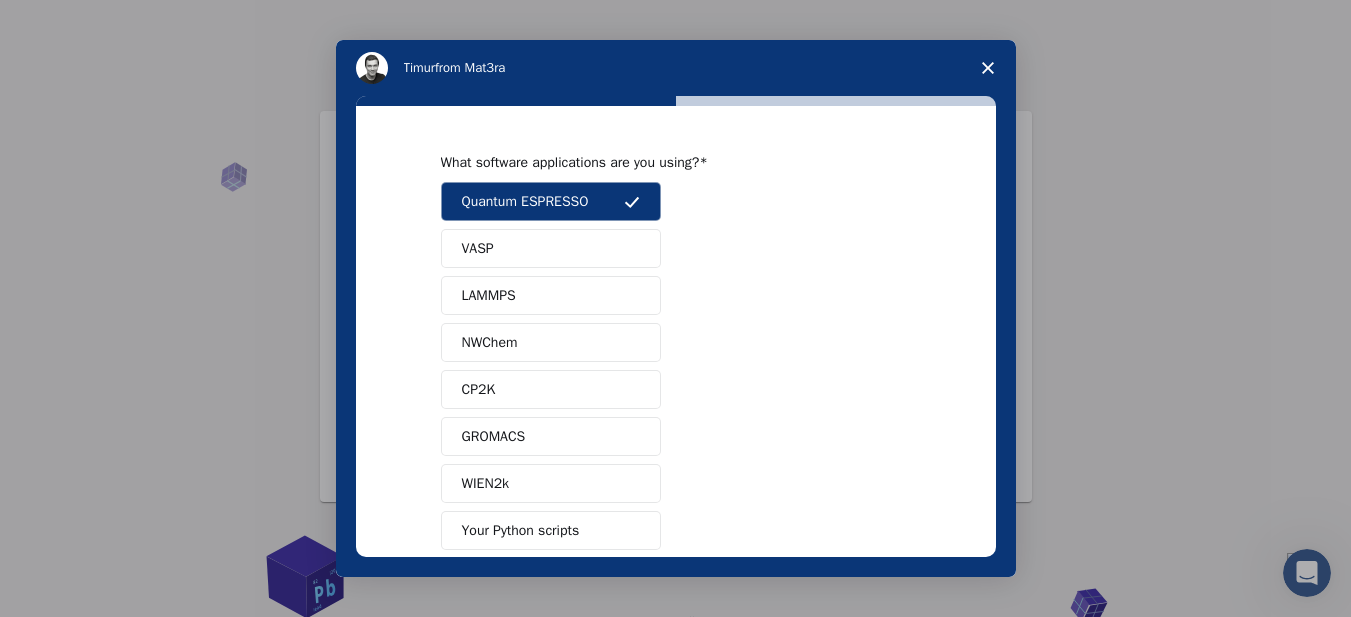 click on "VASP" at bounding box center (551, 248) 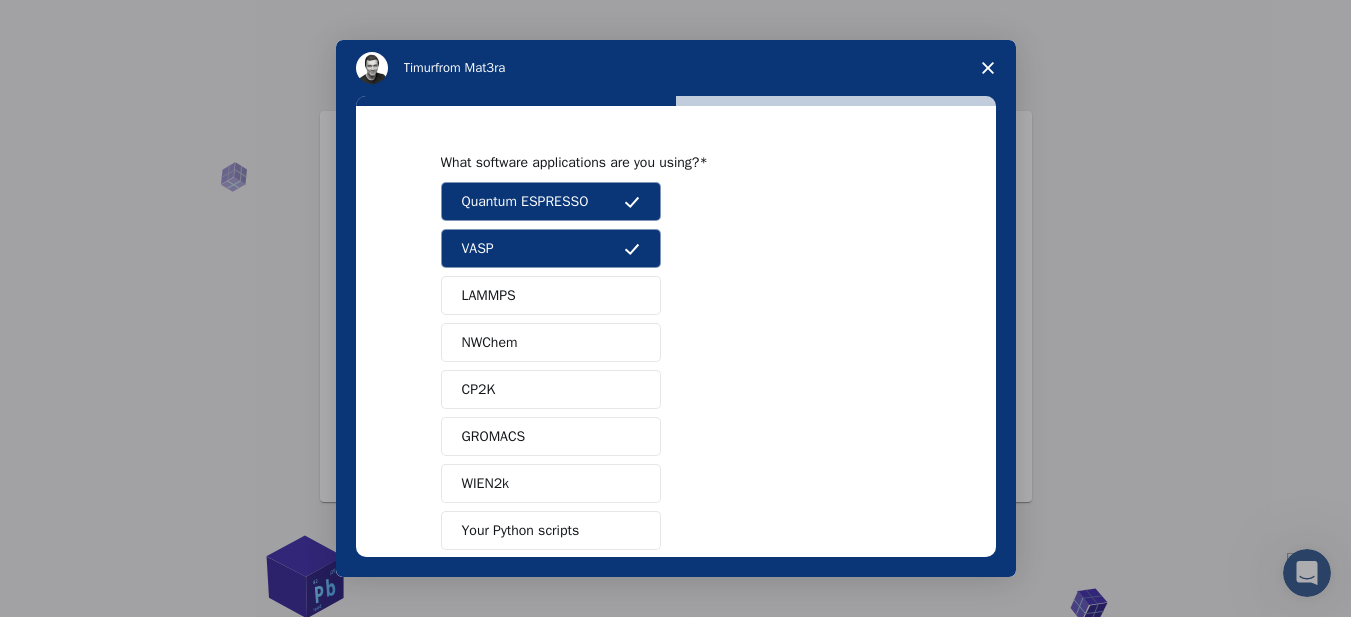 click on "GROMACS" at bounding box center [551, 436] 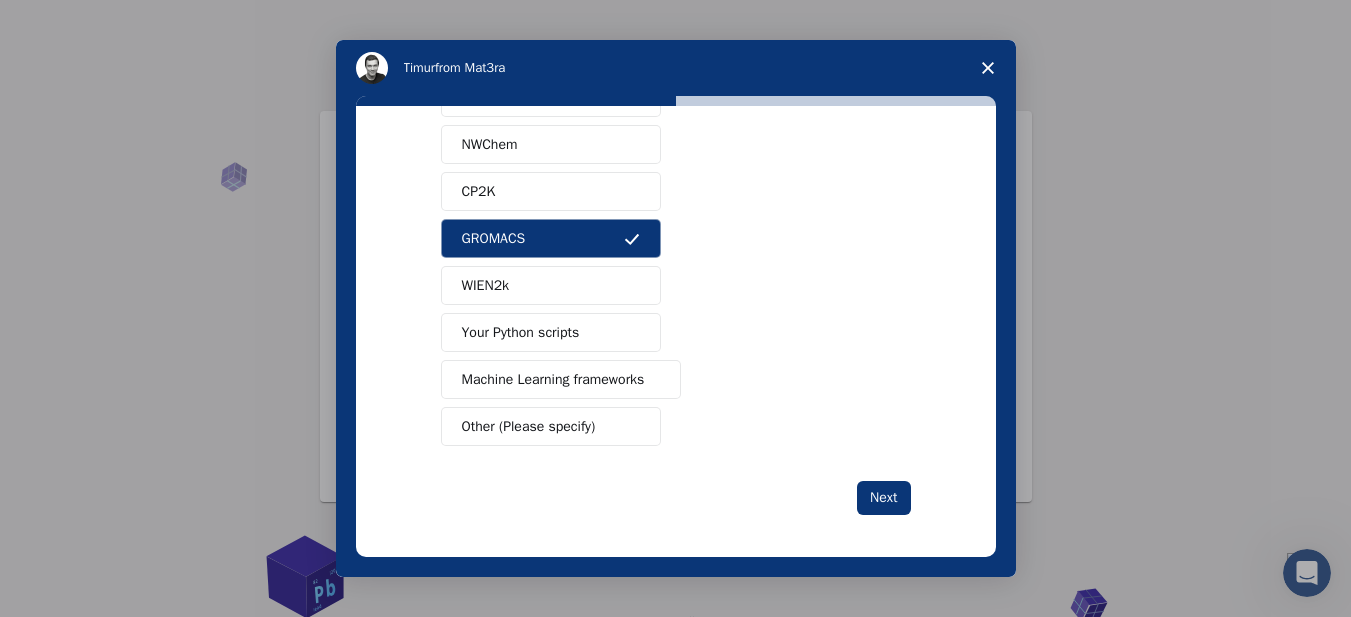 scroll, scrollTop: 200, scrollLeft: 0, axis: vertical 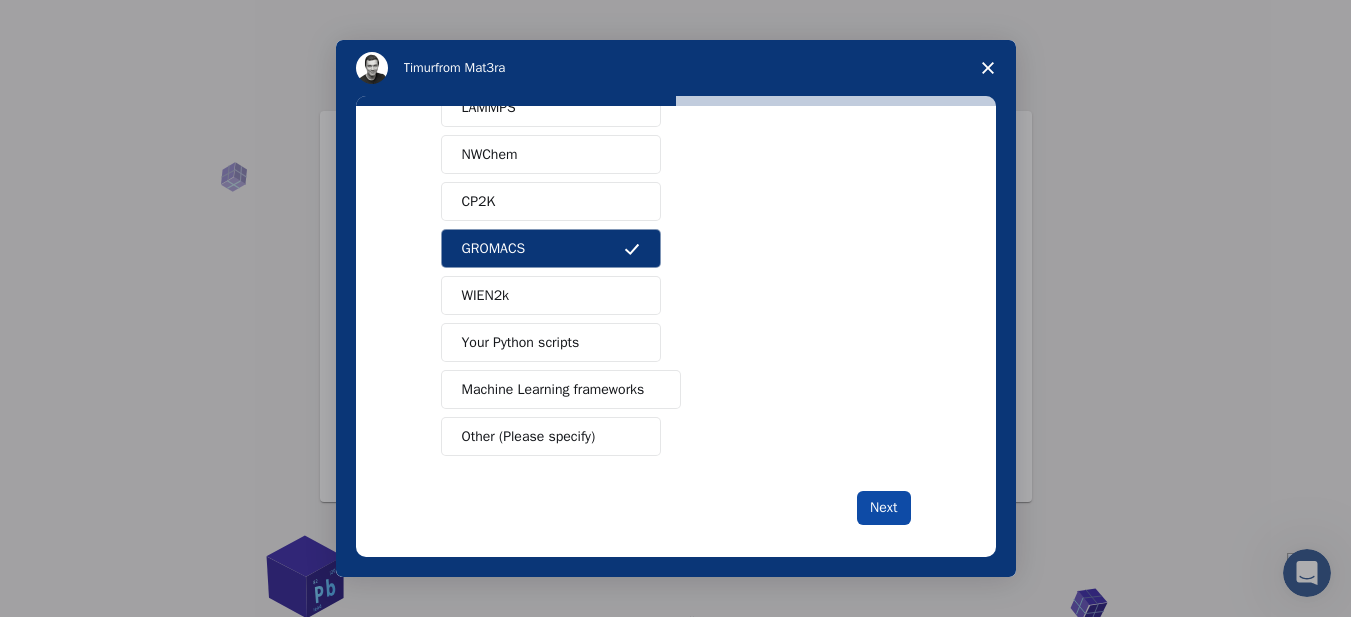 click on "Next" at bounding box center (883, 508) 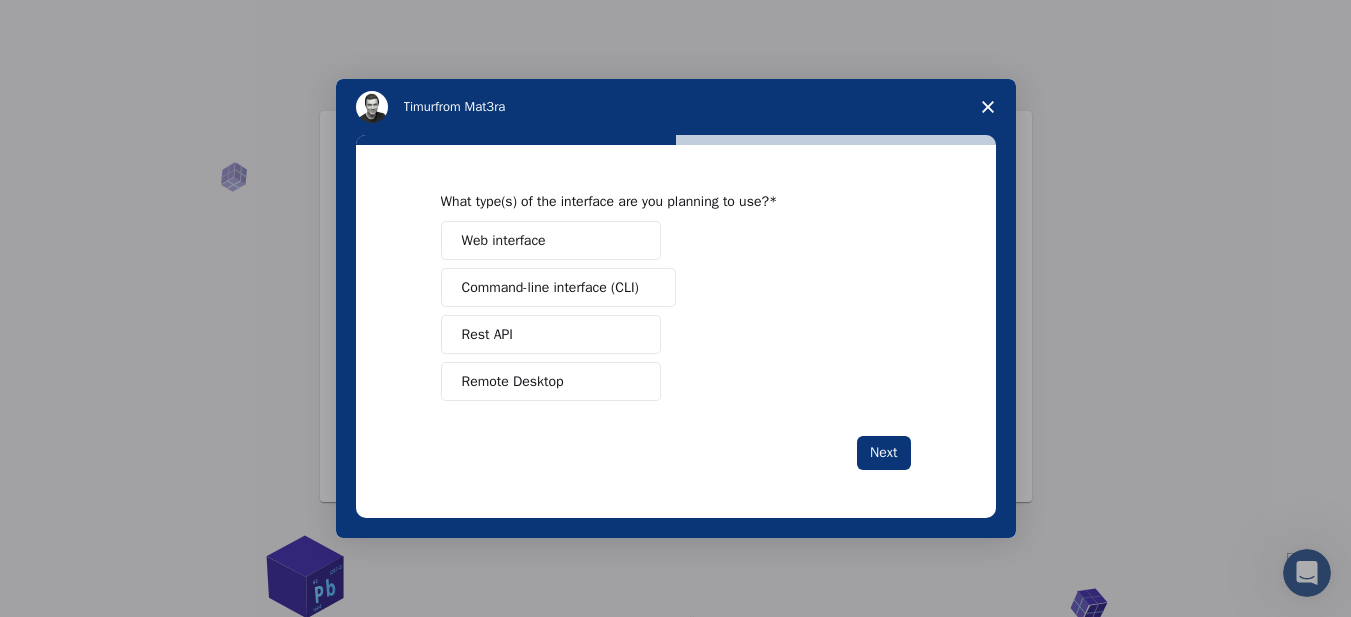 click on "Remote Desktop" at bounding box center (513, 381) 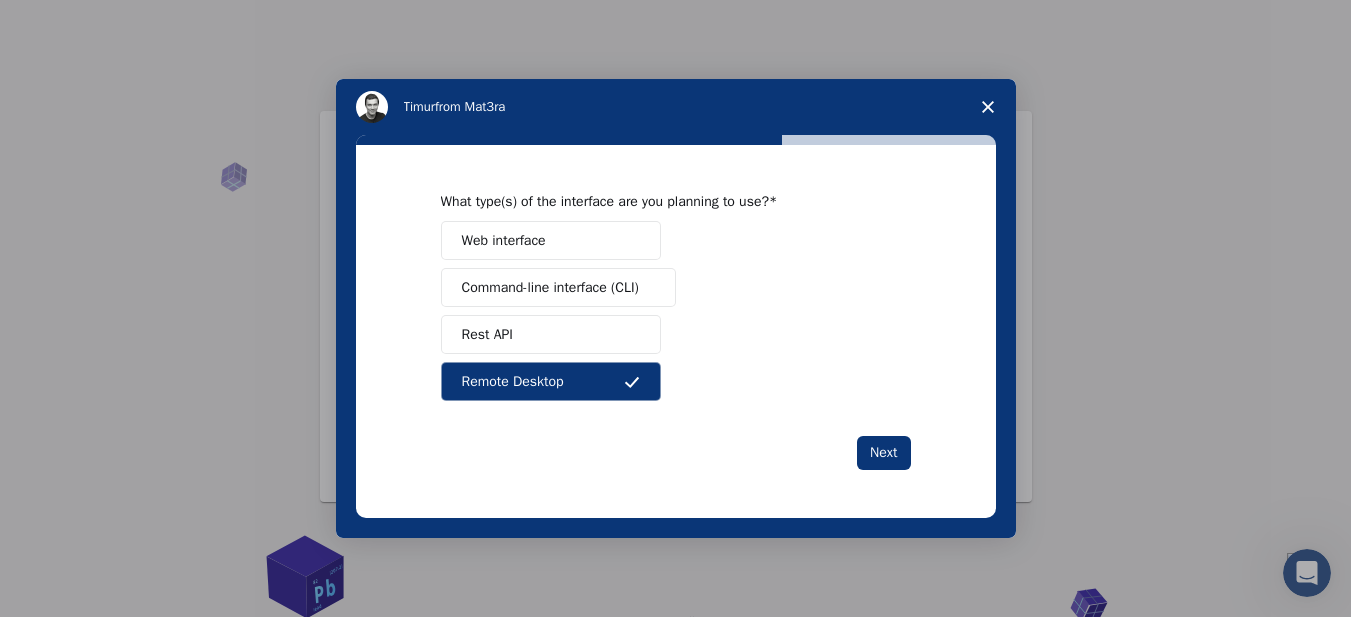 click on "Web interface" at bounding box center [551, 240] 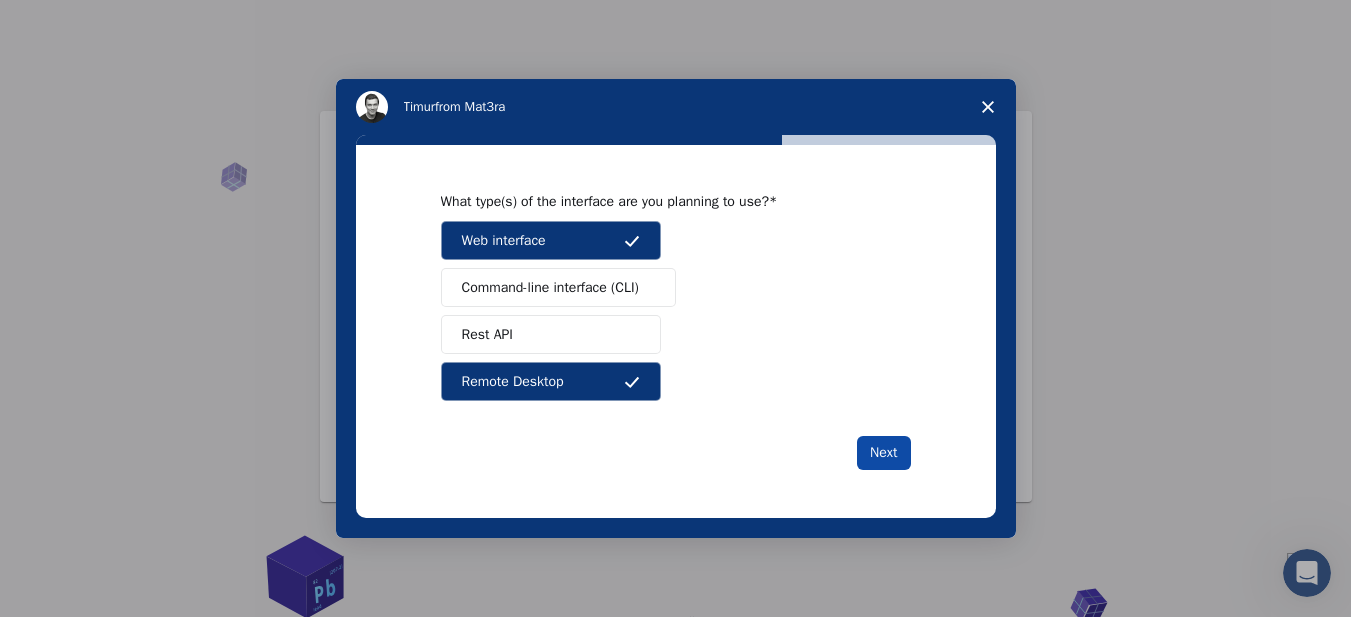 click on "Next" at bounding box center (883, 453) 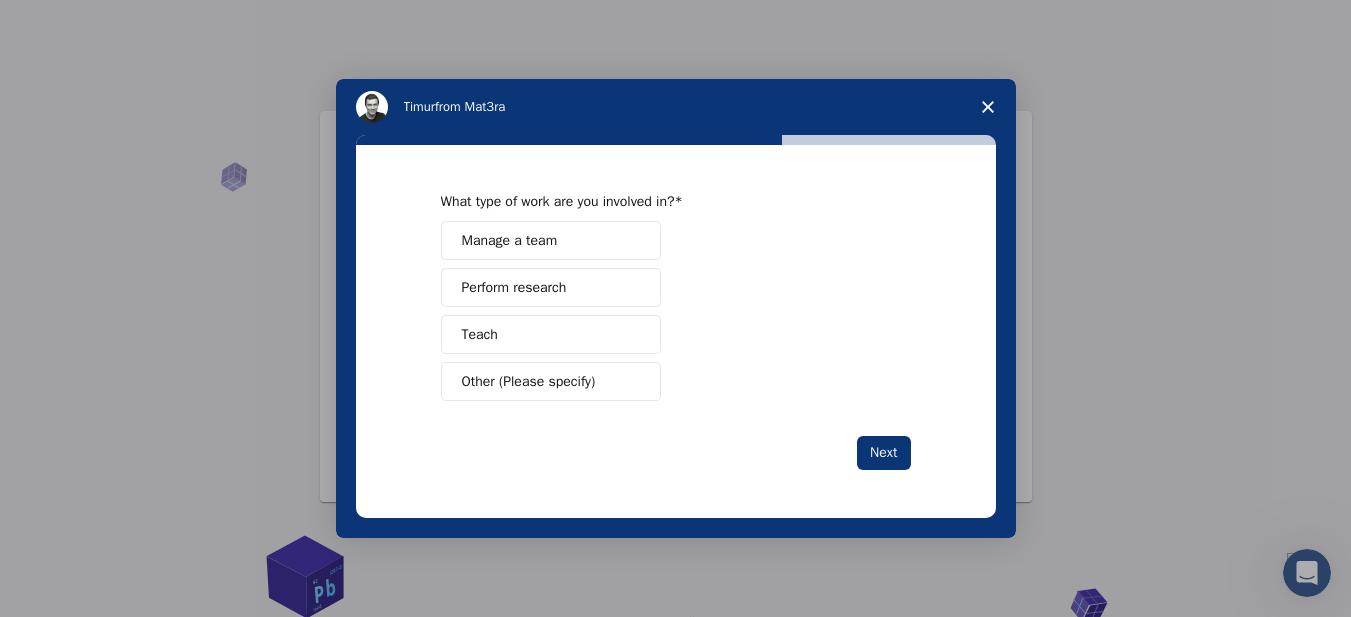 click on "Perform research" at bounding box center (514, 287) 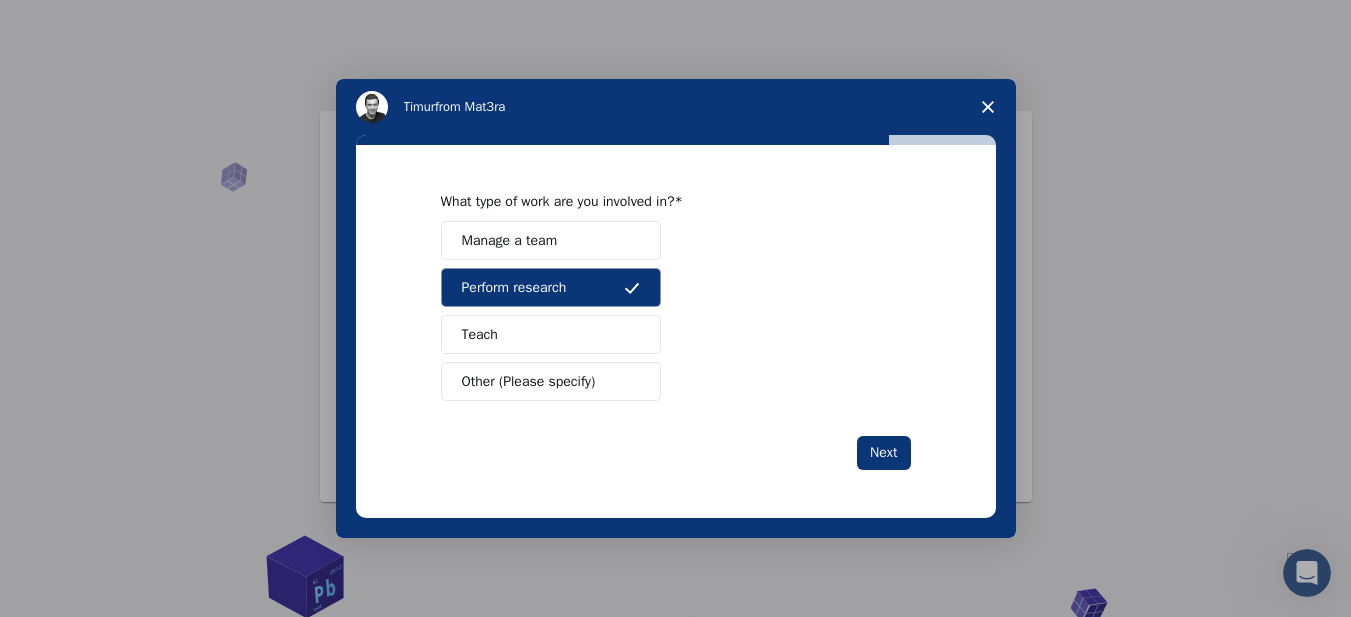click on "Teach" at bounding box center (551, 334) 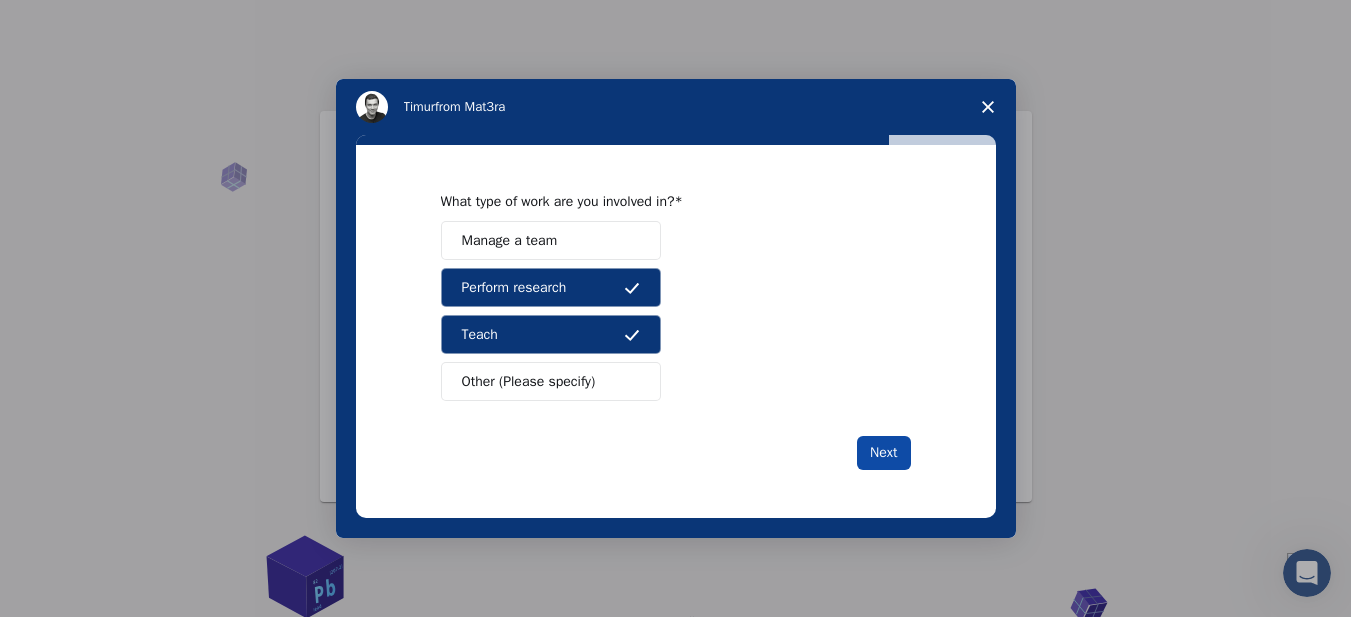 click on "Next" at bounding box center [883, 453] 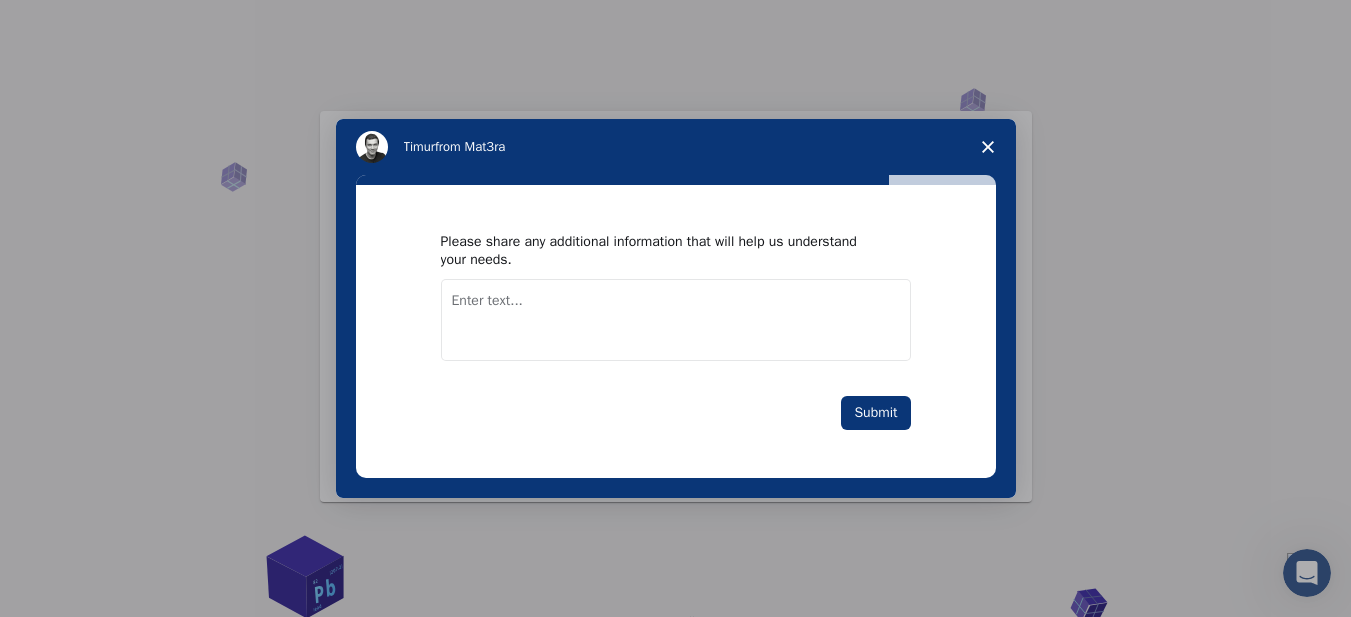 click at bounding box center (676, 320) 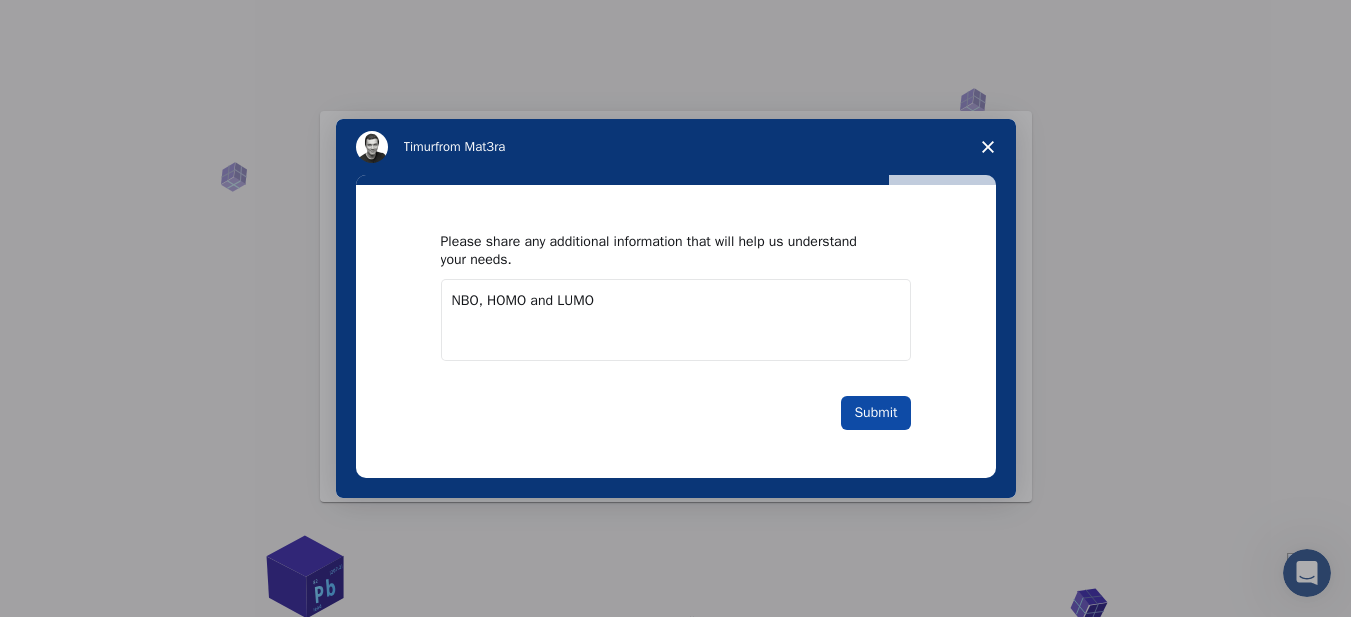 type on "NBO, HOMO and LUMO" 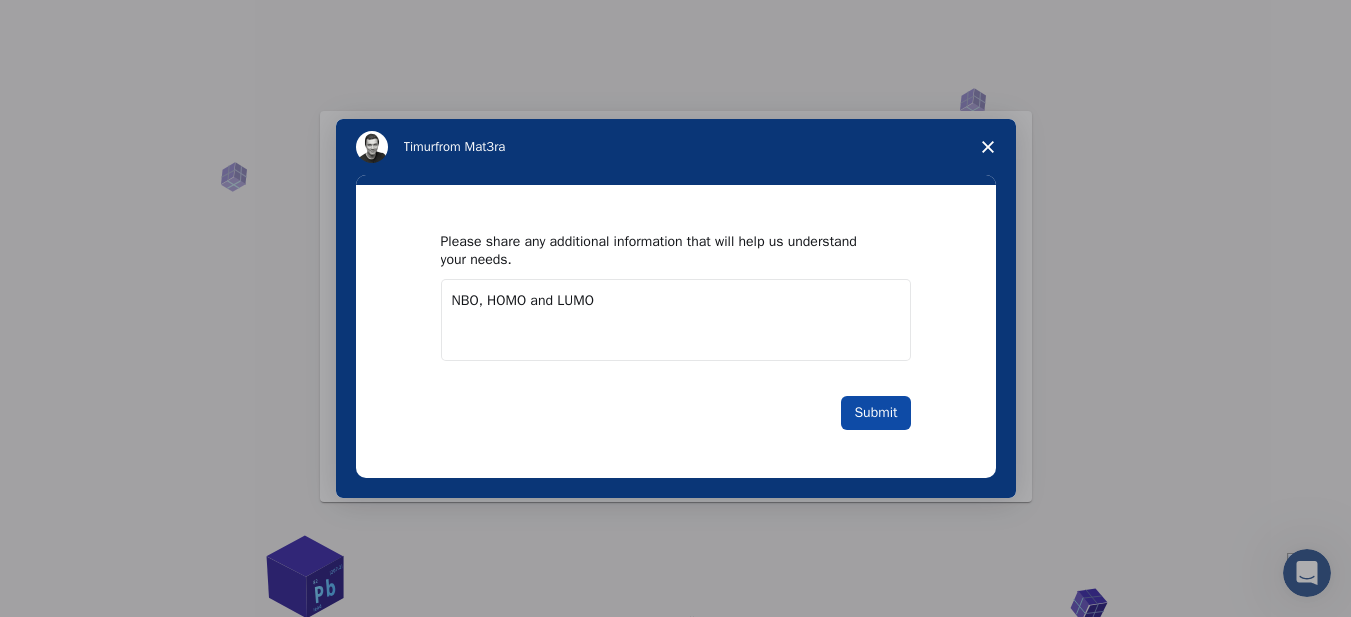 click on "Submit" at bounding box center [875, 413] 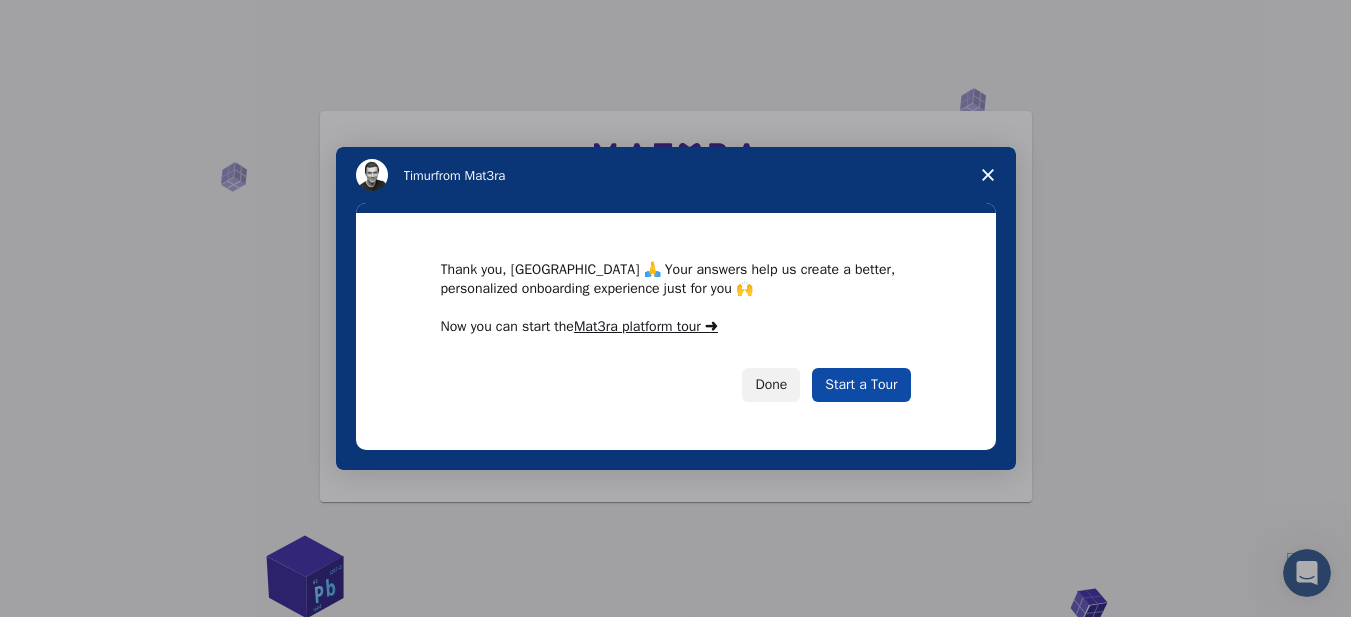 click on "Start a Tour" at bounding box center [861, 385] 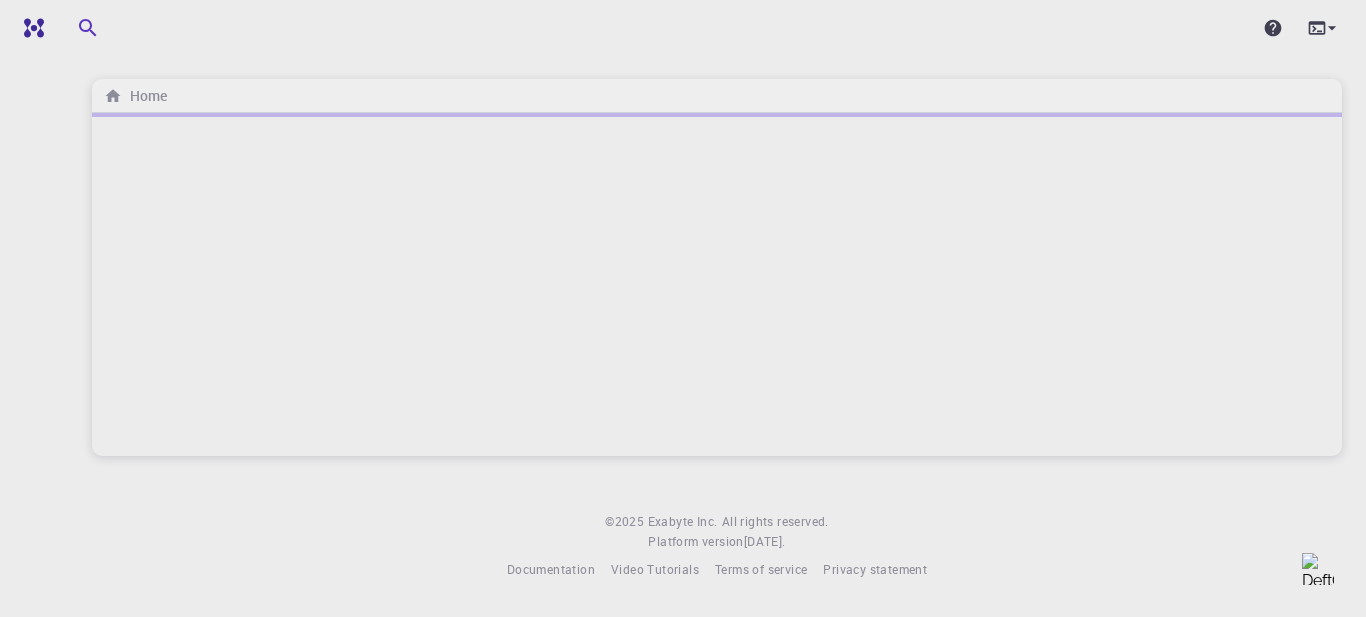 scroll, scrollTop: 0, scrollLeft: 0, axis: both 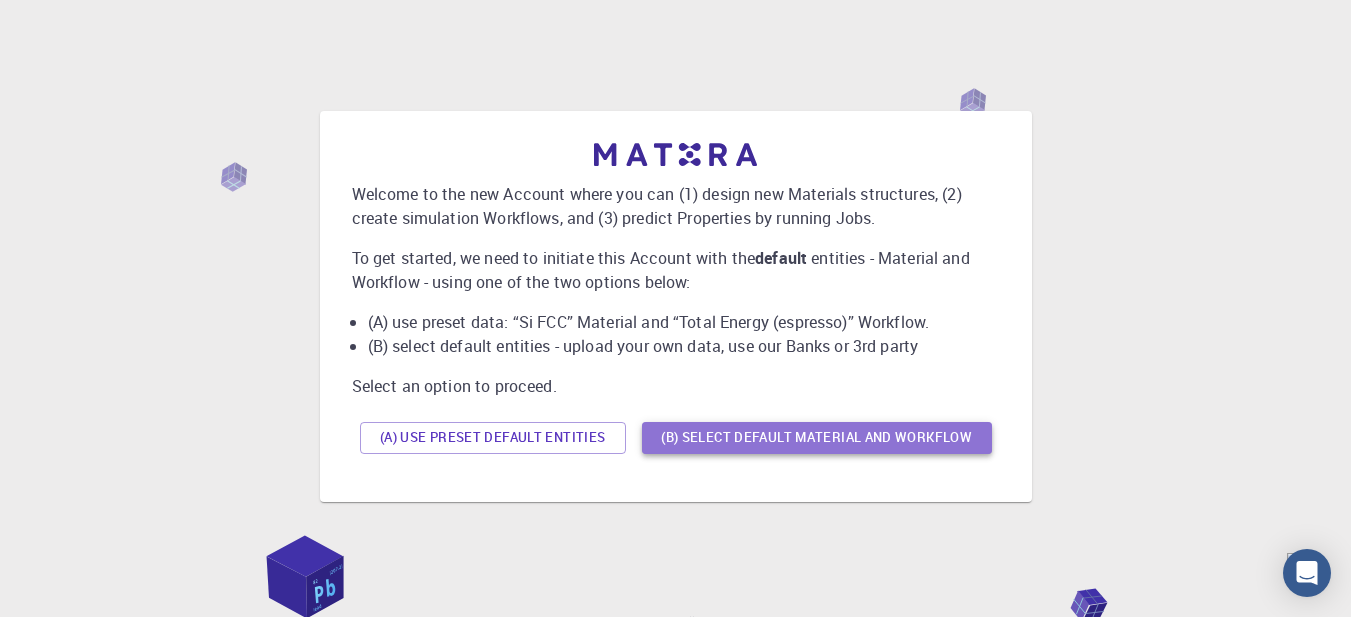 click on "(B) Select default material and workflow" at bounding box center [817, 438] 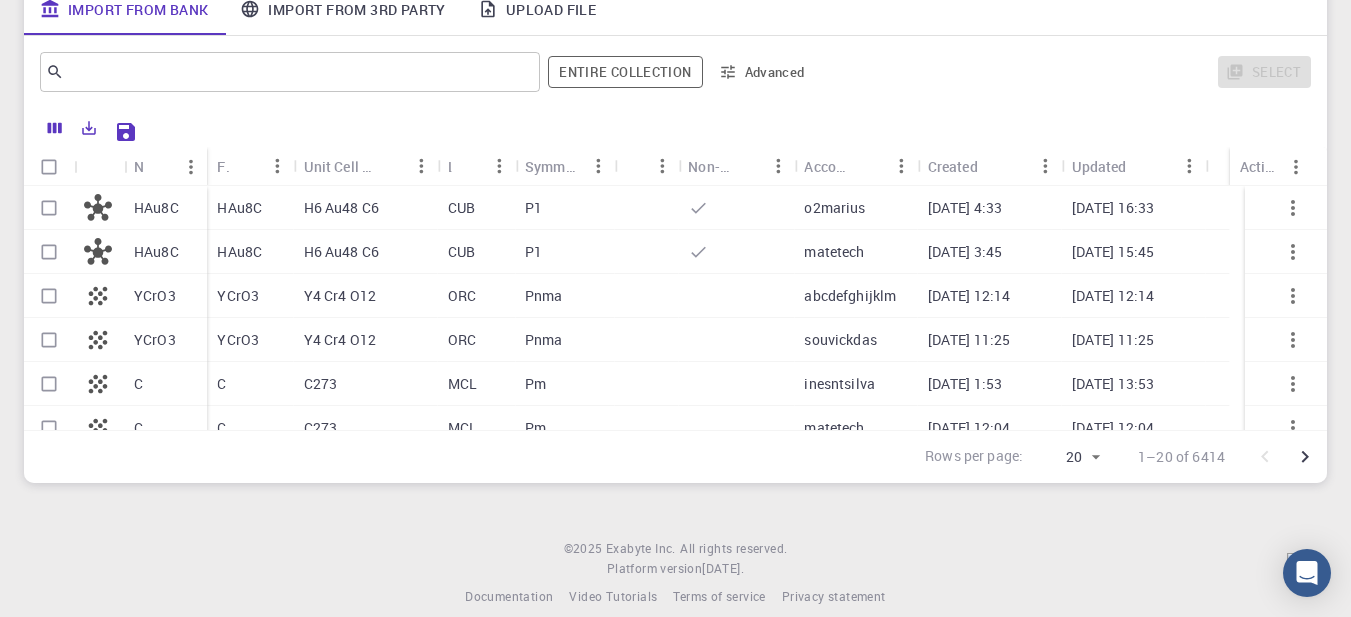 scroll, scrollTop: 274, scrollLeft: 0, axis: vertical 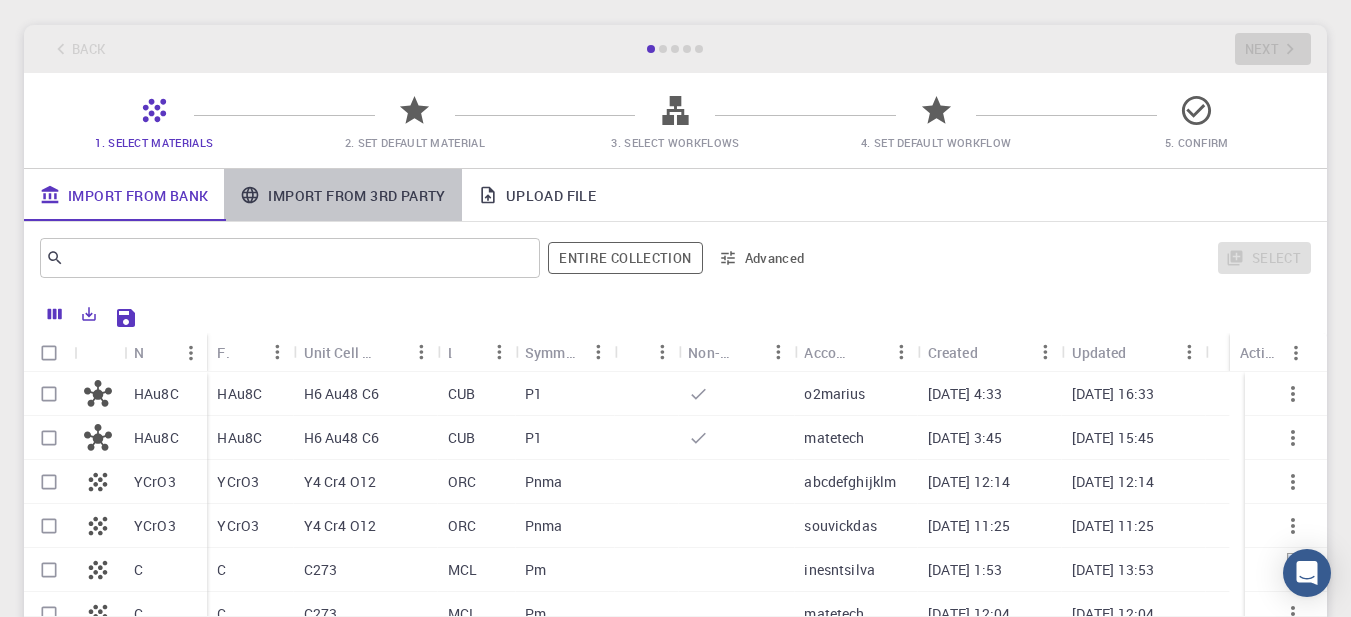 click on "Import From 3rd Party" at bounding box center [342, 195] 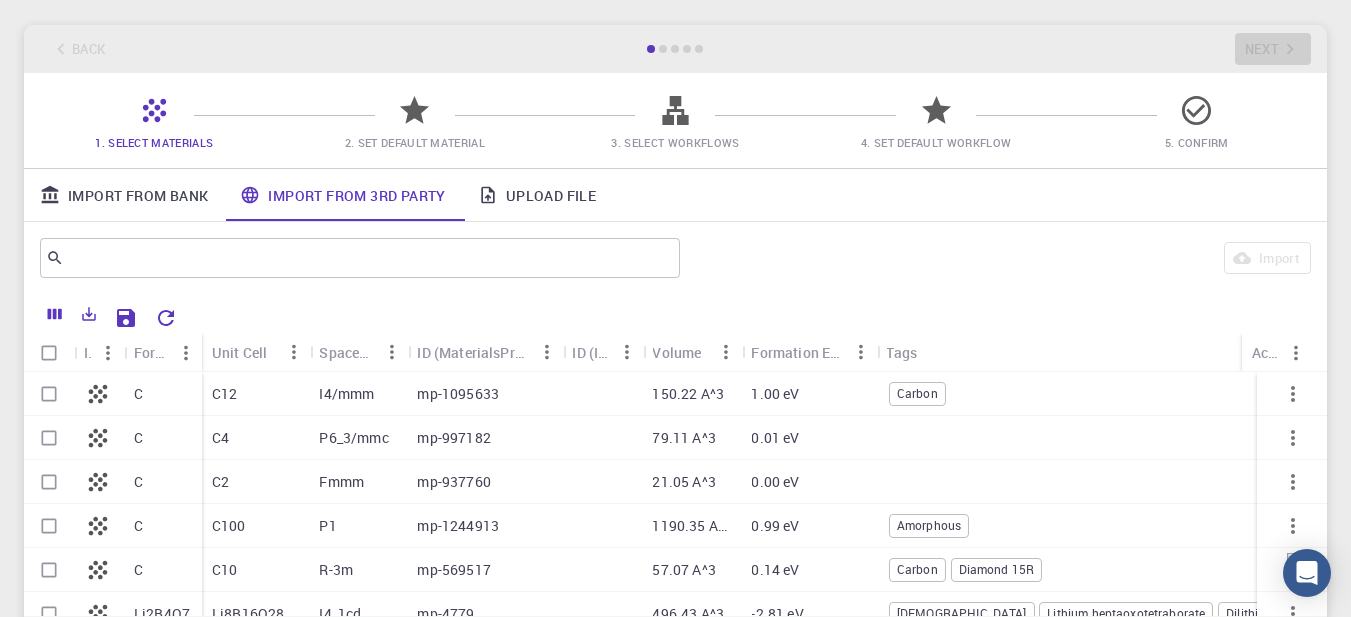click on "Upload File" at bounding box center (537, 195) 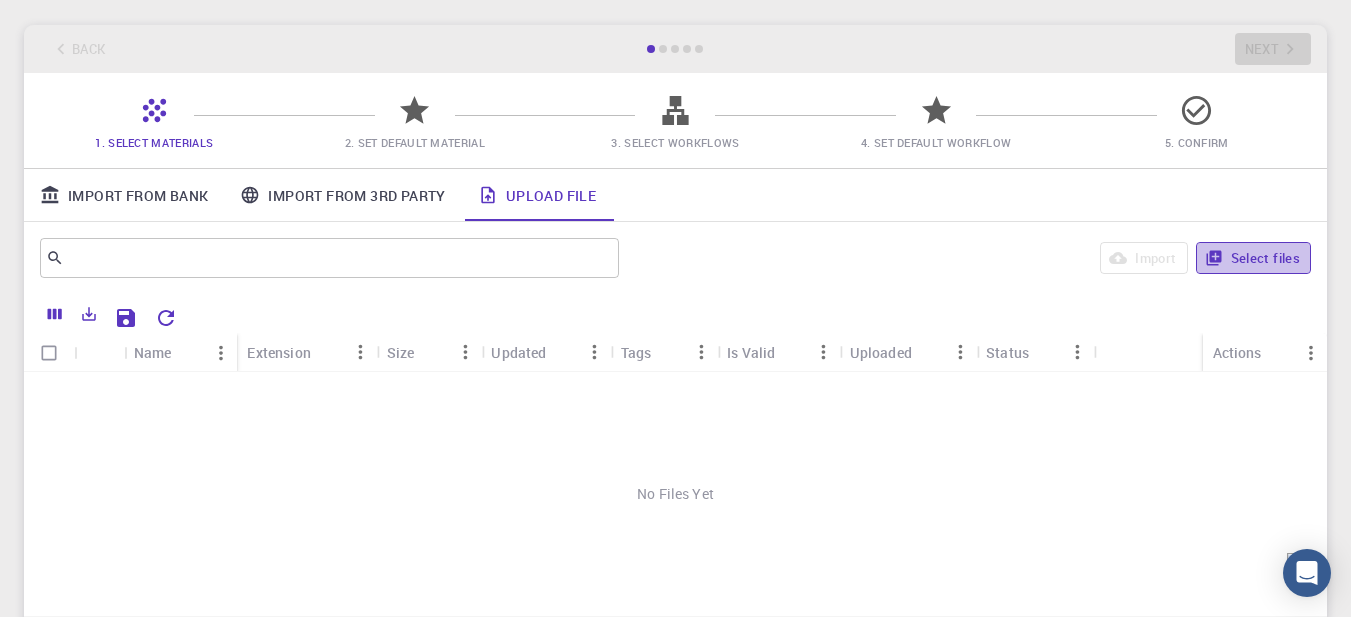 click on "Select files" at bounding box center (1253, 258) 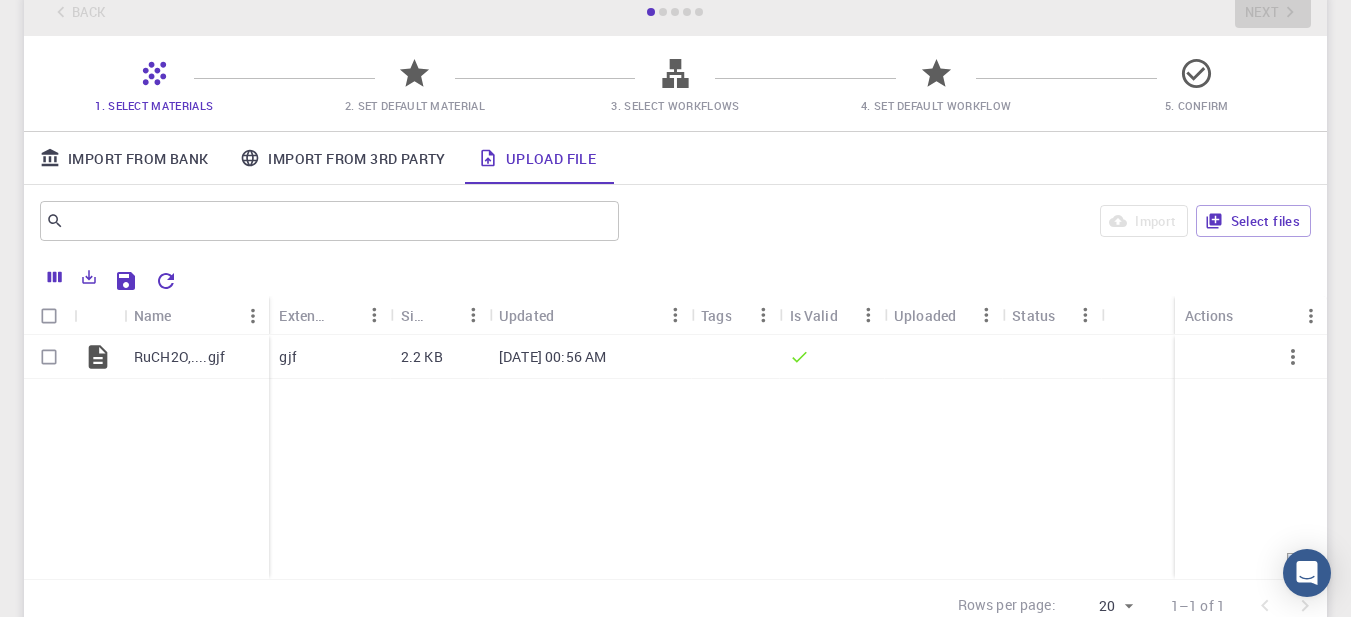 scroll, scrollTop: 88, scrollLeft: 0, axis: vertical 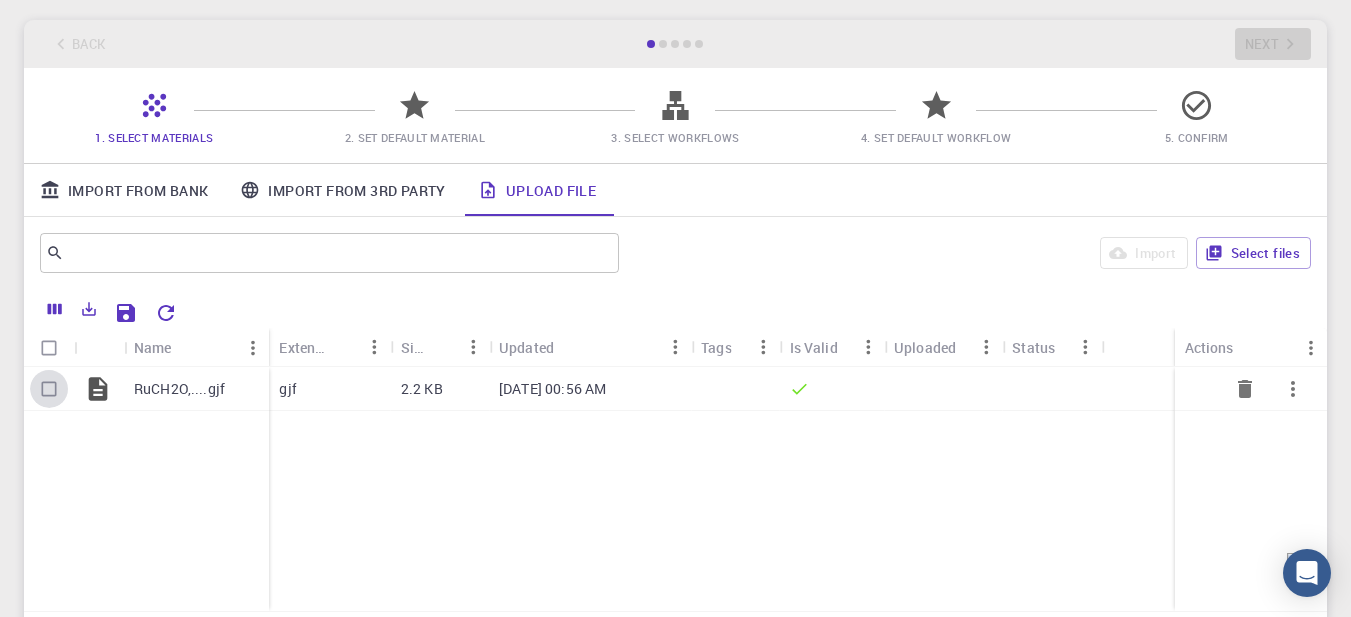 click at bounding box center (49, 389) 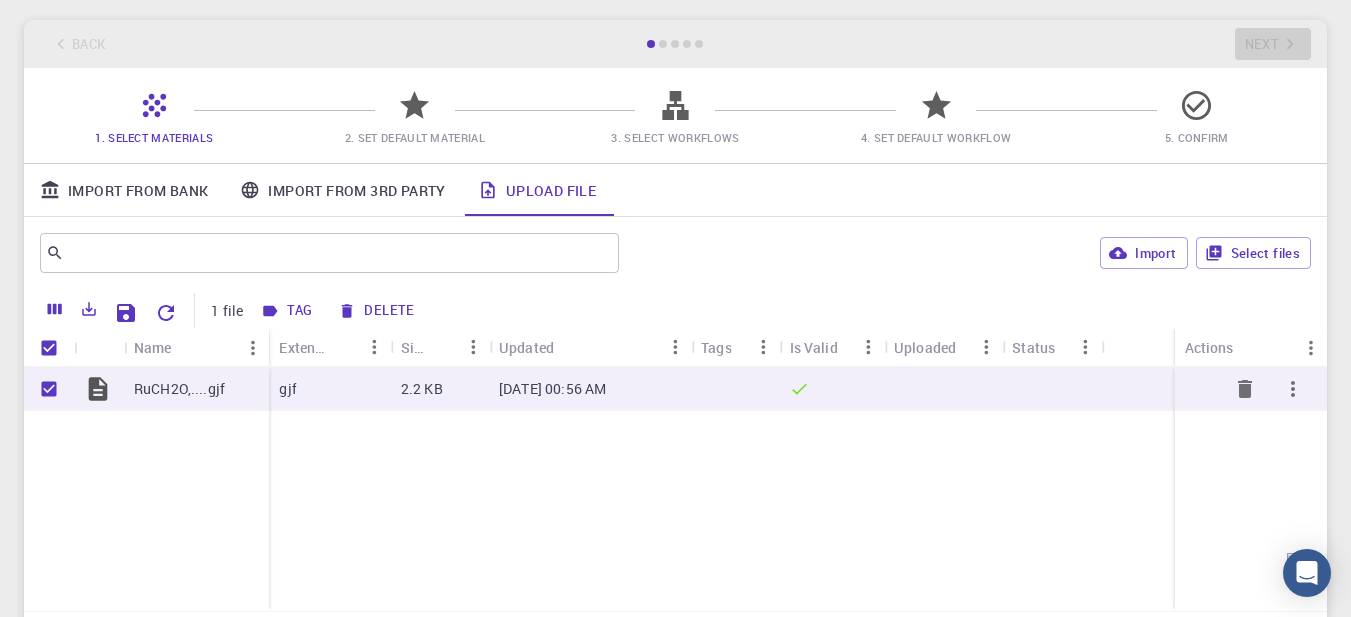 click 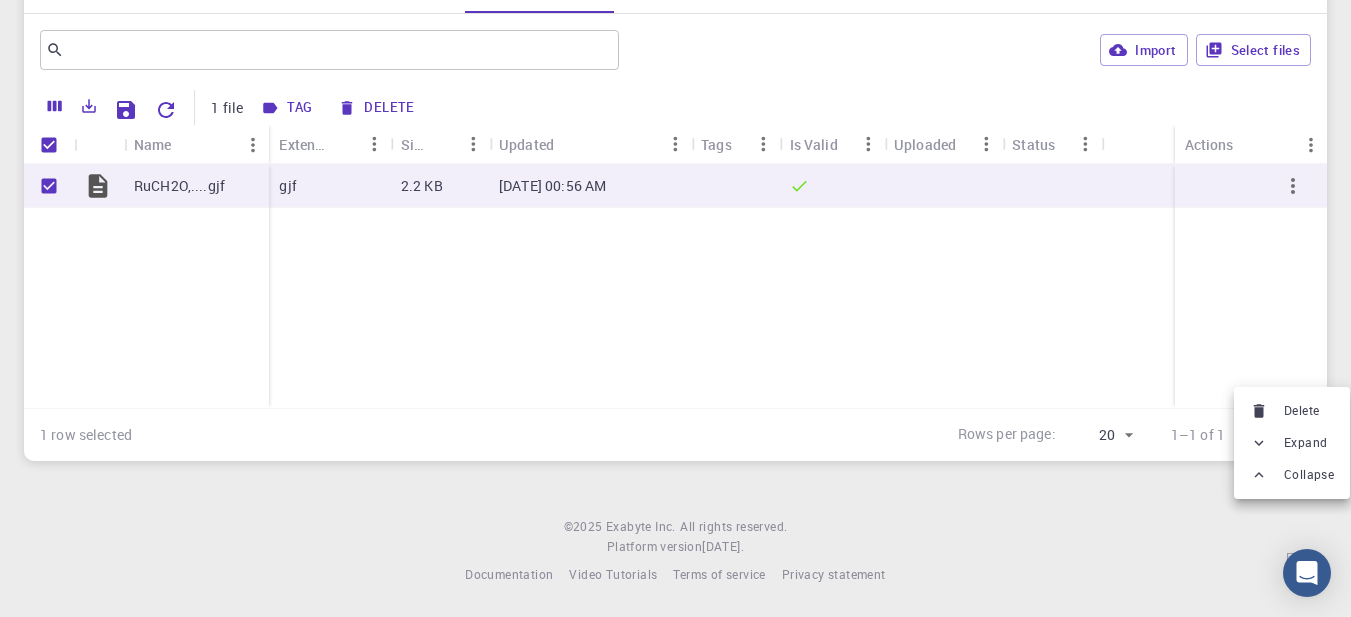 scroll, scrollTop: 55, scrollLeft: 0, axis: vertical 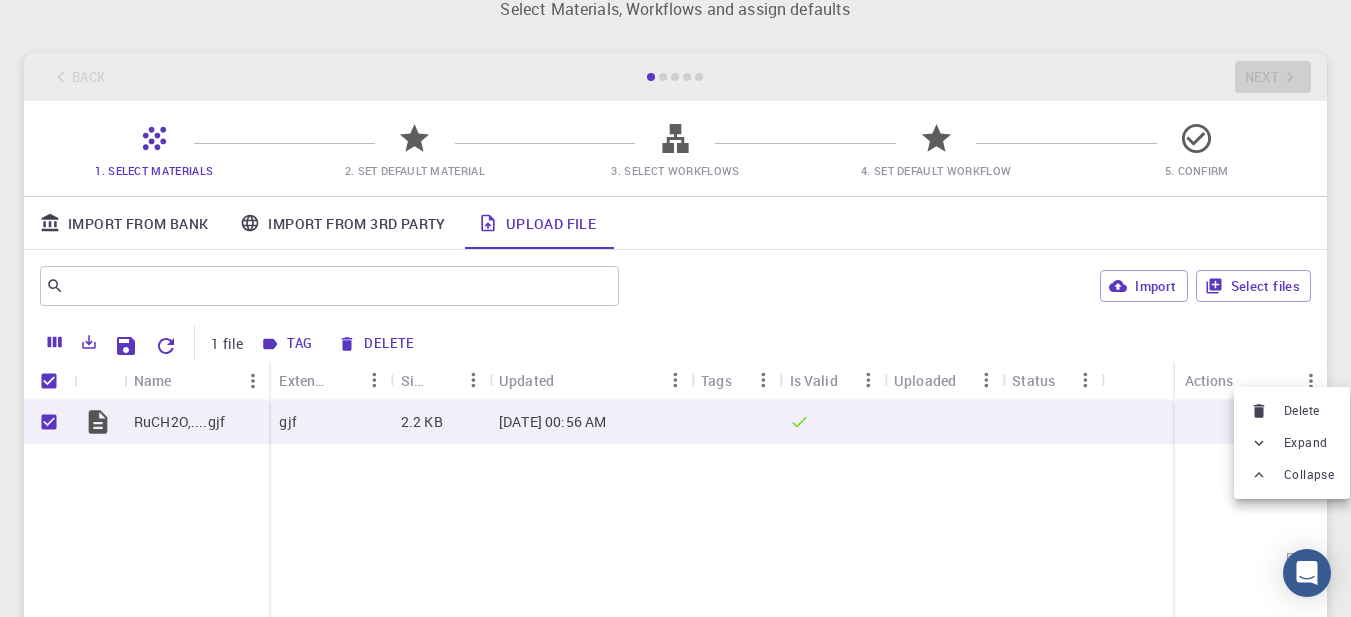 click at bounding box center [675, 308] 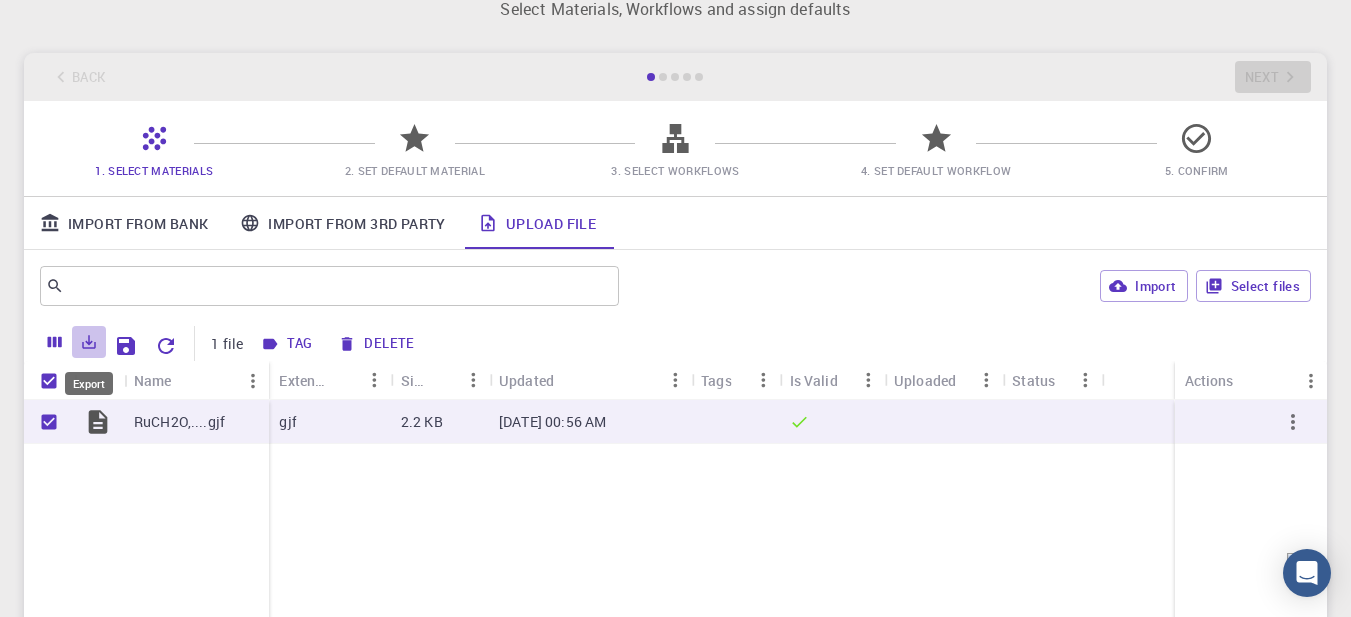 click 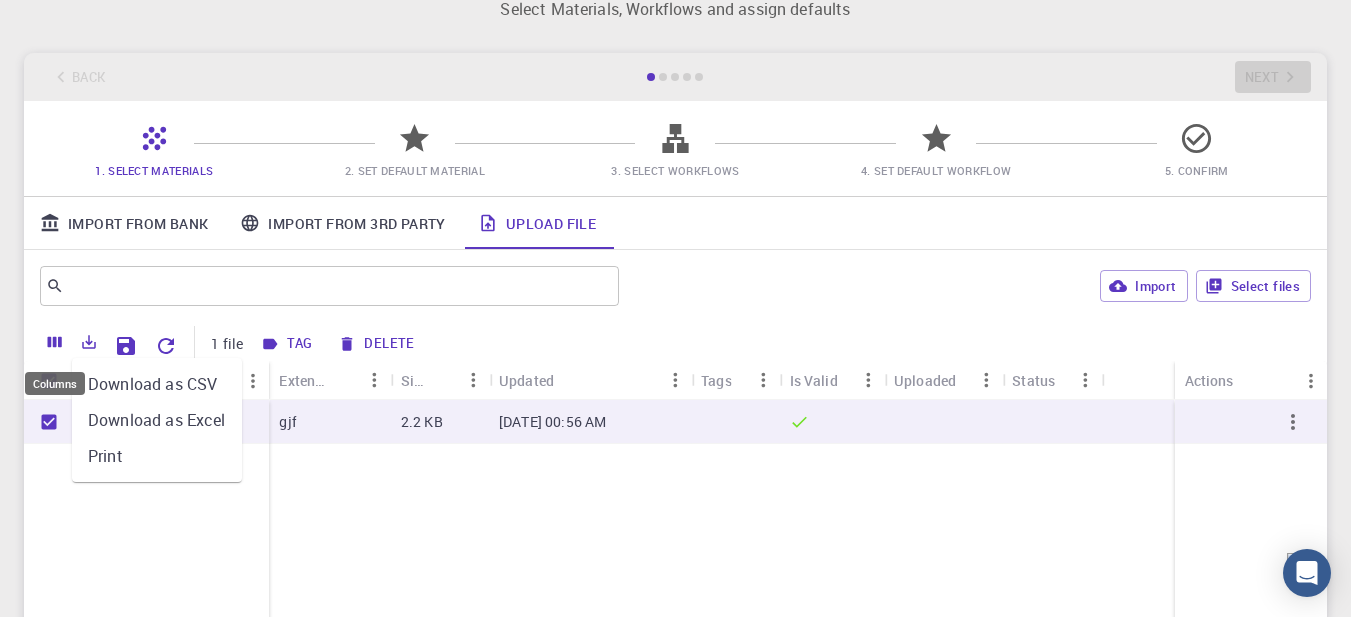 click 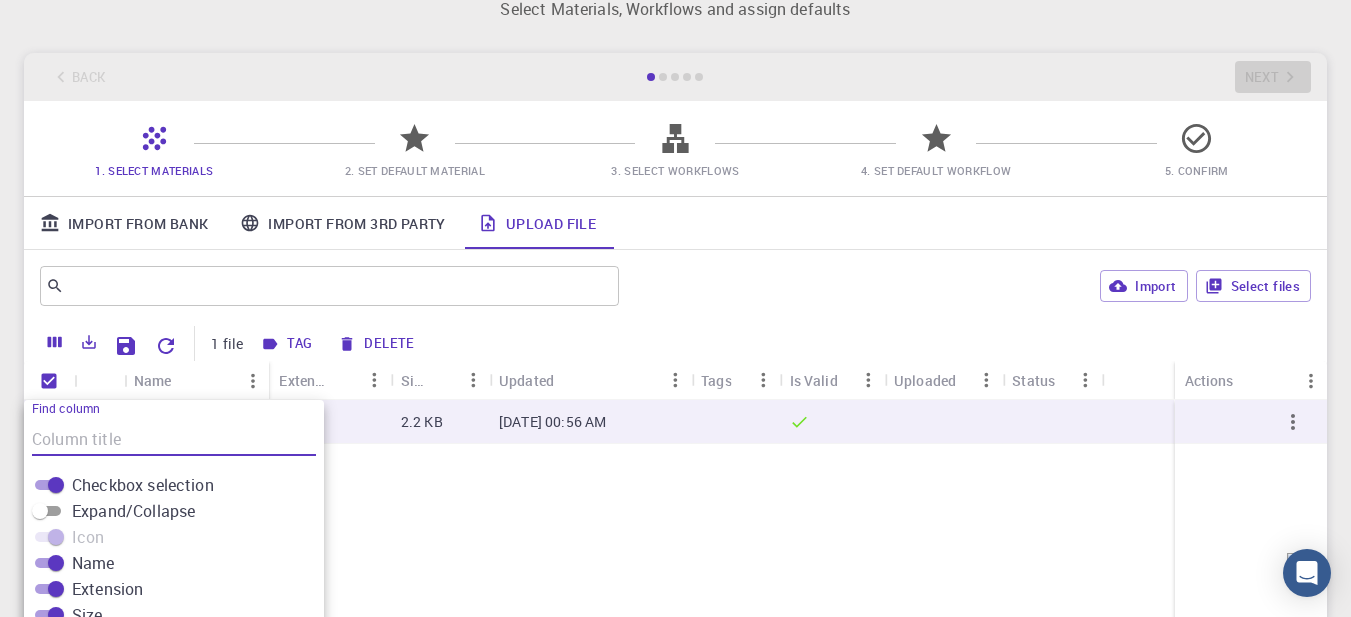 scroll, scrollTop: 278, scrollLeft: 0, axis: vertical 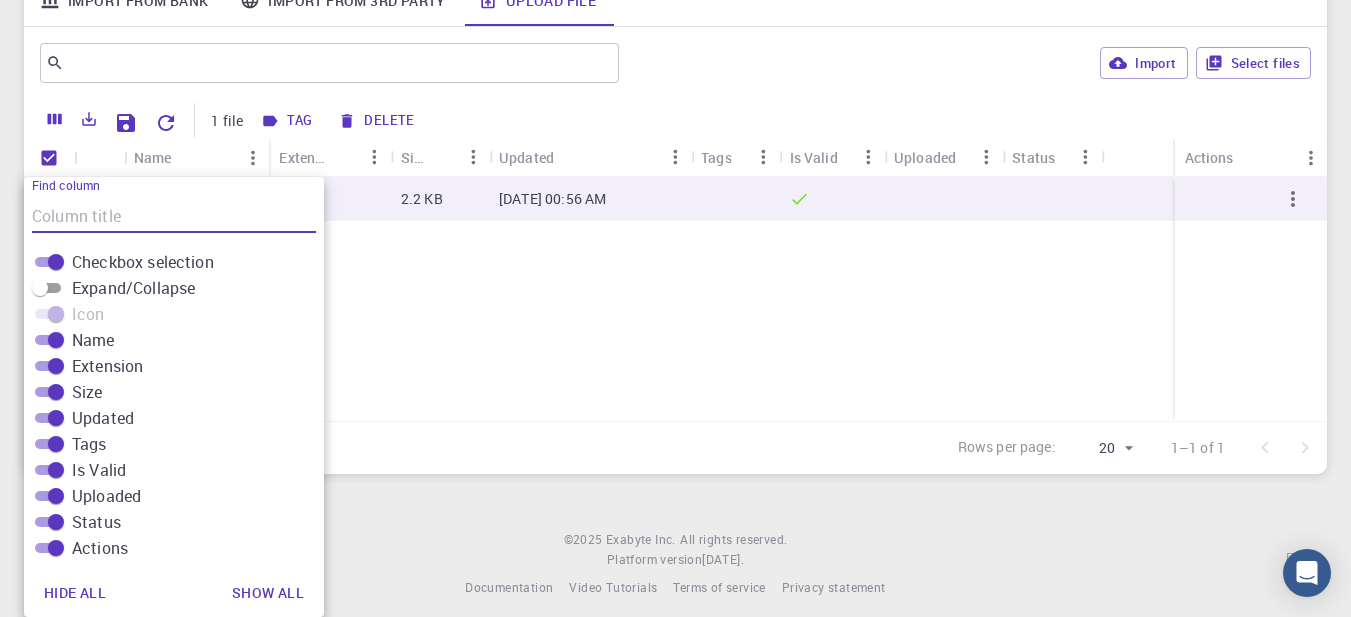 click on "RuCH2O,....gjf gjf 2.2 KB Jul 21, 2025, 00:56 AM" at bounding box center [675, 299] 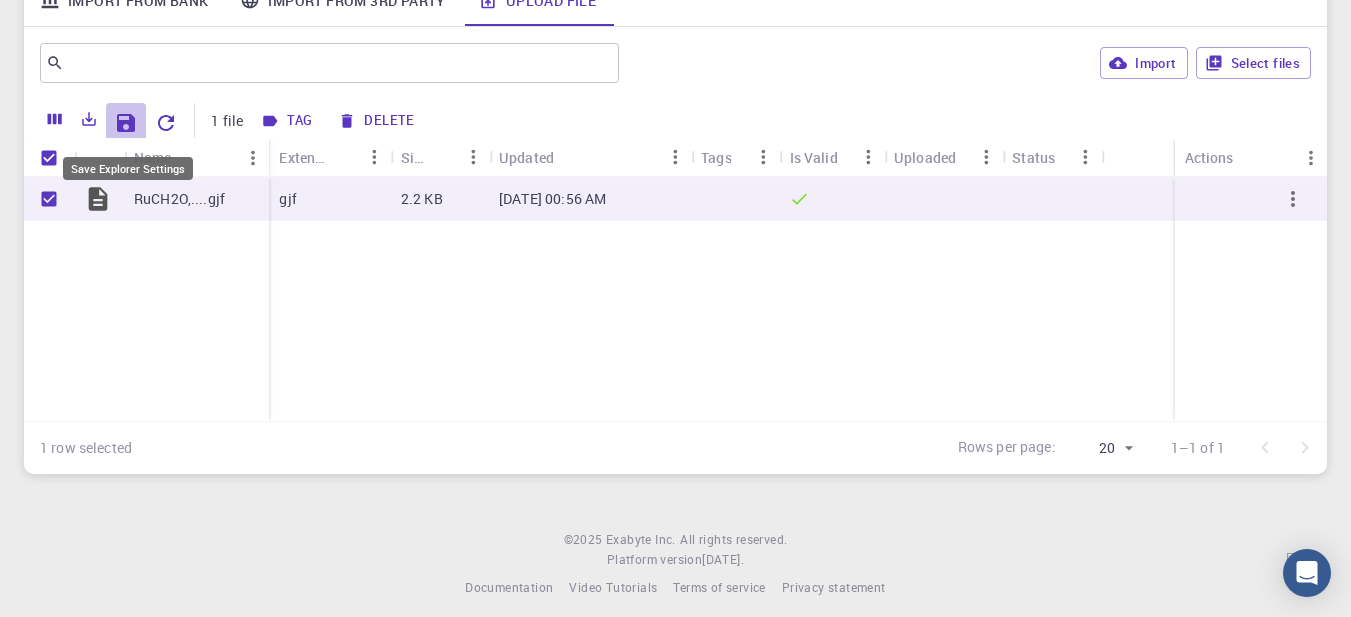 click 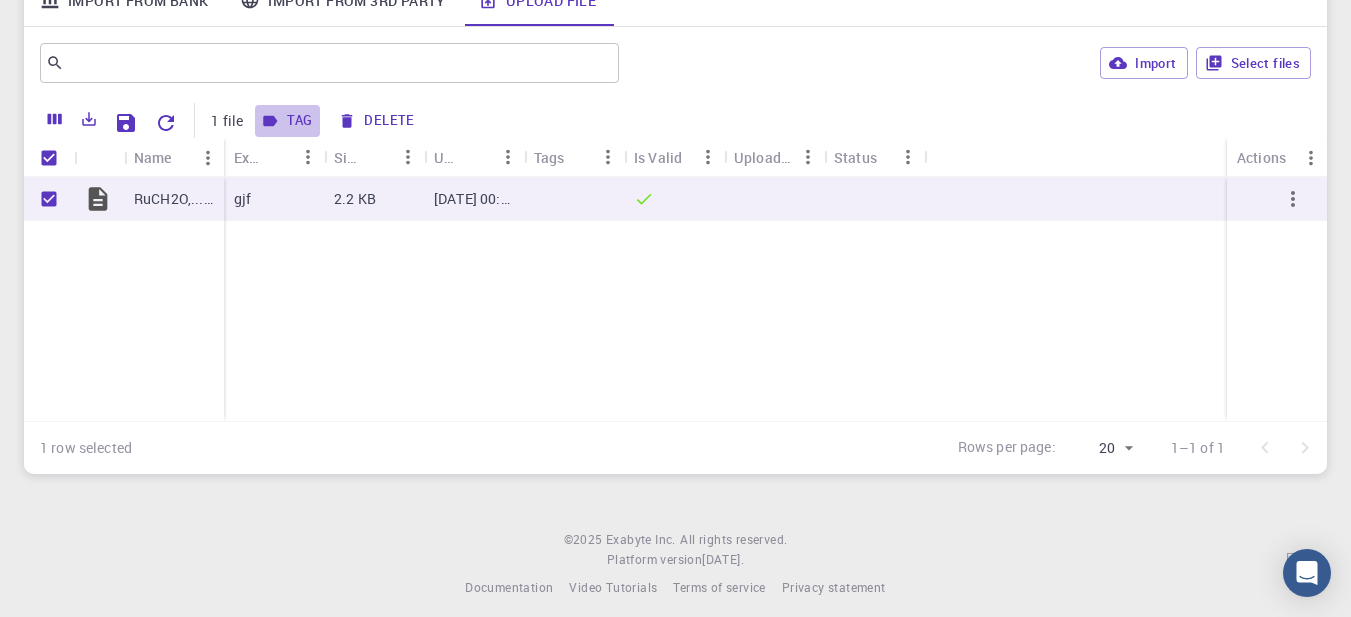 click 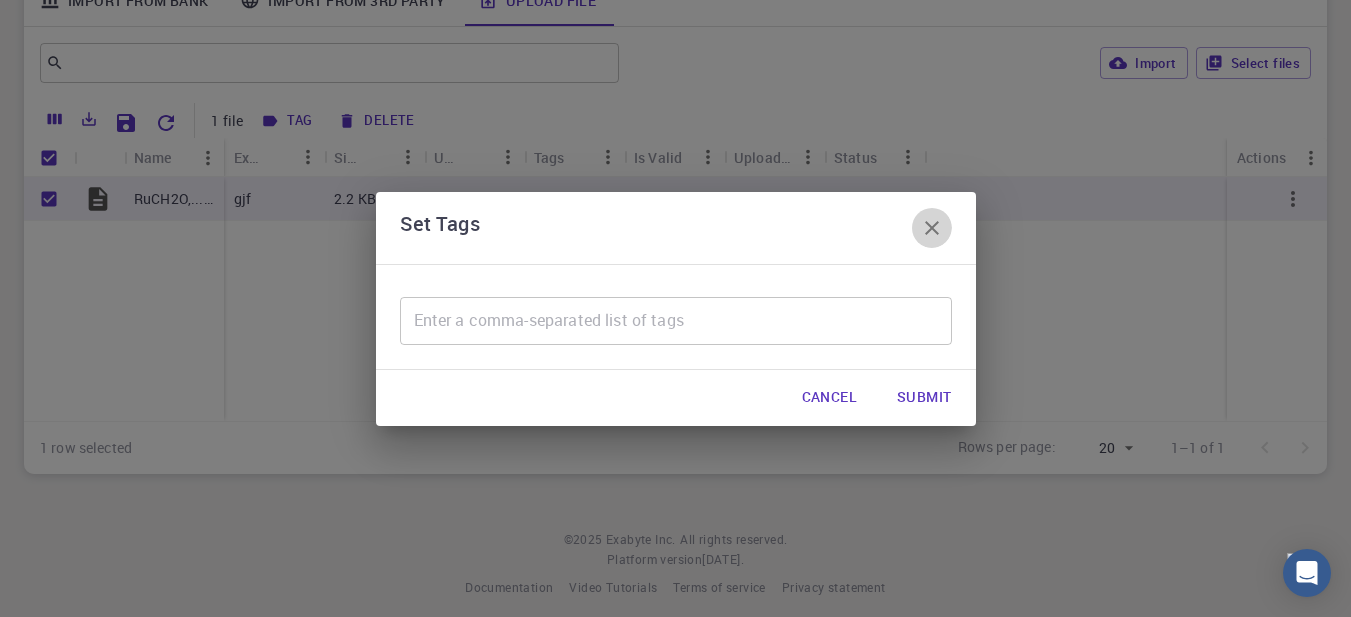 click 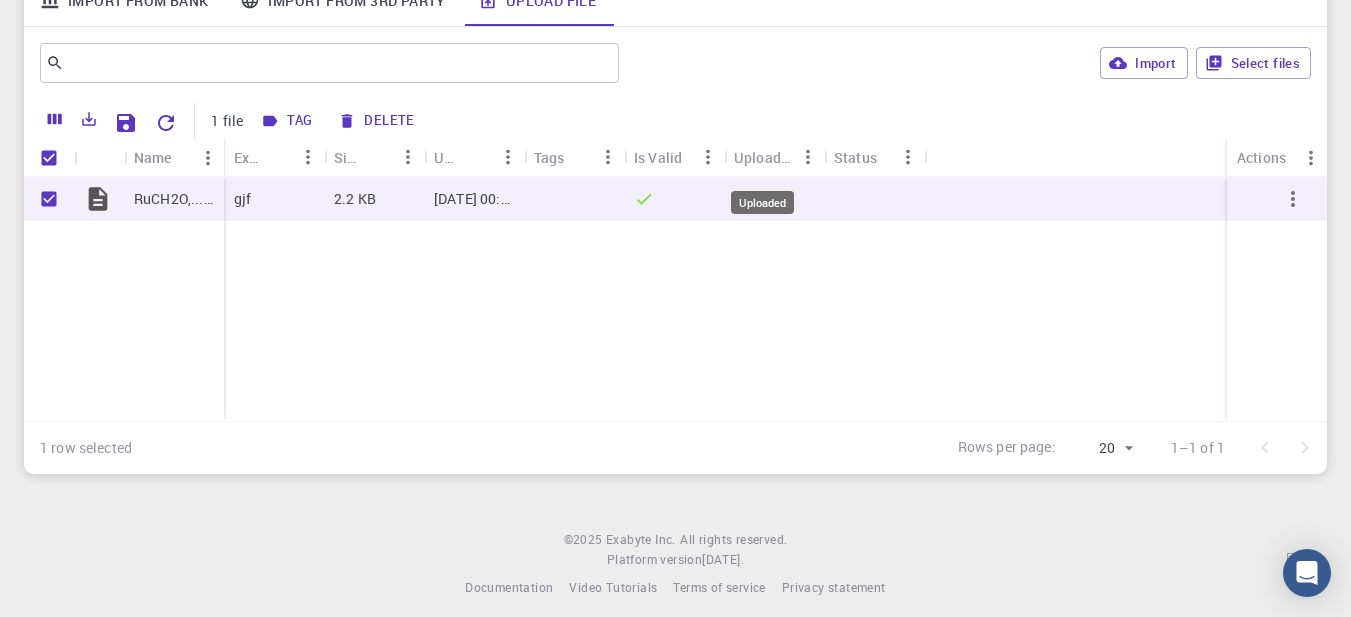 click on "Uploaded" at bounding box center [763, 157] 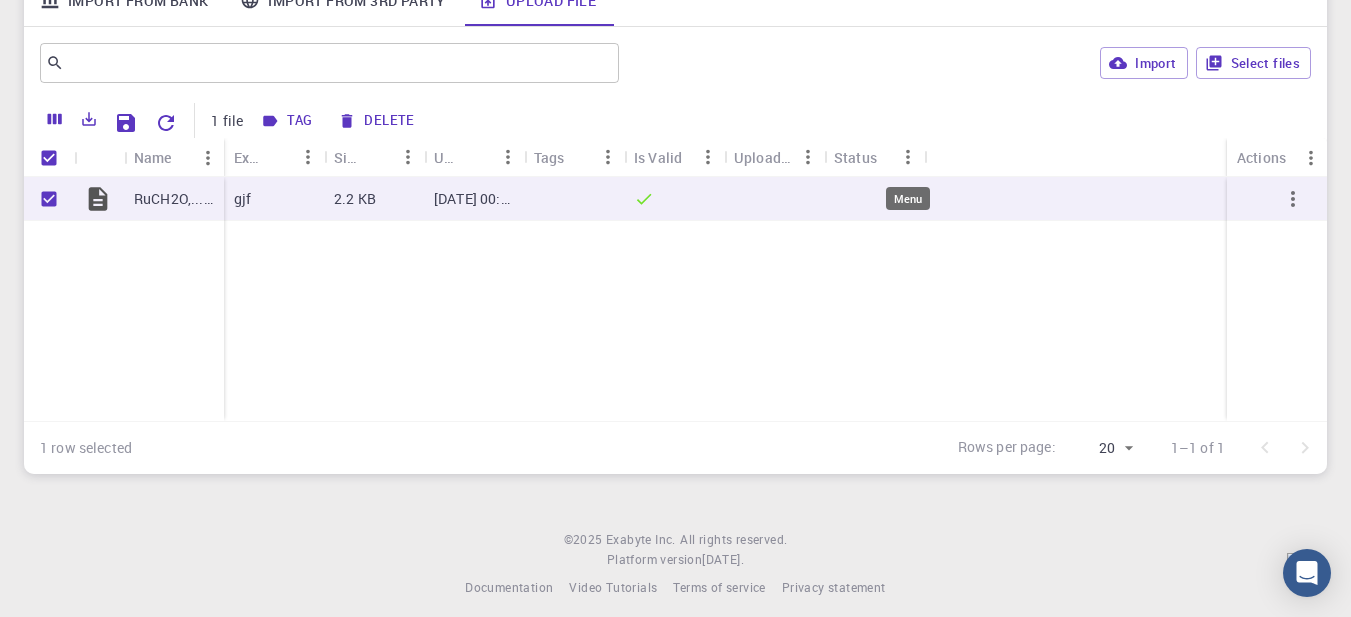 click 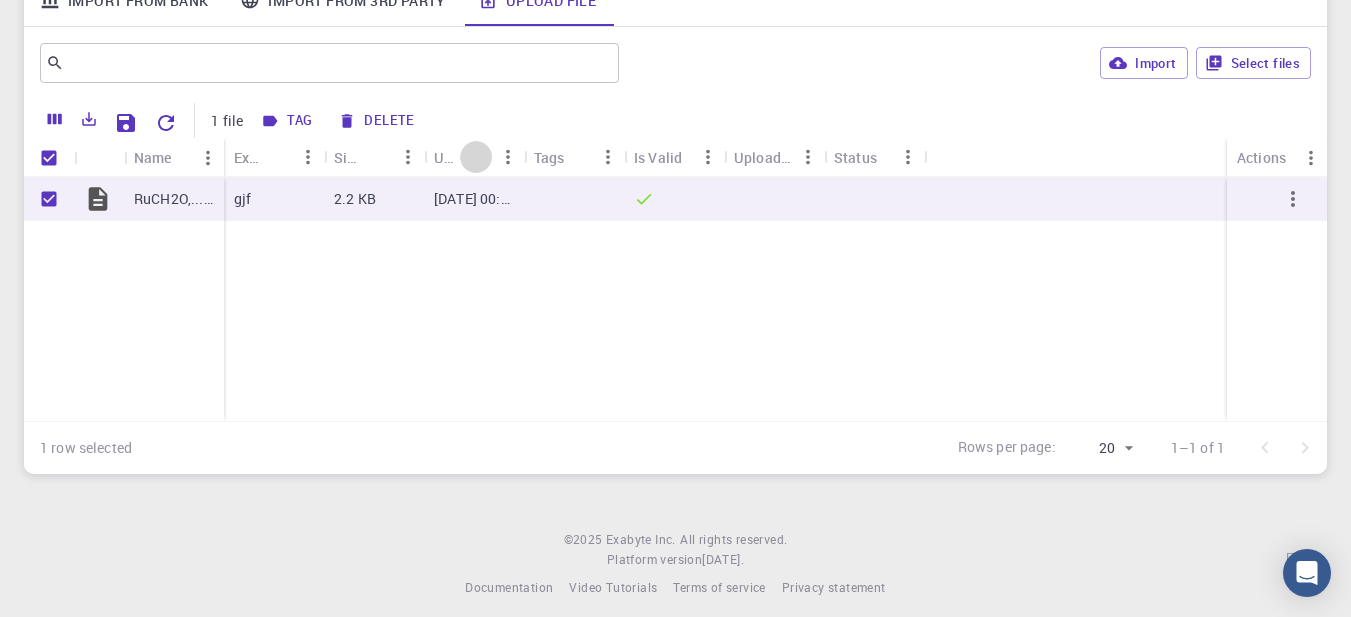click 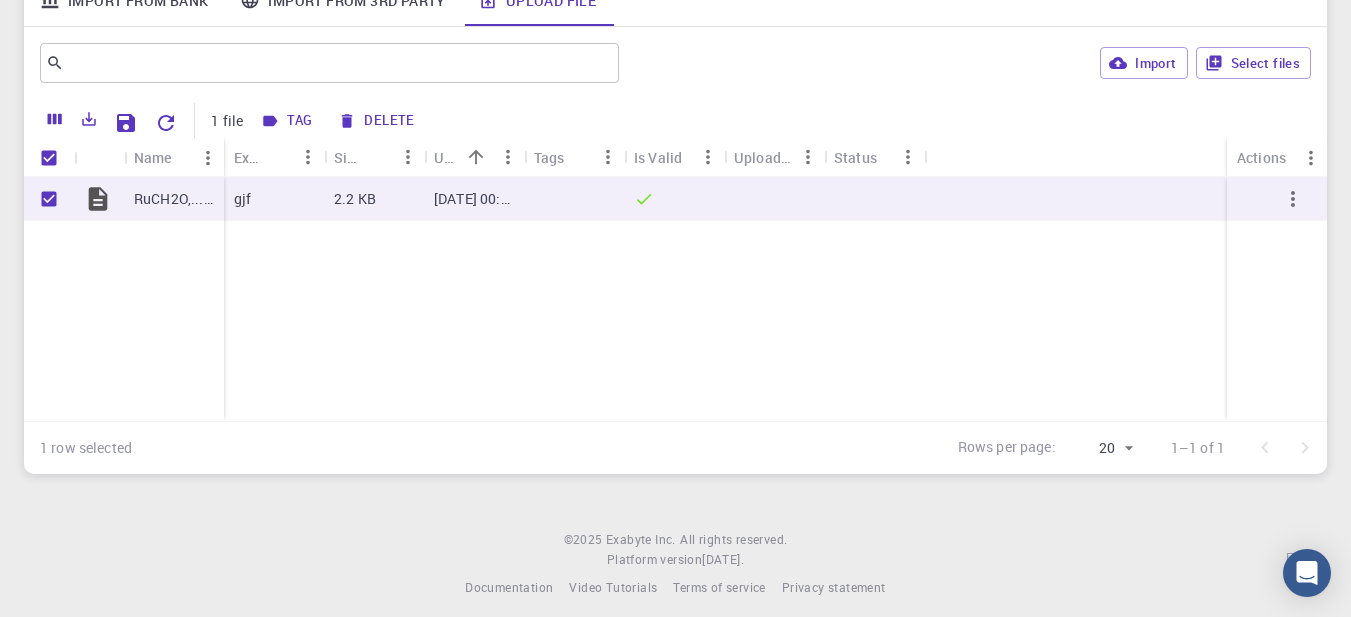click on "Tags" at bounding box center [549, 157] 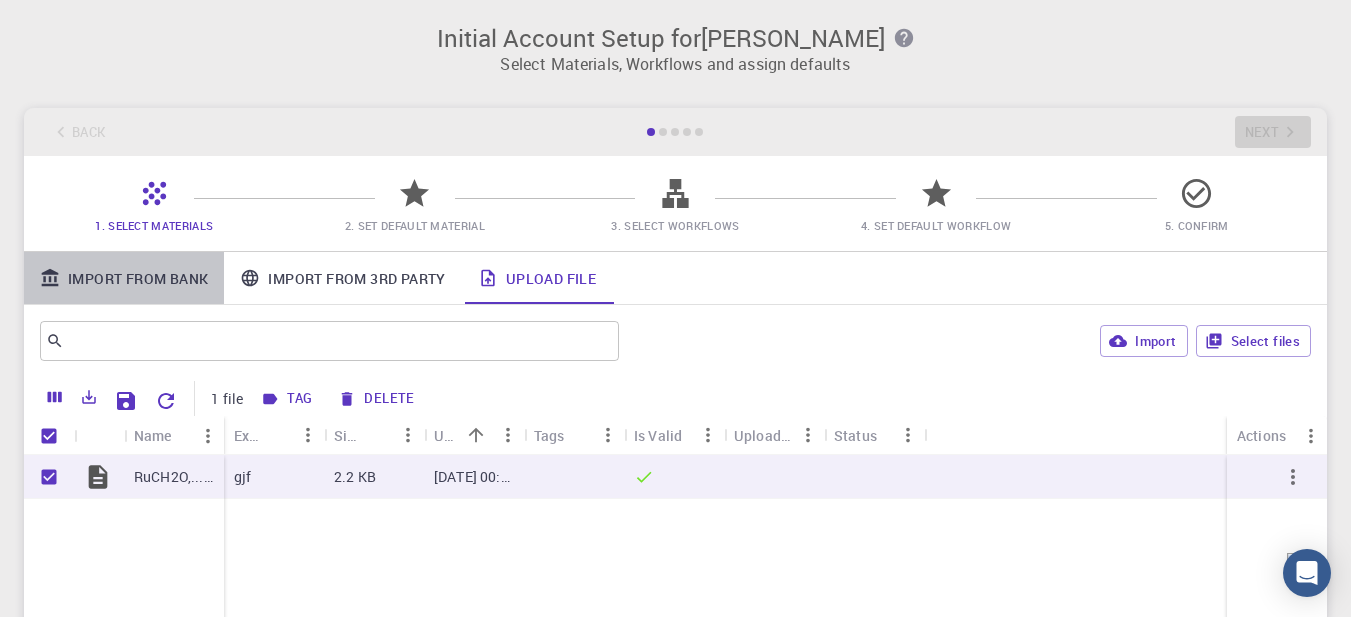 click on "Import From Bank" at bounding box center [124, 278] 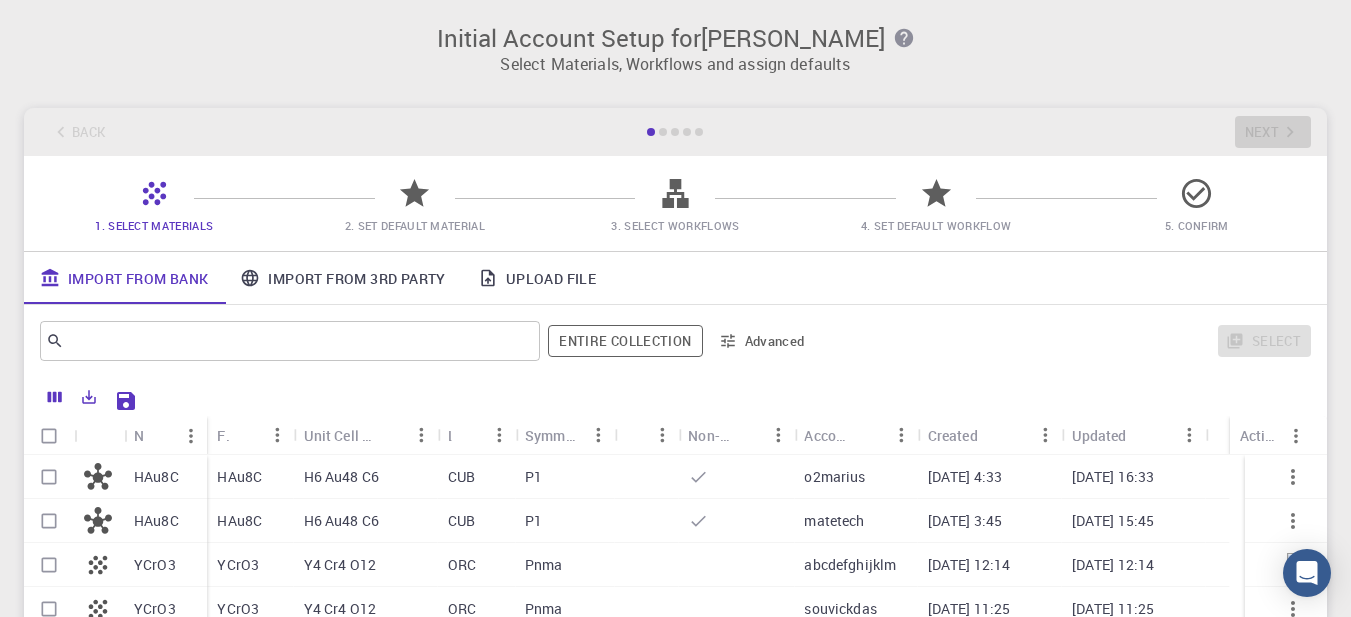 click on "HAu8C" at bounding box center [156, 477] 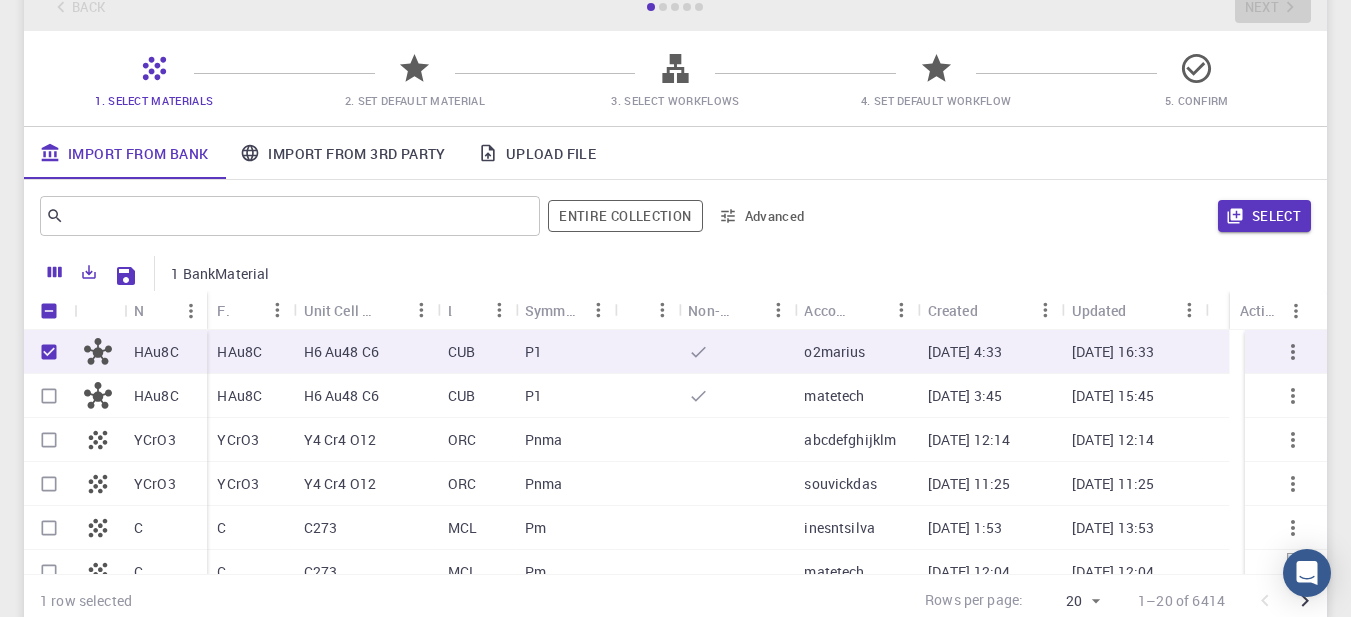 scroll, scrollTop: 135, scrollLeft: 0, axis: vertical 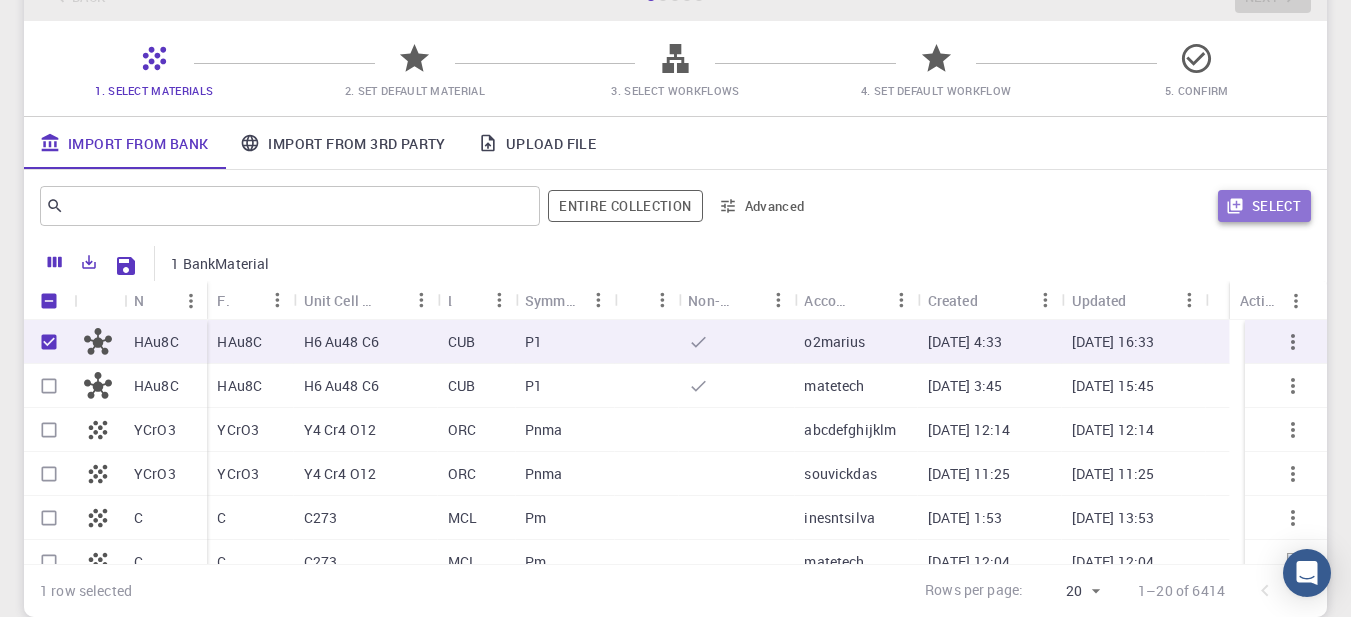 click on "Select" at bounding box center (1264, 206) 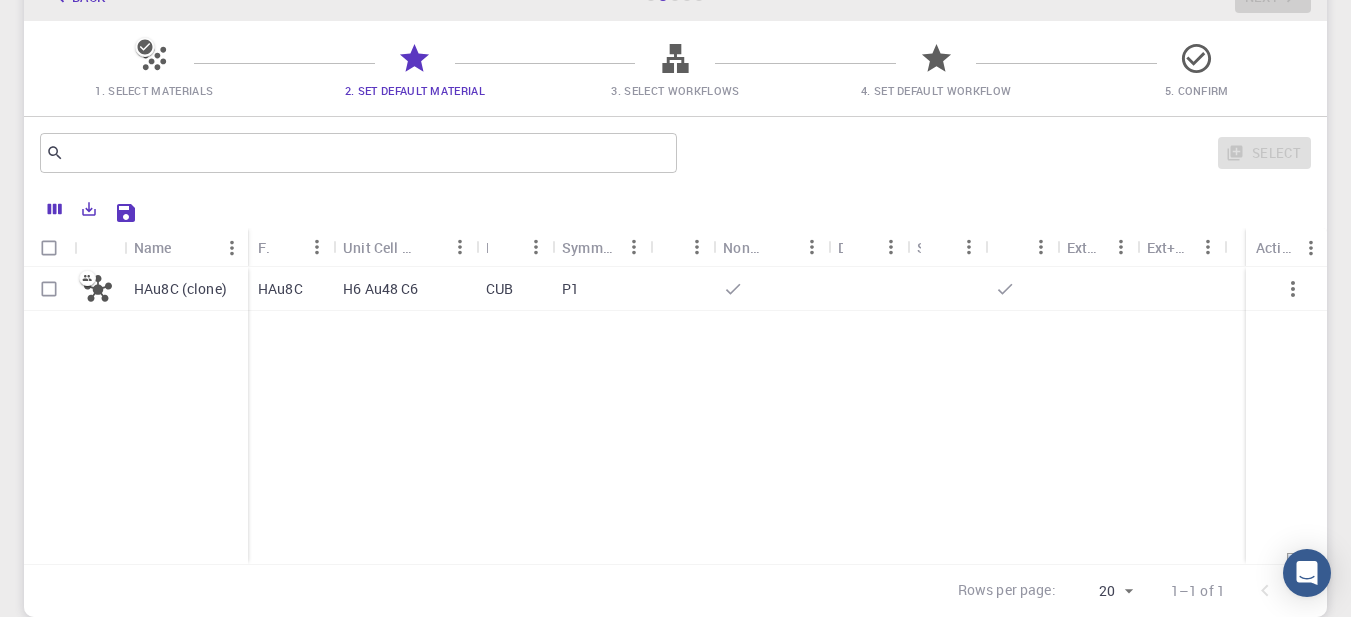 click on "H6 Au48 C6" at bounding box center [404, 289] 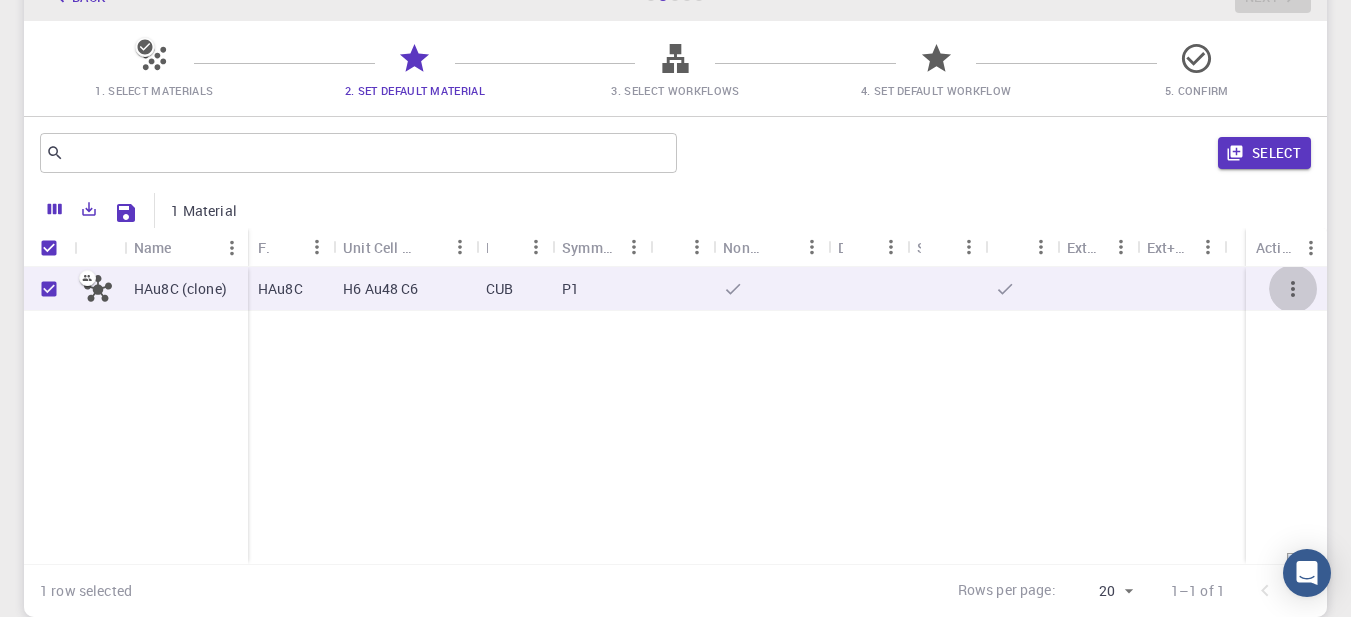 click 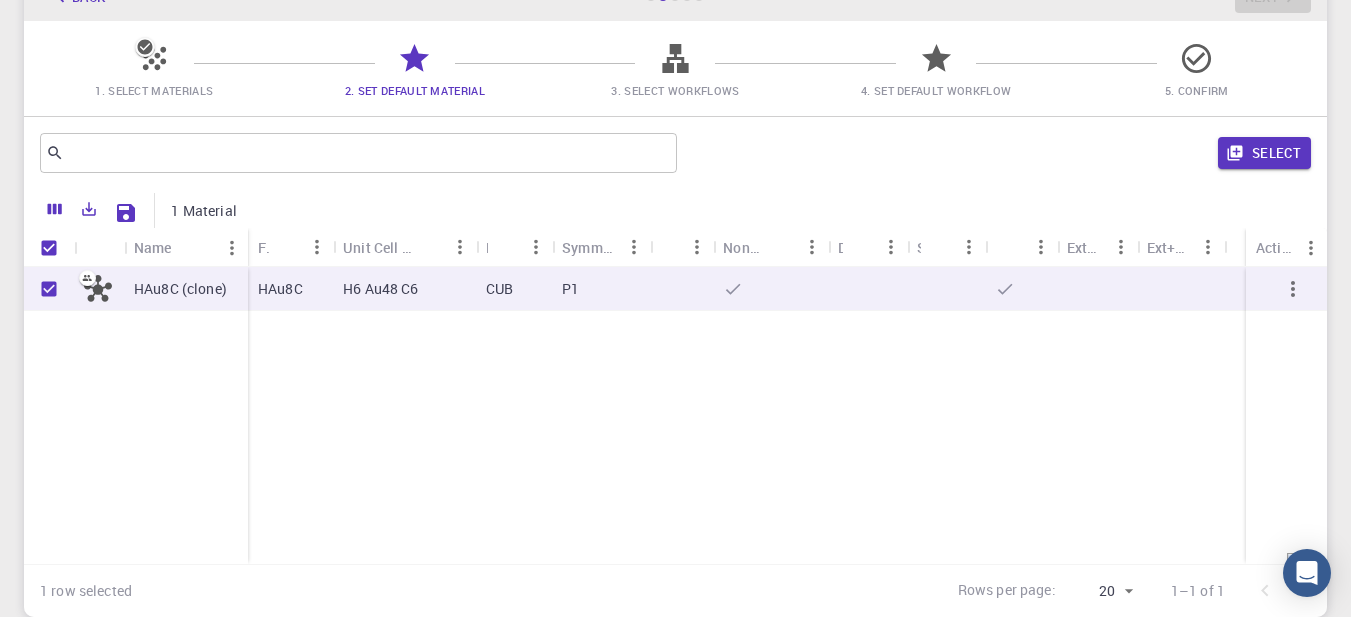 click on "HAu8C (clone) HAu8C H6 Au48 C6 CUB P1" at bounding box center (675, 415) 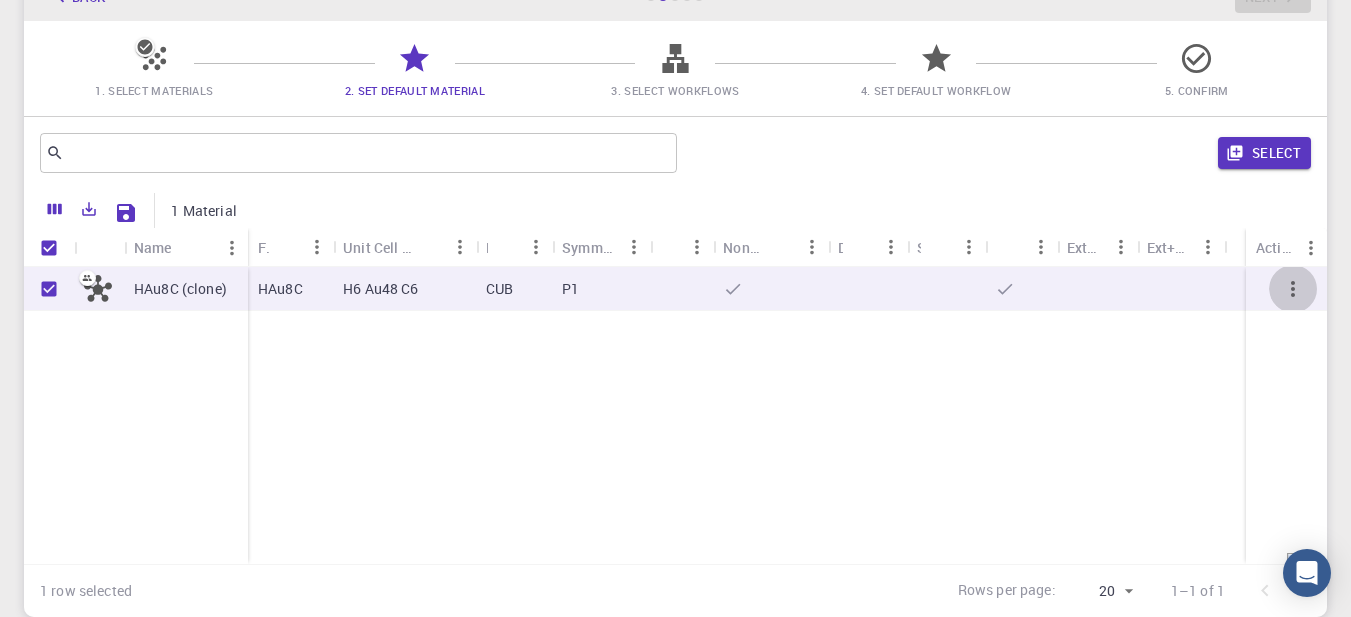 click 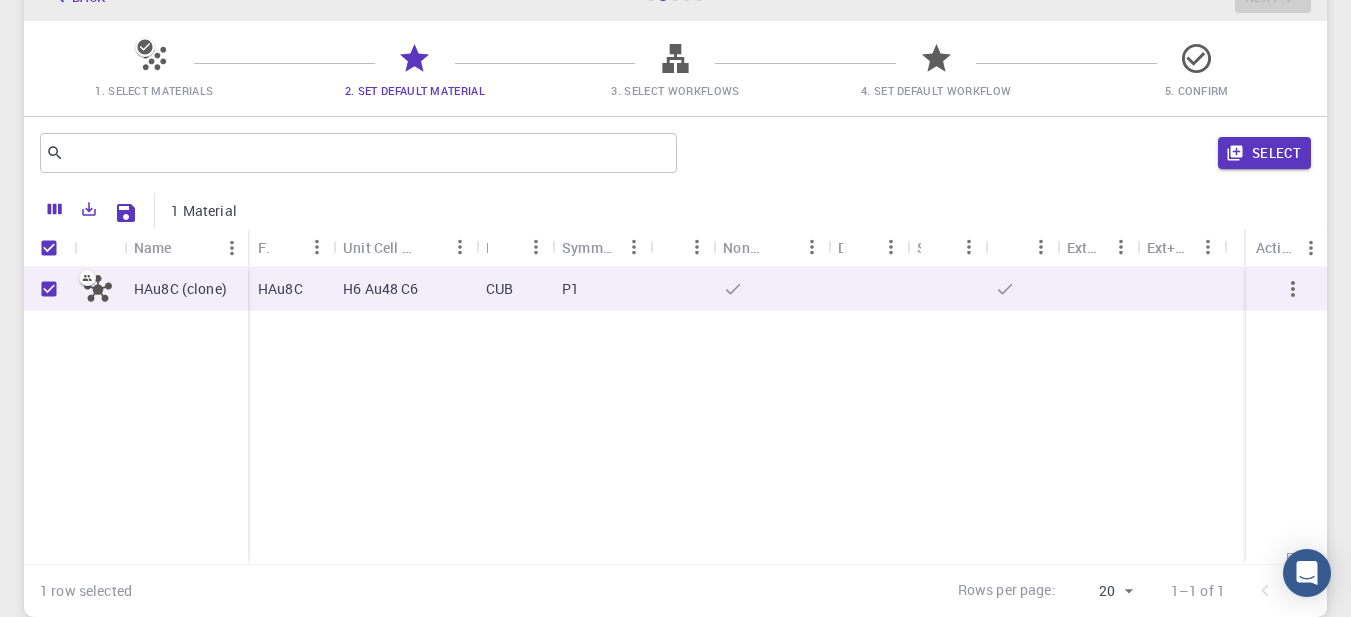 click 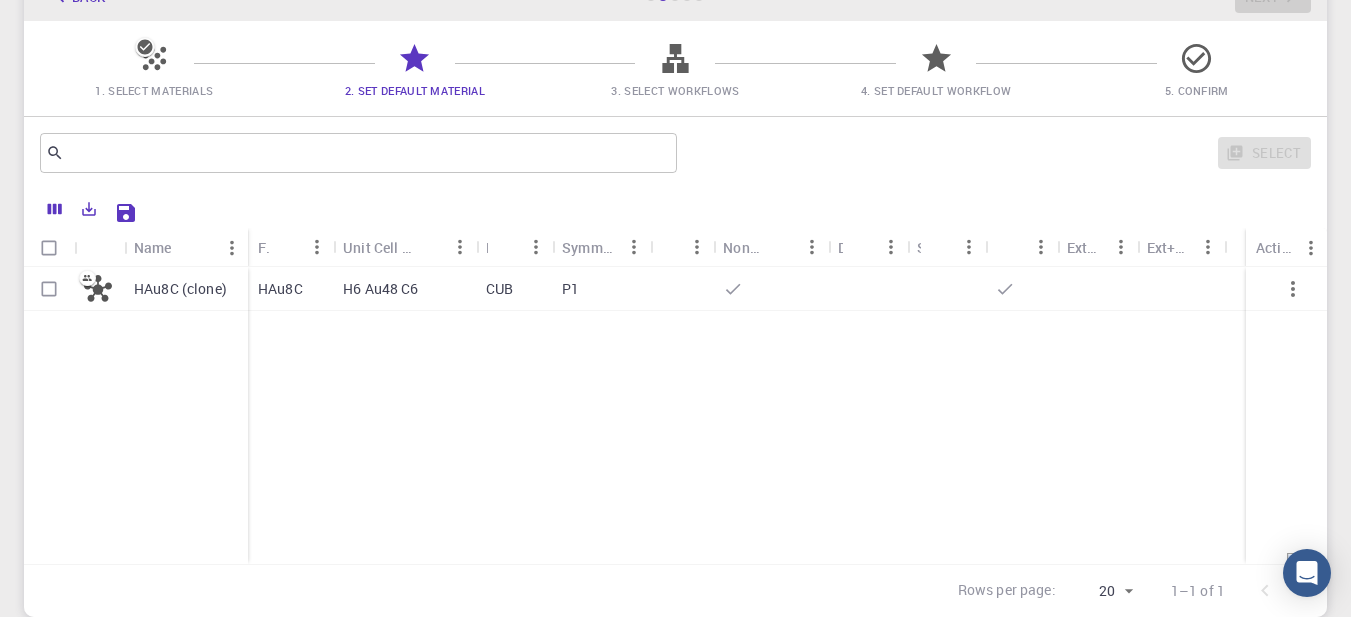click 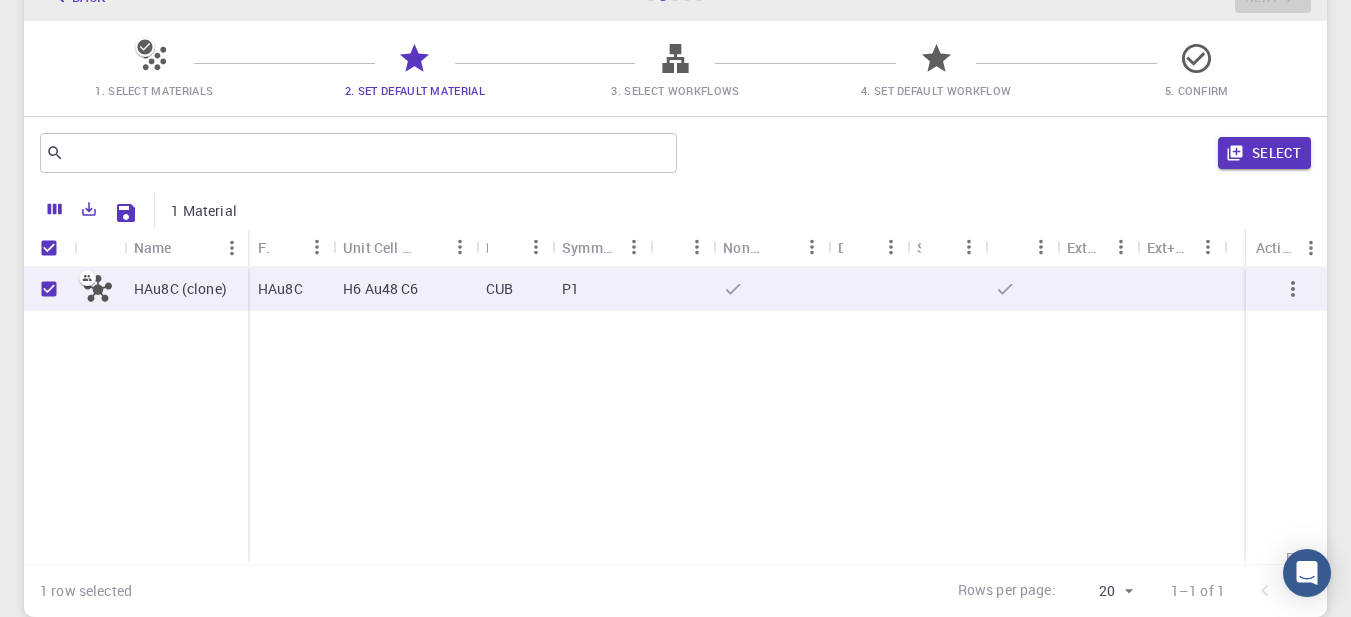 click 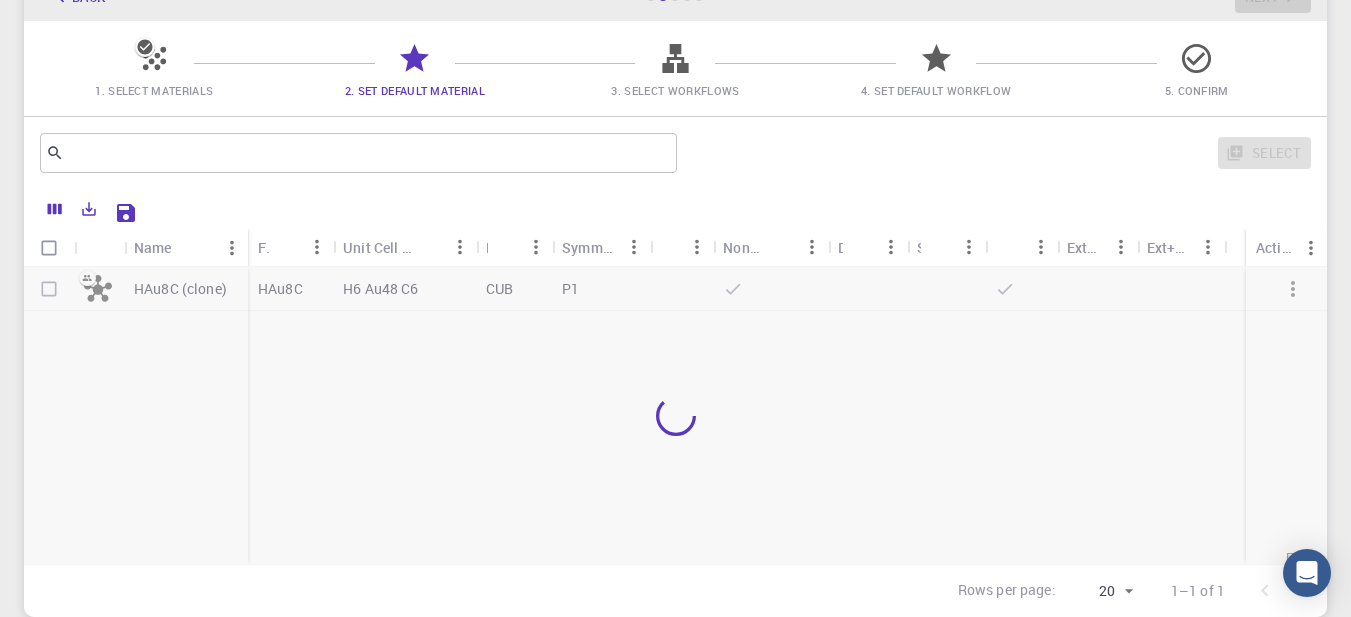scroll, scrollTop: 0, scrollLeft: 0, axis: both 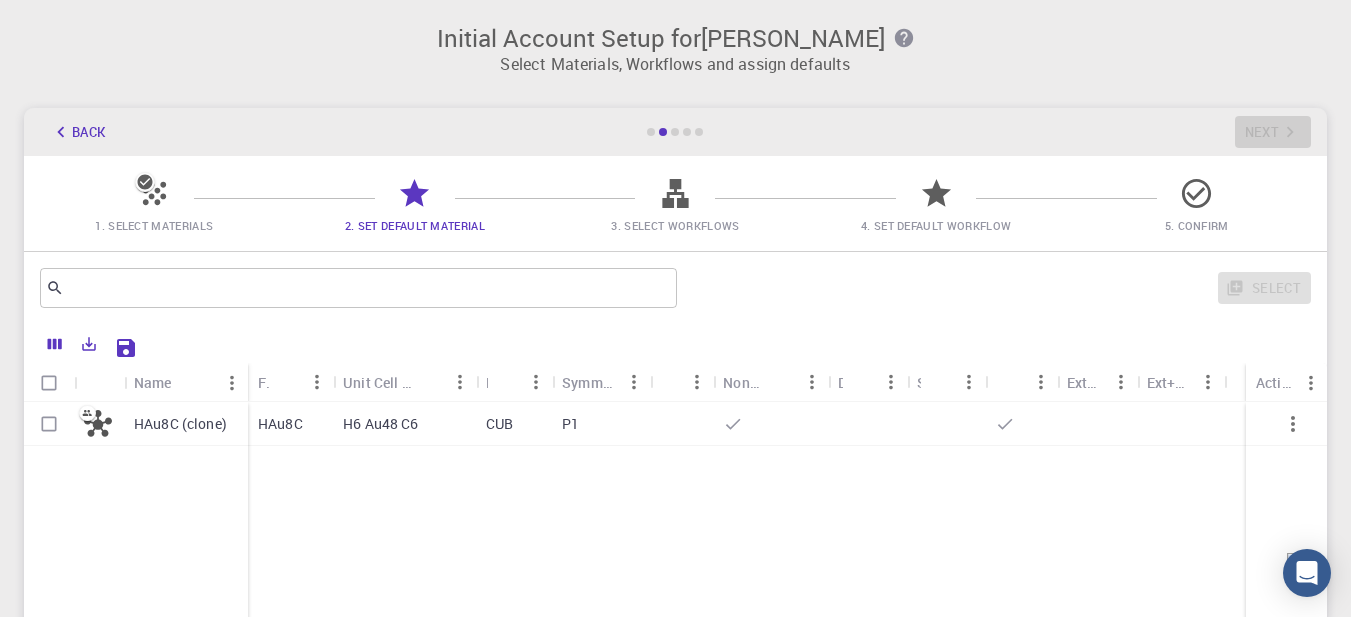 click 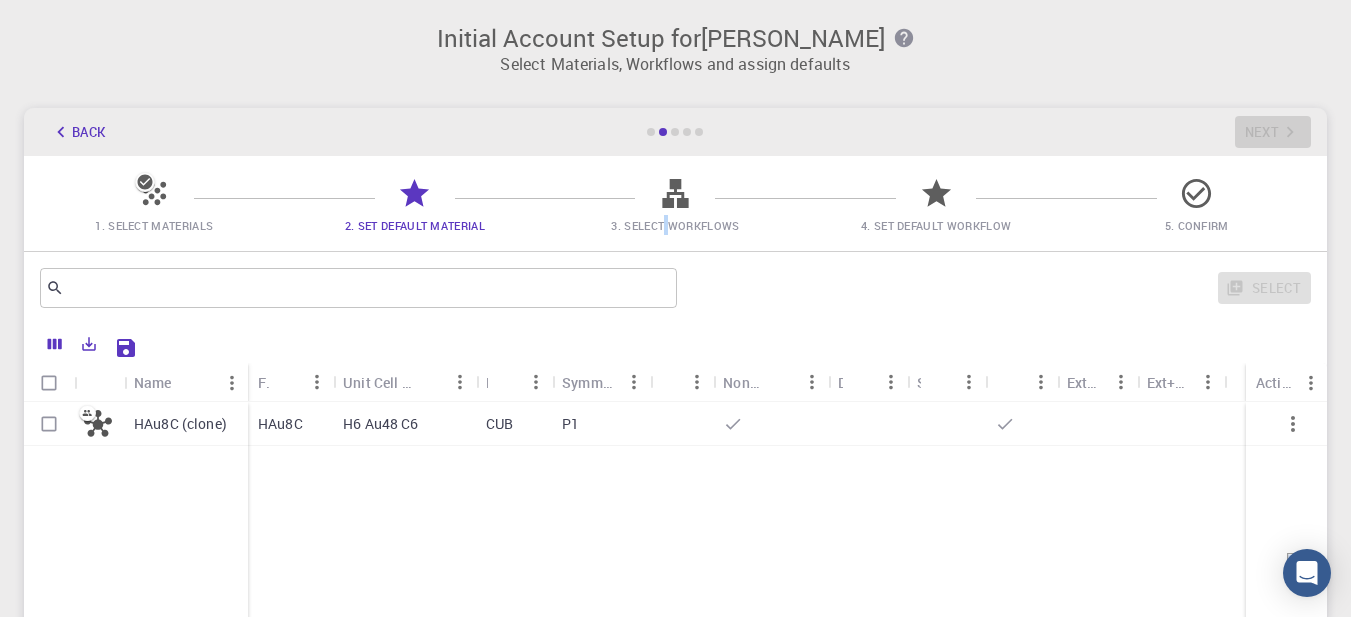 click on "3. Select Workflows" at bounding box center (675, 225) 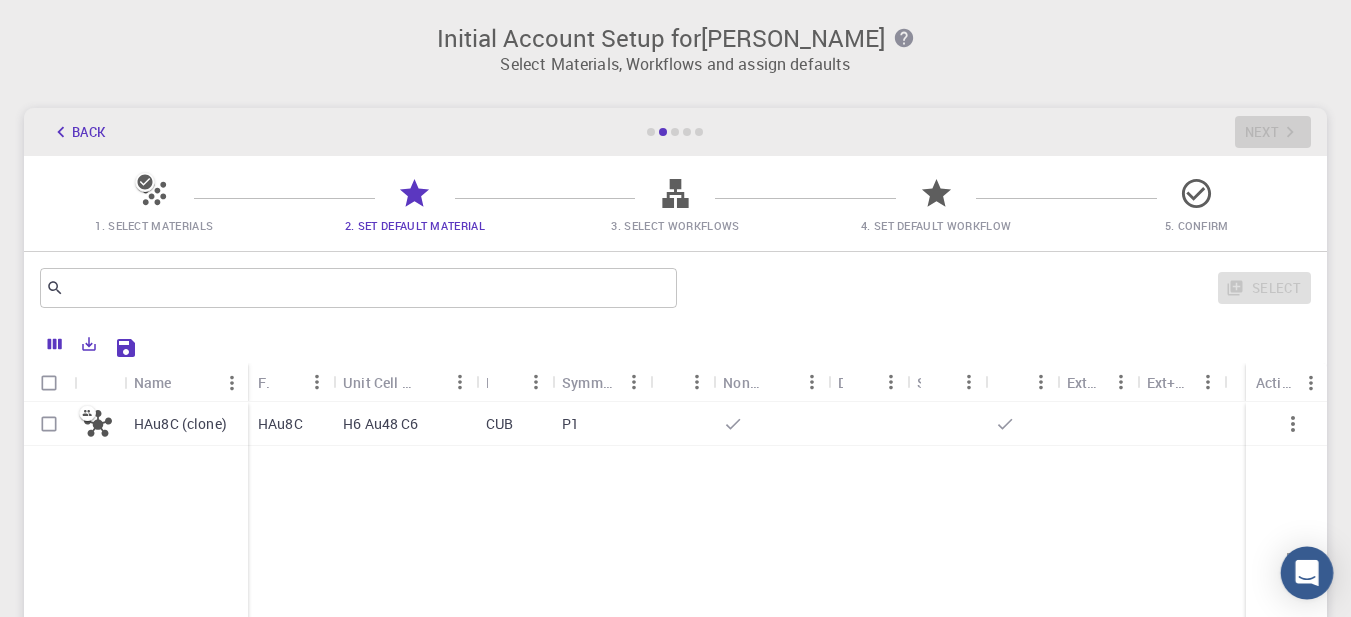 click 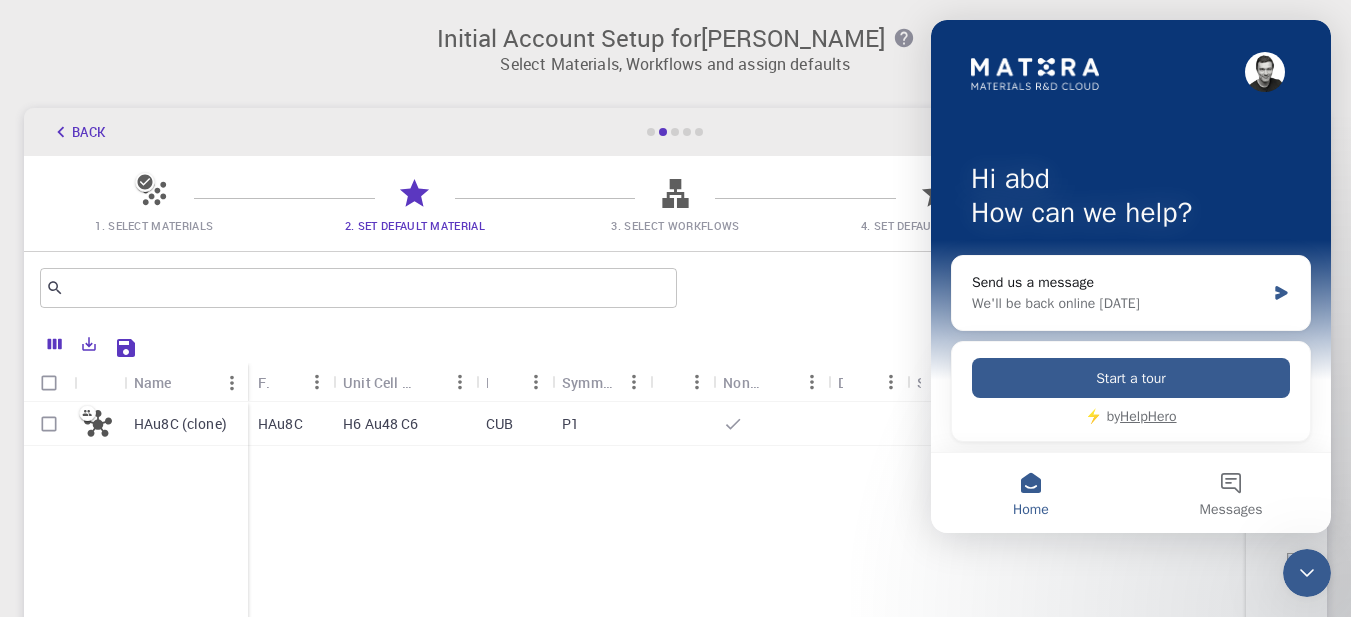 scroll, scrollTop: 0, scrollLeft: 0, axis: both 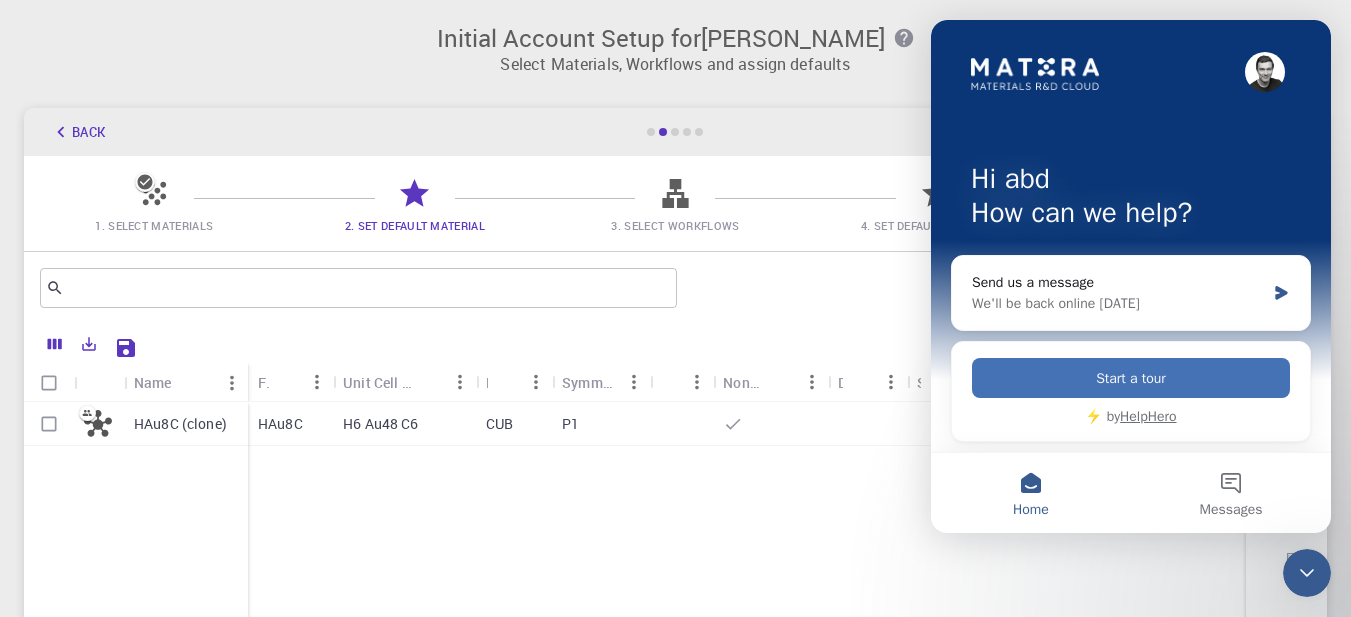 click on "Start a tour" at bounding box center [1131, 378] 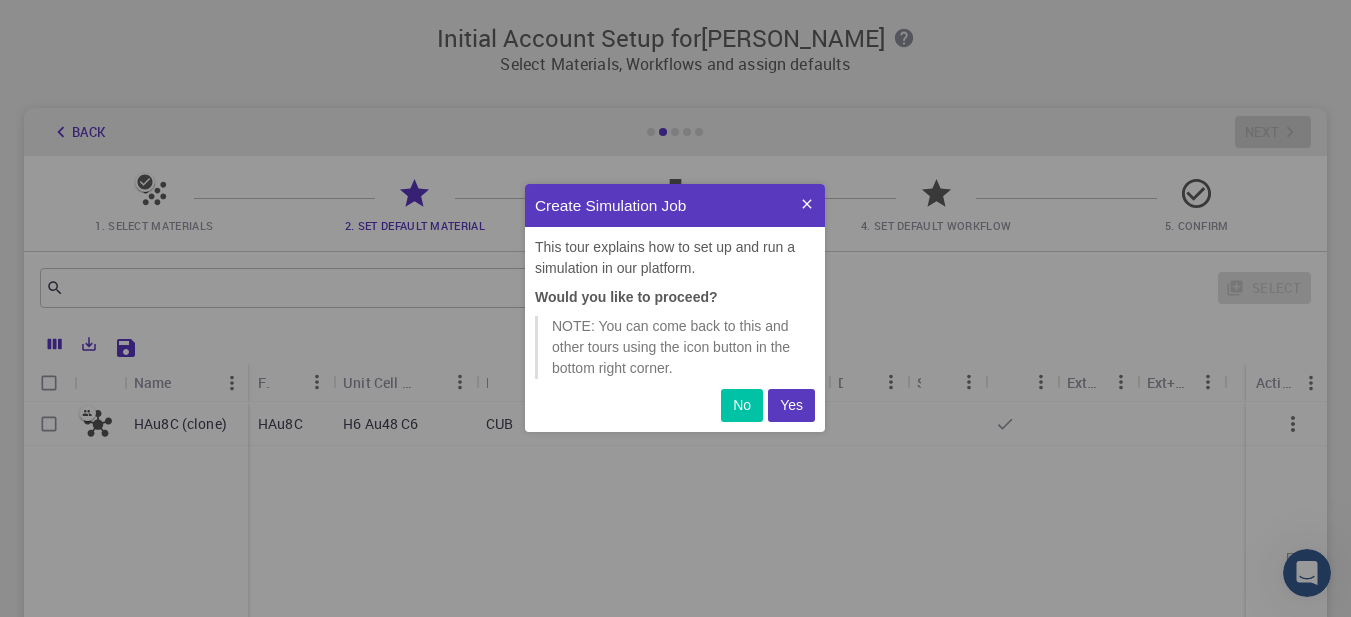scroll, scrollTop: 0, scrollLeft: 0, axis: both 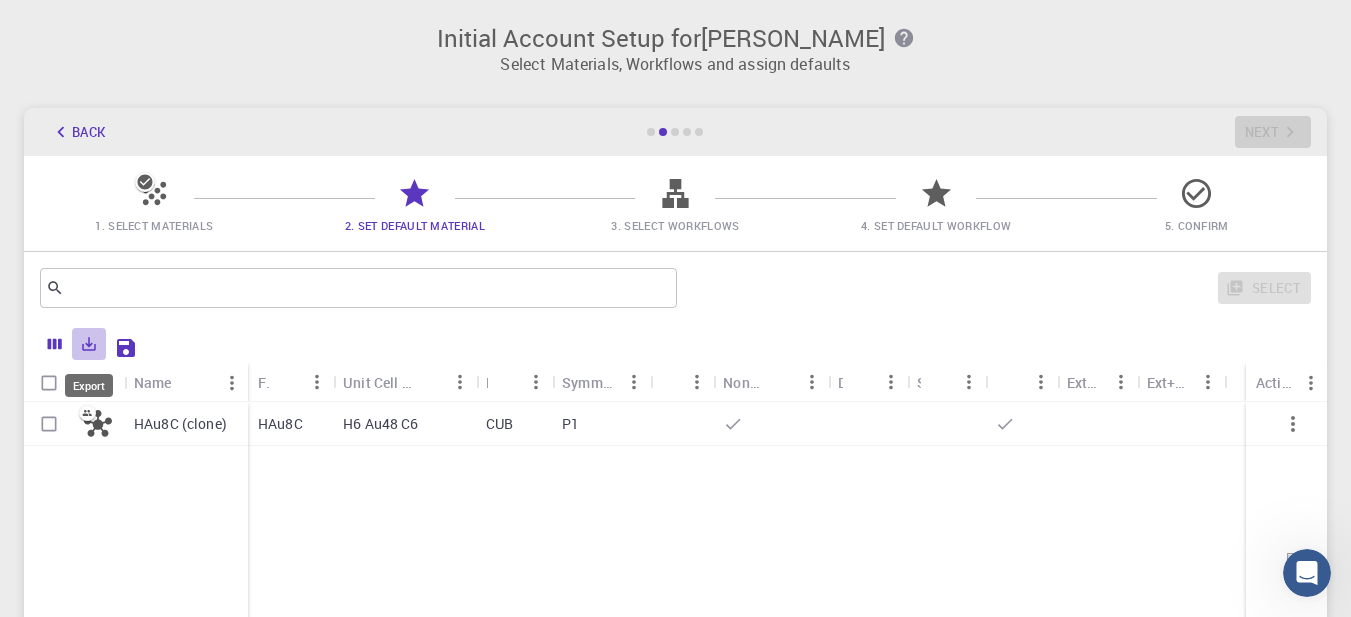 click 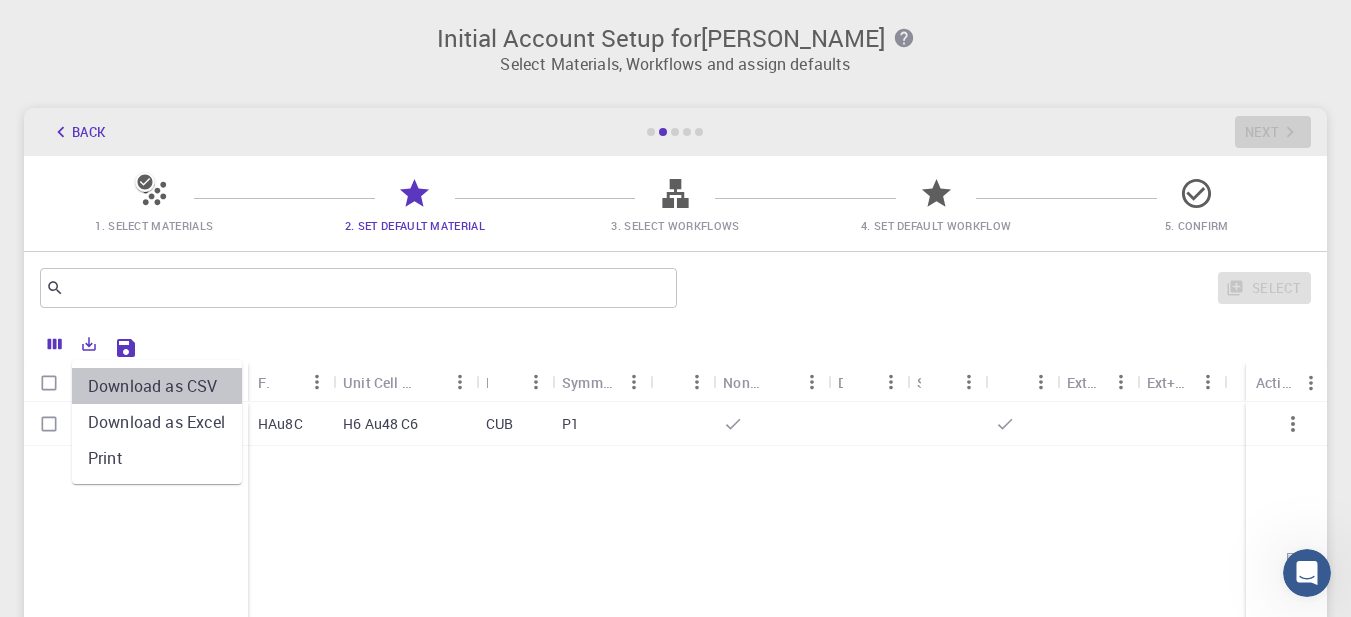 click on "Download as CSV" at bounding box center [157, 386] 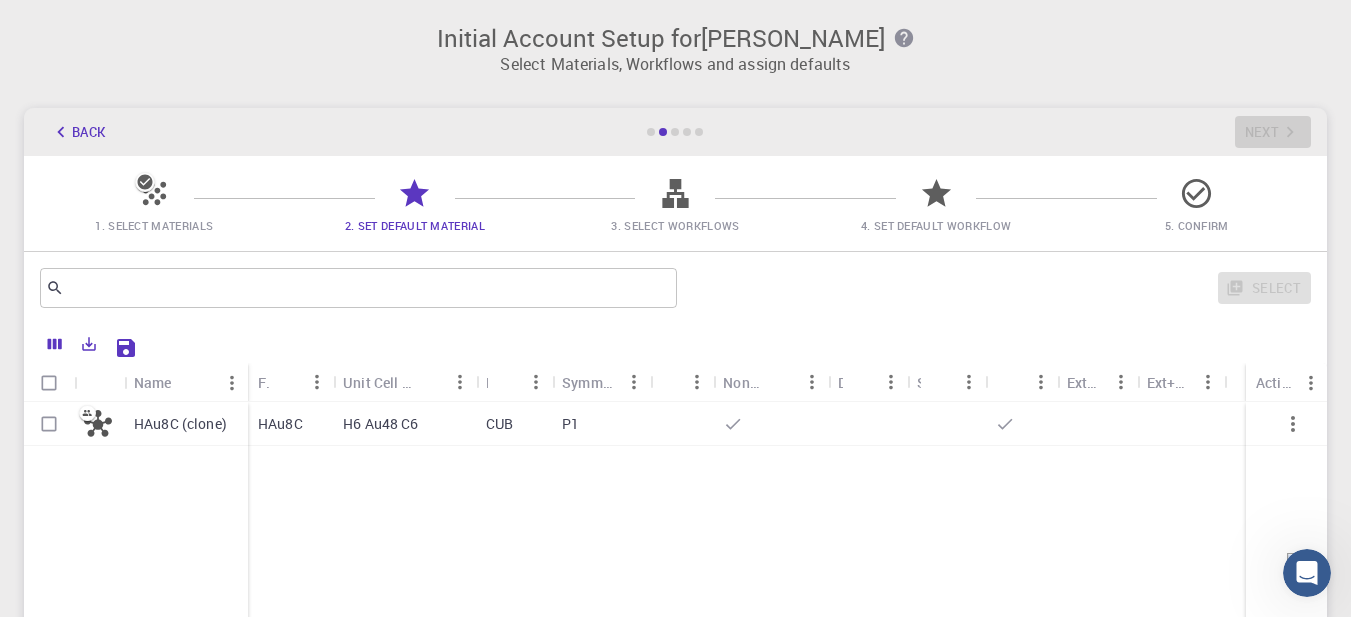 click 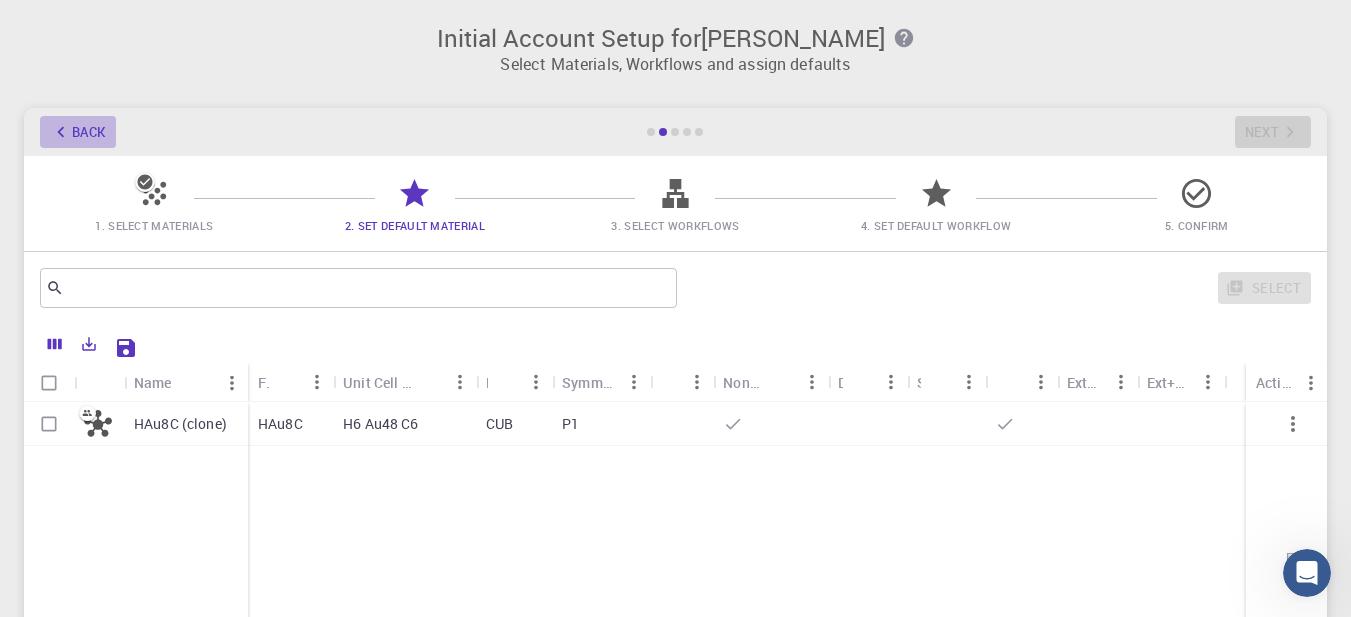 click 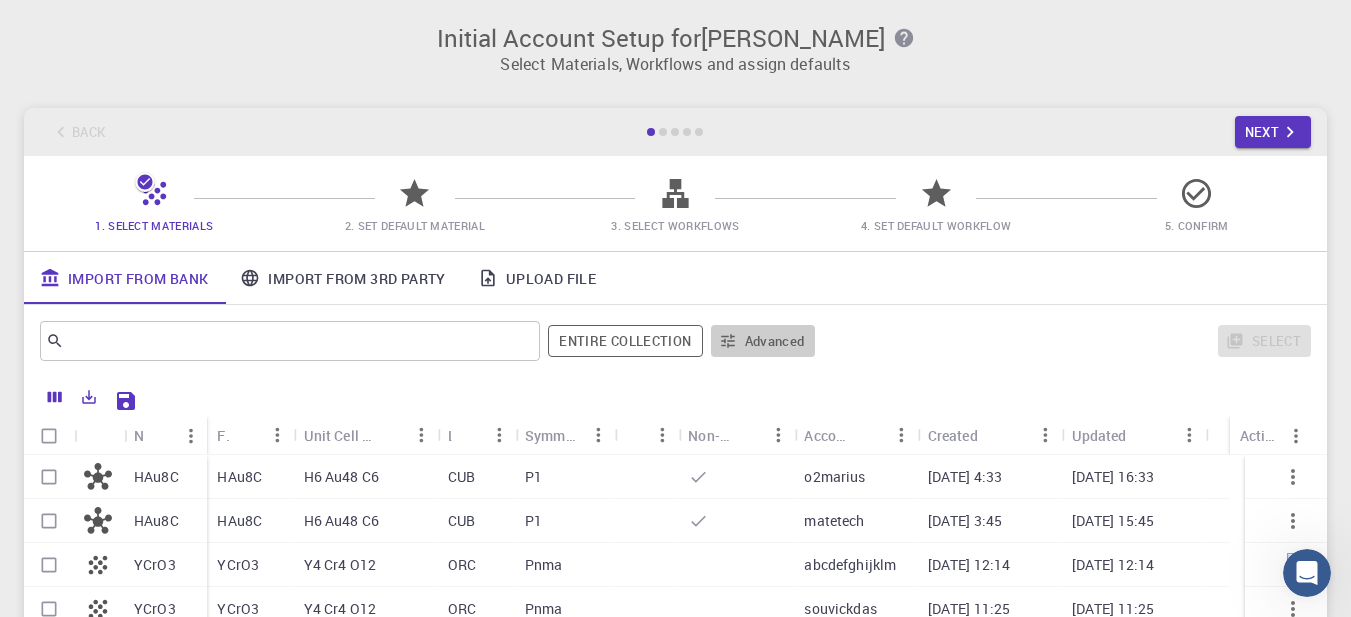 click on "Advanced" at bounding box center (763, 341) 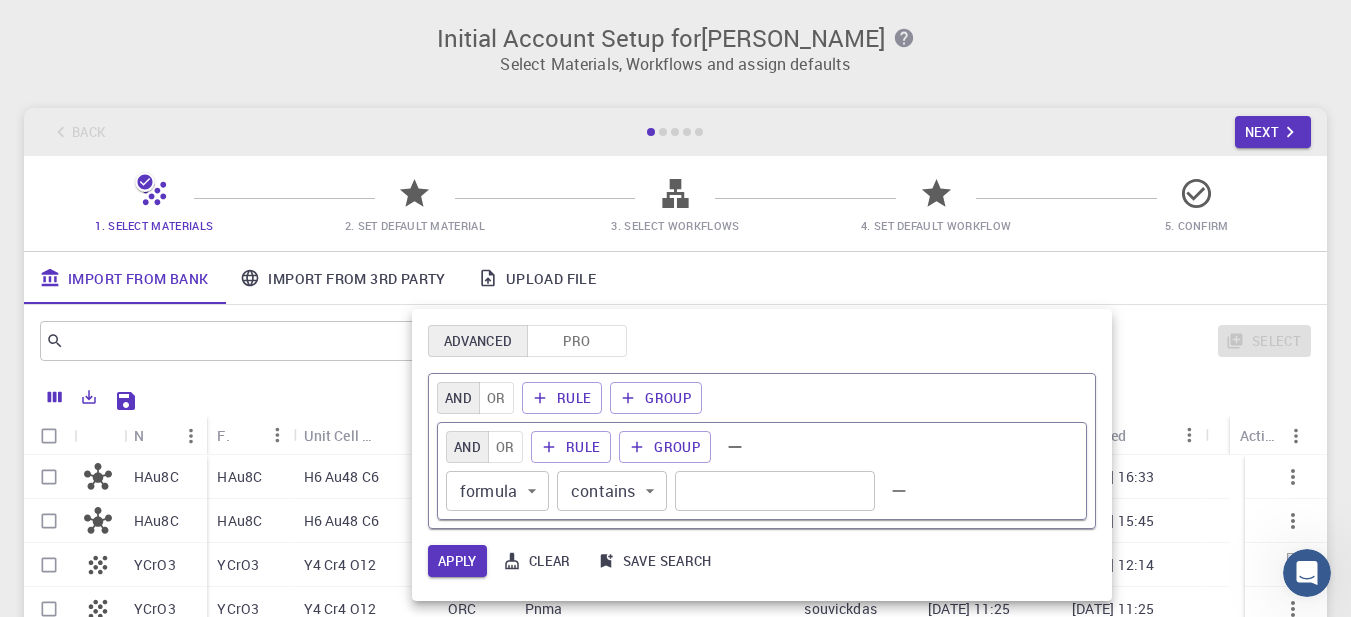 click at bounding box center (675, 308) 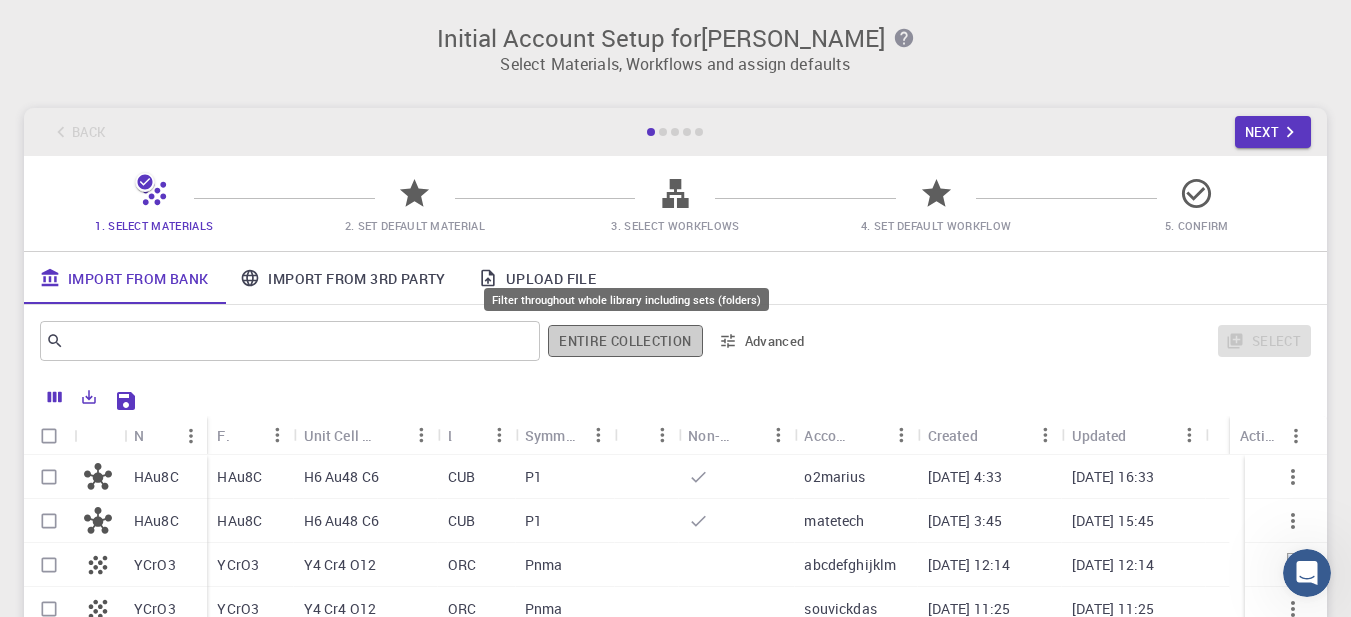 click on "Entire collection" at bounding box center [625, 341] 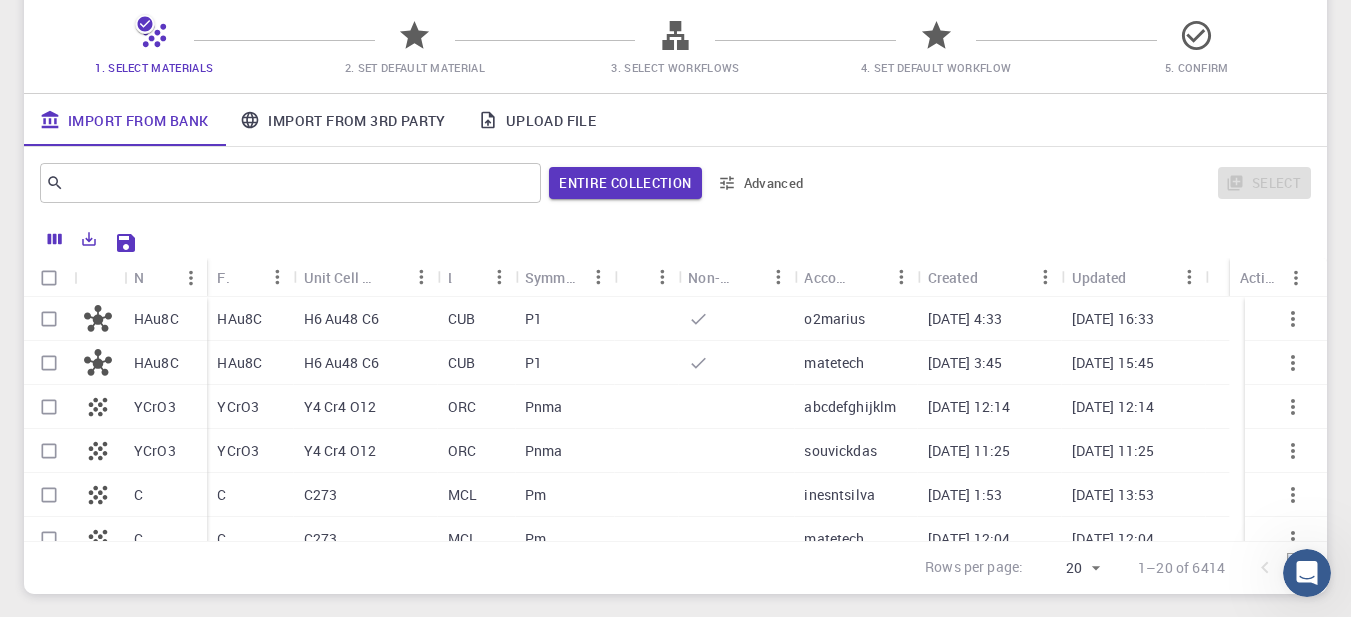 scroll, scrollTop: 141, scrollLeft: 0, axis: vertical 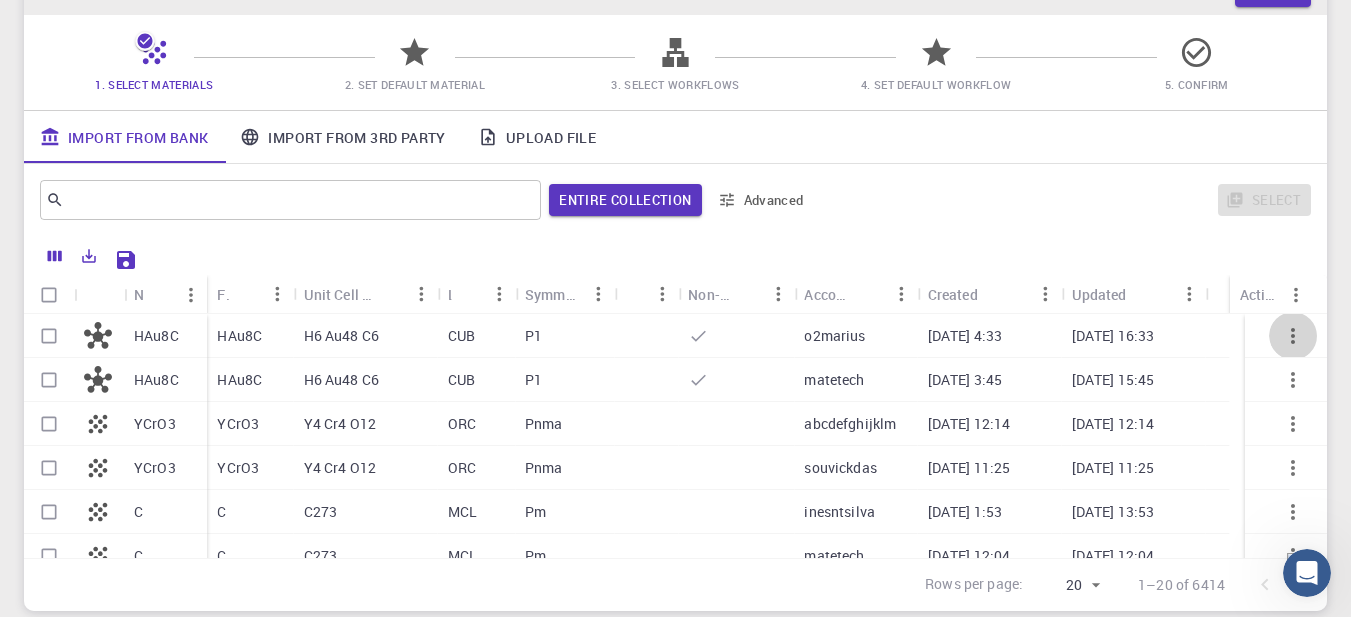 click 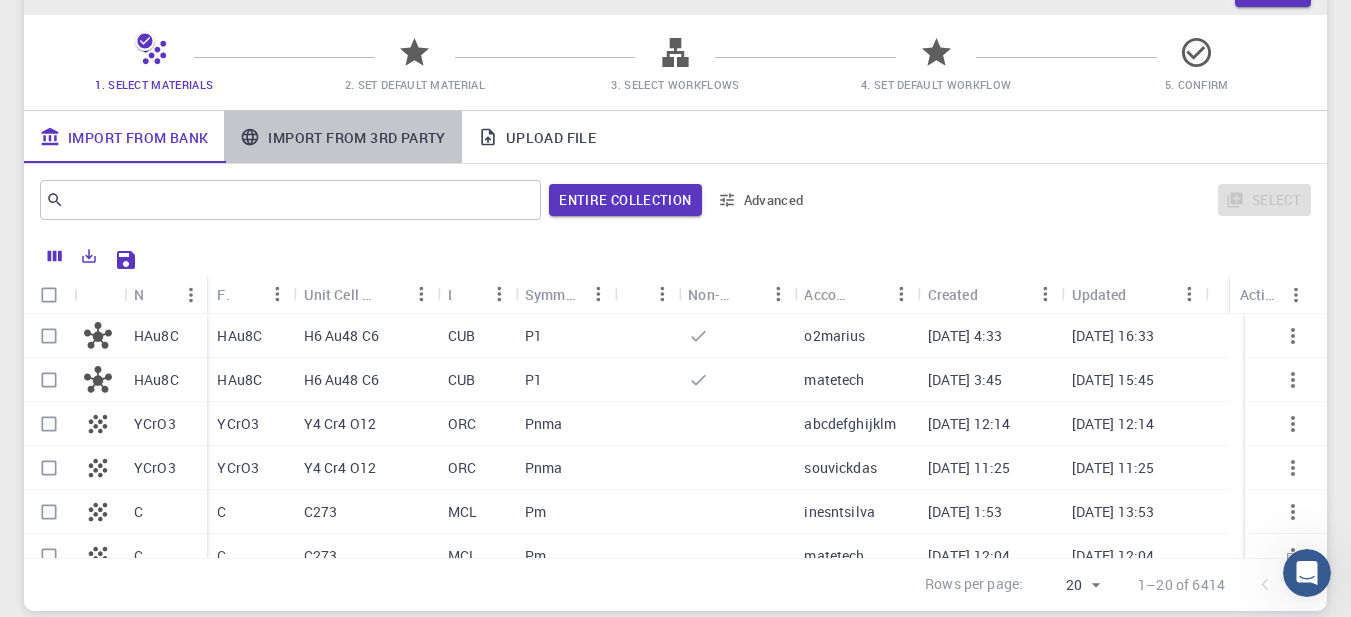 click on "Import From 3rd Party" at bounding box center (342, 137) 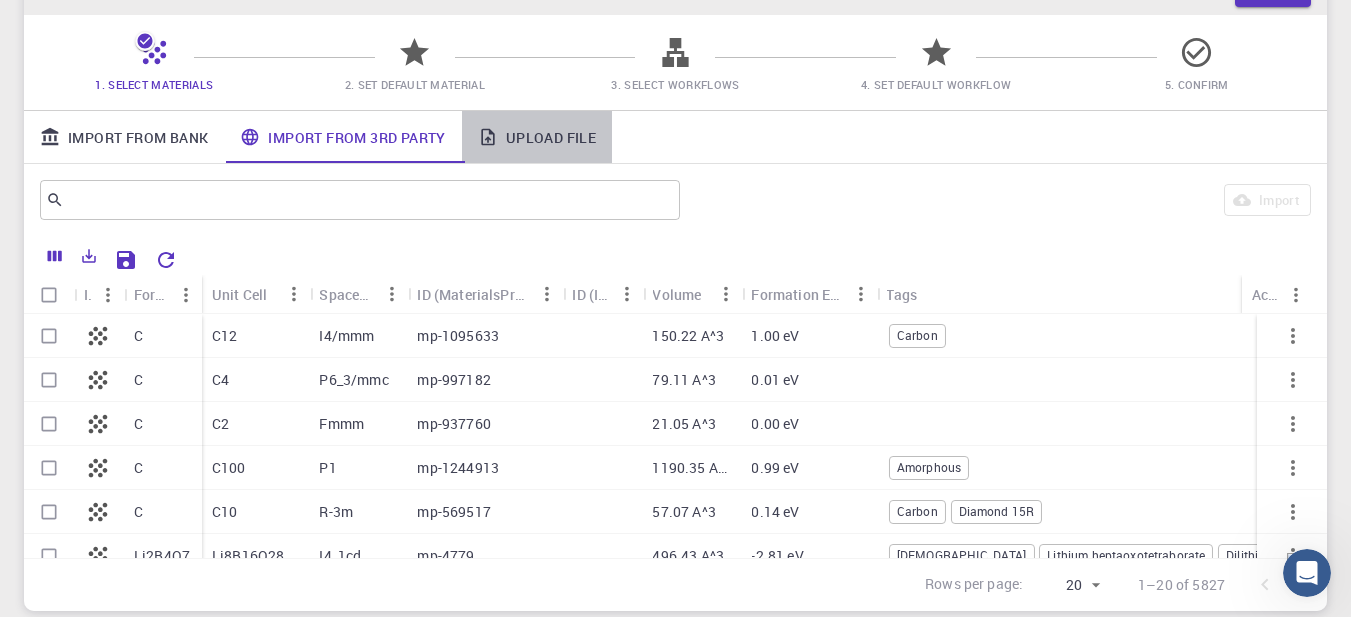 click on "Upload File" at bounding box center (537, 137) 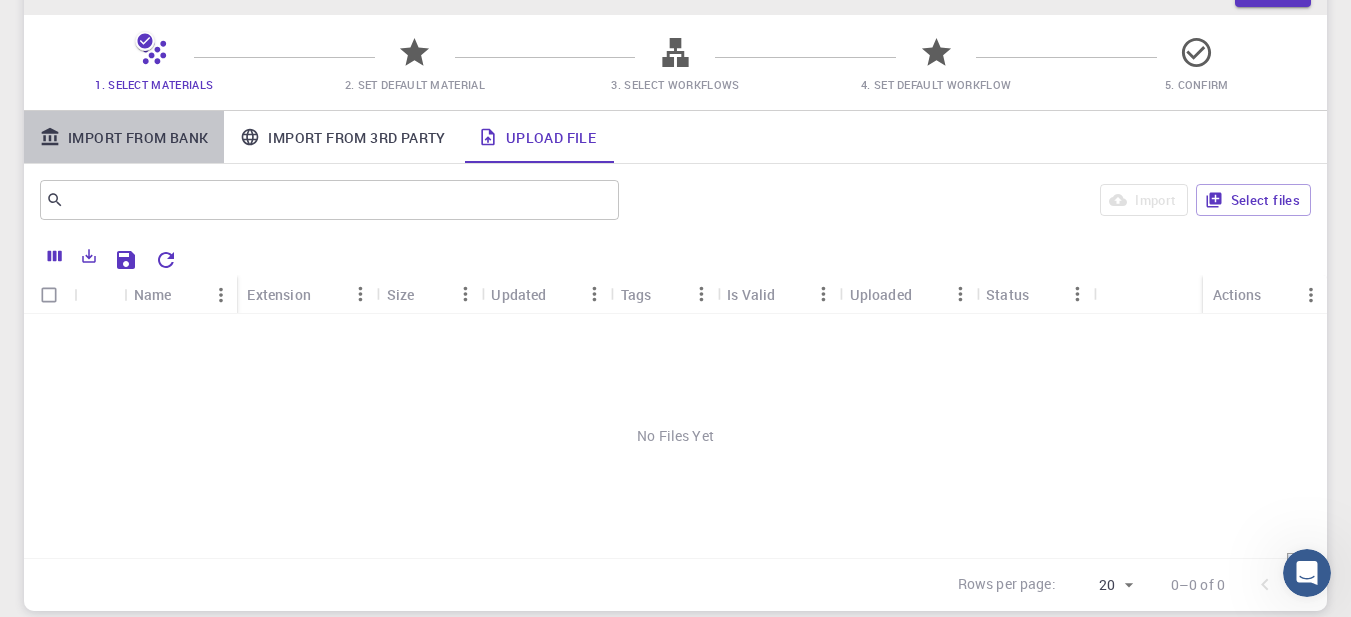 click on "Import From Bank" at bounding box center (124, 137) 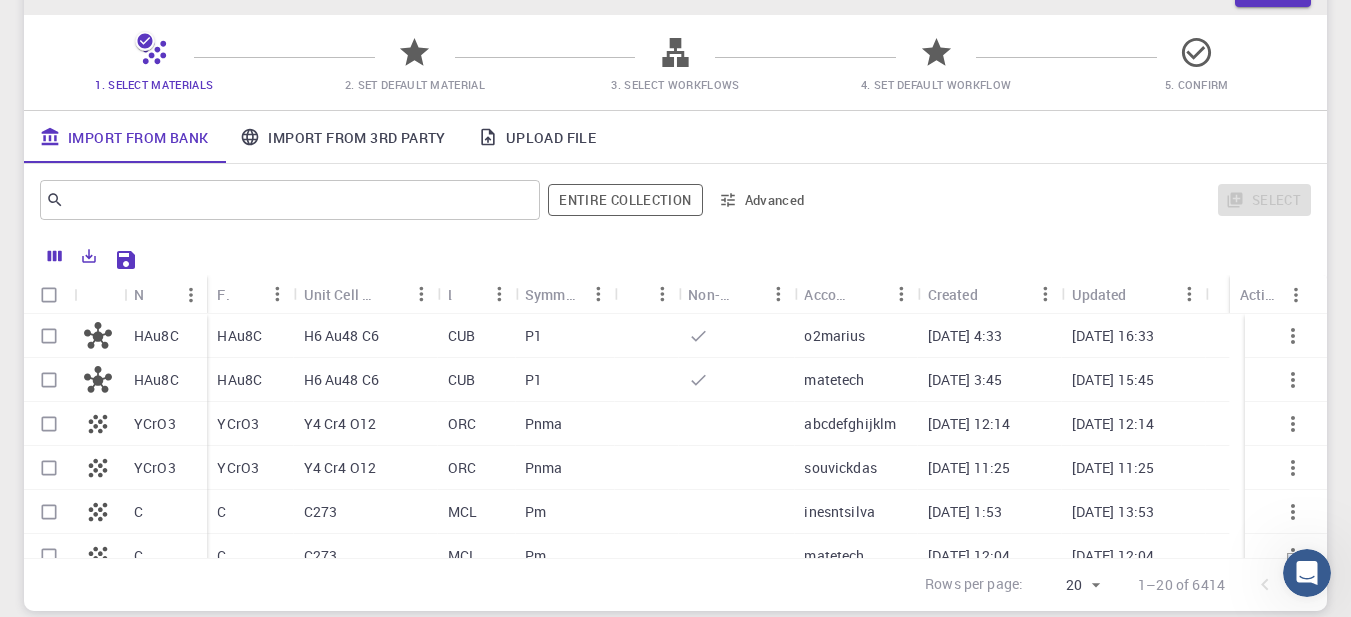 click on "Import From 3rd Party" at bounding box center (342, 137) 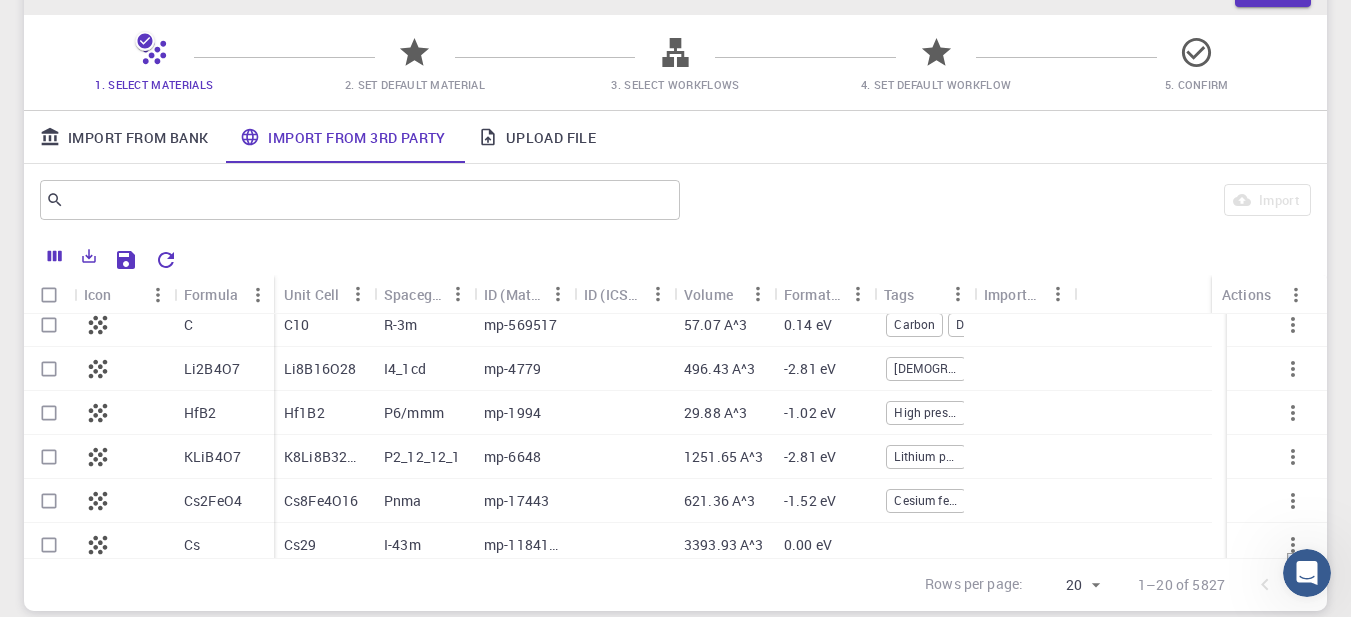 scroll, scrollTop: 0, scrollLeft: 0, axis: both 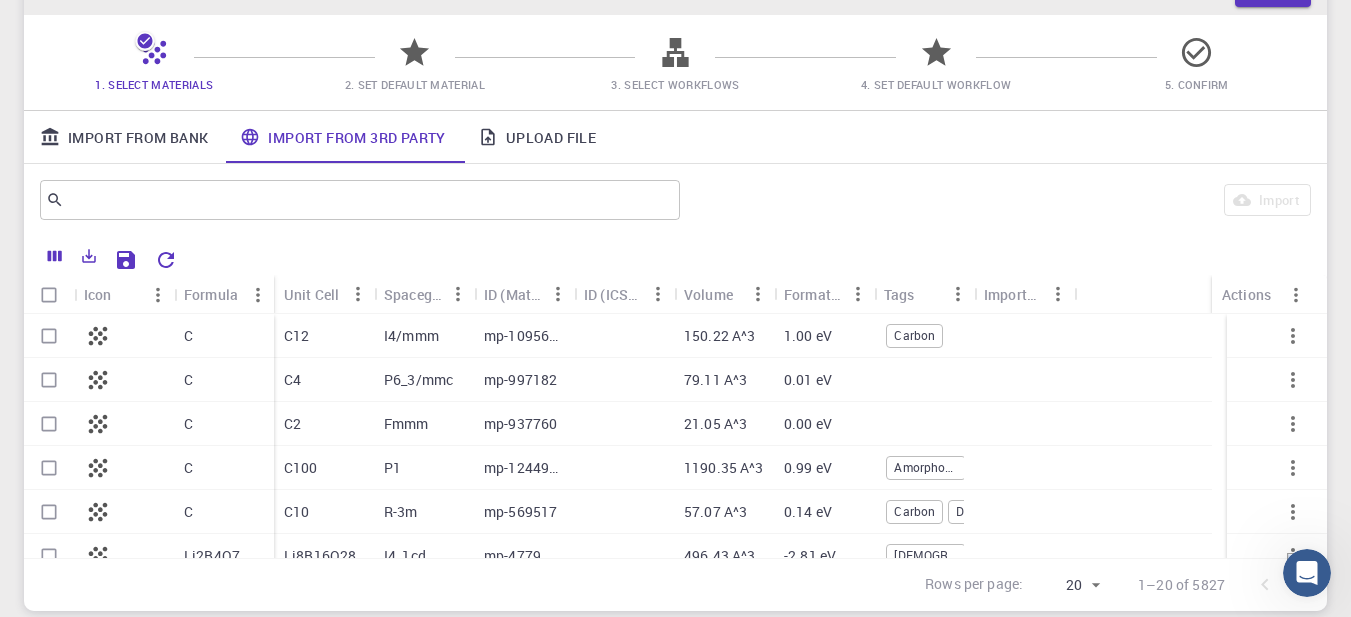 click at bounding box center [414, 60] 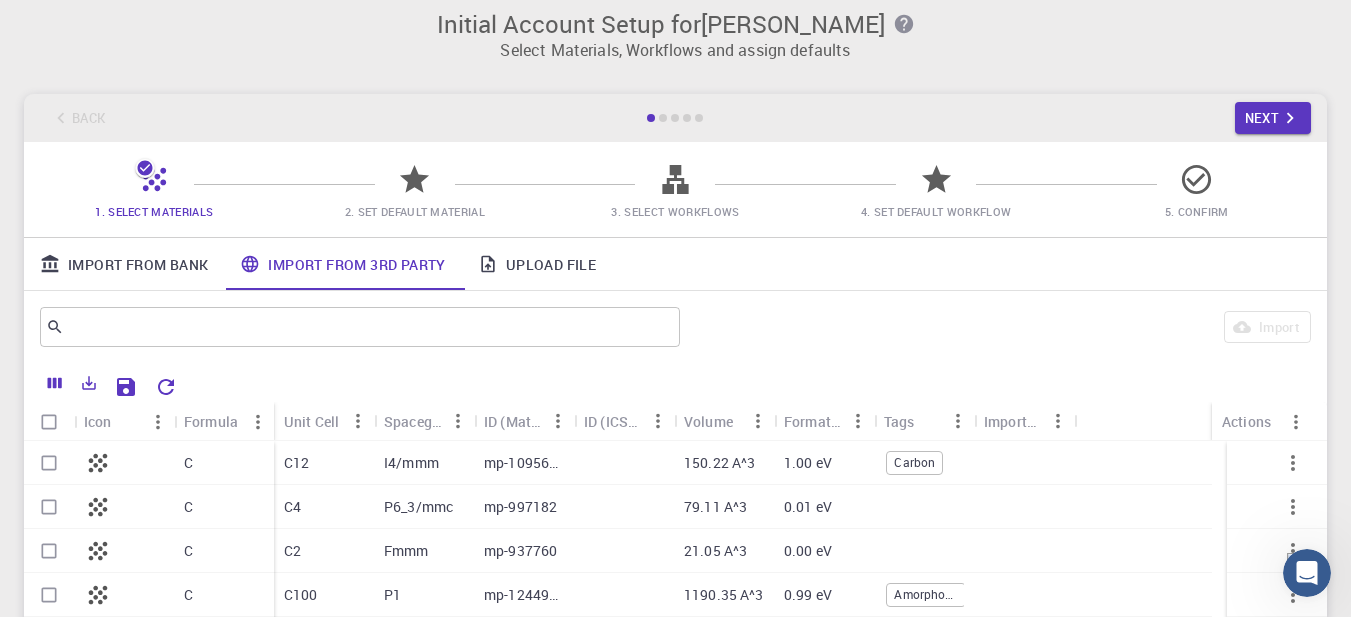 scroll, scrollTop: 8, scrollLeft: 0, axis: vertical 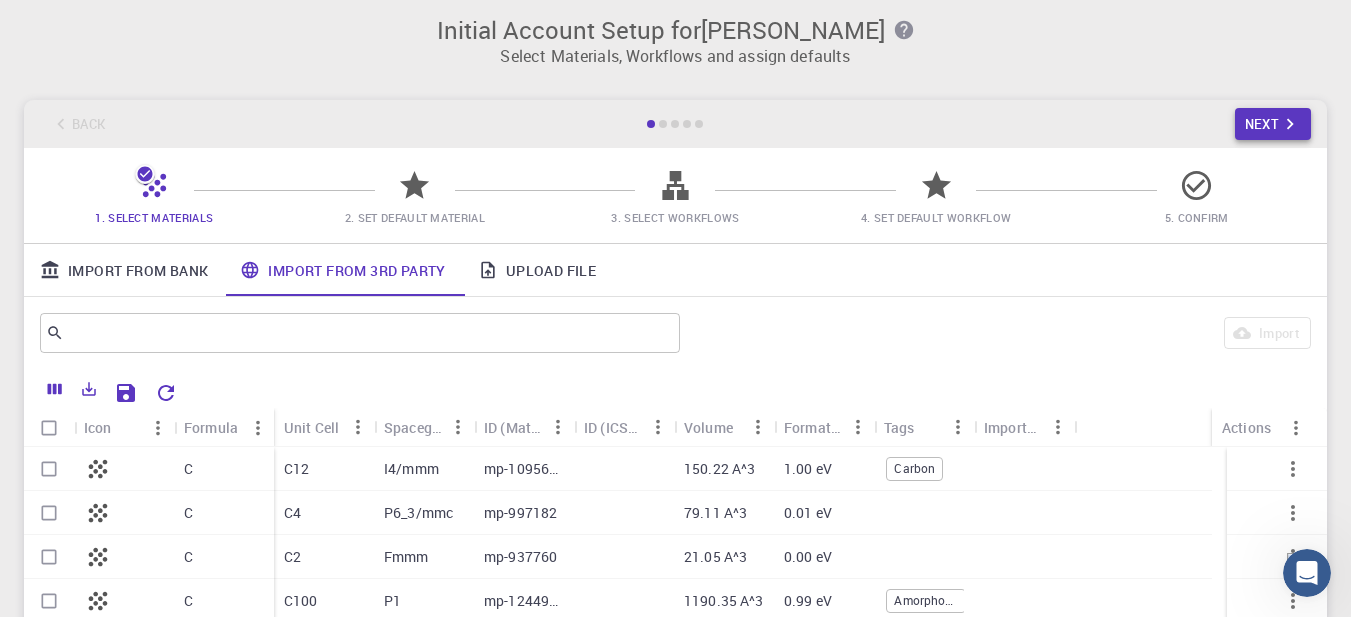 click on "Next" at bounding box center [1273, 124] 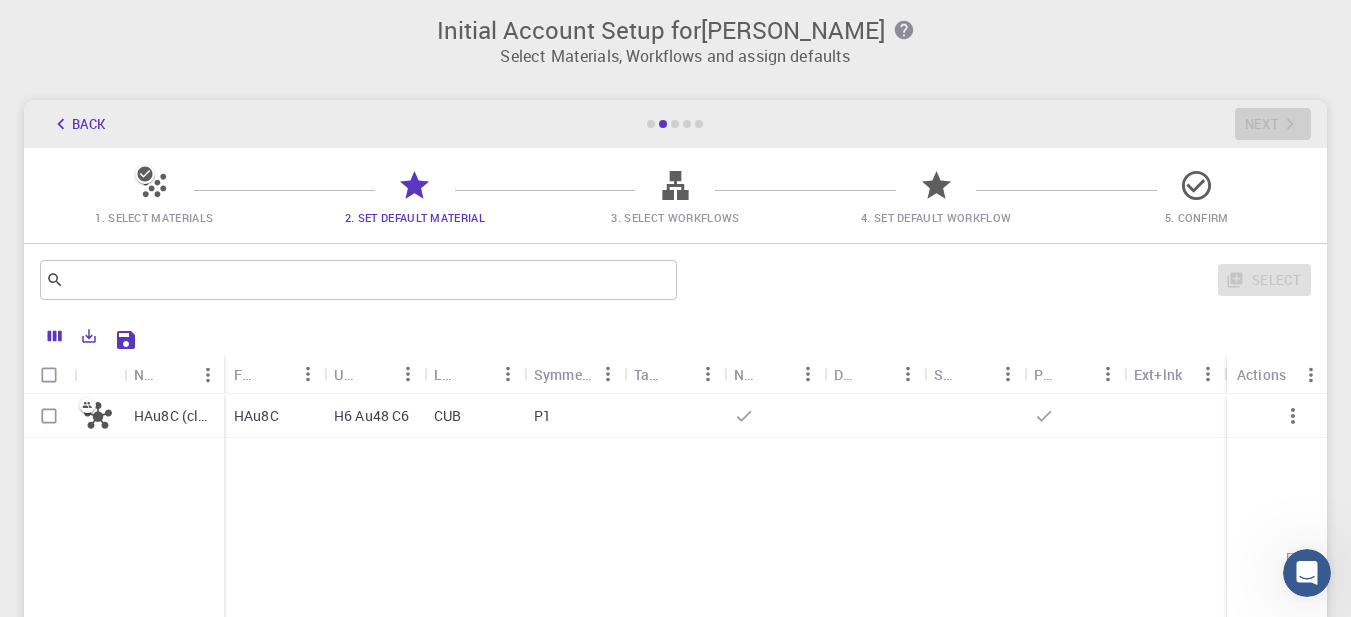 click on "Back Next" at bounding box center [675, 124] 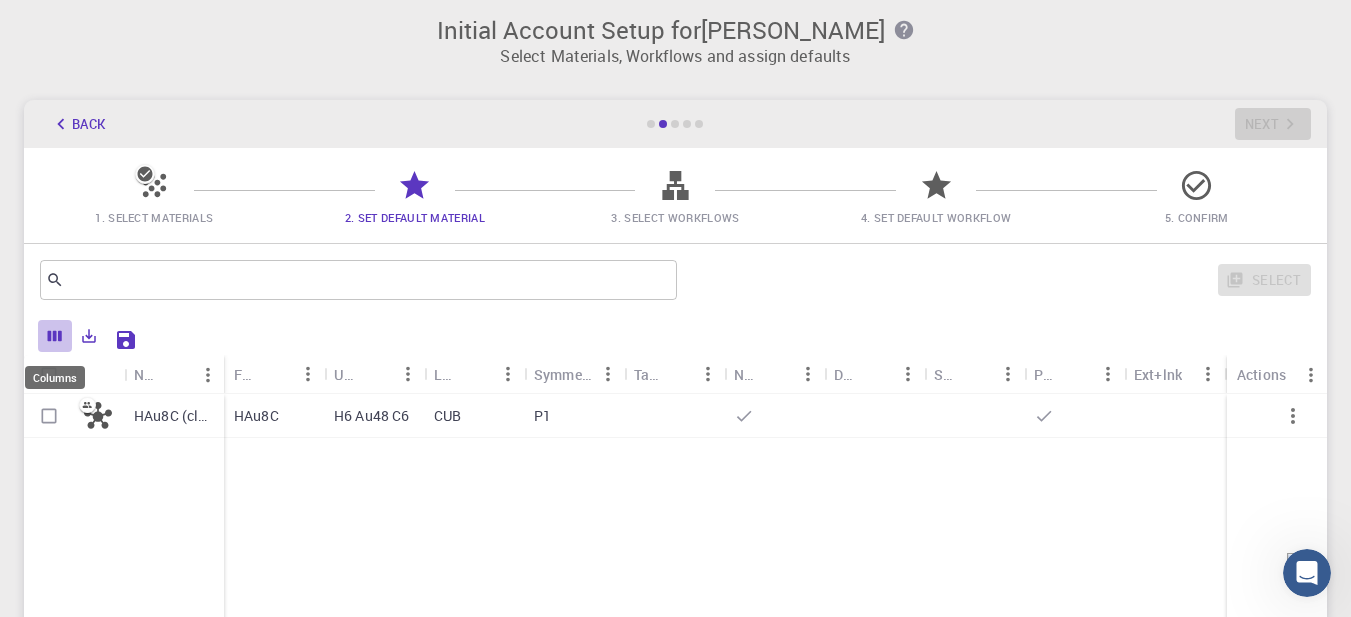click 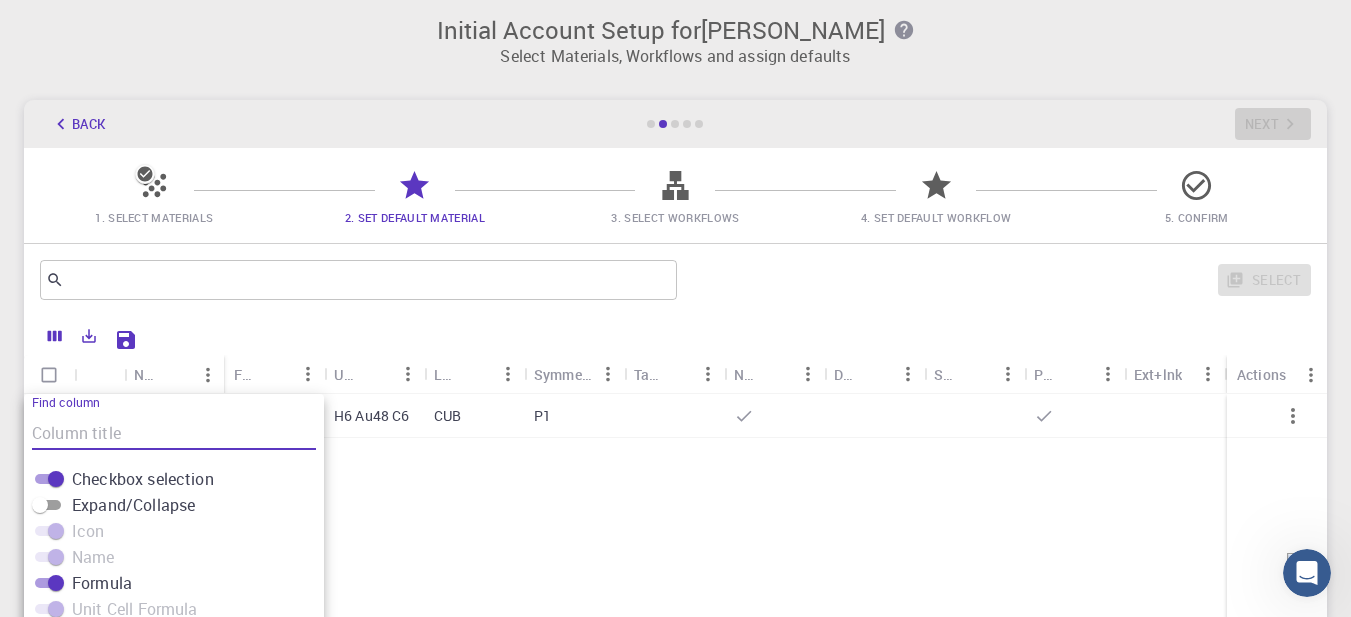 scroll, scrollTop: 235, scrollLeft: 0, axis: vertical 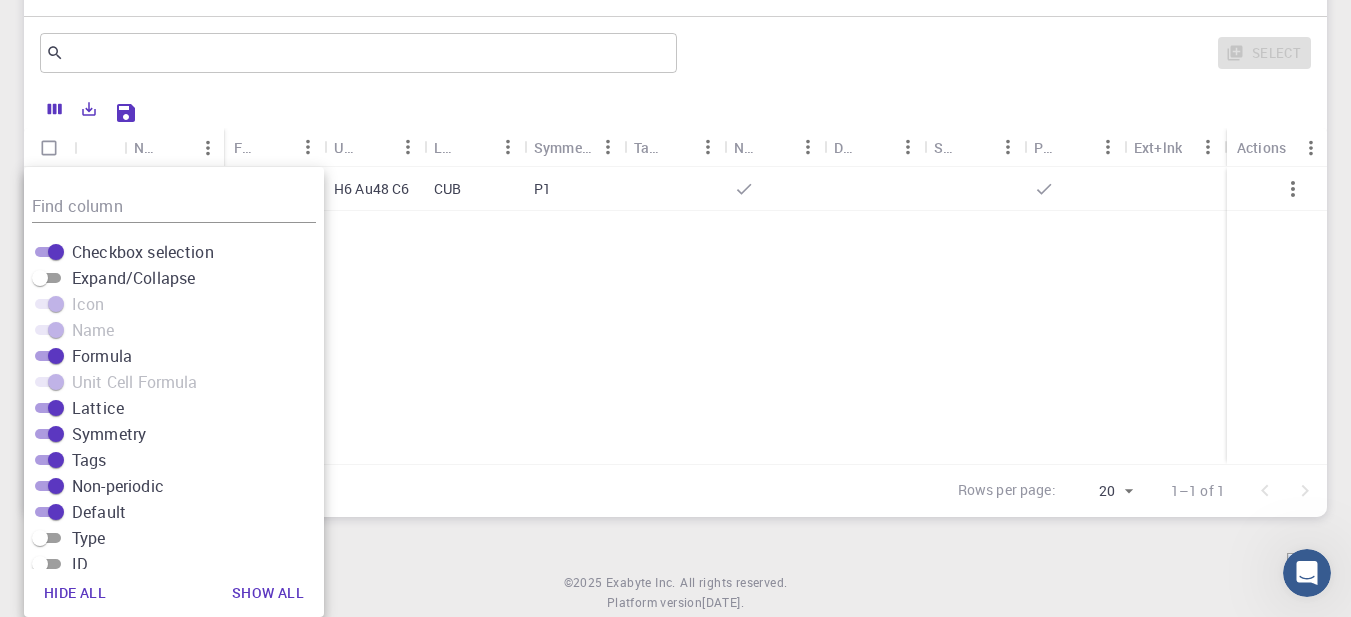 click on "HAu8C (clone) HAu8C H6 Au48 C6 CUB P1" at bounding box center [724, 315] 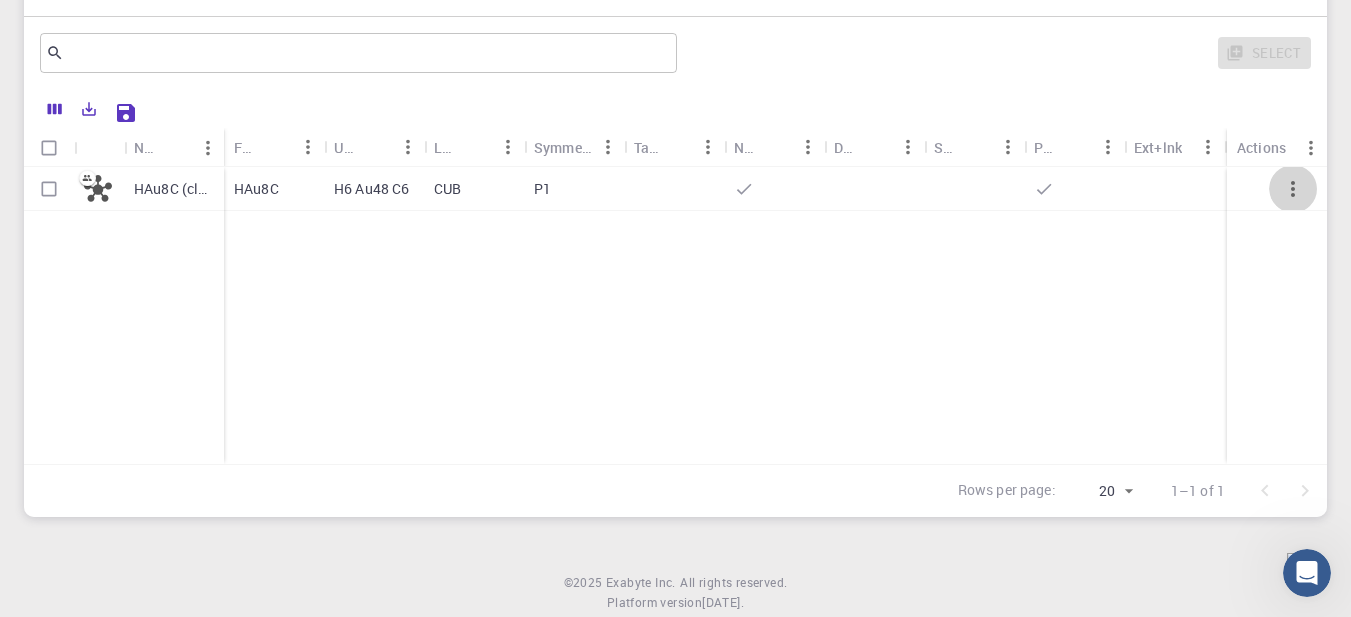click 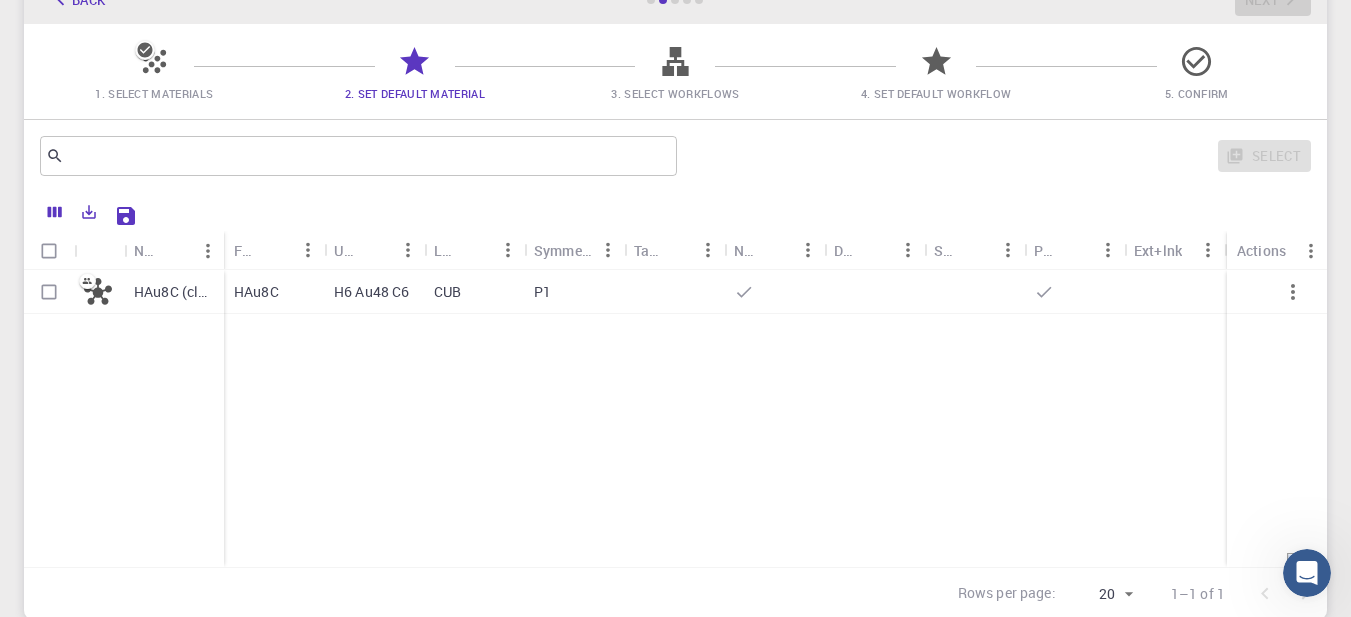 scroll, scrollTop: 25, scrollLeft: 0, axis: vertical 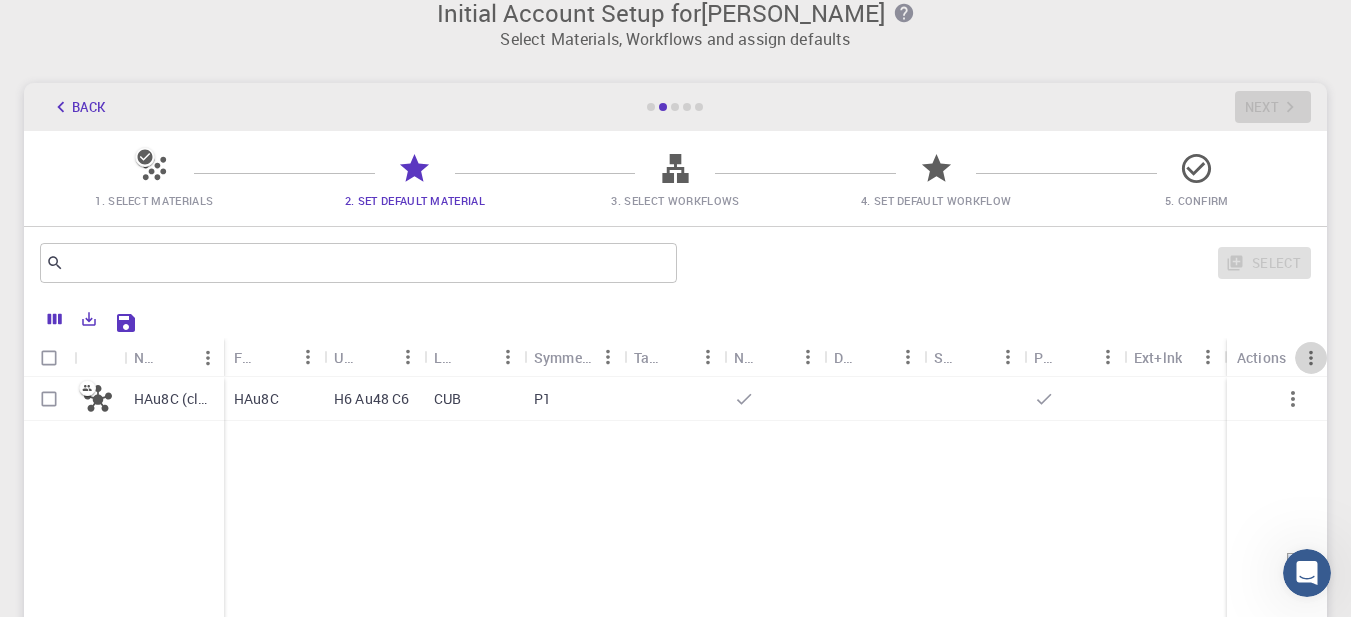 click 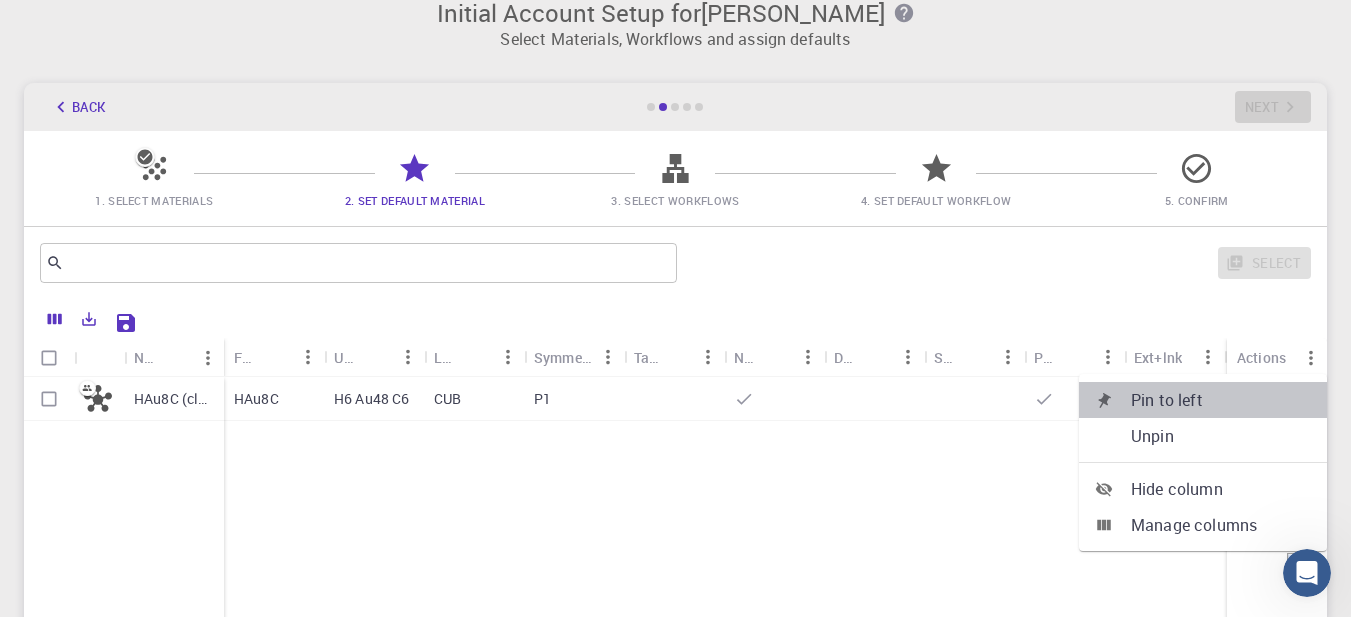 click on "Pin to left" at bounding box center (1221, 400) 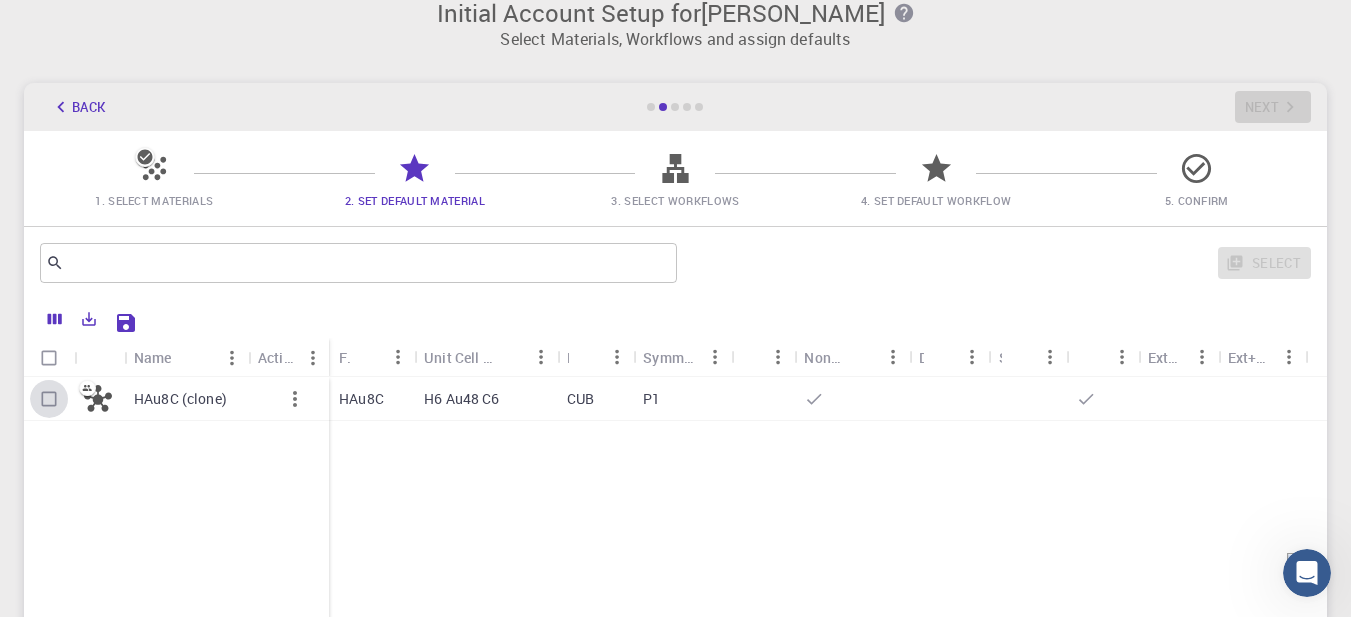 click at bounding box center (49, 399) 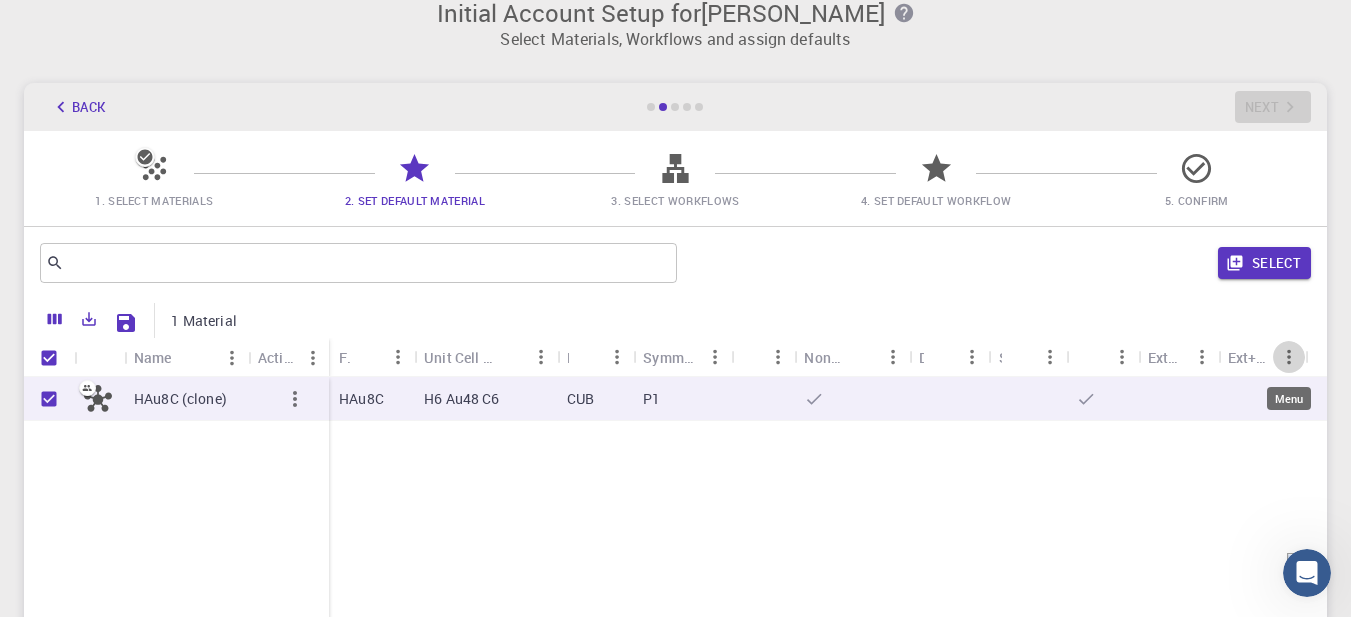 click 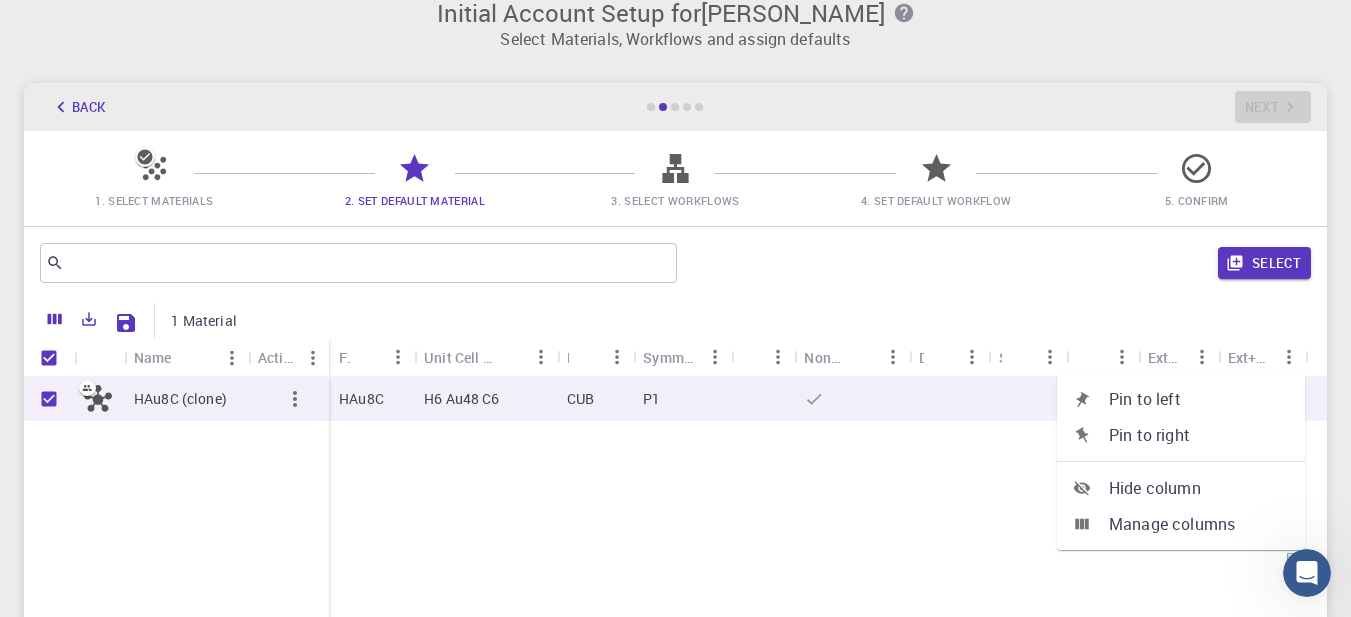 click on "Manage columns" at bounding box center [1199, 524] 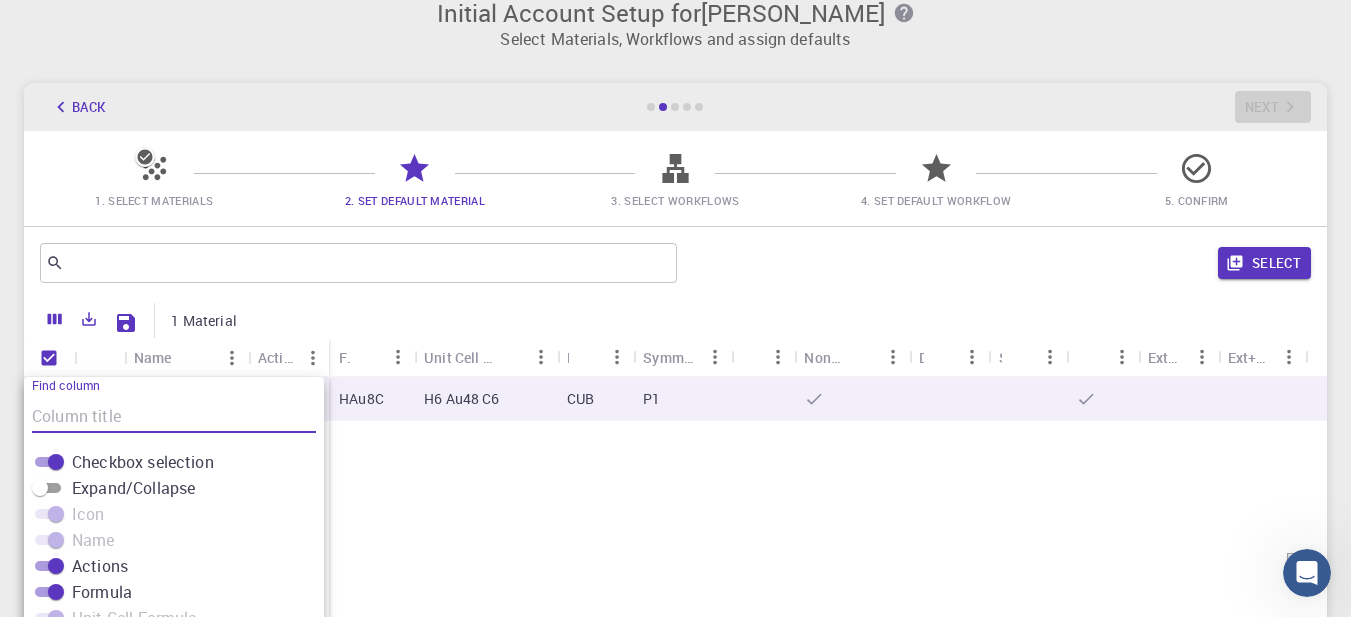 scroll, scrollTop: 235, scrollLeft: 0, axis: vertical 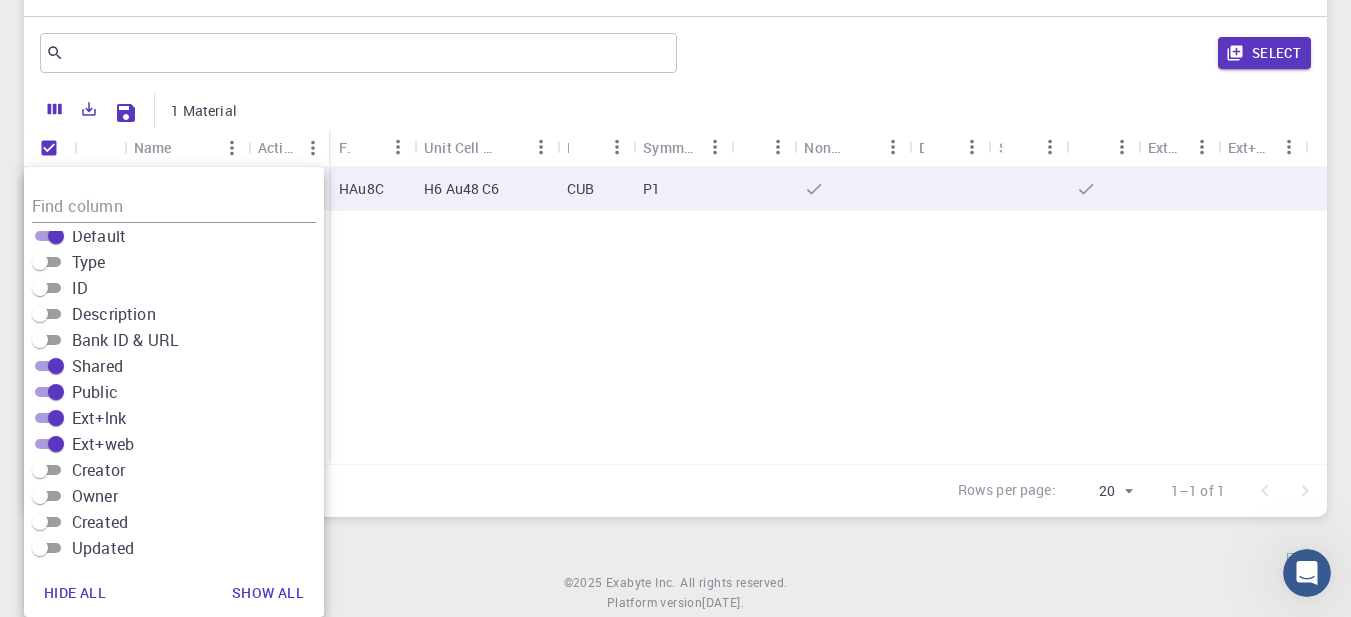 click on "HAu8C (clone) HAu8C H6 Au48 C6 CUB P1" at bounding box center [675, 315] 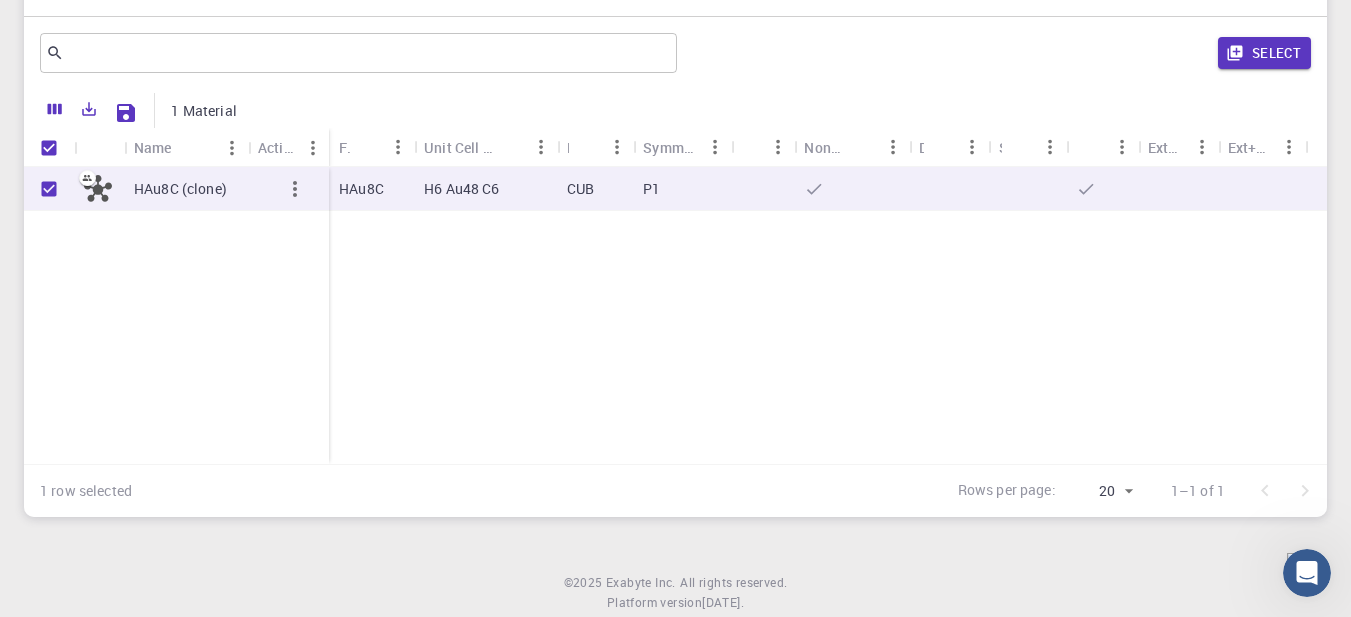 scroll, scrollTop: 0, scrollLeft: 0, axis: both 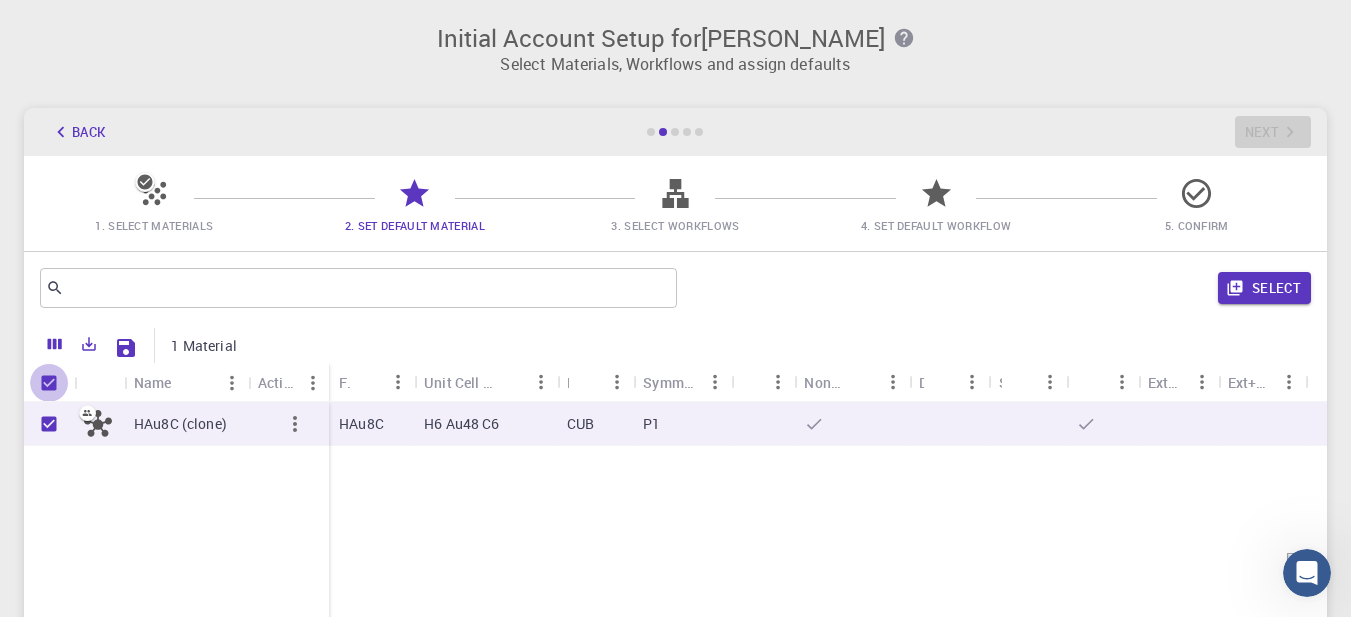 click at bounding box center (49, 383) 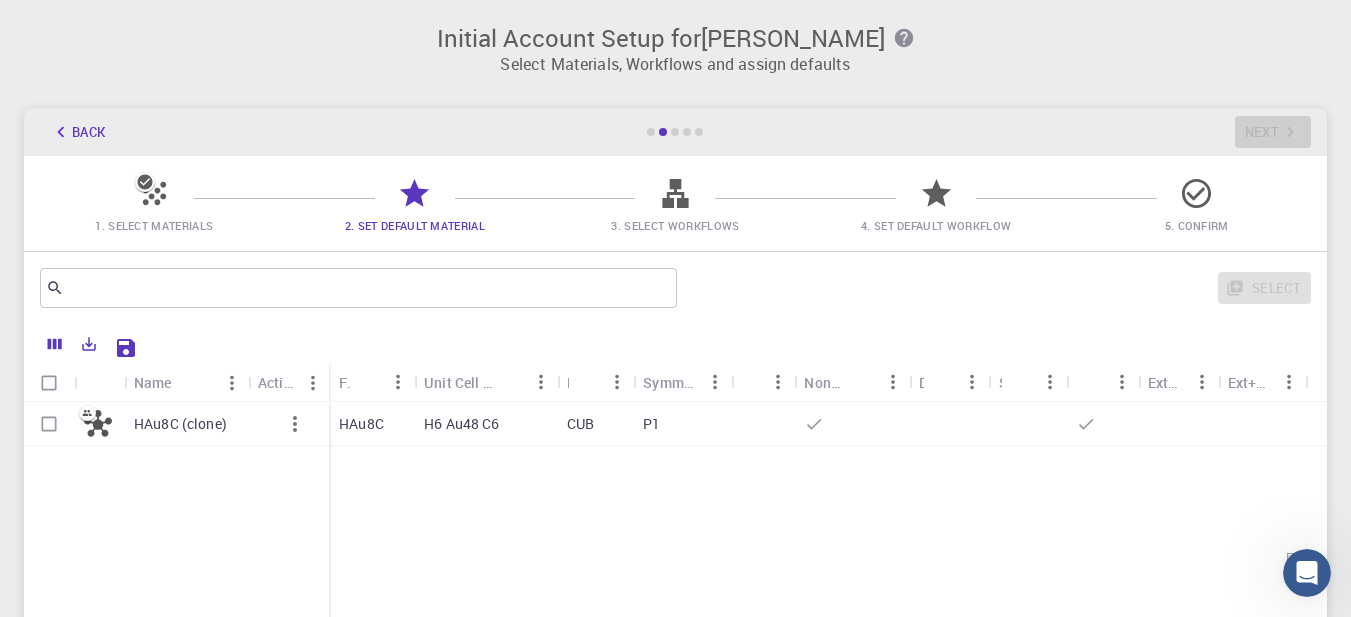click on "CUB" at bounding box center (595, 424) 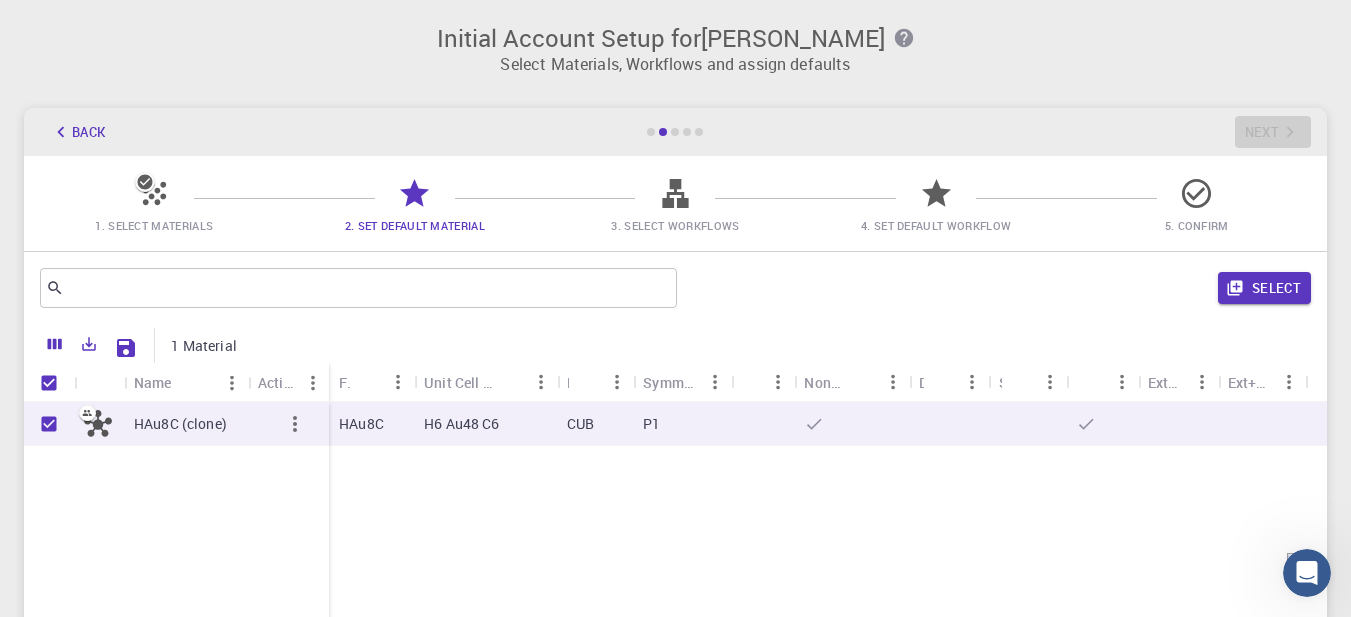 click on "4. Set Default Workflow" at bounding box center [936, 225] 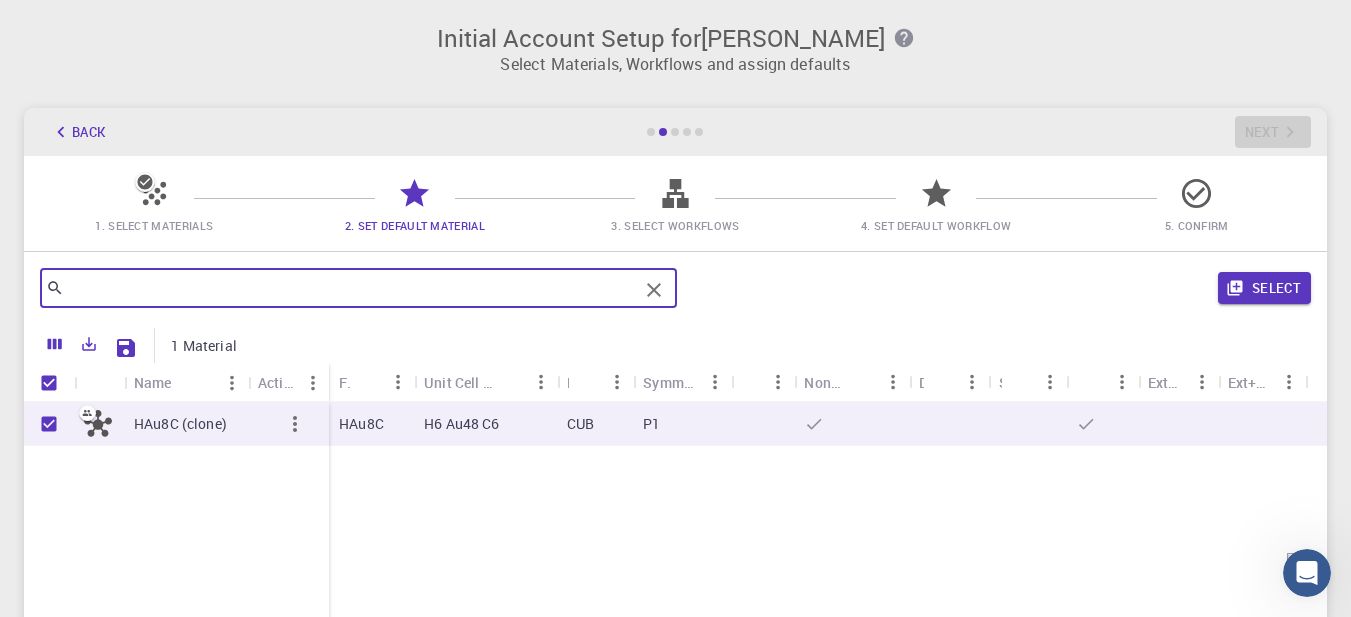 click at bounding box center (351, 288) 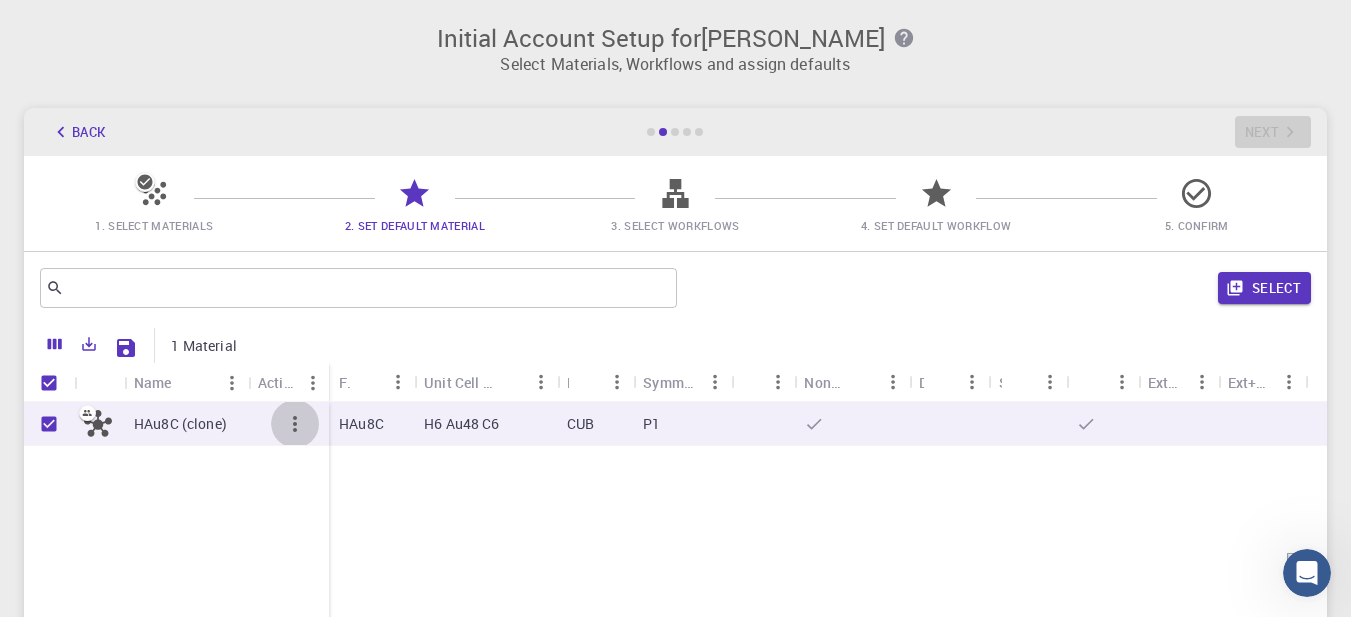 click 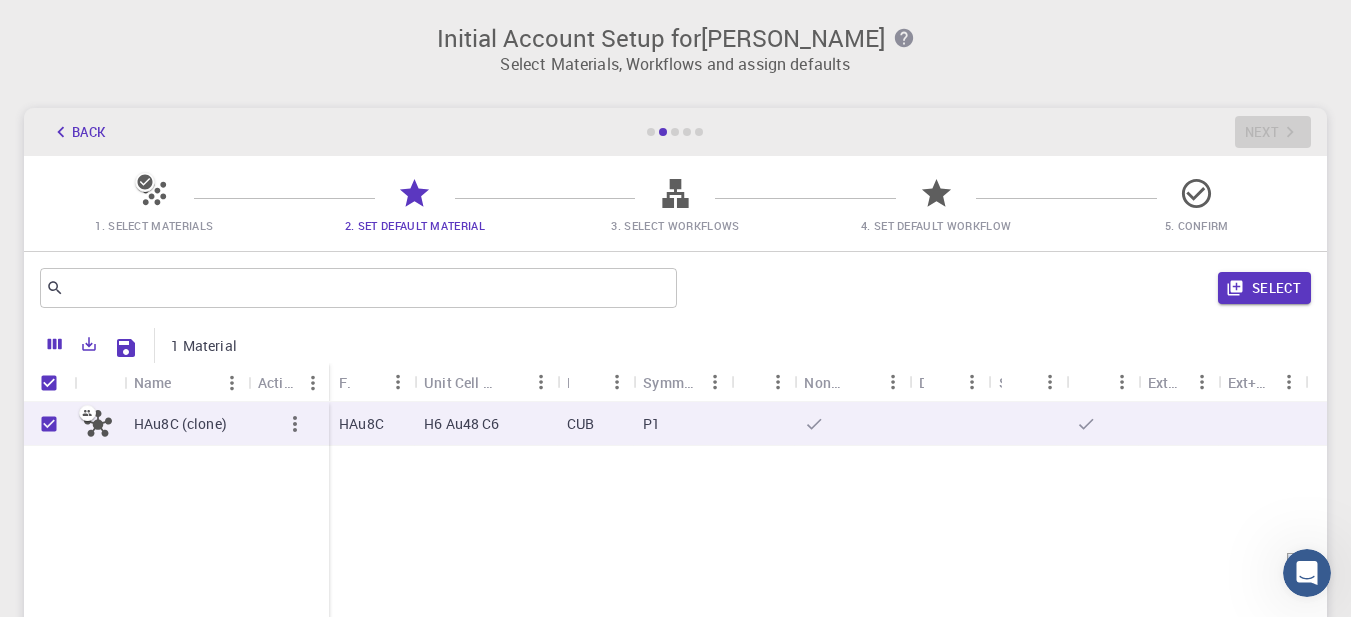 click 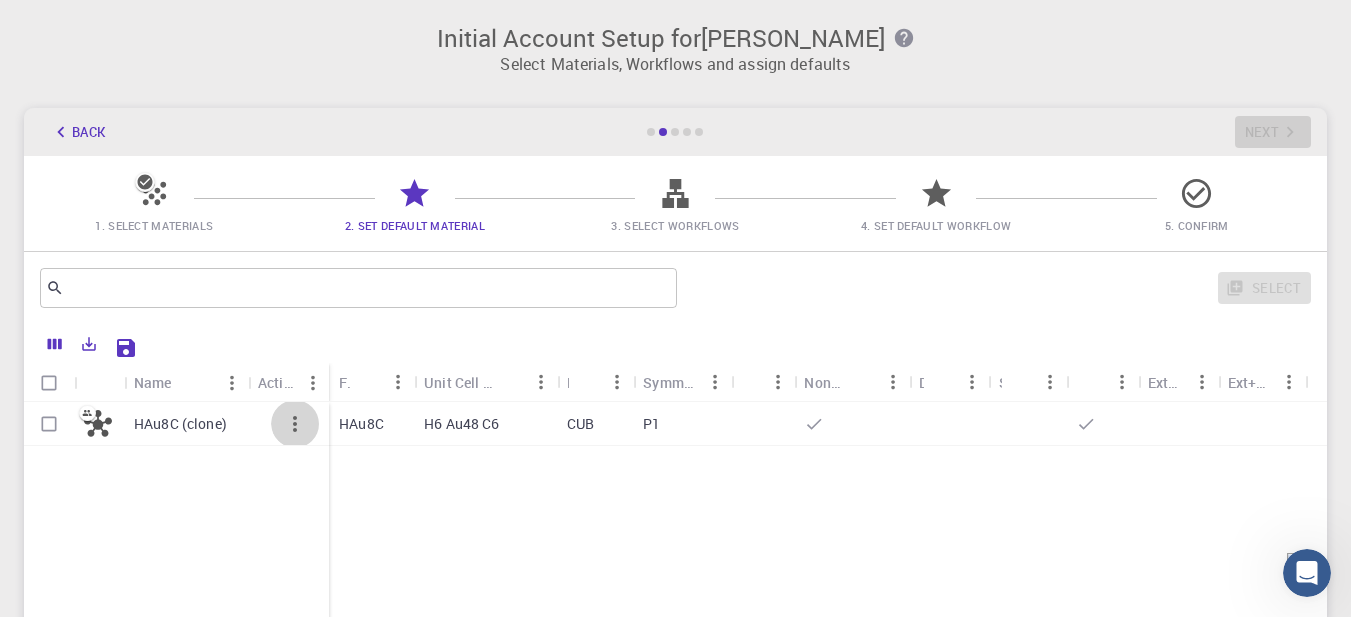 click 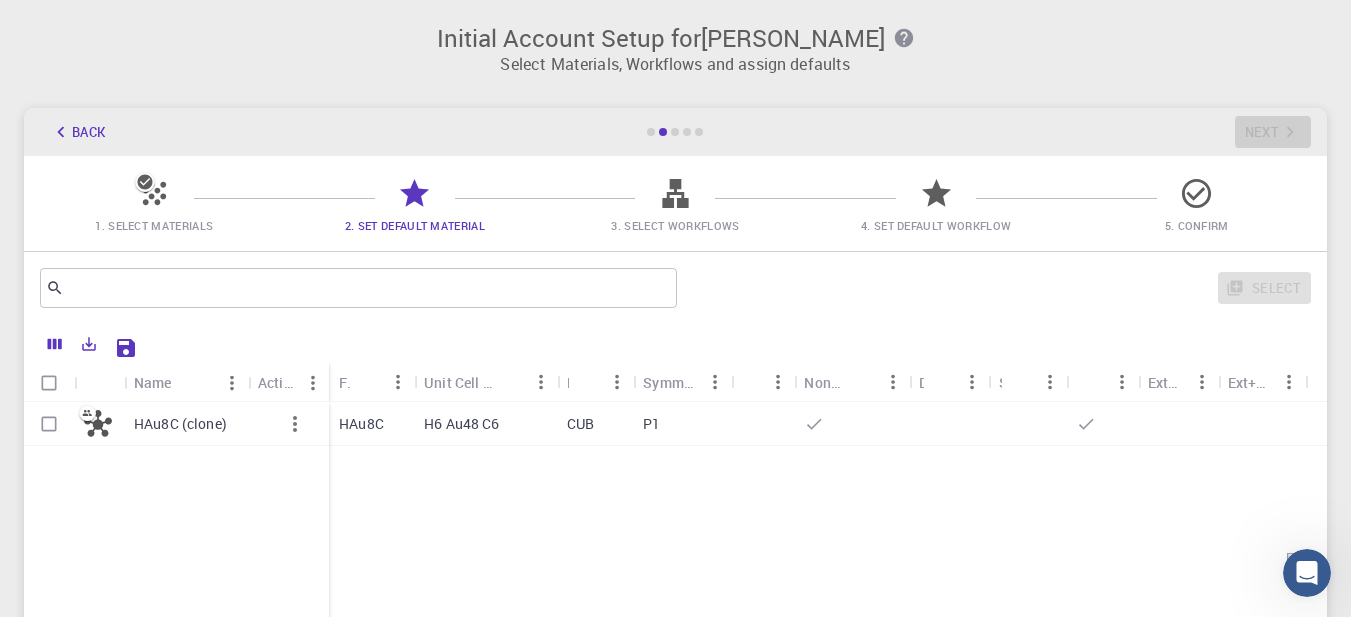 click at bounding box center [1261, 424] 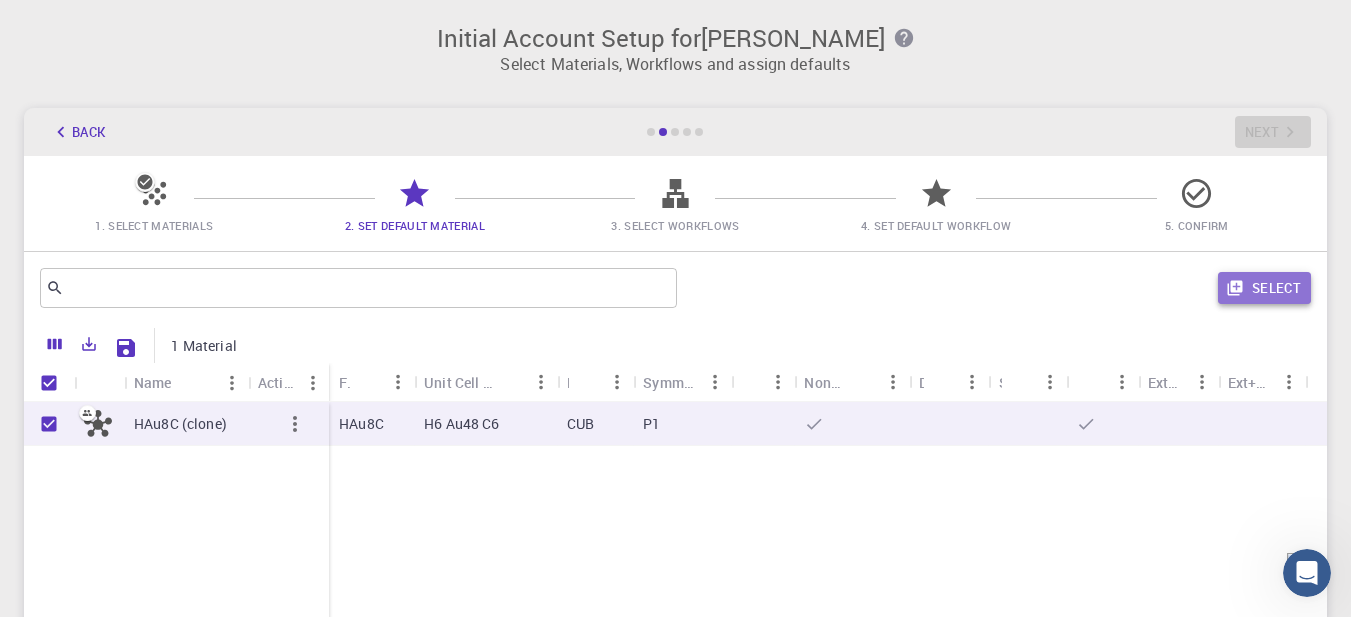 click on "Select" at bounding box center [1264, 288] 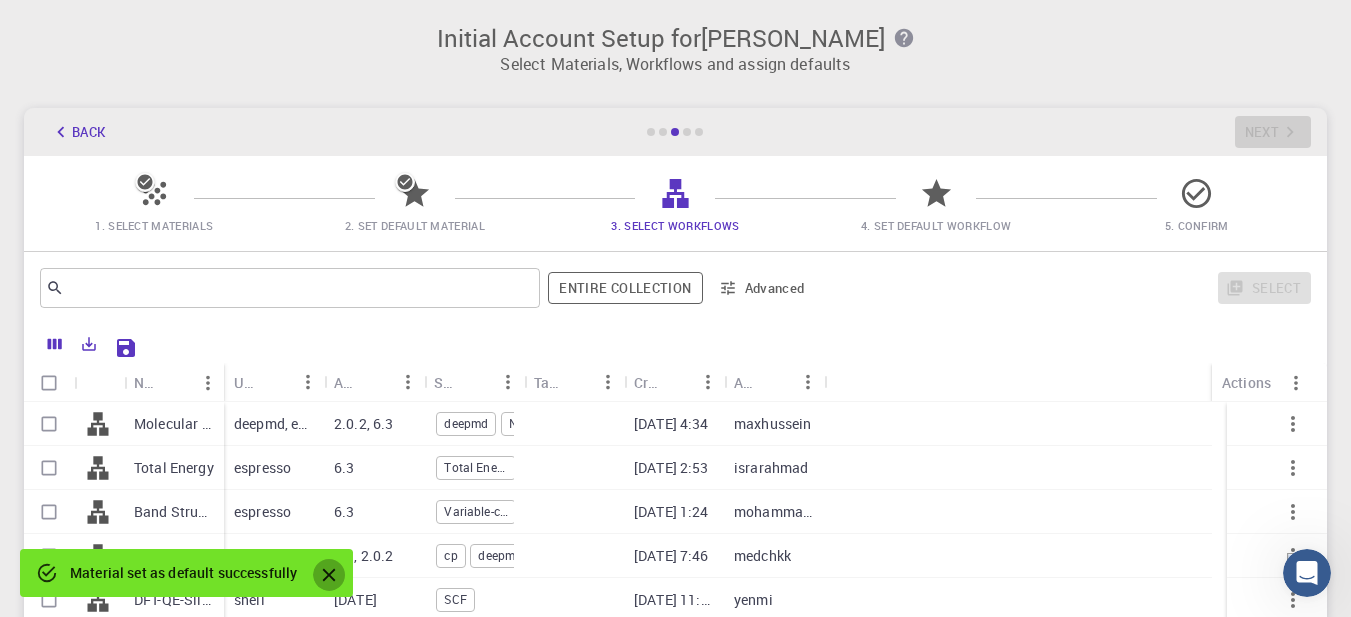 click 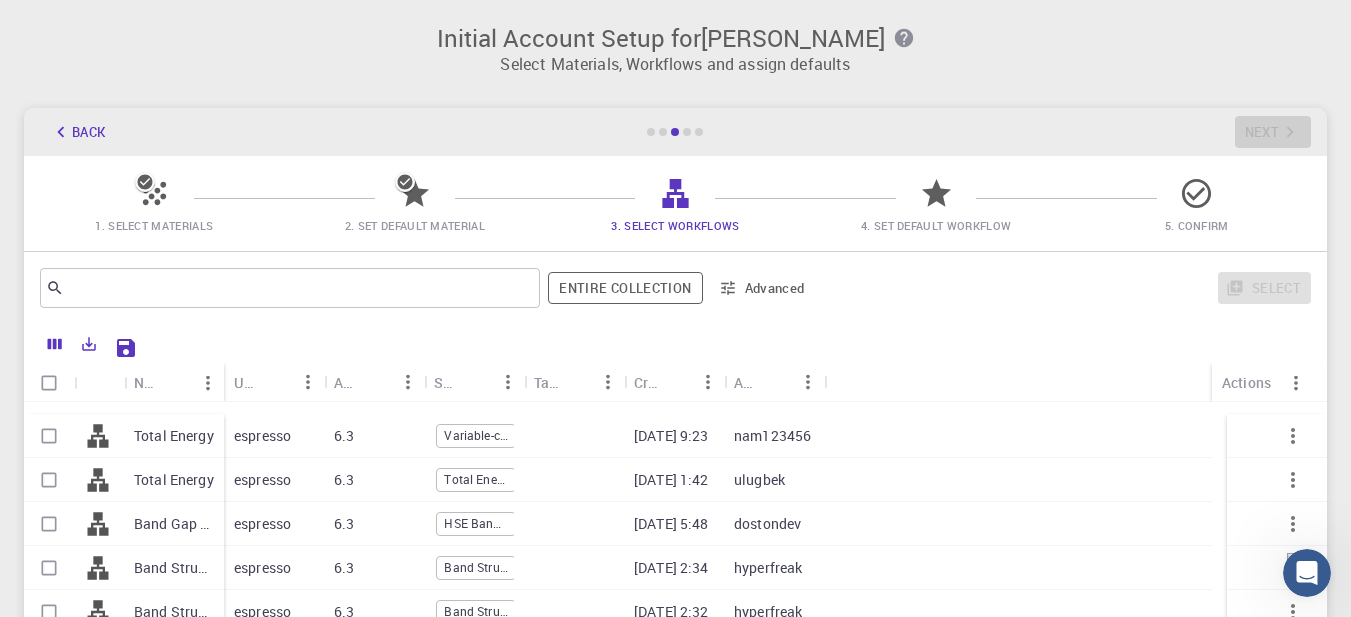 scroll, scrollTop: 583, scrollLeft: 0, axis: vertical 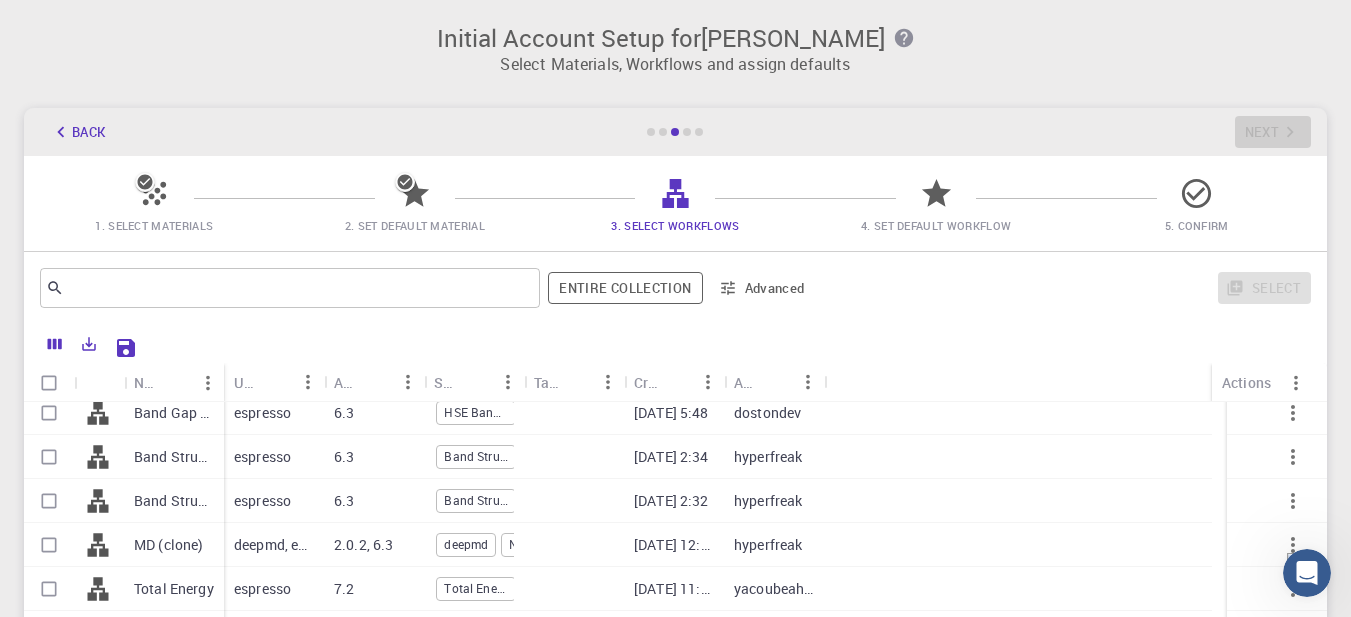 click on "deepmd, espresso" at bounding box center [274, 545] 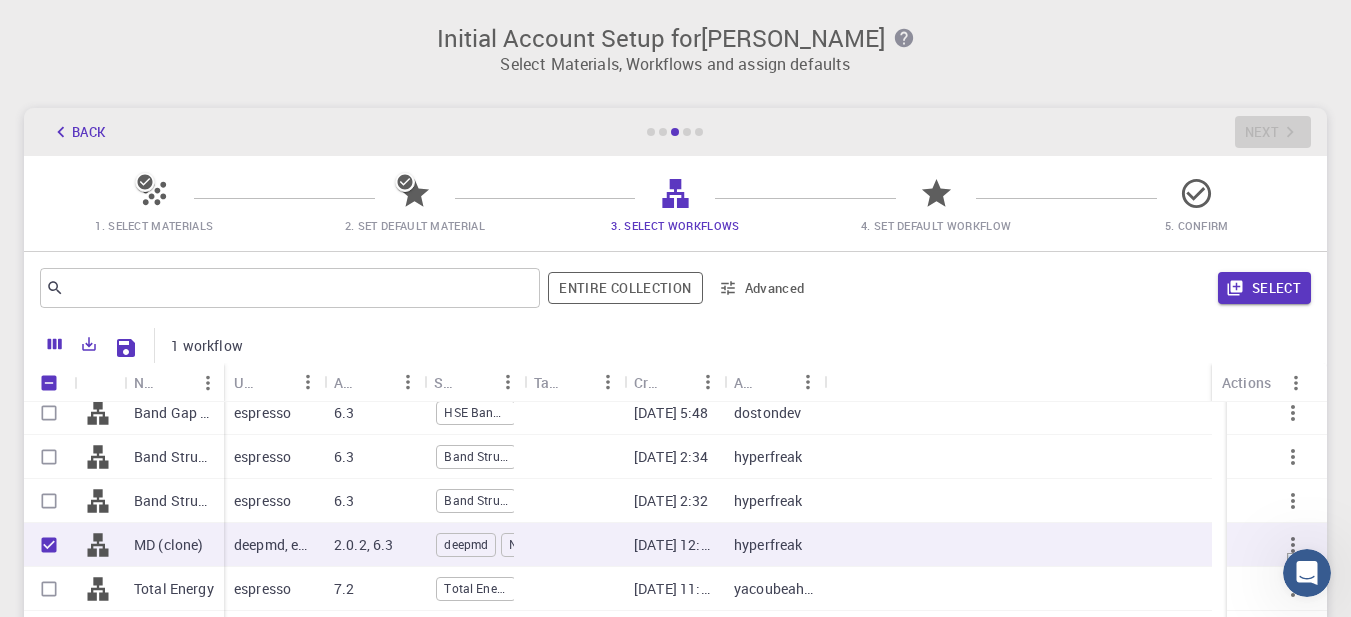 click 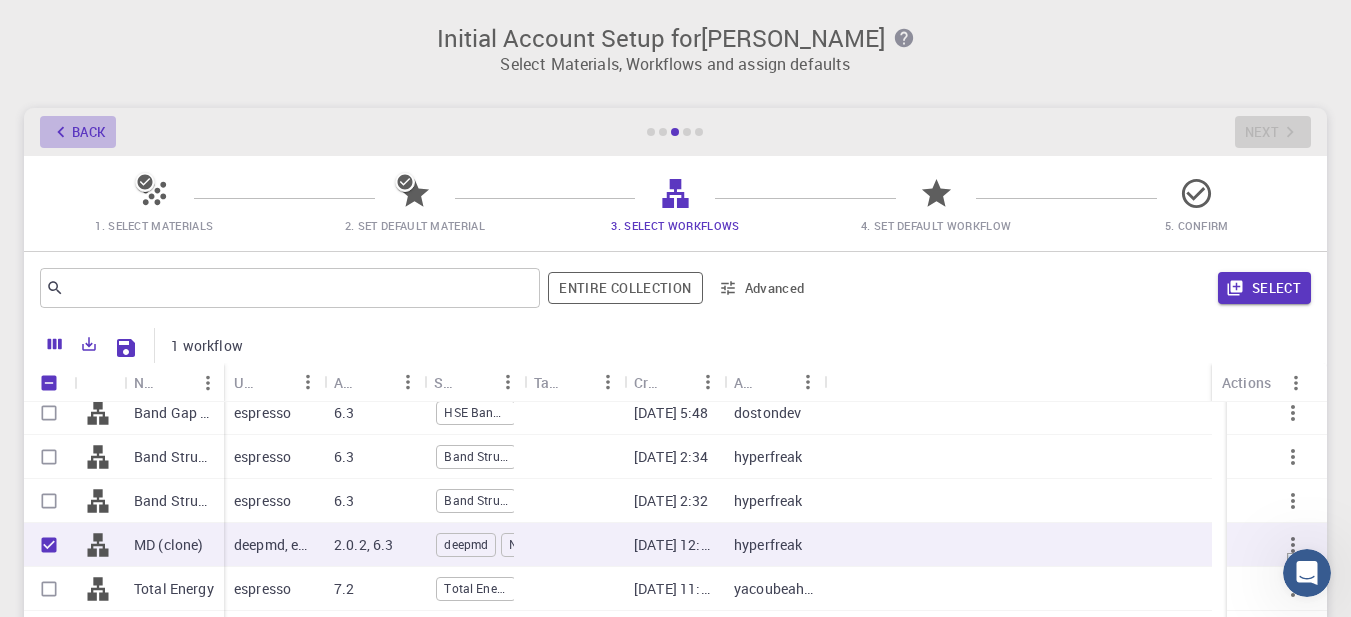 click 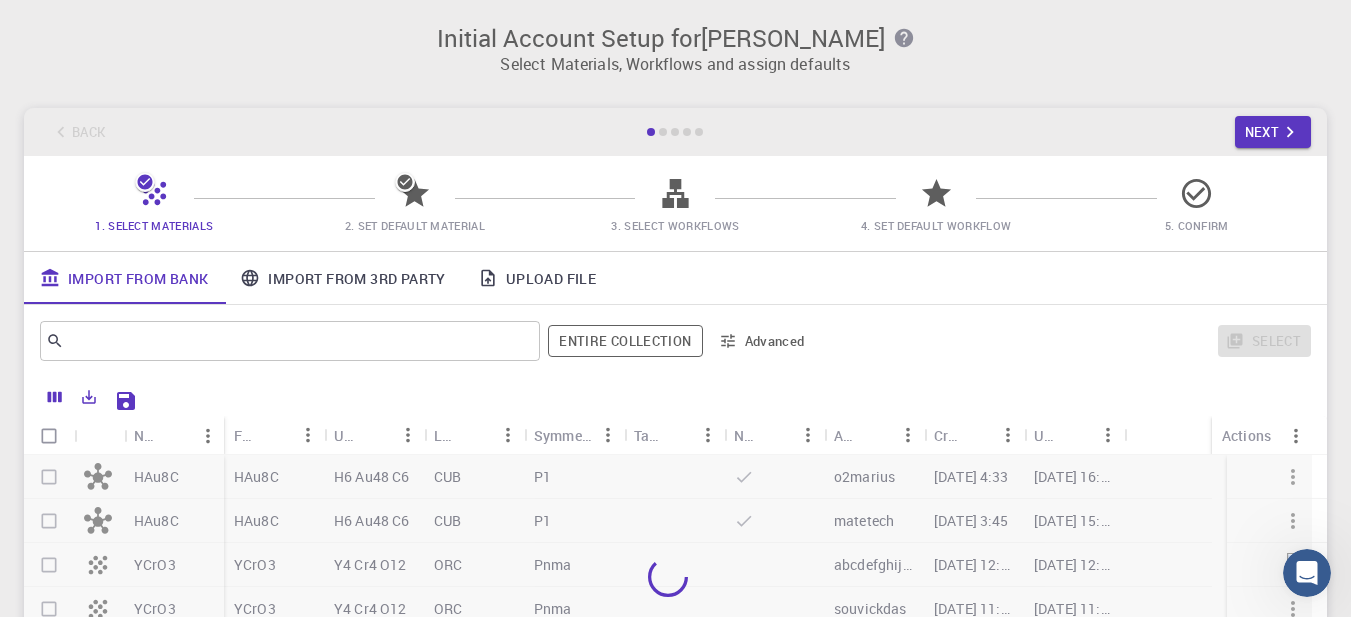 click on "Back Next" at bounding box center (675, 132) 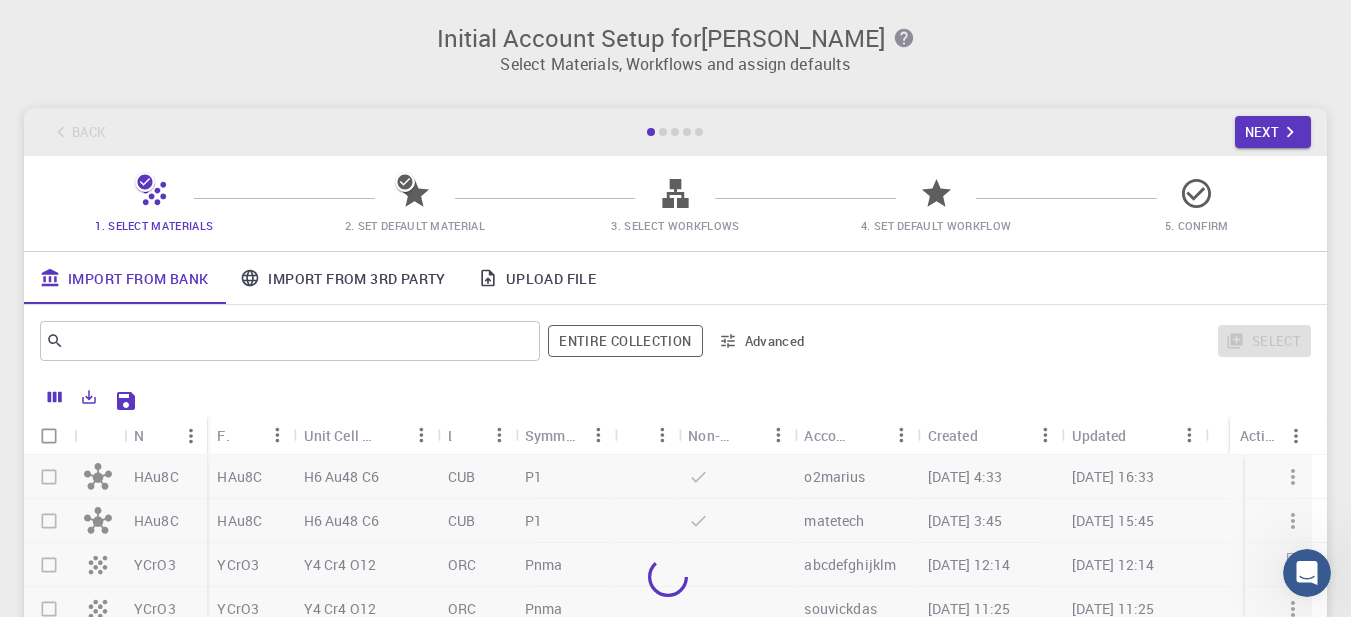 click on "Back Next" at bounding box center [675, 132] 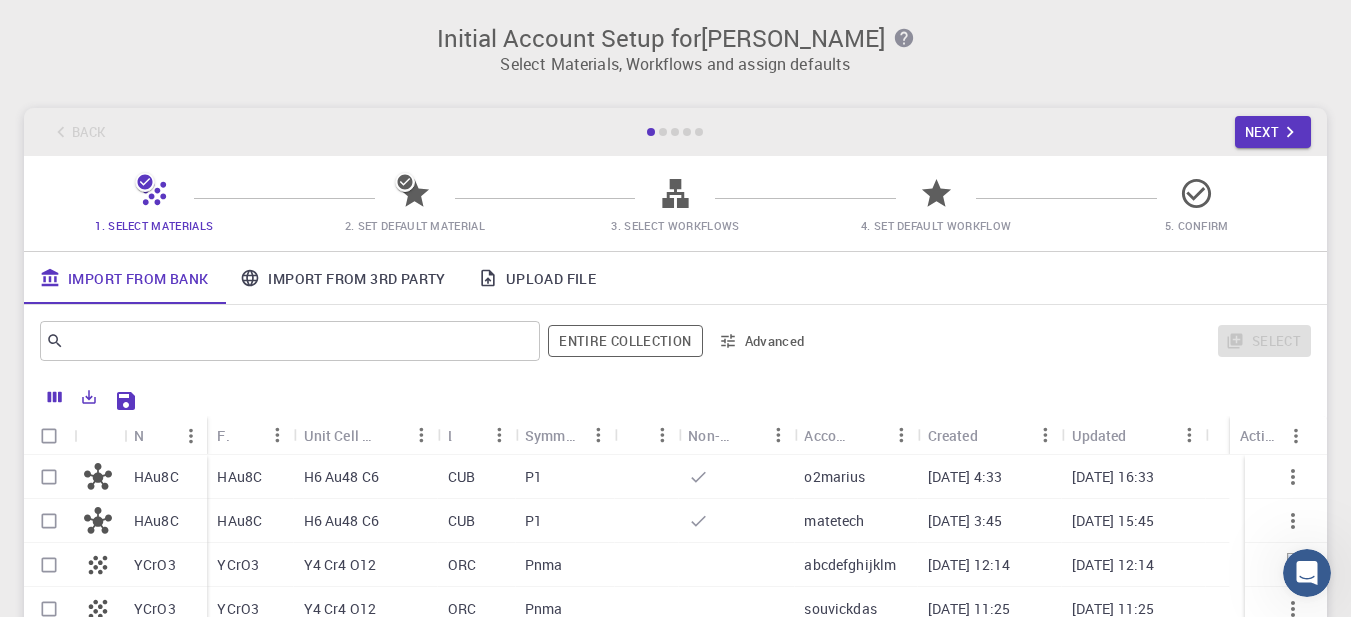 click on "Back Next" at bounding box center [675, 132] 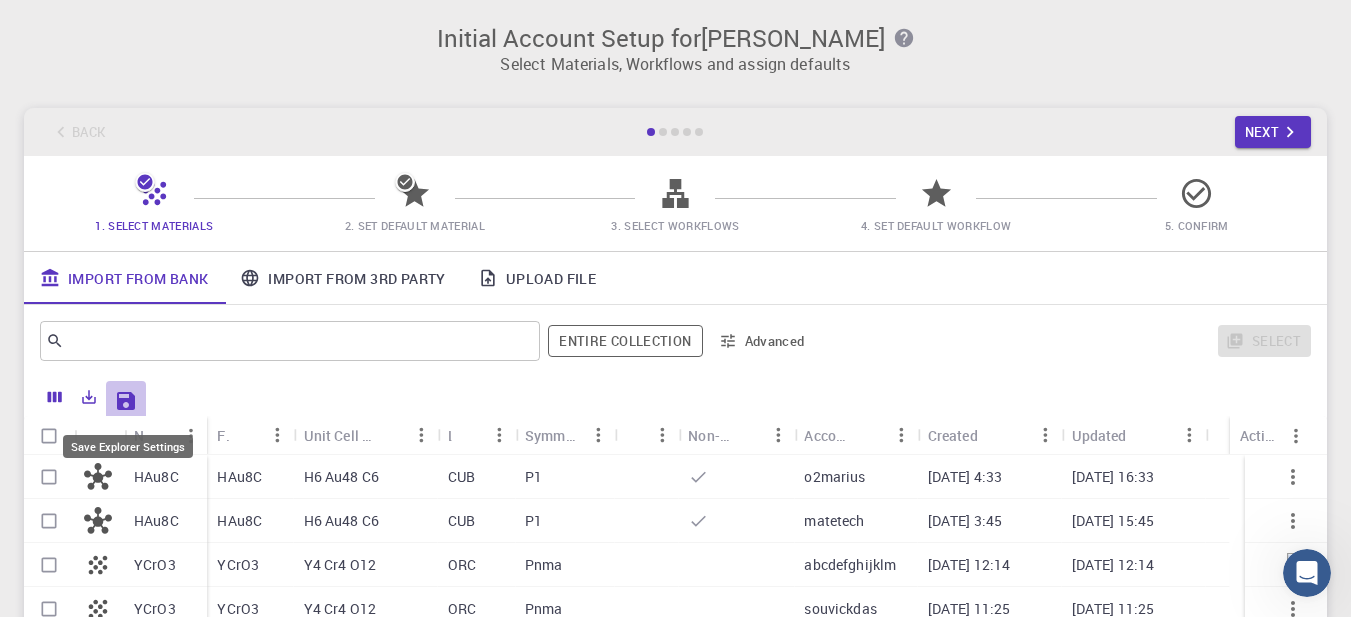click 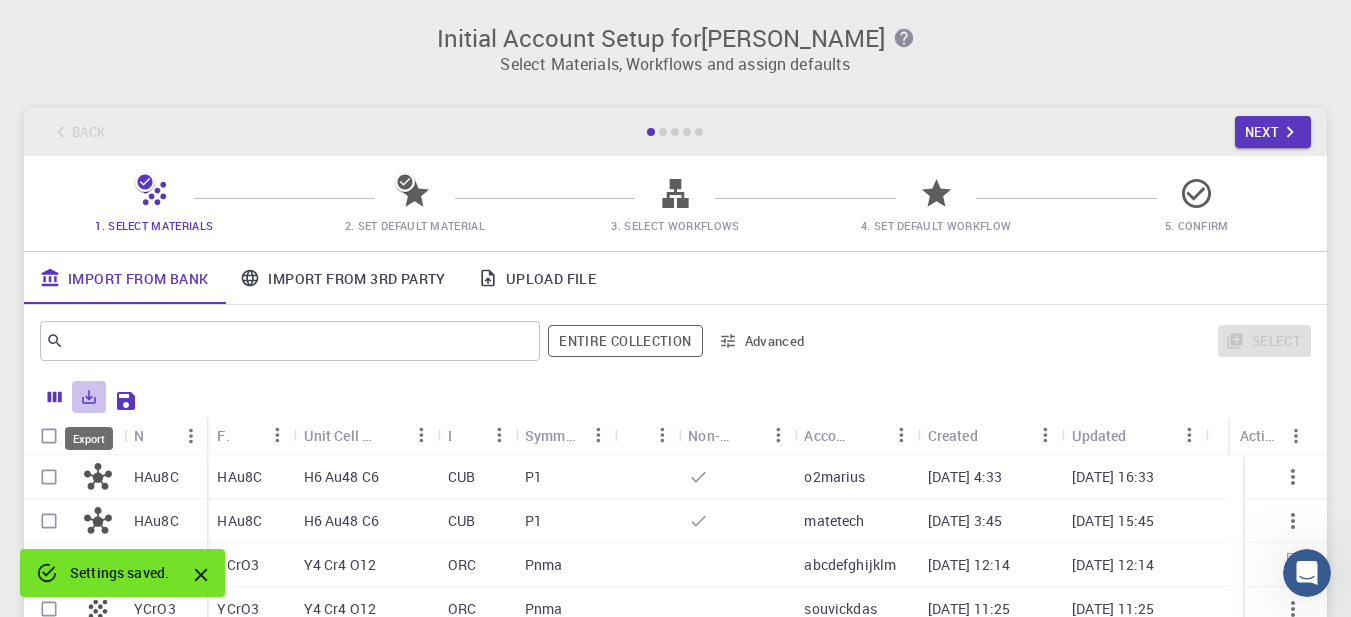 click 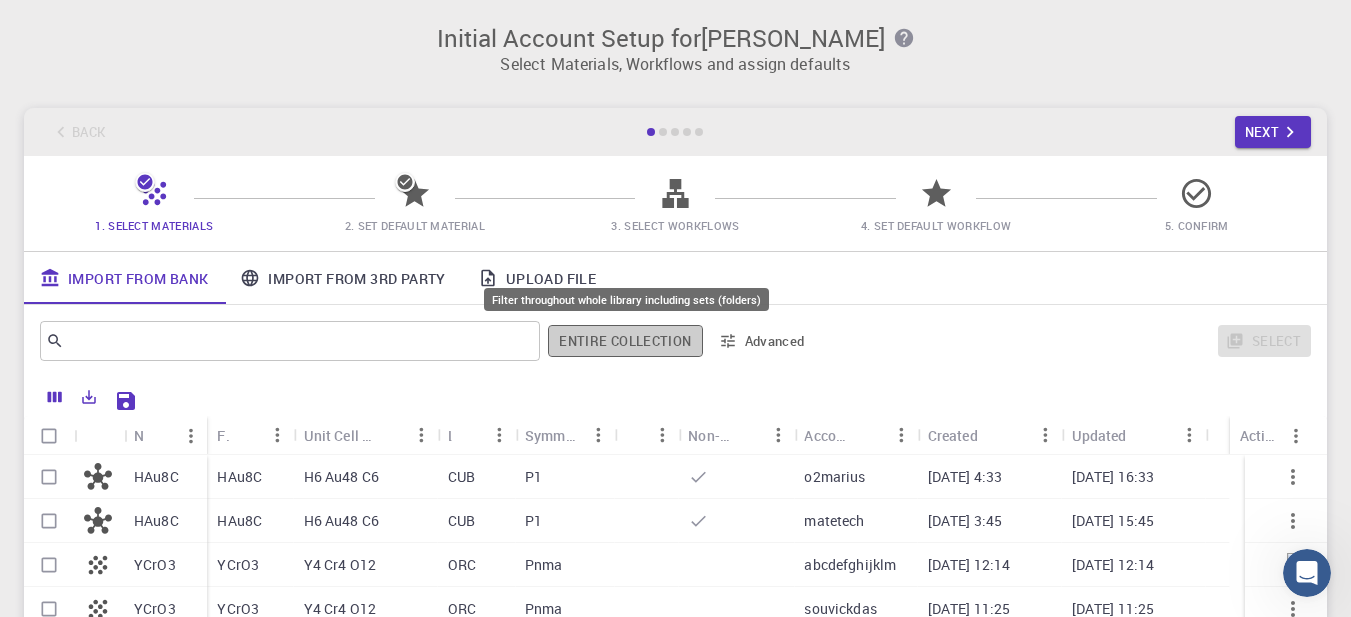 click on "Entire collection" at bounding box center [625, 341] 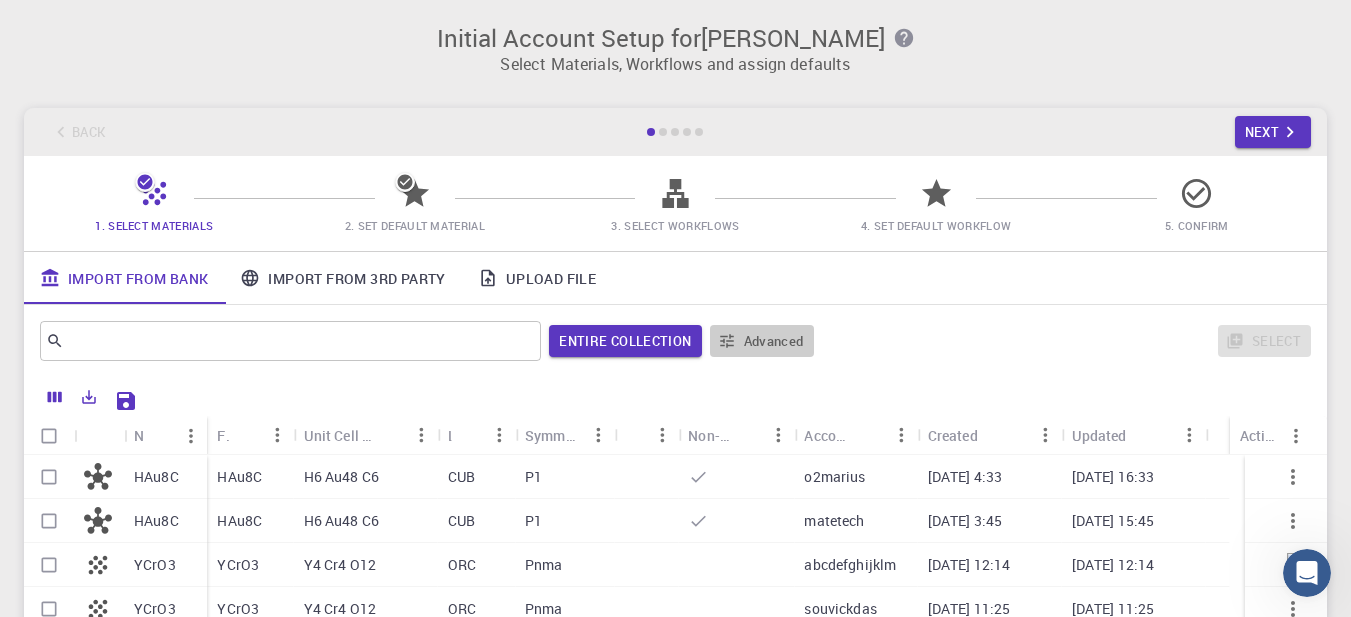 click on "Advanced" at bounding box center (762, 341) 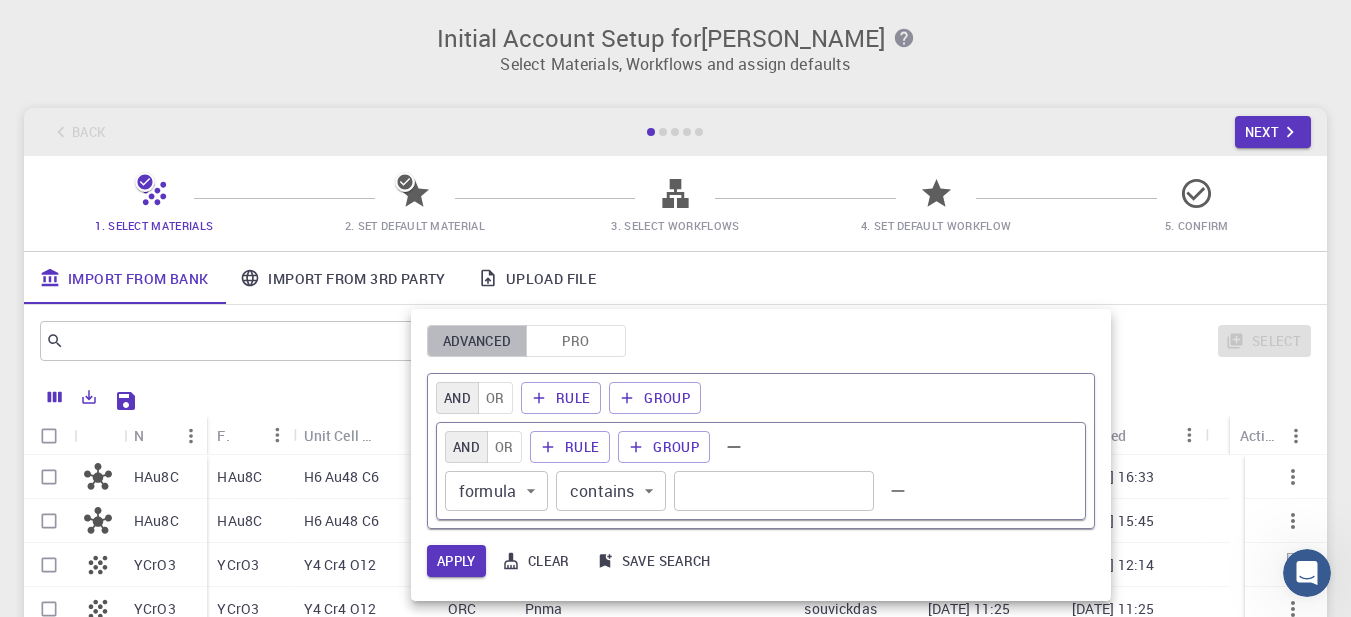 click on "Advanced" at bounding box center [477, 341] 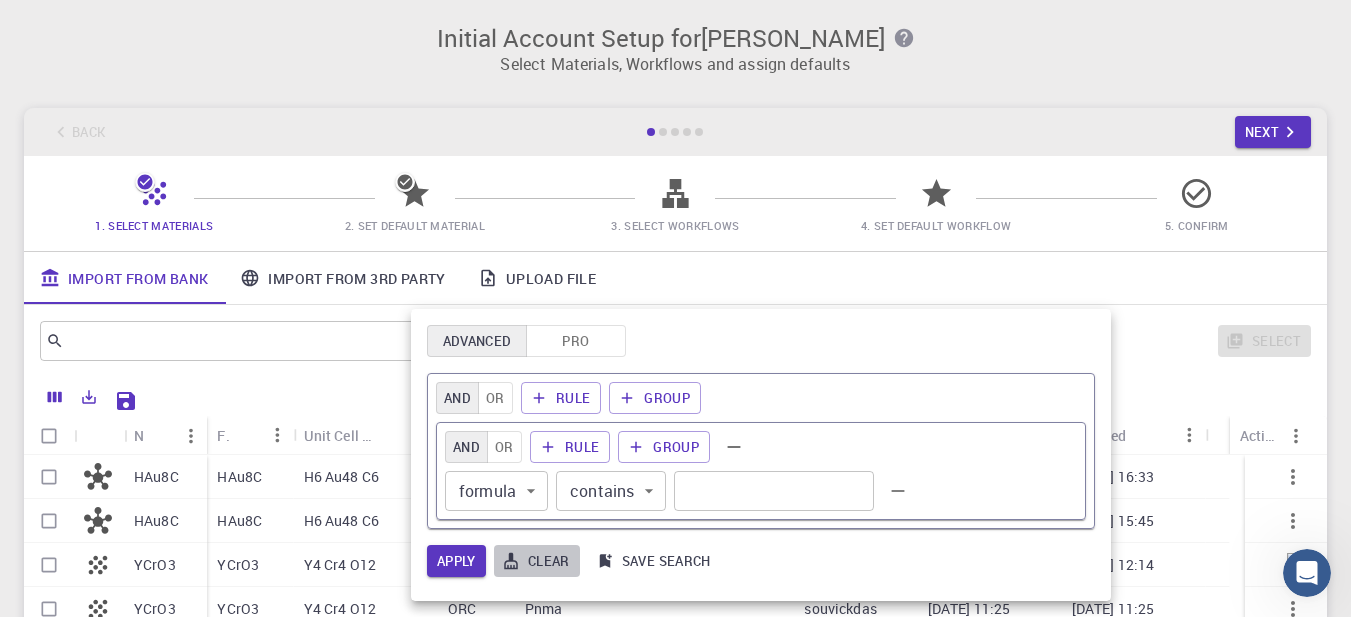 click on "Clear" at bounding box center [537, 561] 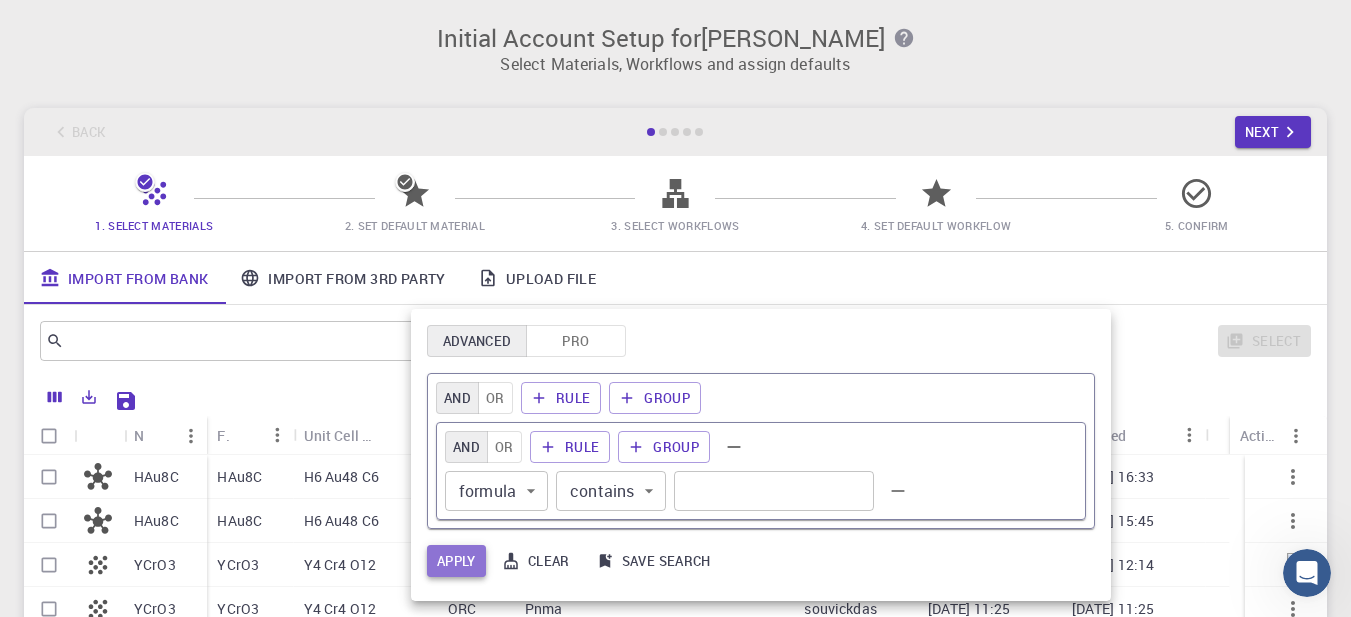 click on "Apply" at bounding box center (456, 561) 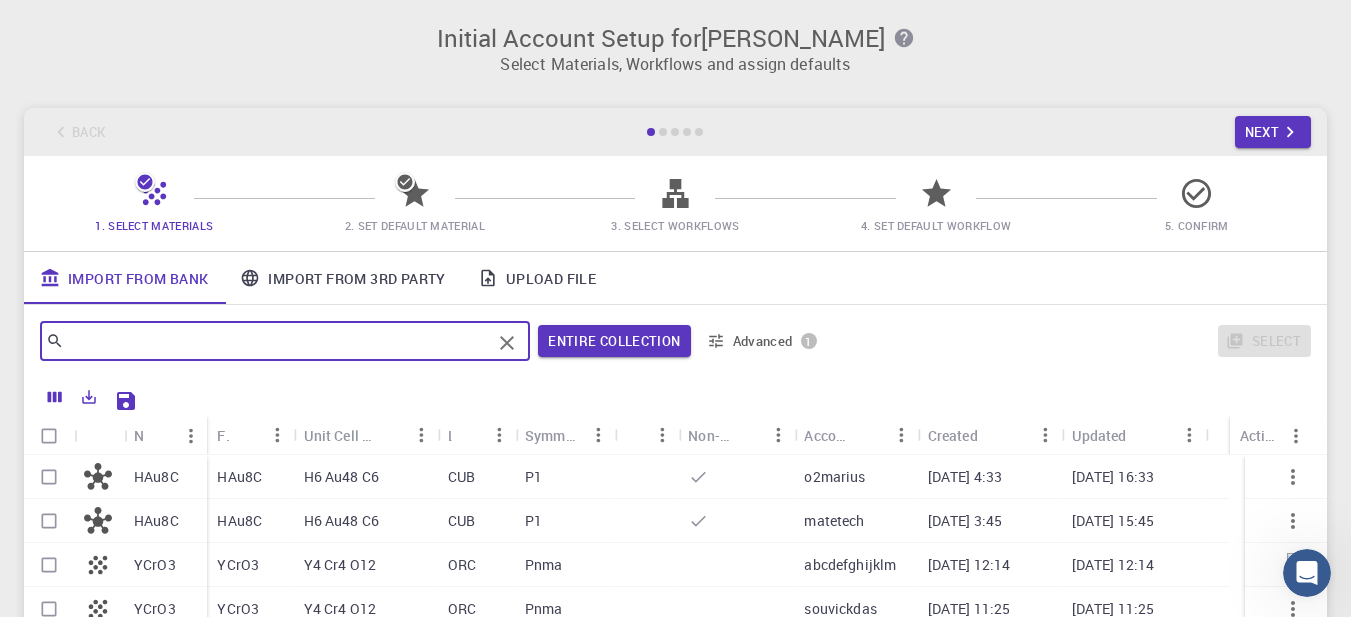 click at bounding box center (277, 341) 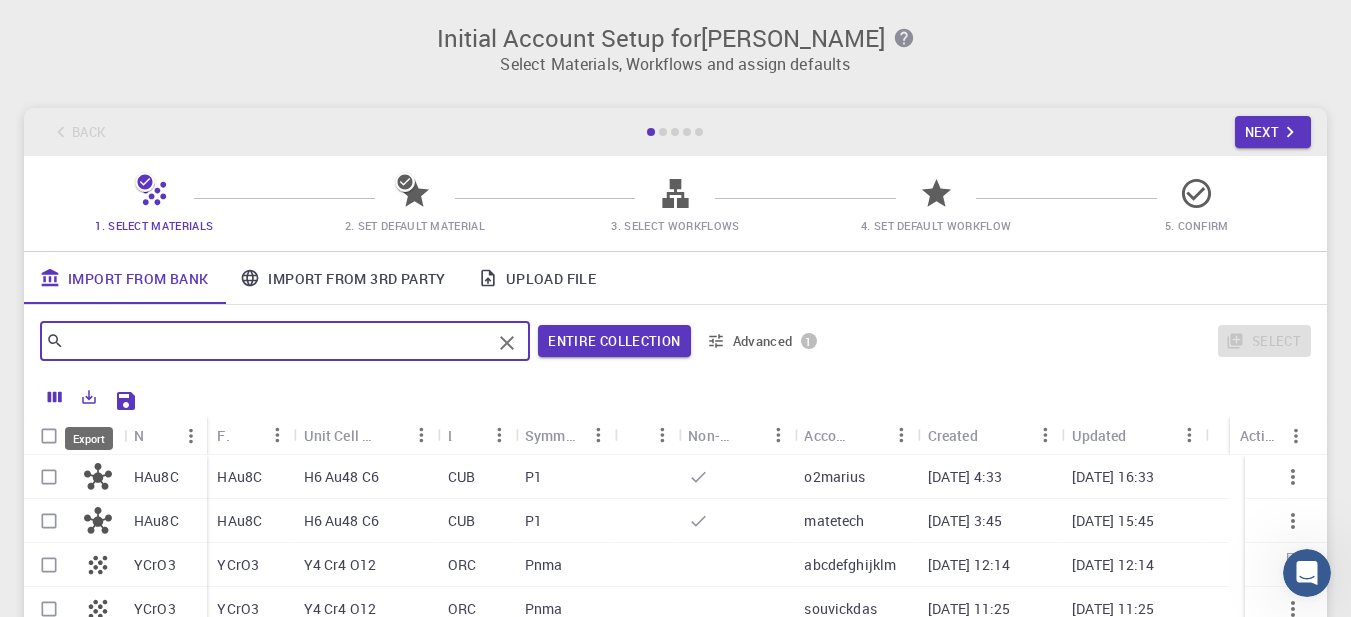 click 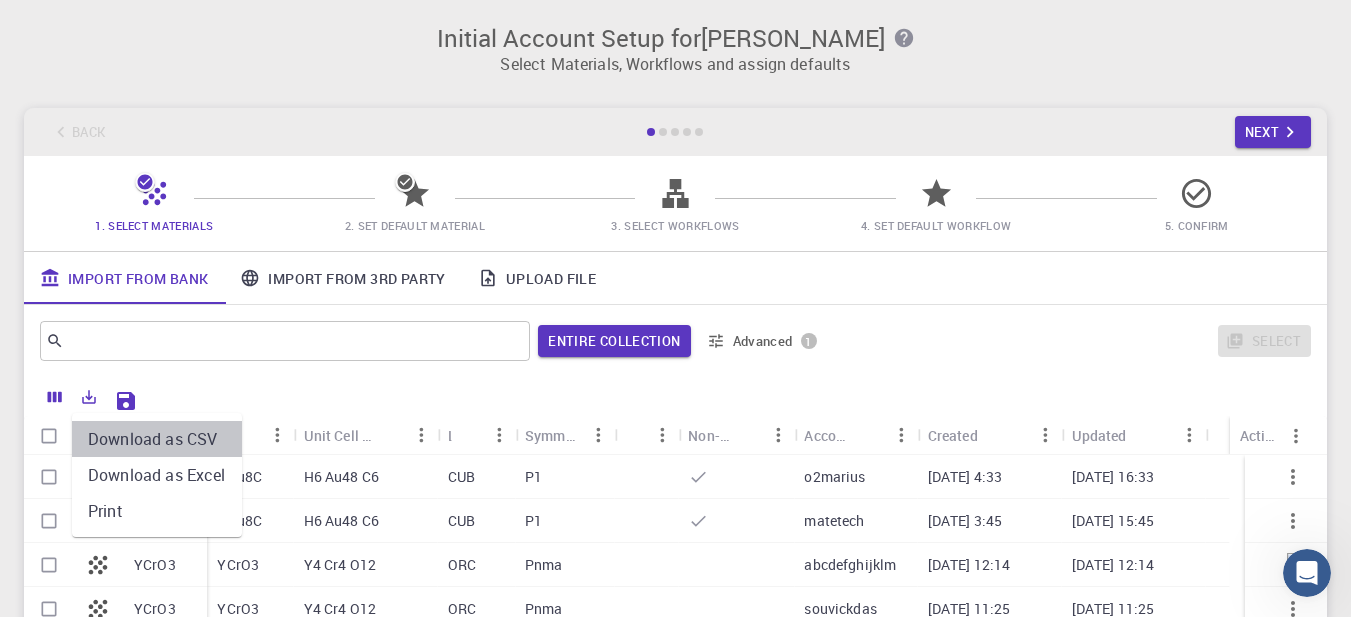 click on "Download as CSV" at bounding box center [157, 439] 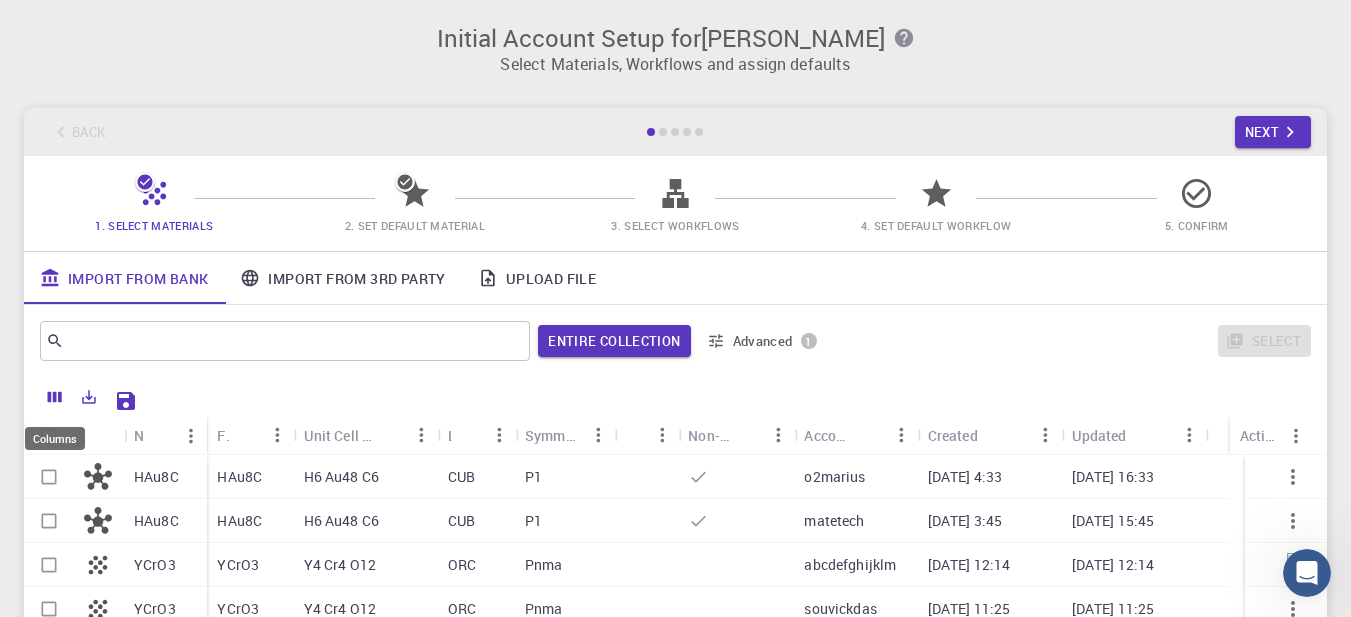 click 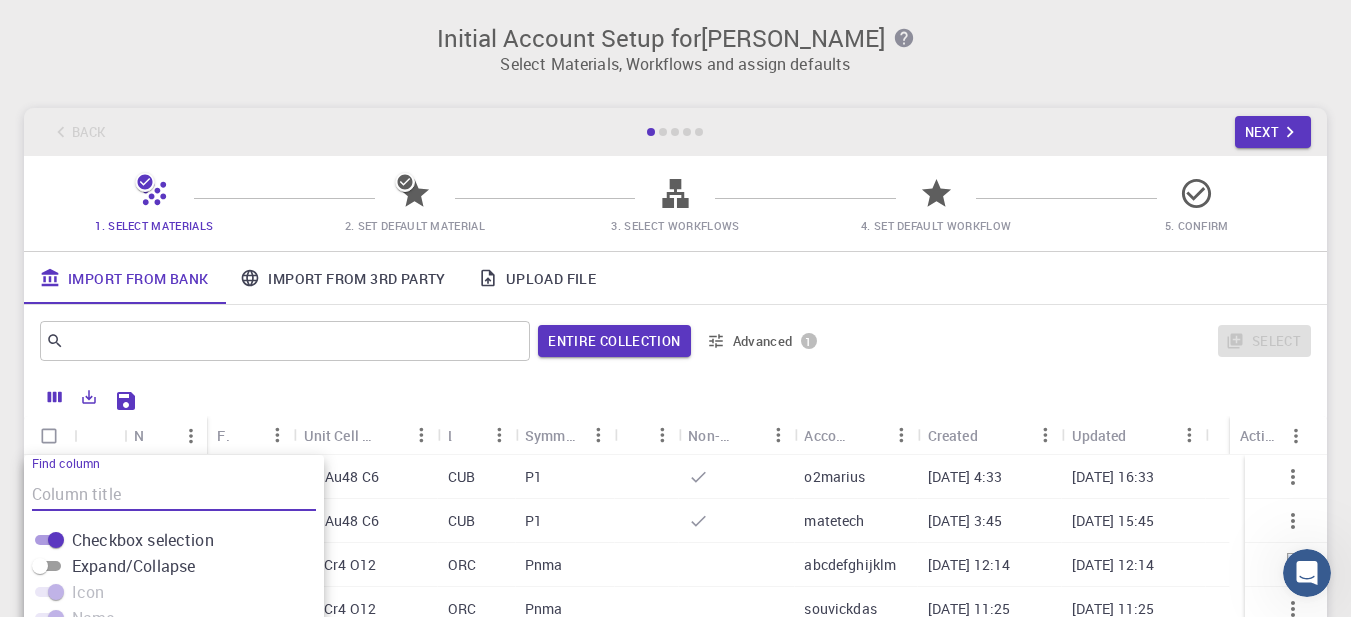 scroll, scrollTop: 288, scrollLeft: 0, axis: vertical 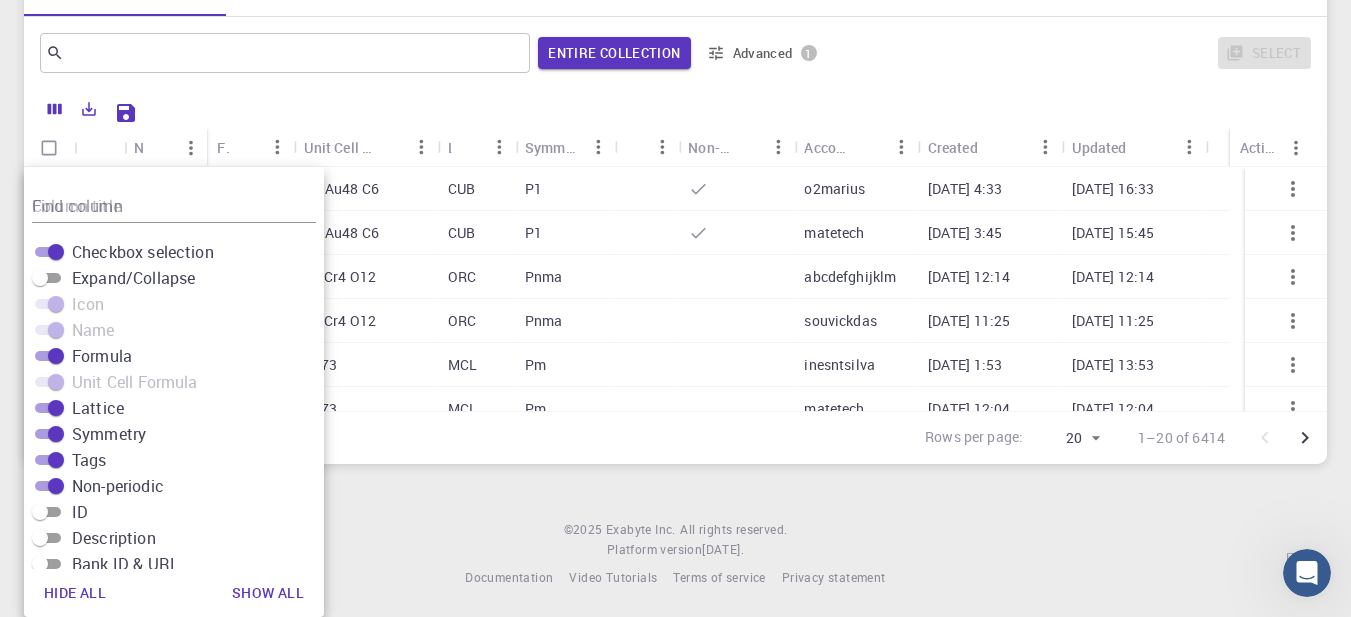 click on "Y4 Cr4 O12" at bounding box center (366, 321) 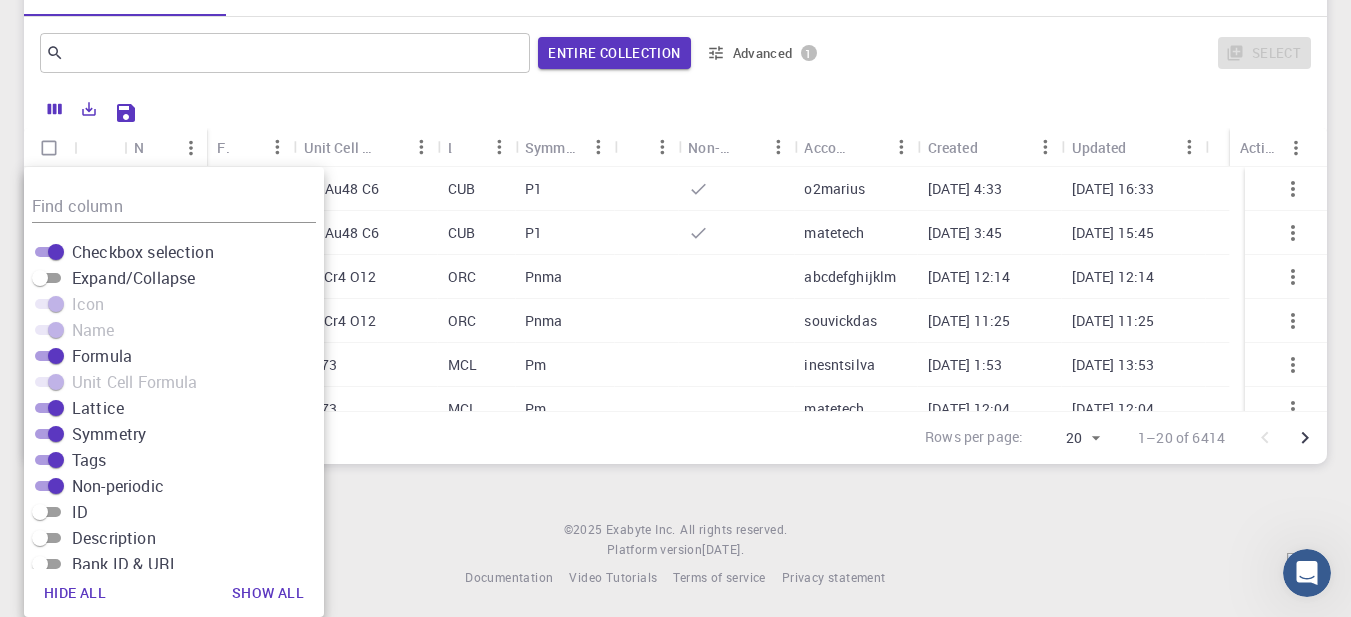 checkbox on "true" 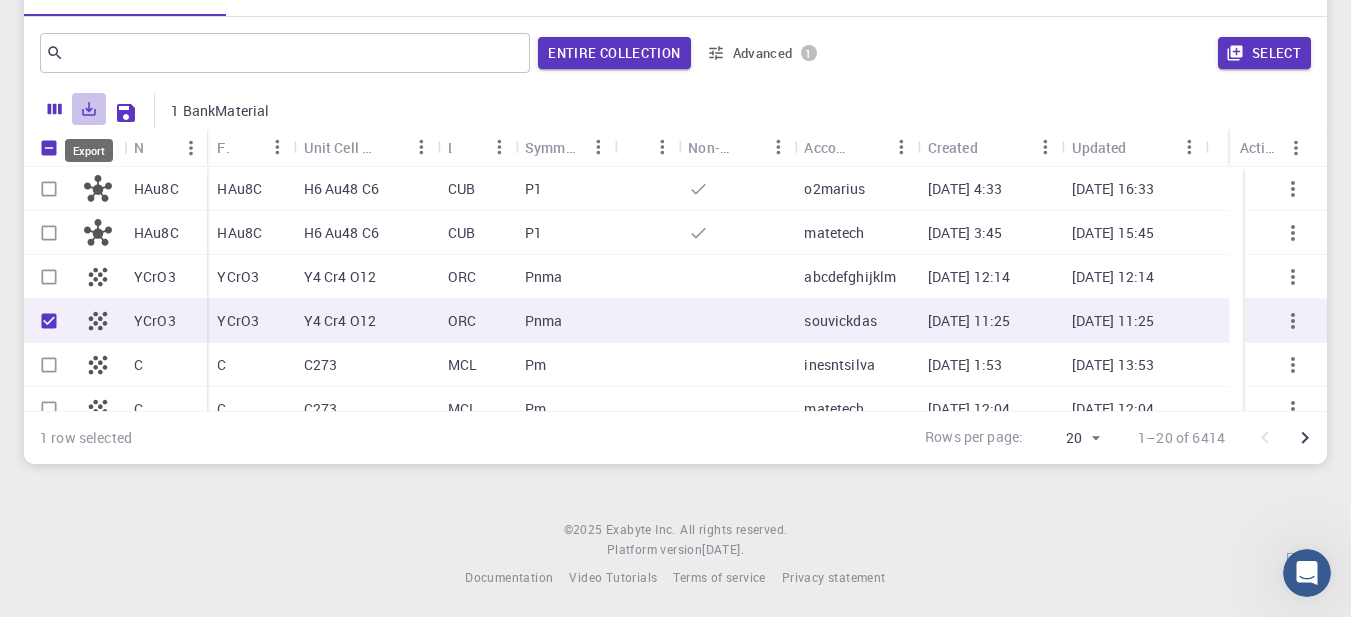 click 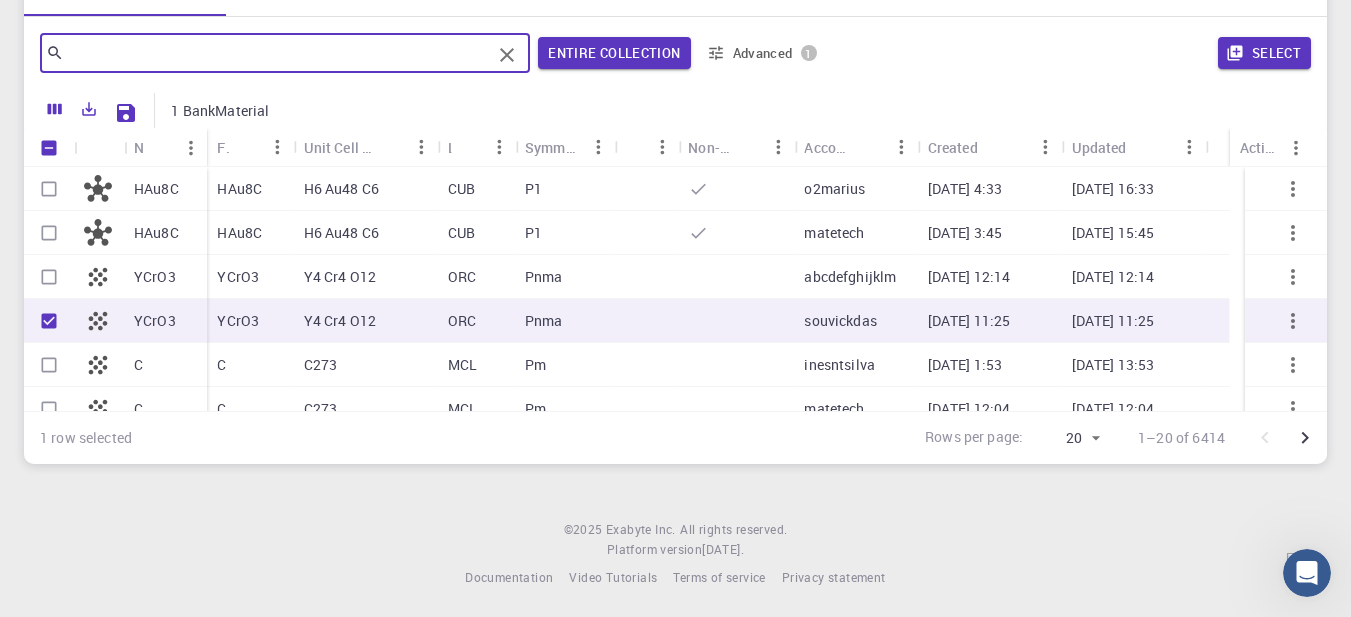 click at bounding box center (277, 53) 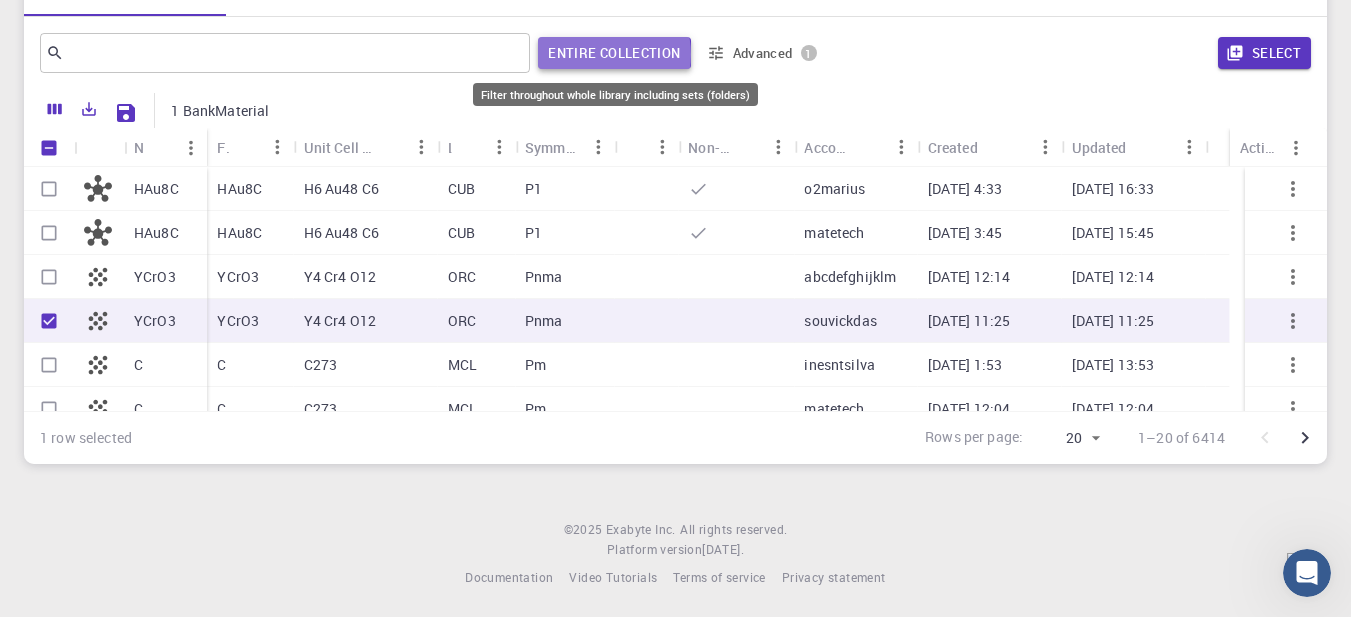 click on "Entire collection" at bounding box center (614, 53) 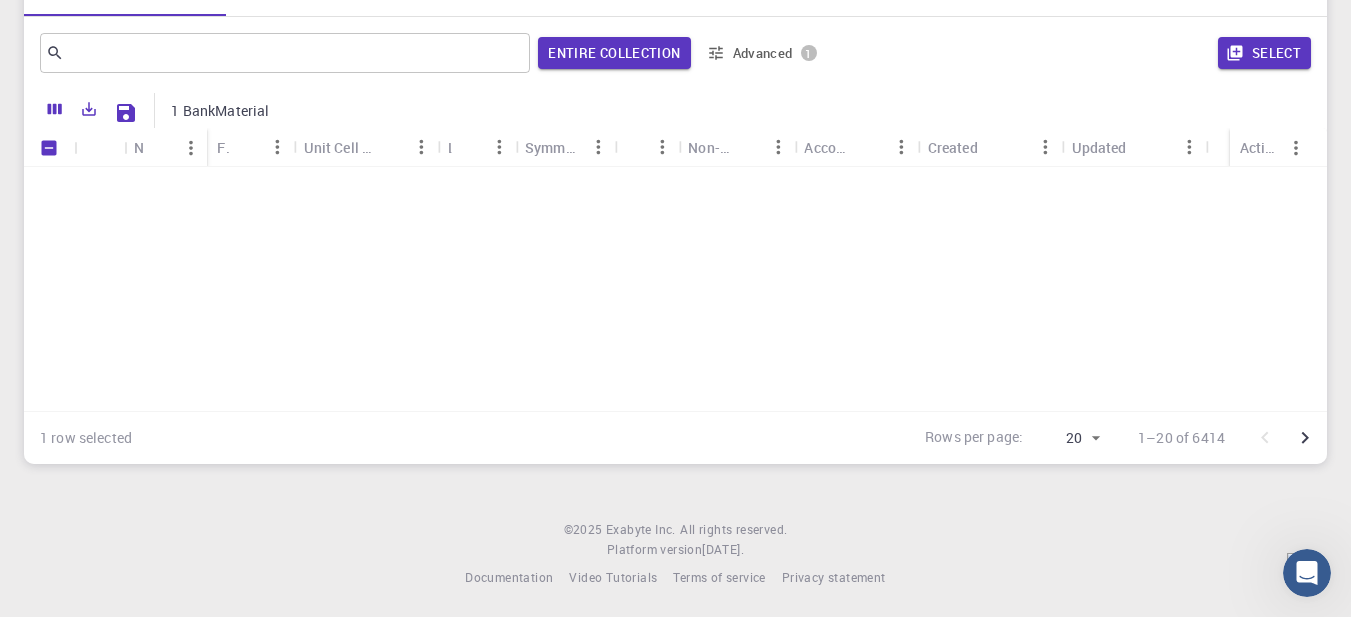 scroll, scrollTop: 0, scrollLeft: 0, axis: both 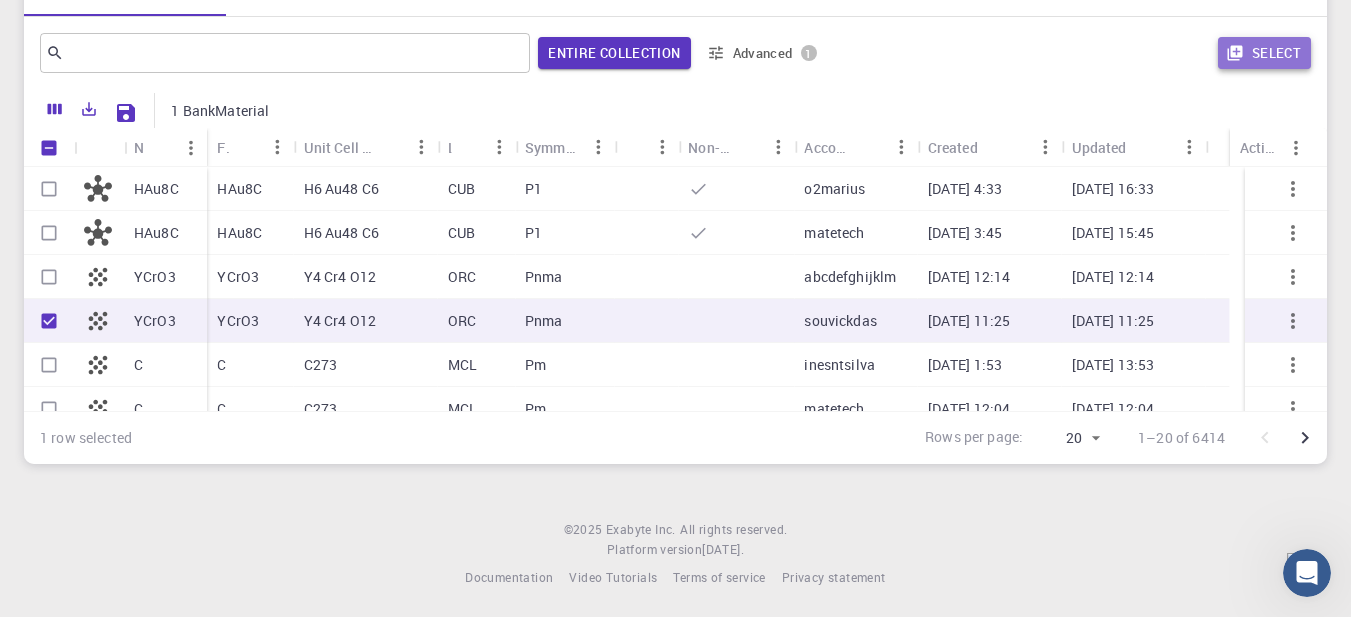 click on "Select" at bounding box center [1264, 53] 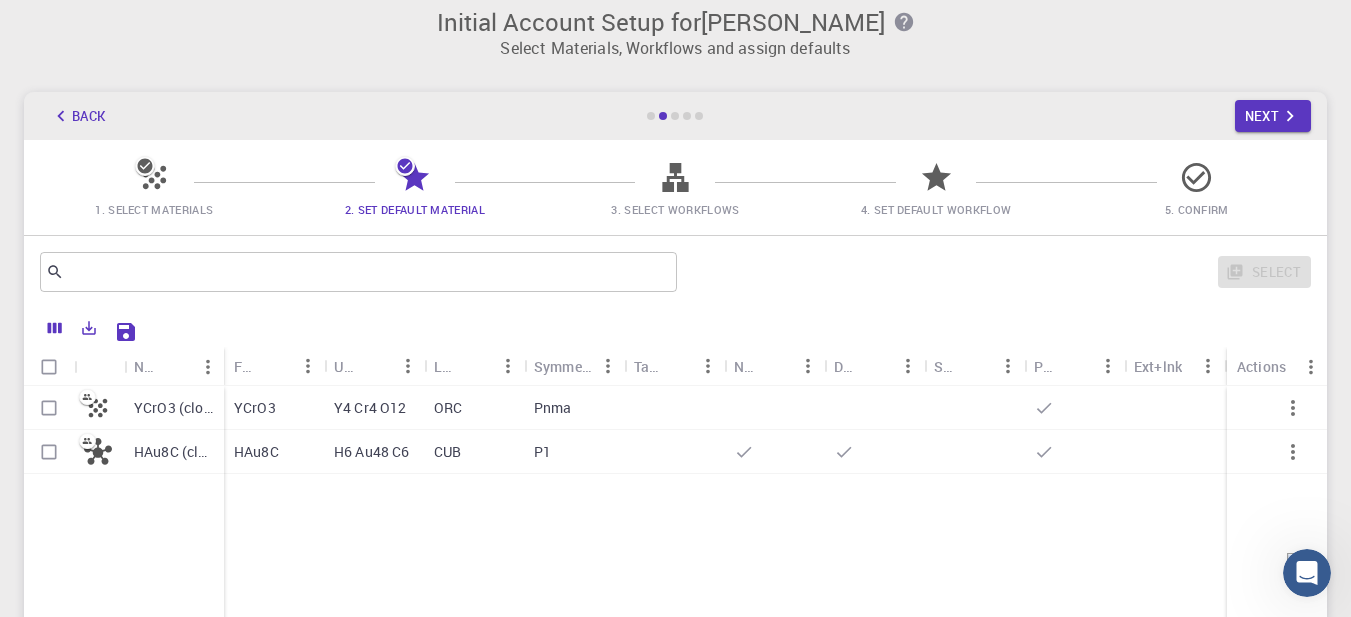 scroll, scrollTop: 11, scrollLeft: 0, axis: vertical 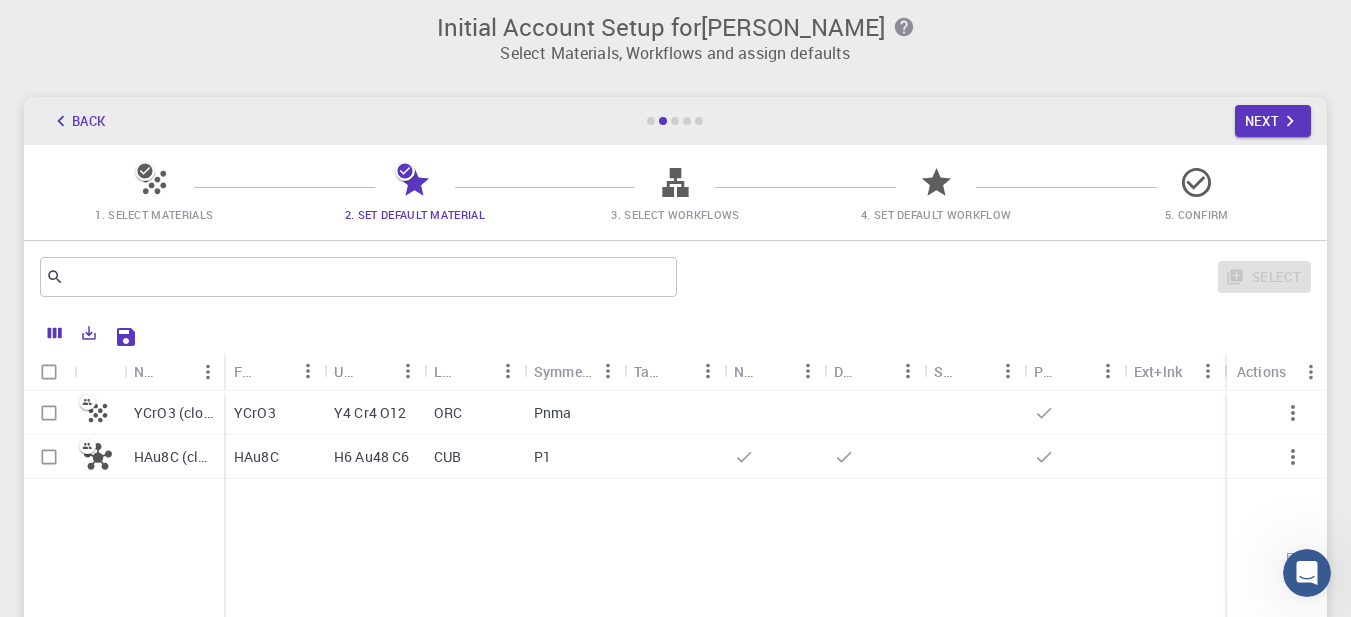 click on "Back" at bounding box center [78, 121] 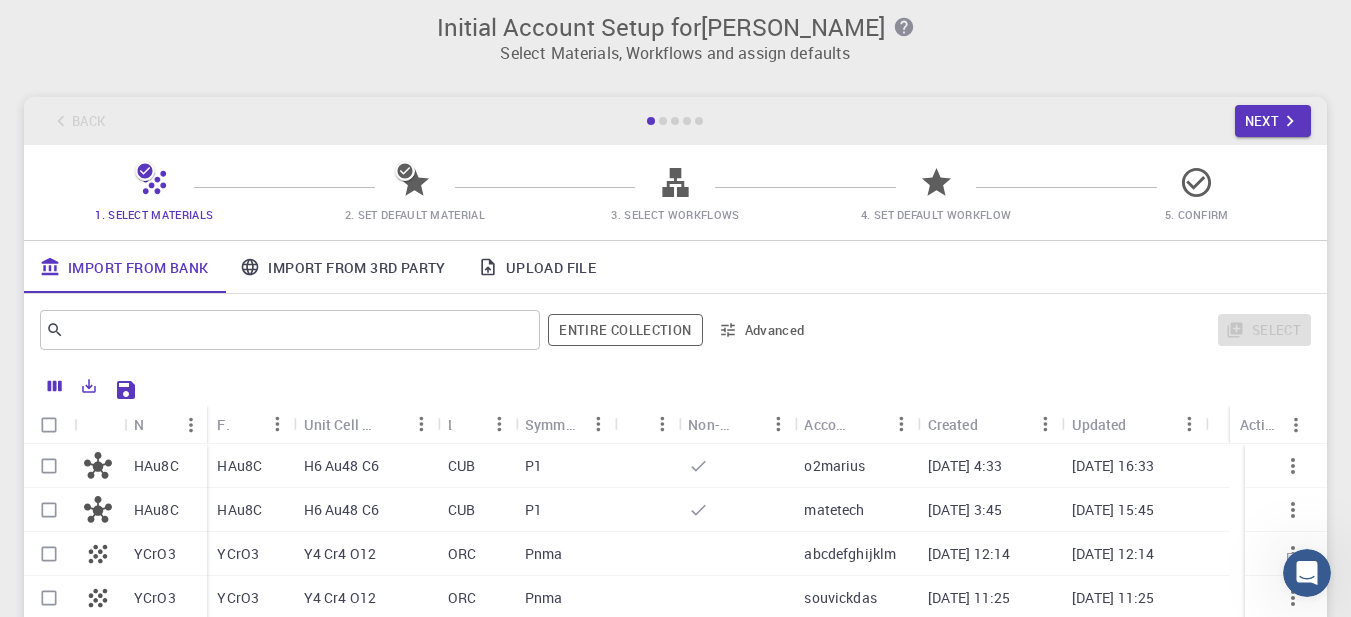 click 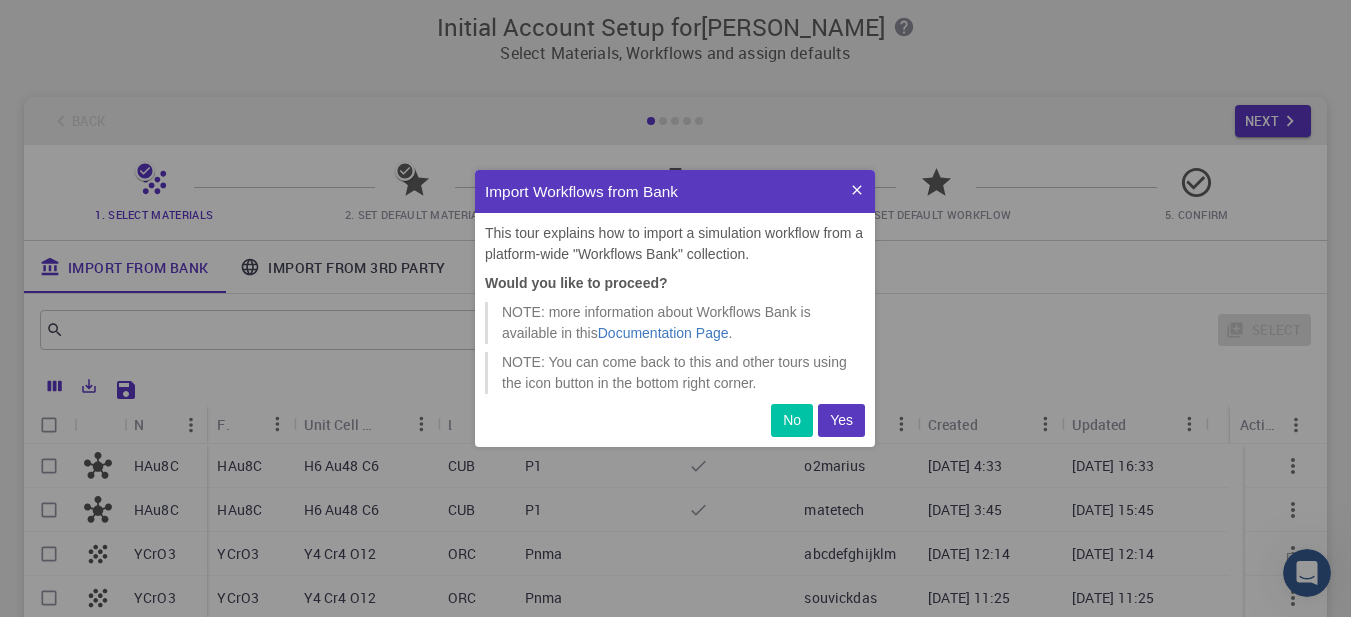 scroll, scrollTop: 0, scrollLeft: 0, axis: both 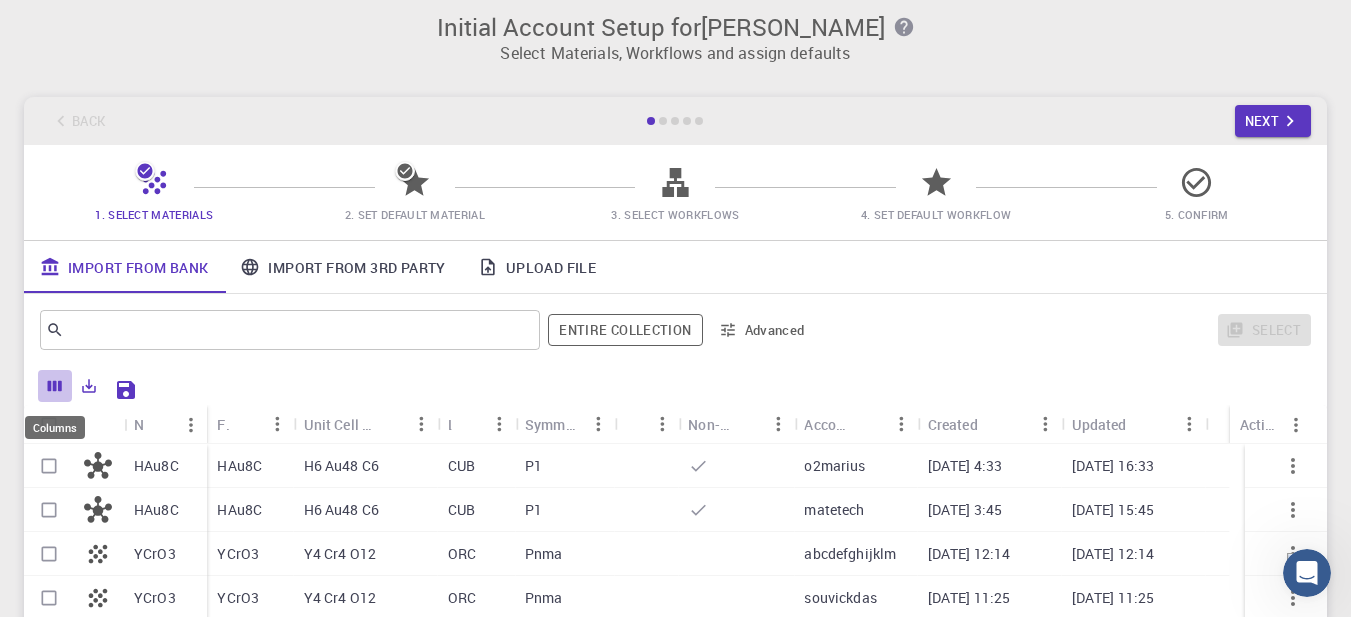 click 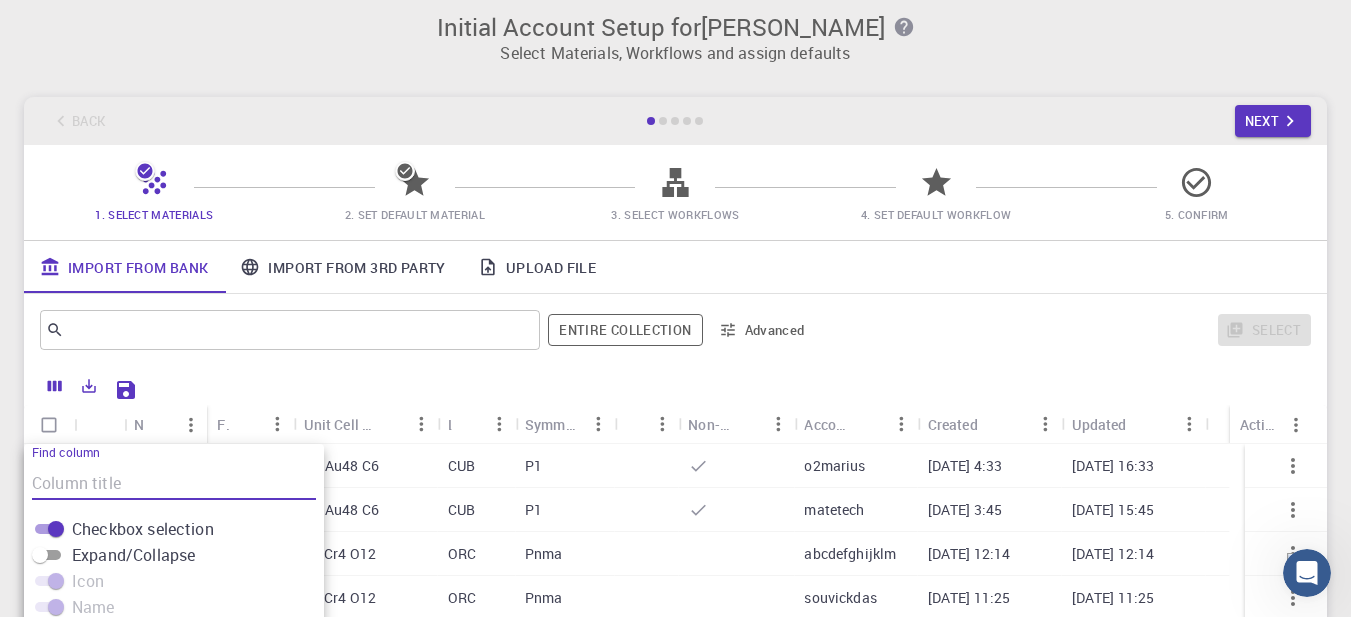scroll, scrollTop: 288, scrollLeft: 0, axis: vertical 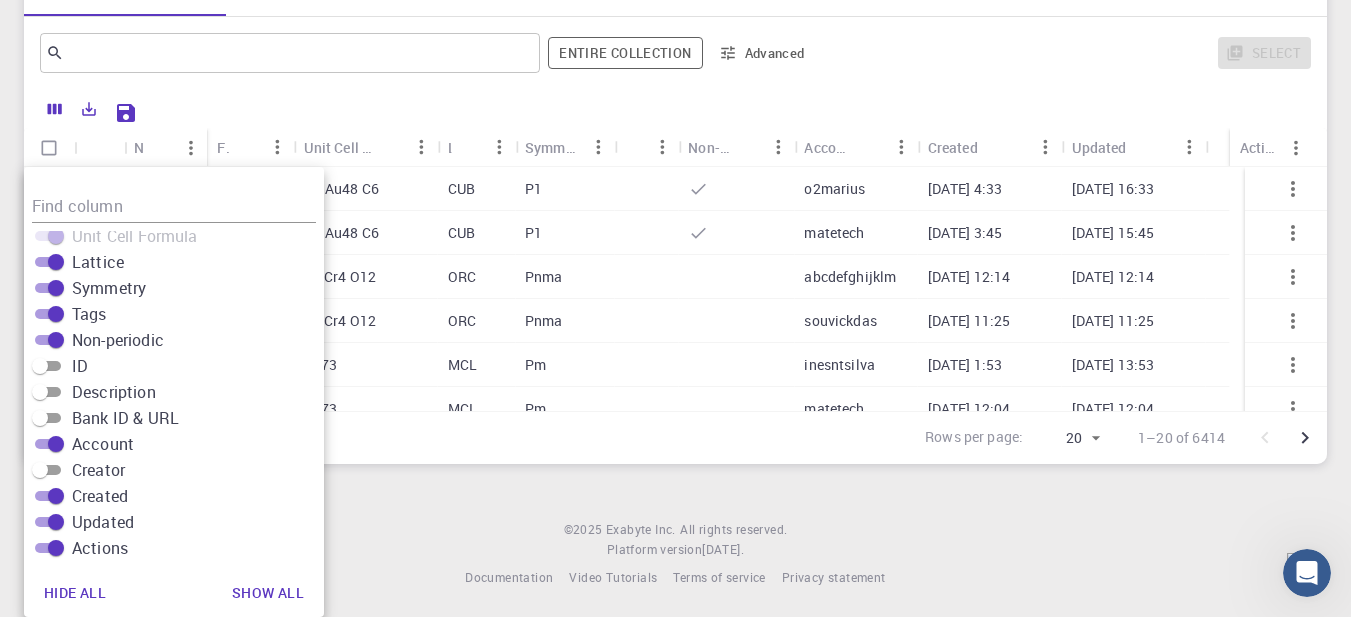 click on "©  2025   Exabyte Inc.   All rights reserved. Platform version  2025.7.24 . Documentation Video Tutorials Terms of service Privacy statement" at bounding box center (675, 554) 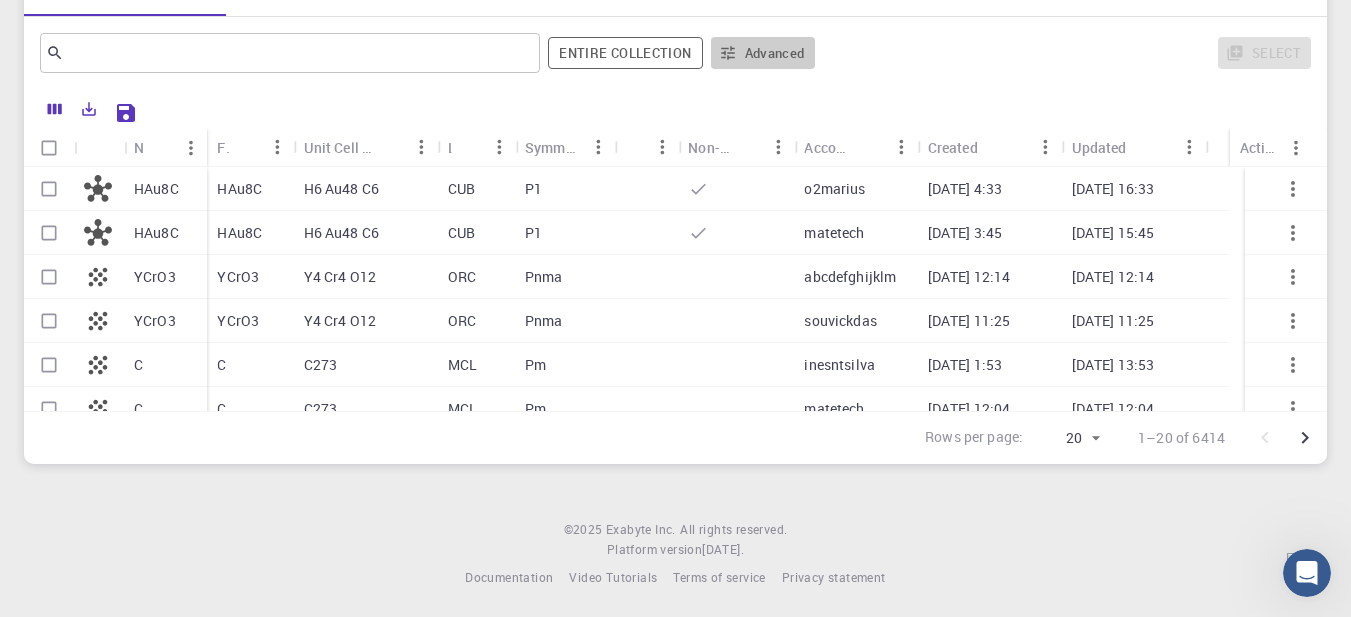 click on "Advanced" at bounding box center [763, 53] 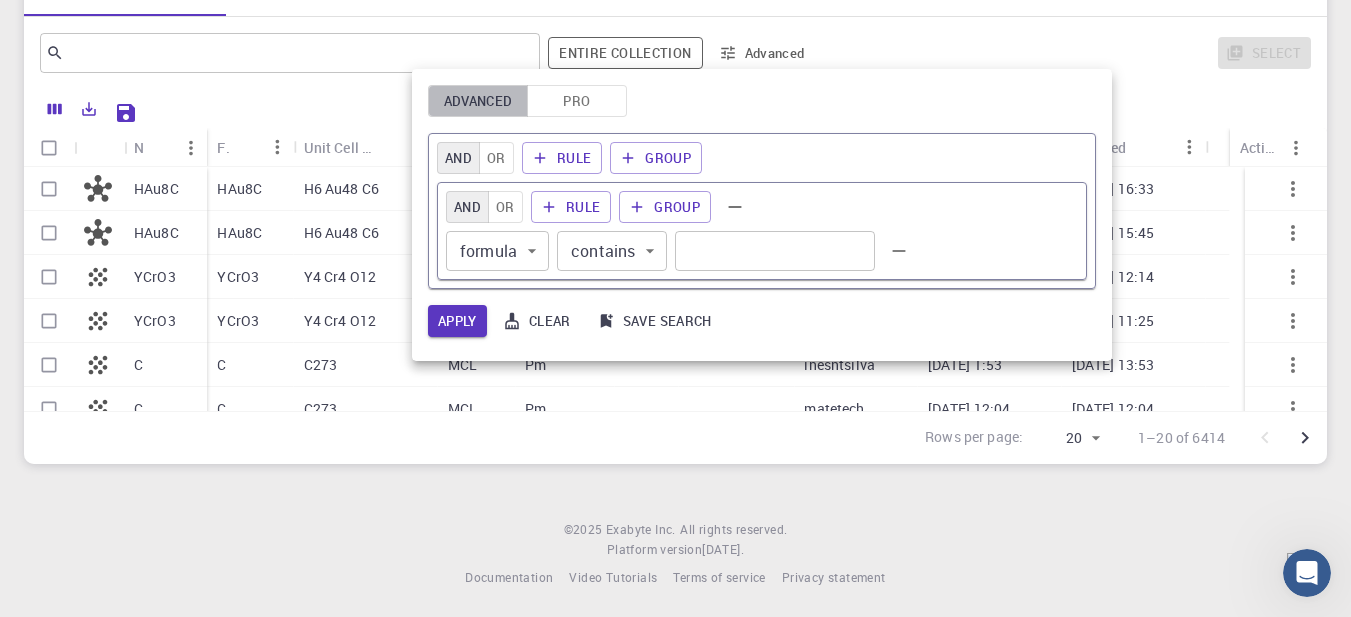 click on "Advanced" at bounding box center (478, 101) 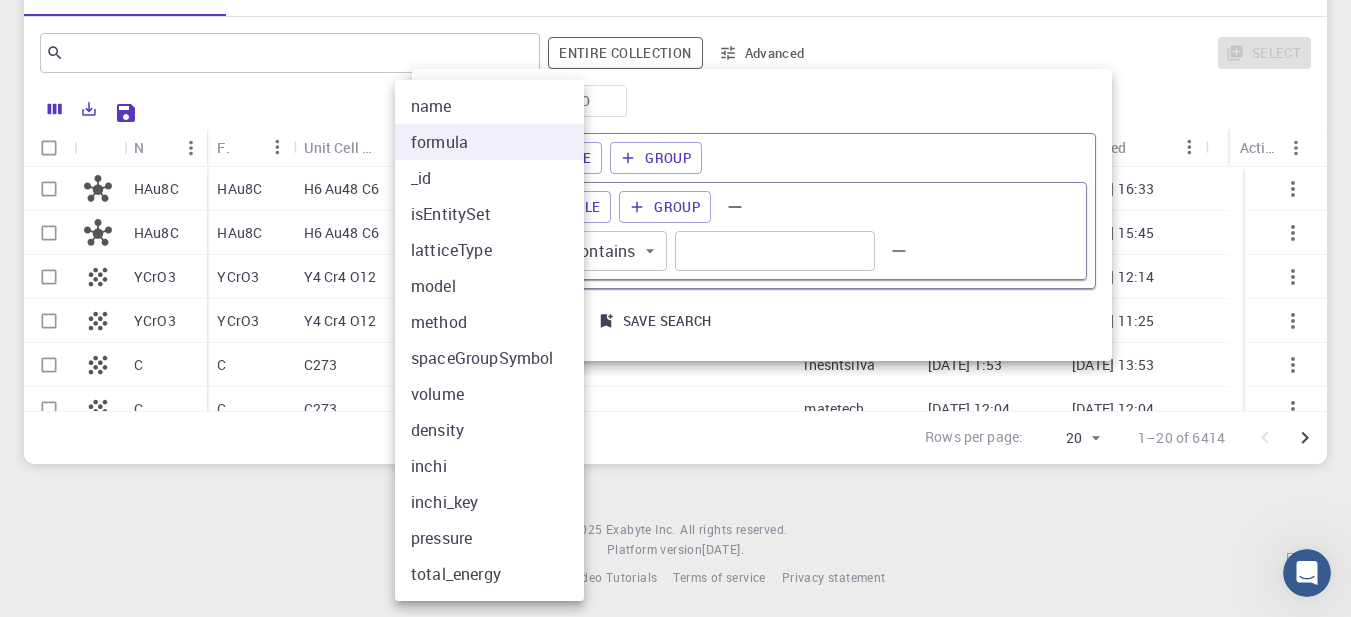 click on "Initial Account Setup for  abd burgus Select Materials, Workflows and assign defaults Back Next 1. Select Materials 2. Set Default Material 3. Select Workflows 4. Set Default Workflow 5. Confirm Import From Bank Import From 3rd Party Upload File ​ Entire collection Advanced Select Name Formula Unit Cell Formula Lattice Symmetry Tags Non-periodic Account Created Updated Actions HAu8C HAu8C YCrO3 YCrO3 C C Al2SiO5 HNO3 HNO3 HAu8C H6 Au48 C6 CUB P1 o2marius 07-25-2025 4:33 07-25-2025 16:33 HAu8C H6 Au48 C6 CUB P1 matetech 07-25-2025 3:45 07-25-2025 15:45 YCrO3 Y4 Cr4 O12 ORC Pnma abcdefghijklm 07-25-2025 12:14 07-25-2025 12:14 YCrO3 Y4 Cr4 O12 ORC Pnma souvickdas 07-25-2025 11:25 07-25-2025 11:25 C C273 MCL Pm inesntsilva 07-23-2025 1:53 07-23-2025 13:53 C C273 MCL Pm matetech 07-23-2025 12:04 07-23-2025 12:04 Al2SiO5 Al4 Si2 O10 MCLC C2/c akram1 07-22-2025 11:35 07-22-2025 11:35 HNO3 H16 N16 O48 MCL P2_1 hehek 07-21-2025 11:58 07-21-2025 11:58 HNO3 H16 N16 O48 MCL P2_1 taiyaa 20 20 ©" at bounding box center [675, 166] 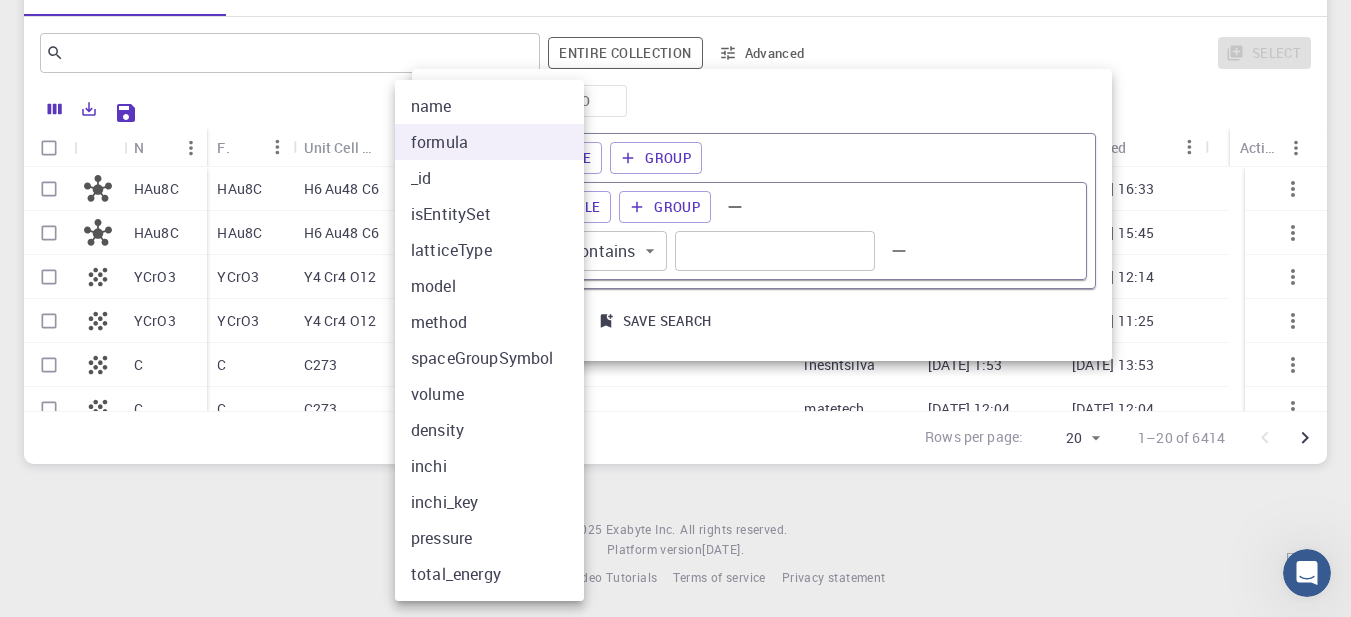 click on "model" at bounding box center [497, 286] 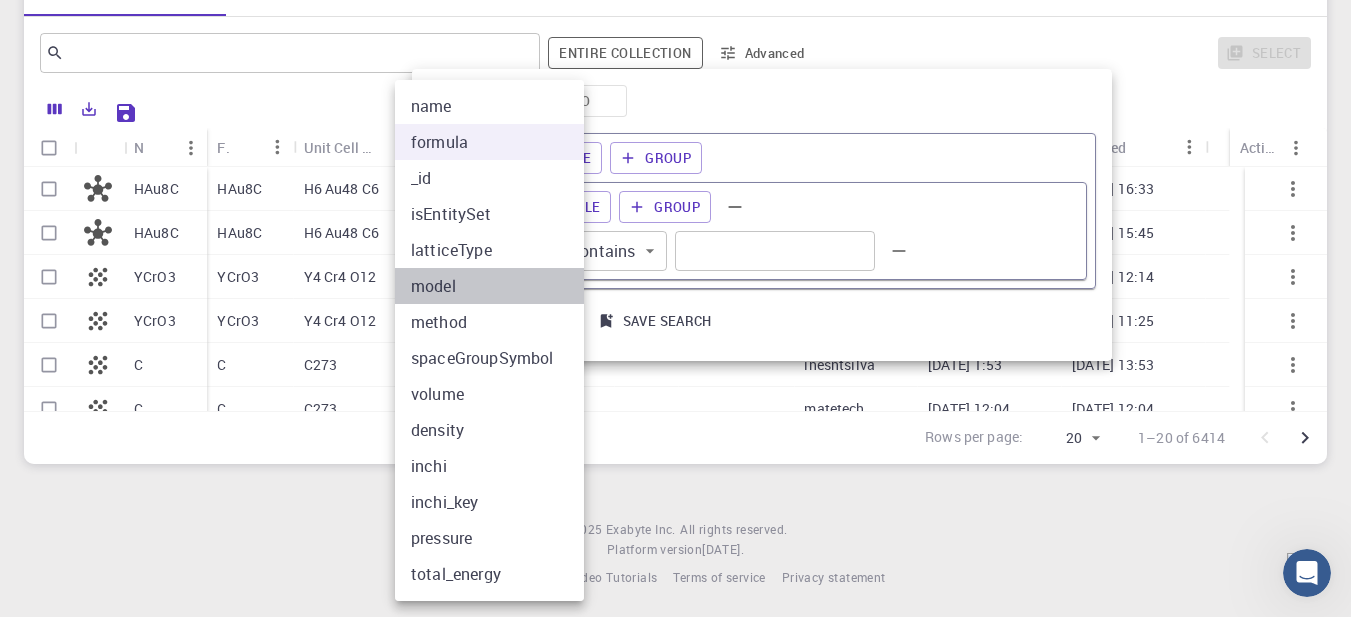 click on "model" at bounding box center [497, 286] 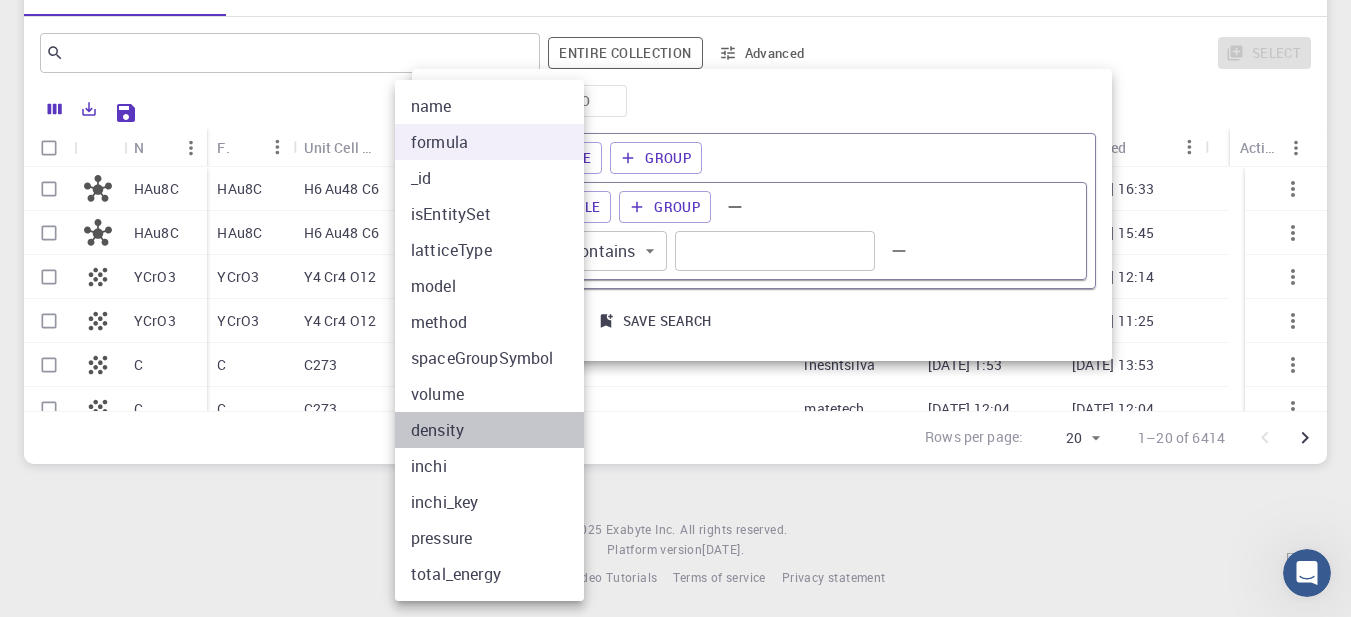 click on "density" at bounding box center [497, 430] 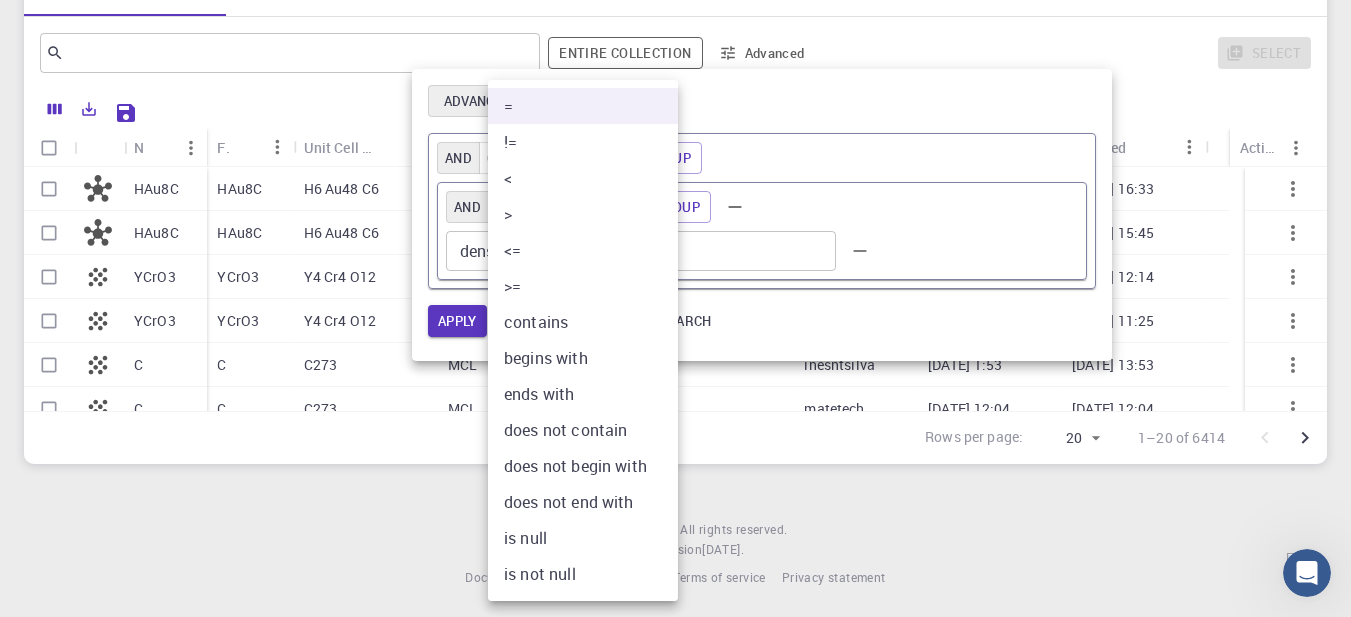 click on "Initial Account Setup for  abd burgus Select Materials, Workflows and assign defaults Back Next 1. Select Materials 2. Set Default Material 3. Select Workflows 4. Set Default Workflow 5. Confirm Import From Bank Import From 3rd Party Upload File ​ Entire collection Advanced Select Name Formula Unit Cell Formula Lattice Symmetry Tags Non-periodic Account Created Updated Actions HAu8C HAu8C YCrO3 YCrO3 C C Al2SiO5 HNO3 HNO3 HAu8C H6 Au48 C6 CUB P1 o2marius 07-25-2025 4:33 07-25-2025 16:33 HAu8C H6 Au48 C6 CUB P1 matetech 07-25-2025 3:45 07-25-2025 15:45 YCrO3 Y4 Cr4 O12 ORC Pnma abcdefghijklm 07-25-2025 12:14 07-25-2025 12:14 YCrO3 Y4 Cr4 O12 ORC Pnma souvickdas 07-25-2025 11:25 07-25-2025 11:25 C C273 MCL Pm inesntsilva 07-23-2025 1:53 07-23-2025 13:53 C C273 MCL Pm matetech 07-23-2025 12:04 07-23-2025 12:04 Al2SiO5 Al4 Si2 O10 MCLC C2/c akram1 07-22-2025 11:35 07-22-2025 11:35 HNO3 H16 N16 O48 MCL P2_1 hehek 07-21-2025 11:58 07-21-2025 11:58 HNO3 H16 N16 O48 MCL P2_1 taiyaa 20 20 ©" at bounding box center (675, 166) 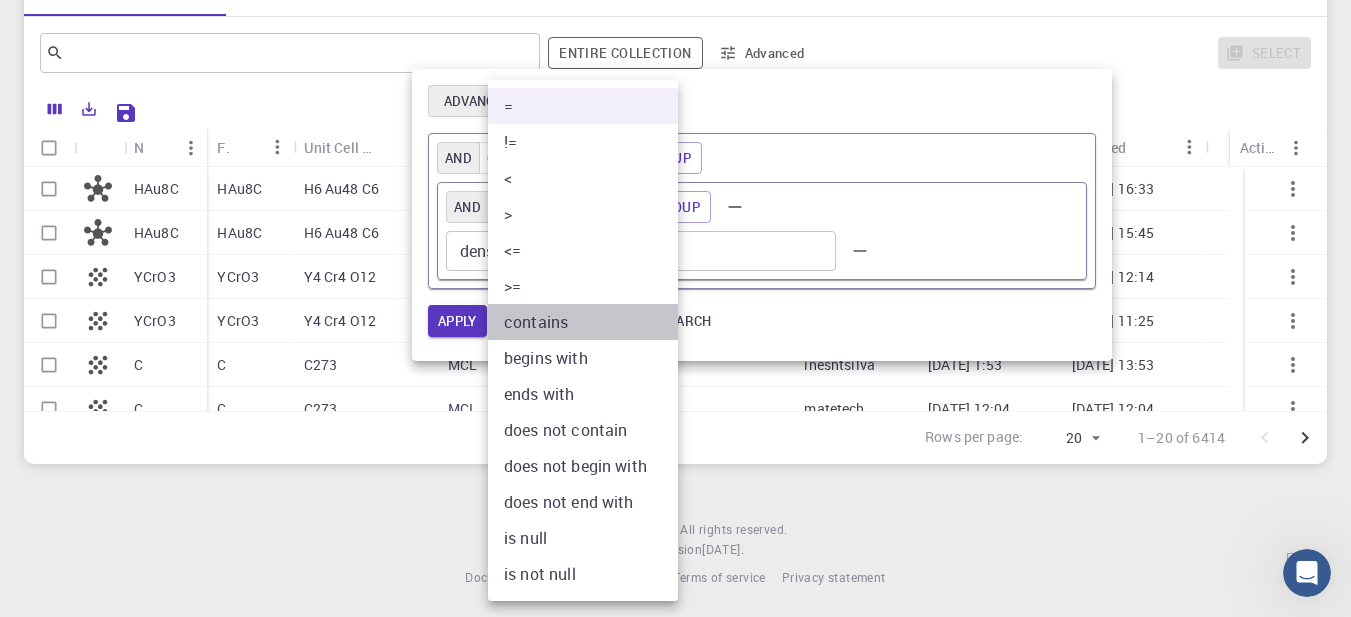 click on "contains" at bounding box center (590, 322) 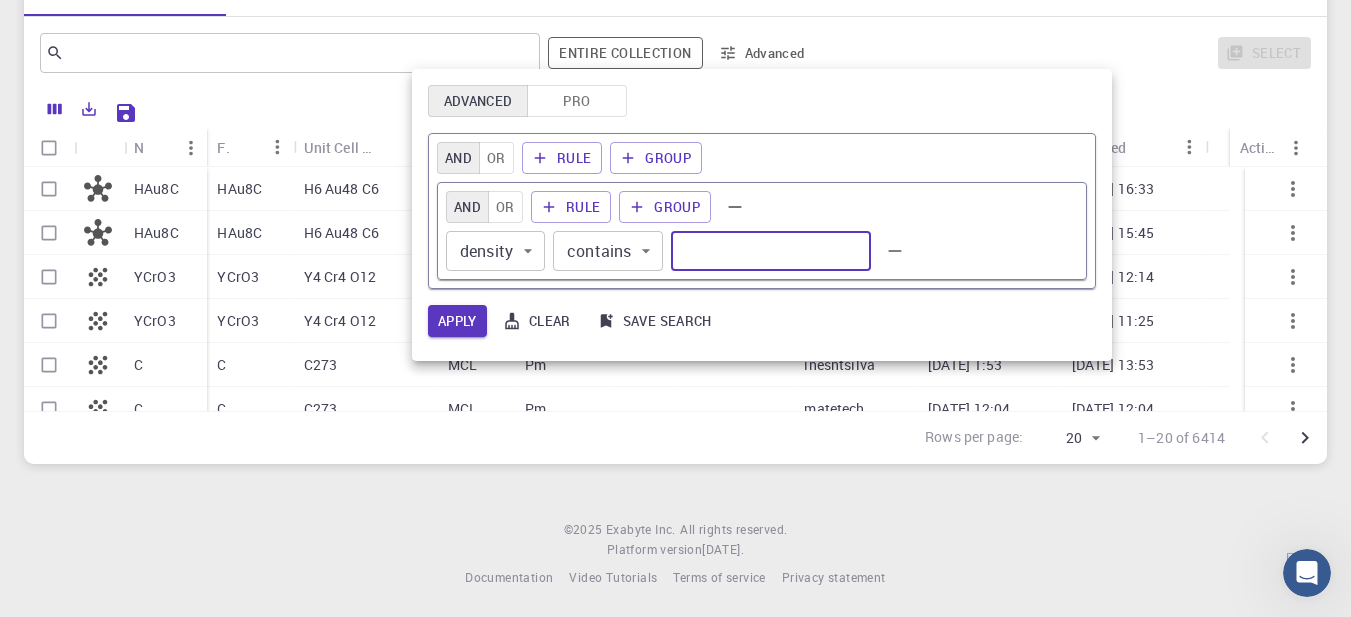 click at bounding box center (771, 251) 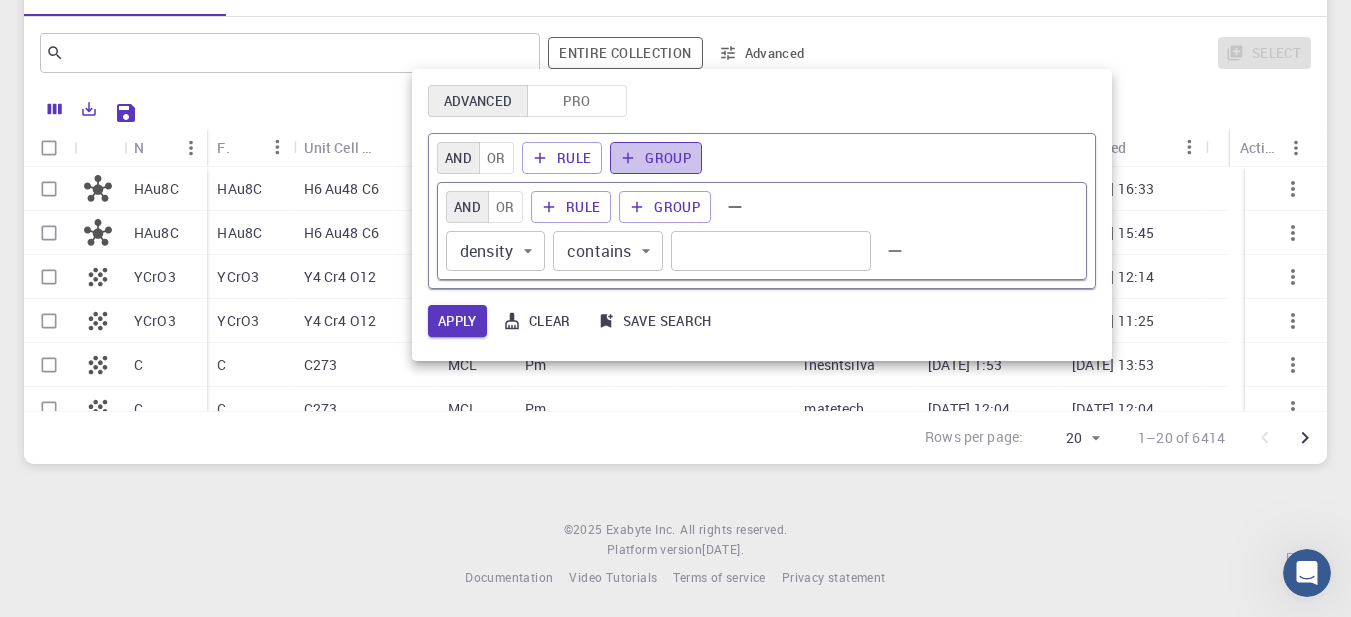 click on "Group" at bounding box center (656, 158) 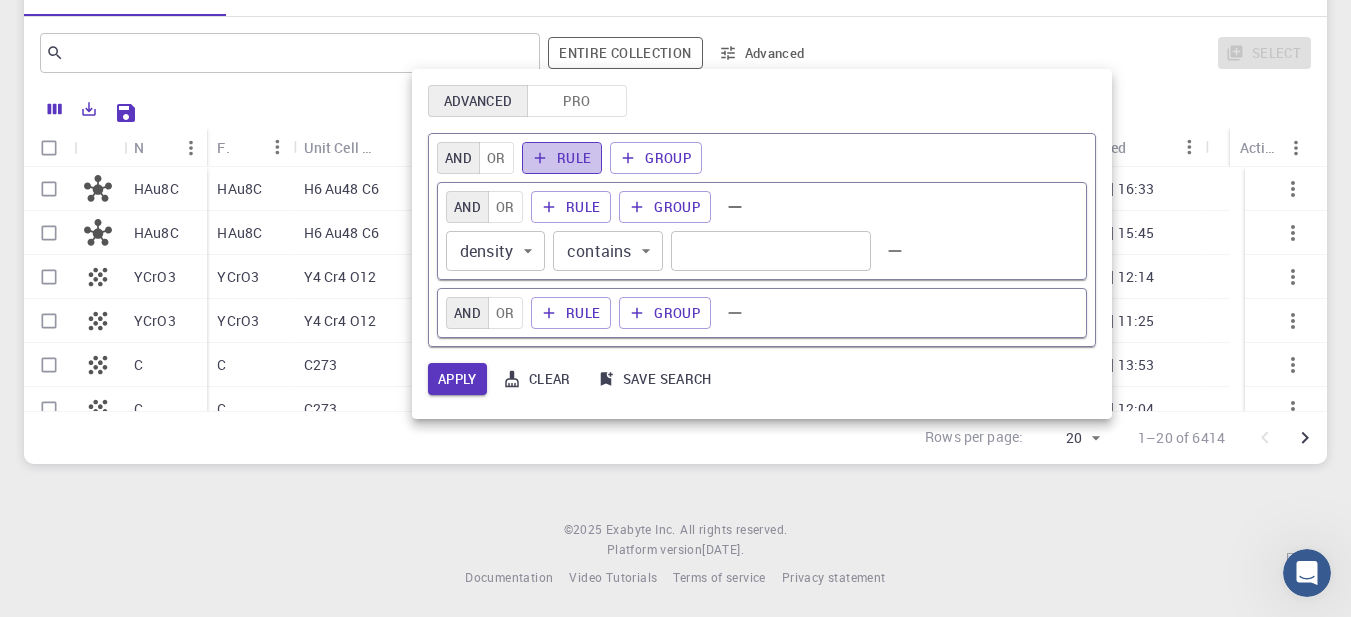 click on "Rule" at bounding box center (562, 158) 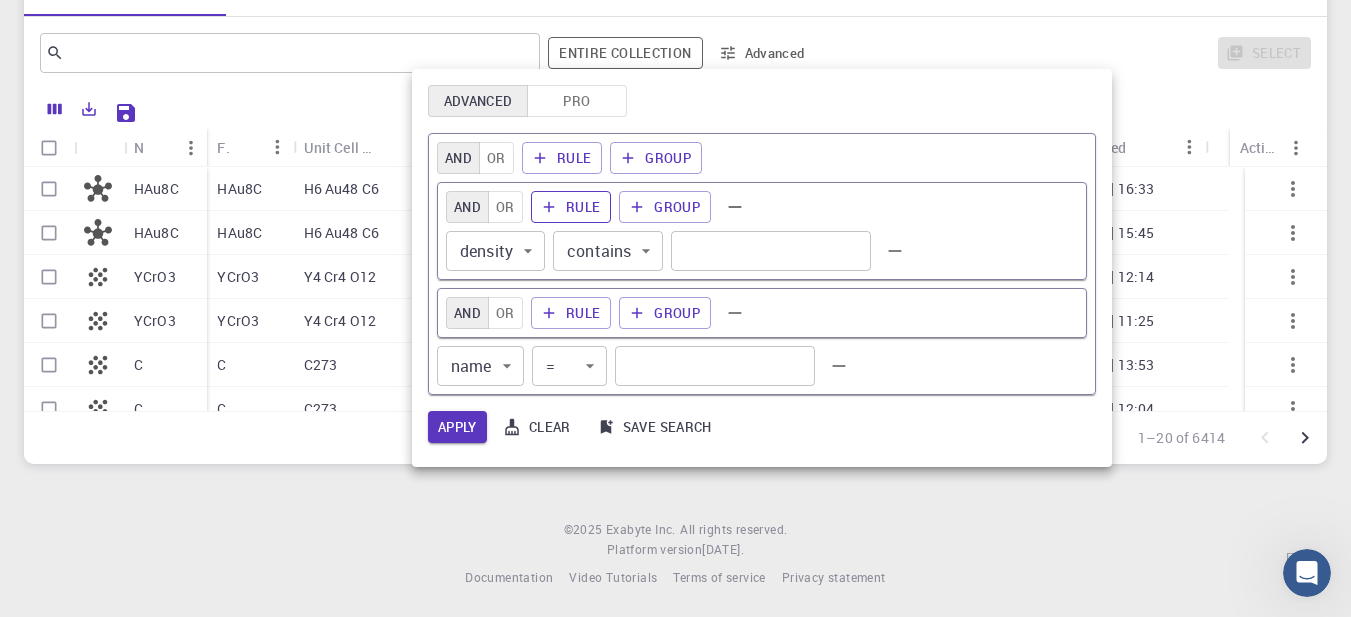 click on "Rule" at bounding box center (571, 207) 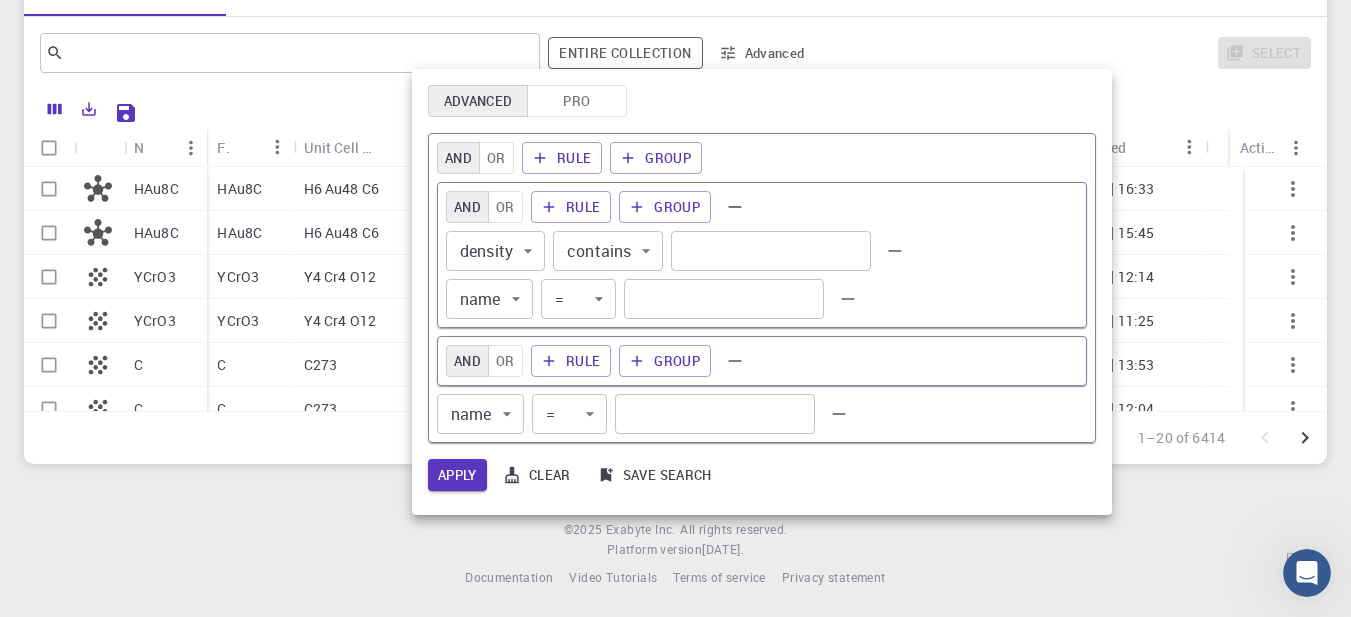 click on "Pro" at bounding box center [577, 101] 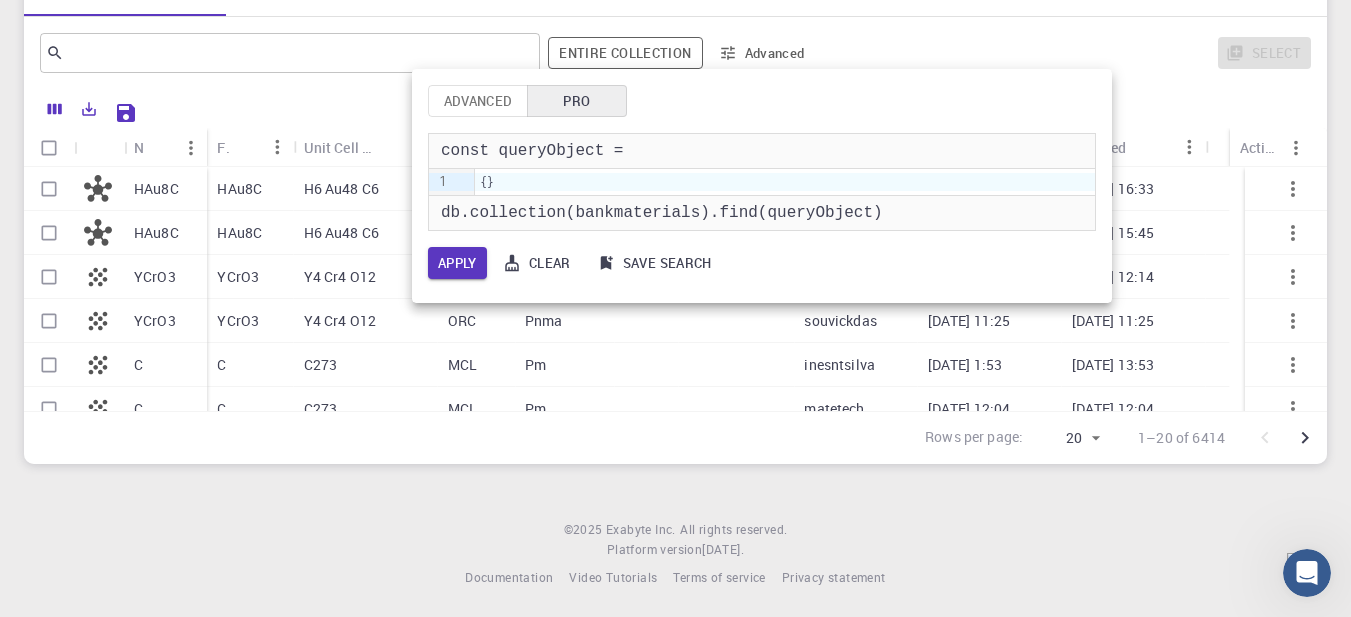 click at bounding box center [675, 308] 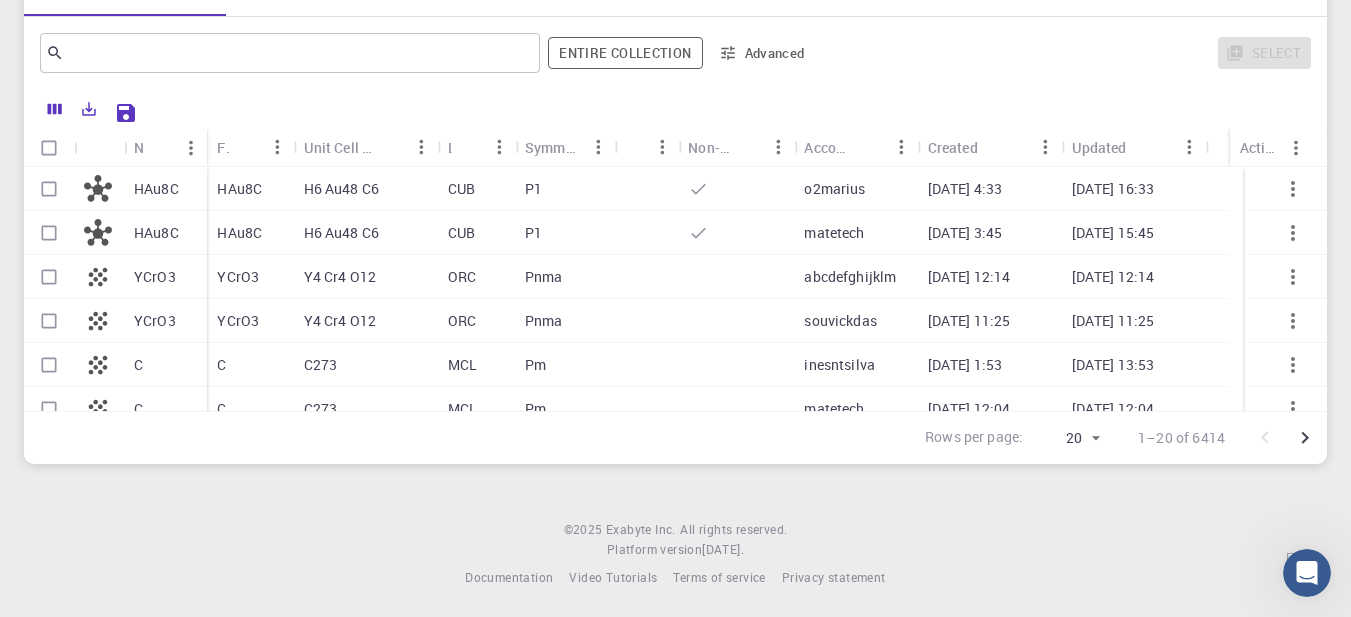 click on "HAu8C" at bounding box center (239, 233) 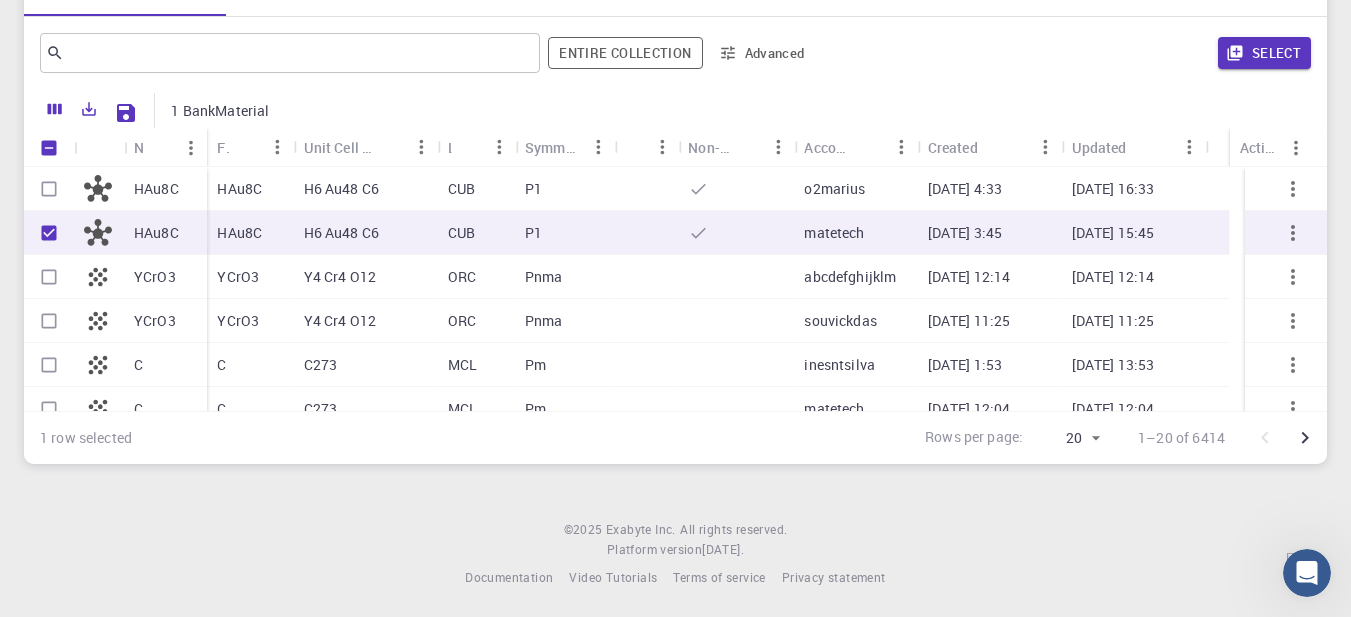 click at bounding box center [736, 321] 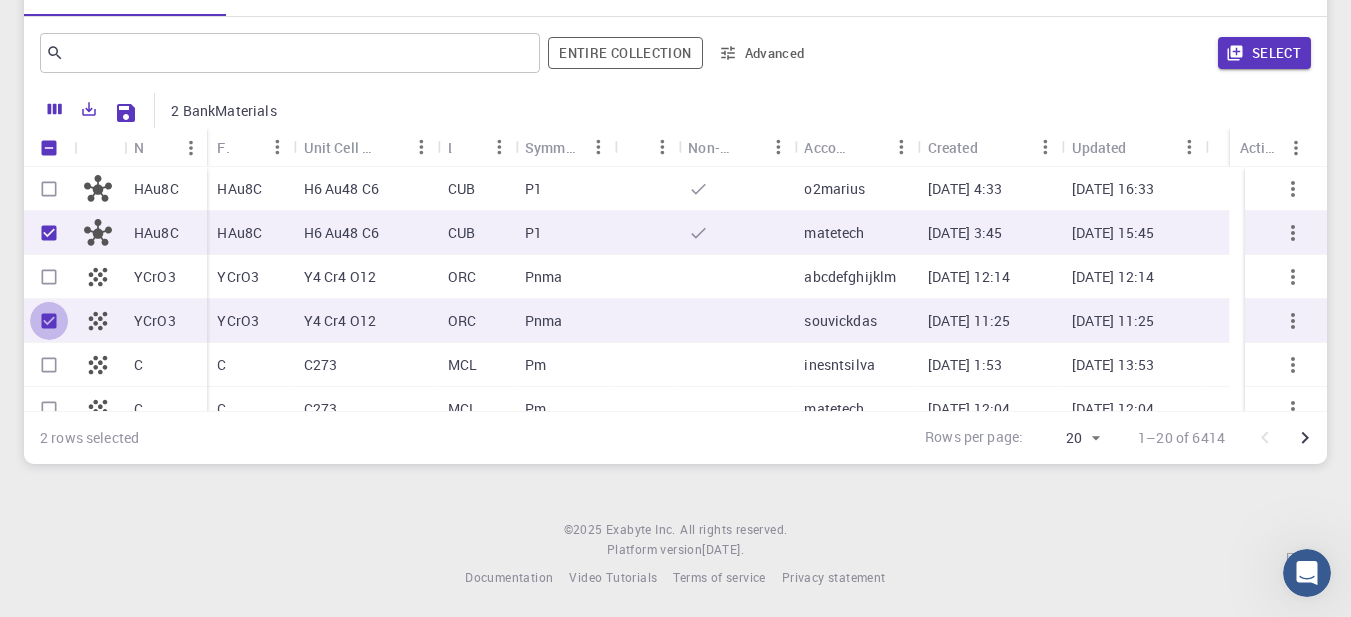 click at bounding box center [49, 321] 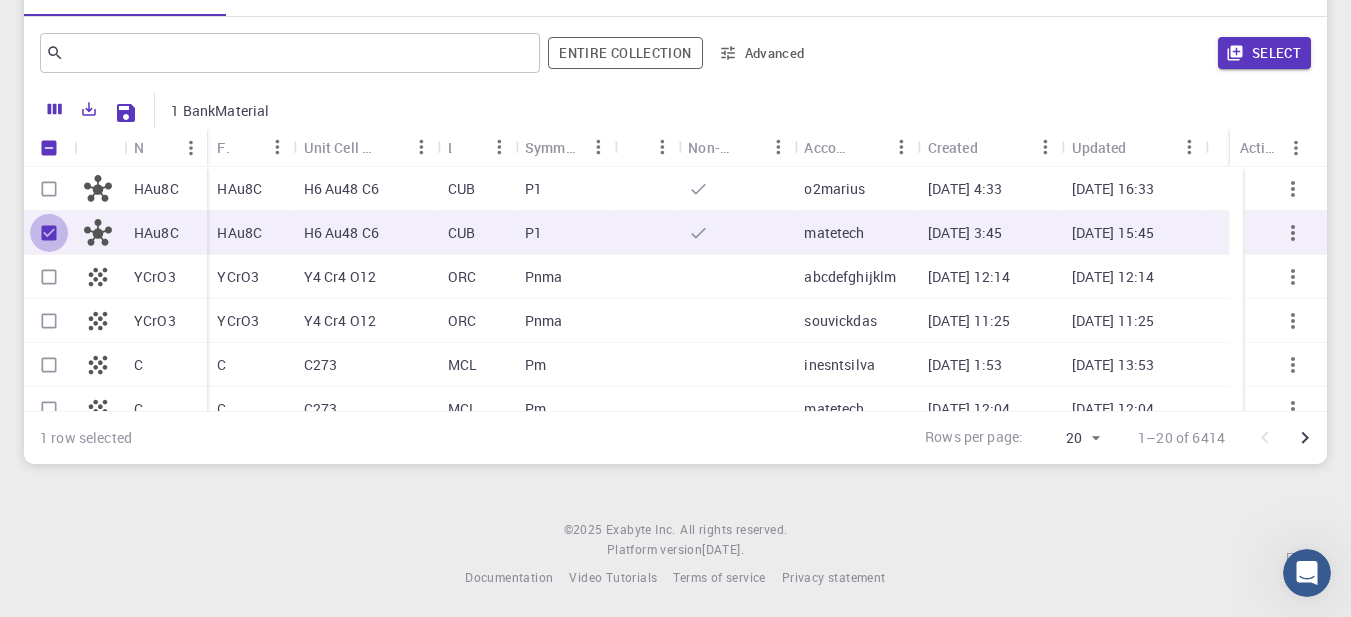 click at bounding box center (49, 233) 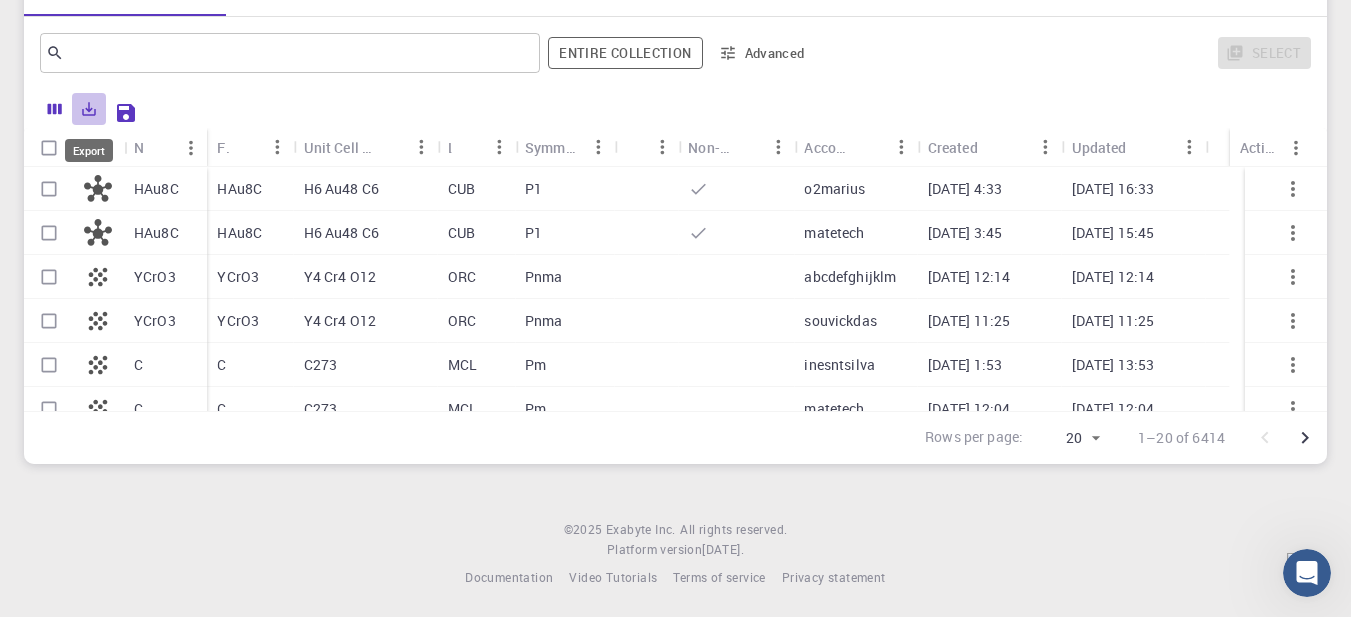 click 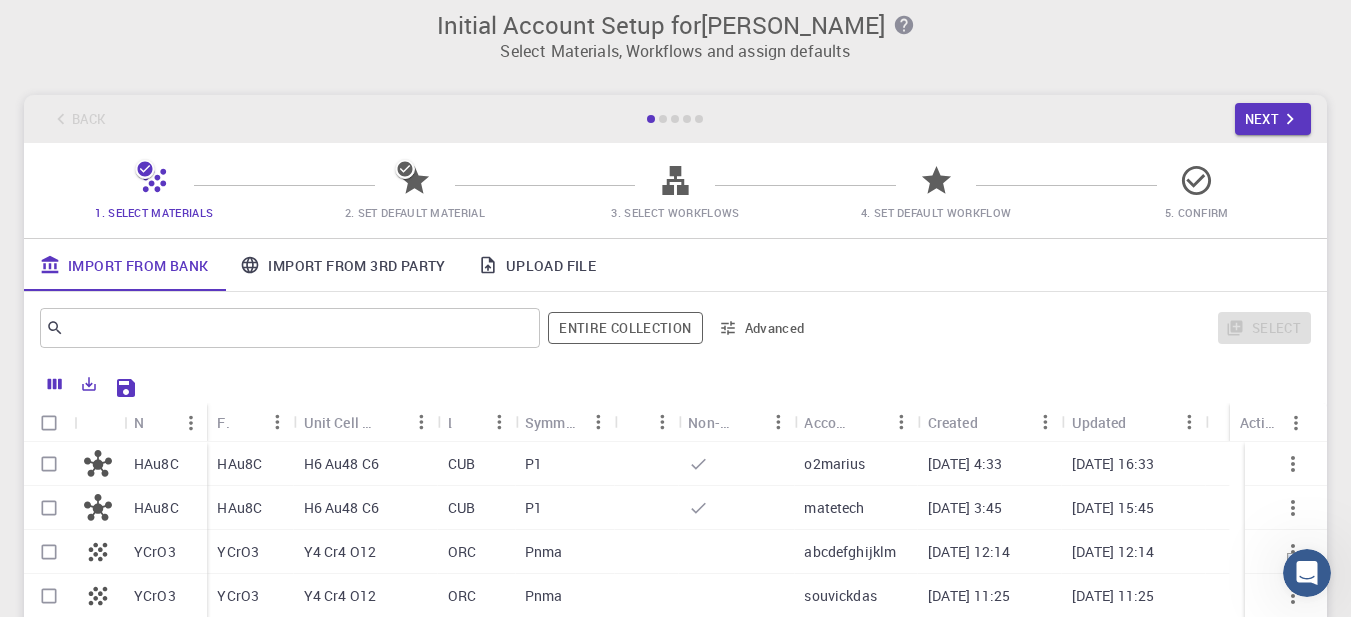 scroll, scrollTop: 0, scrollLeft: 0, axis: both 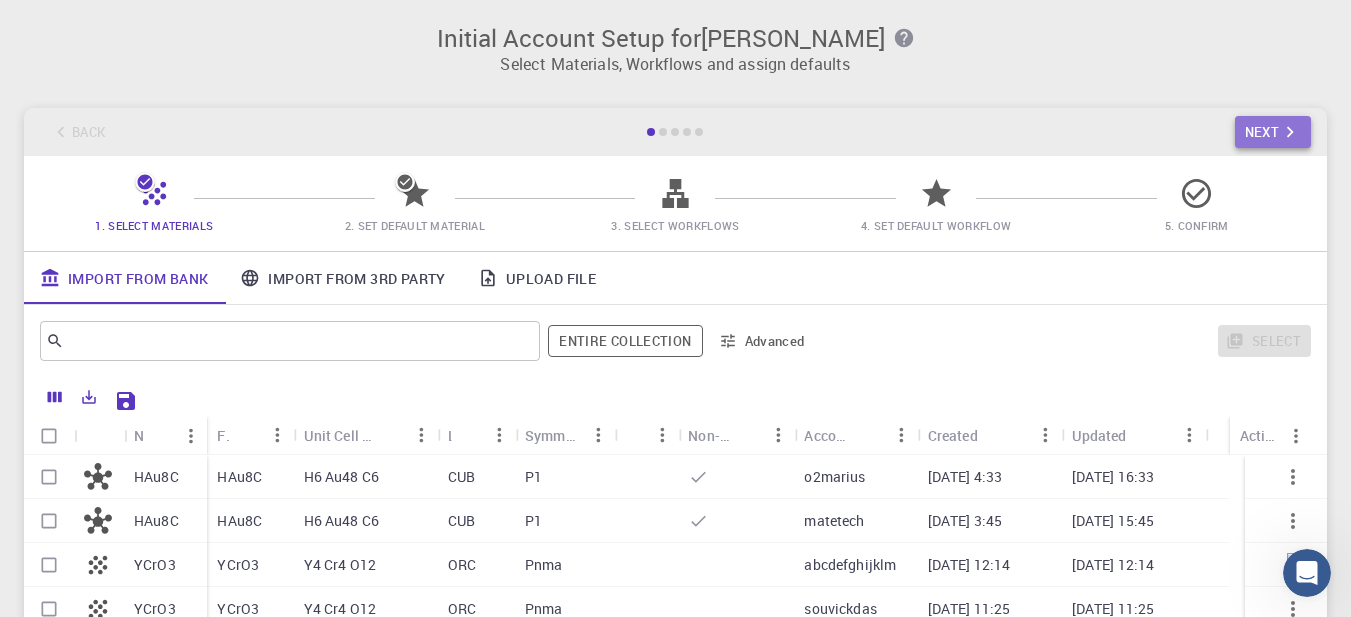 click on "Next" at bounding box center (1273, 132) 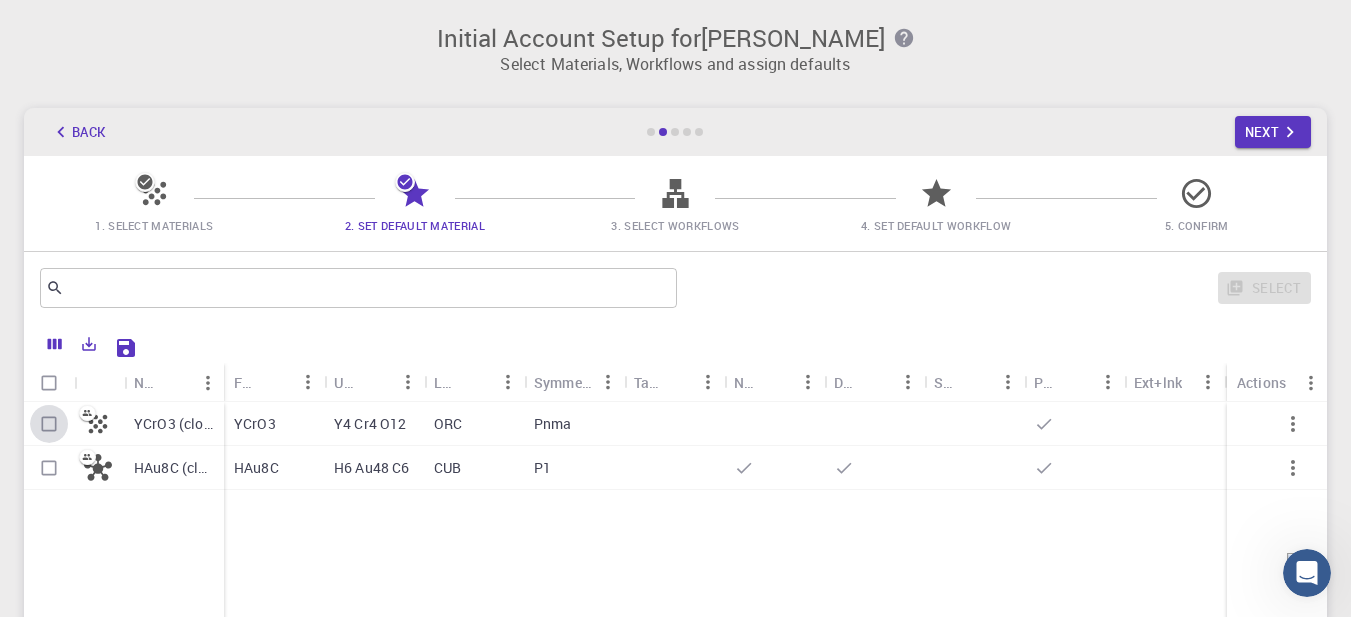 click at bounding box center [49, 424] 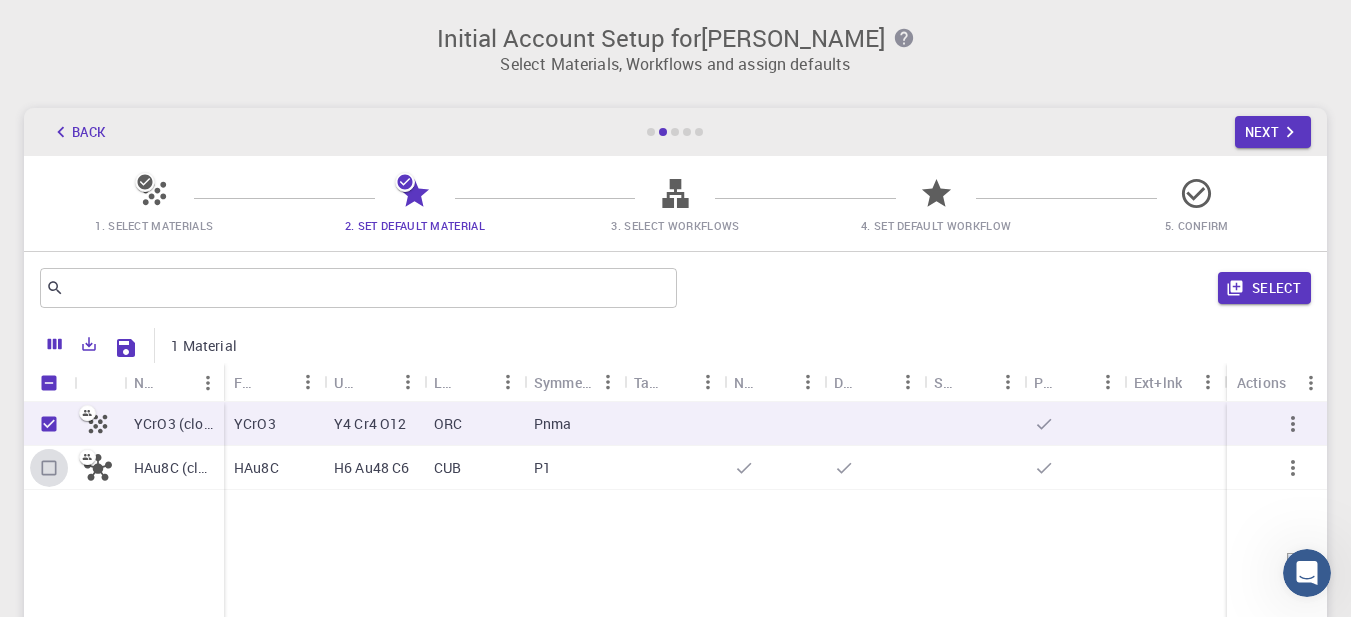 click at bounding box center [49, 468] 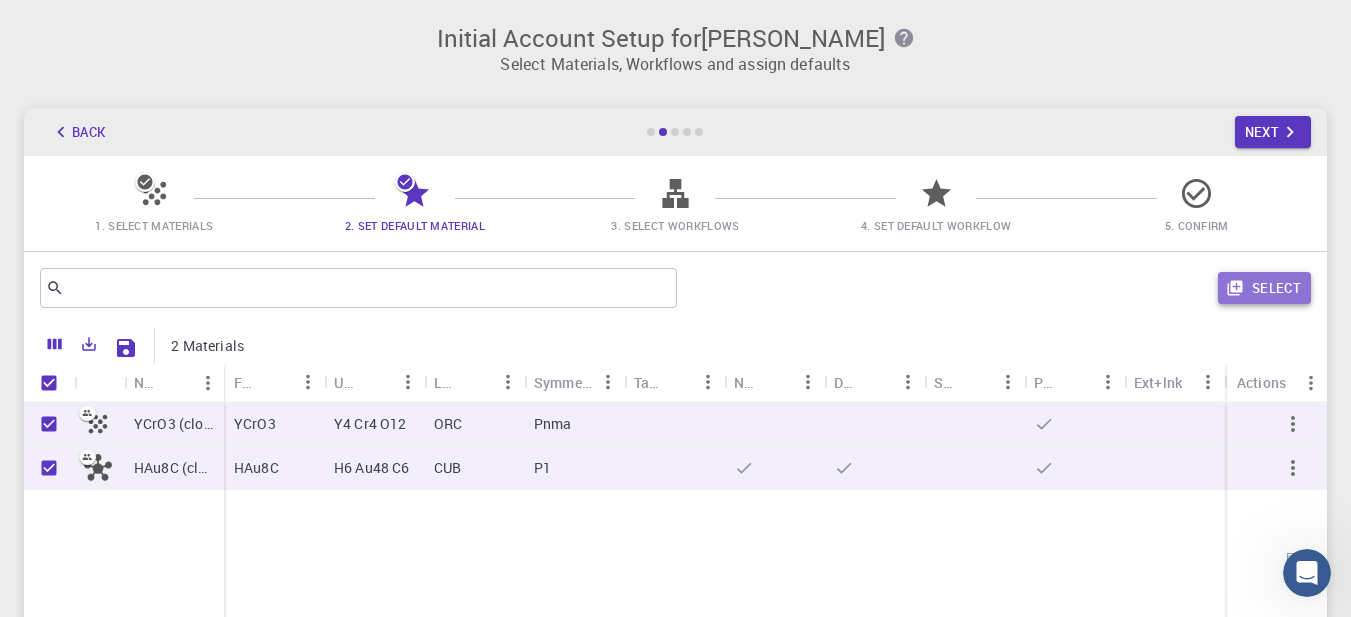 click 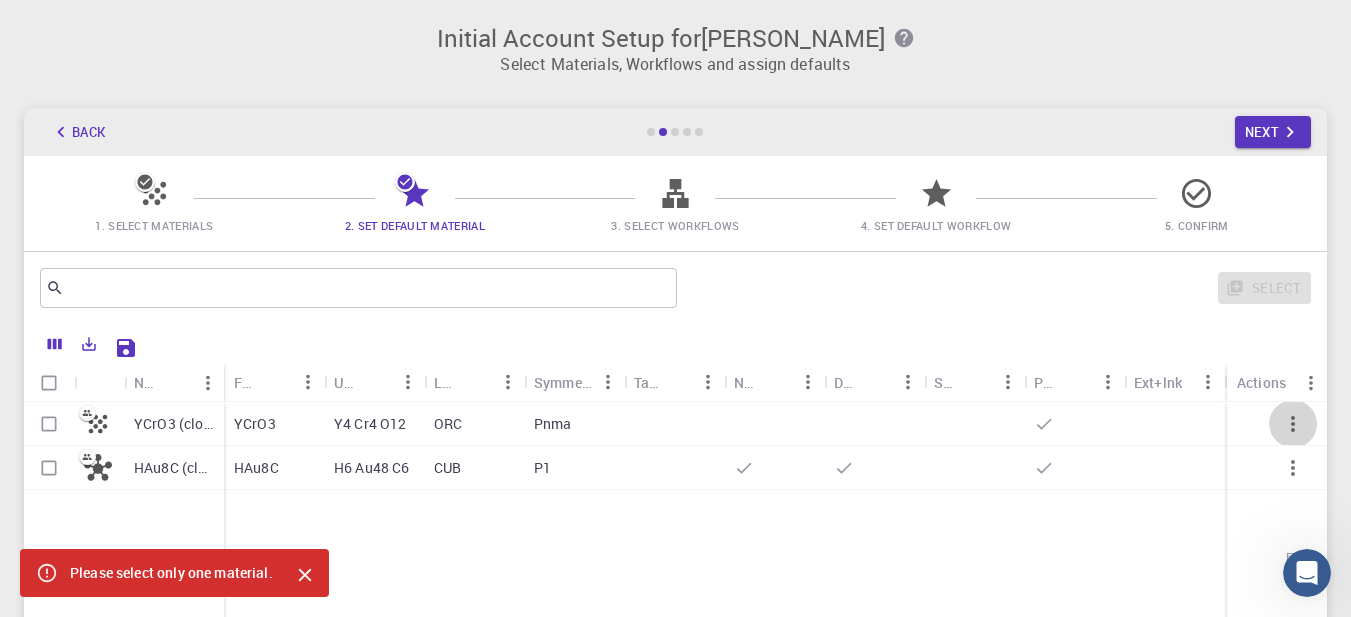 click 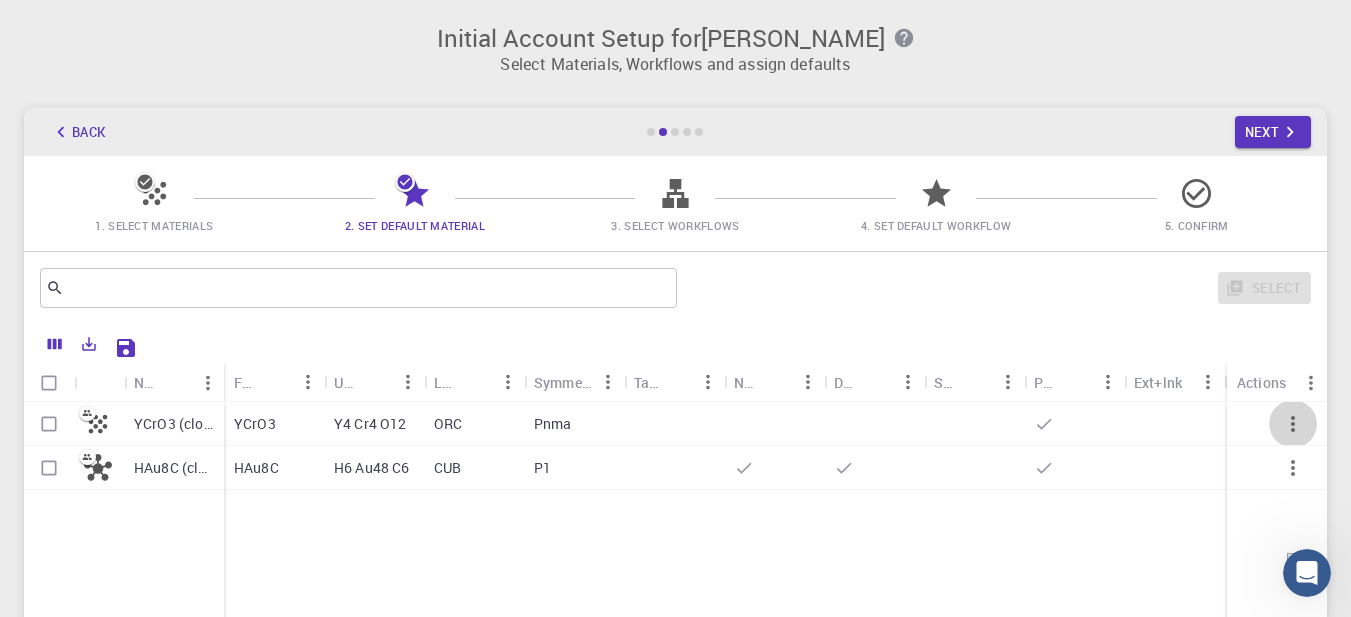 click 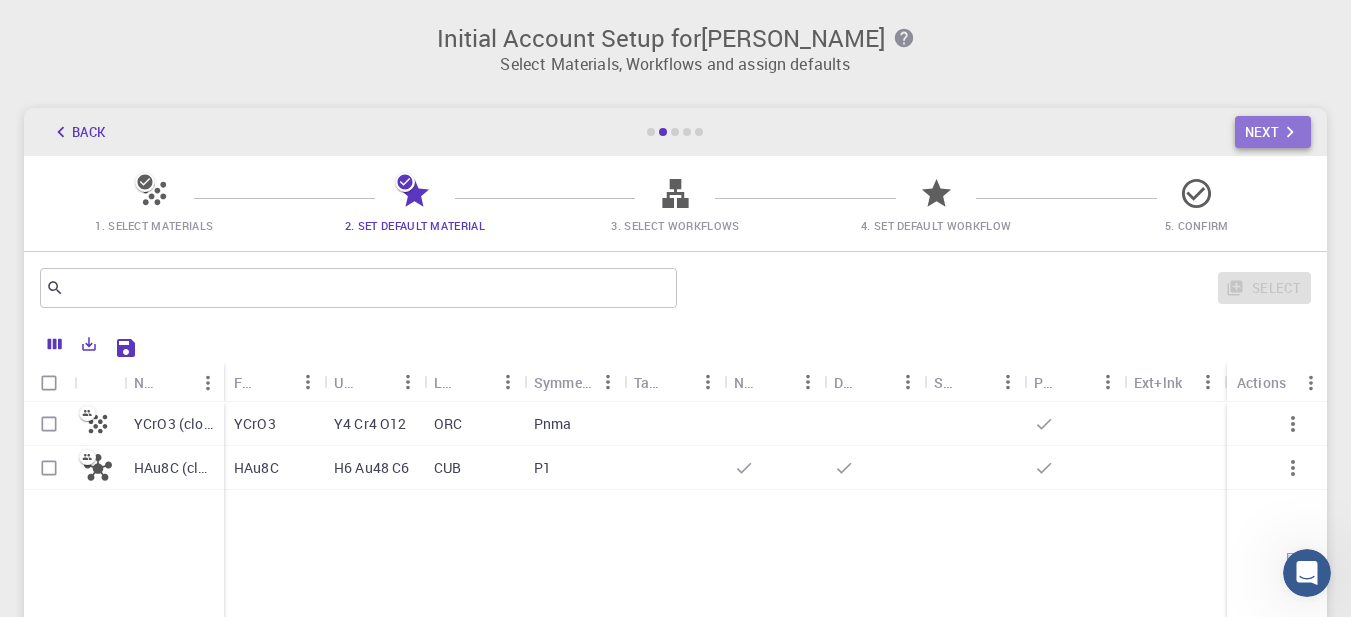 click 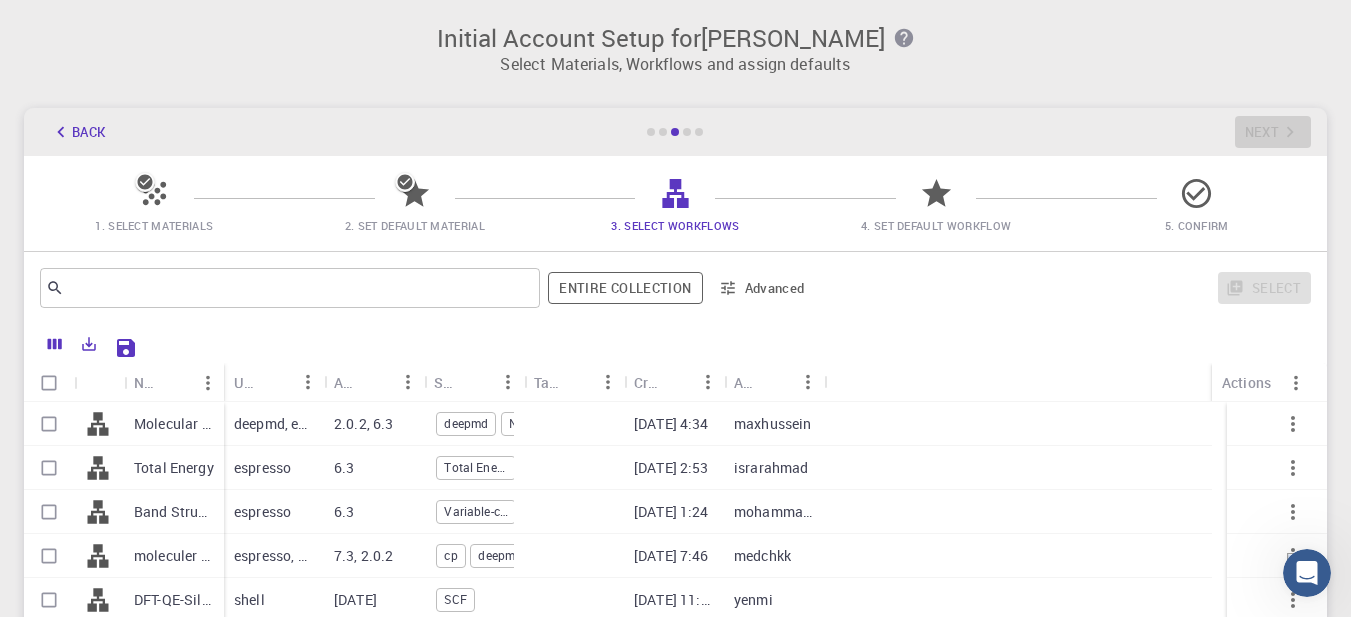 click at bounding box center [936, 201] 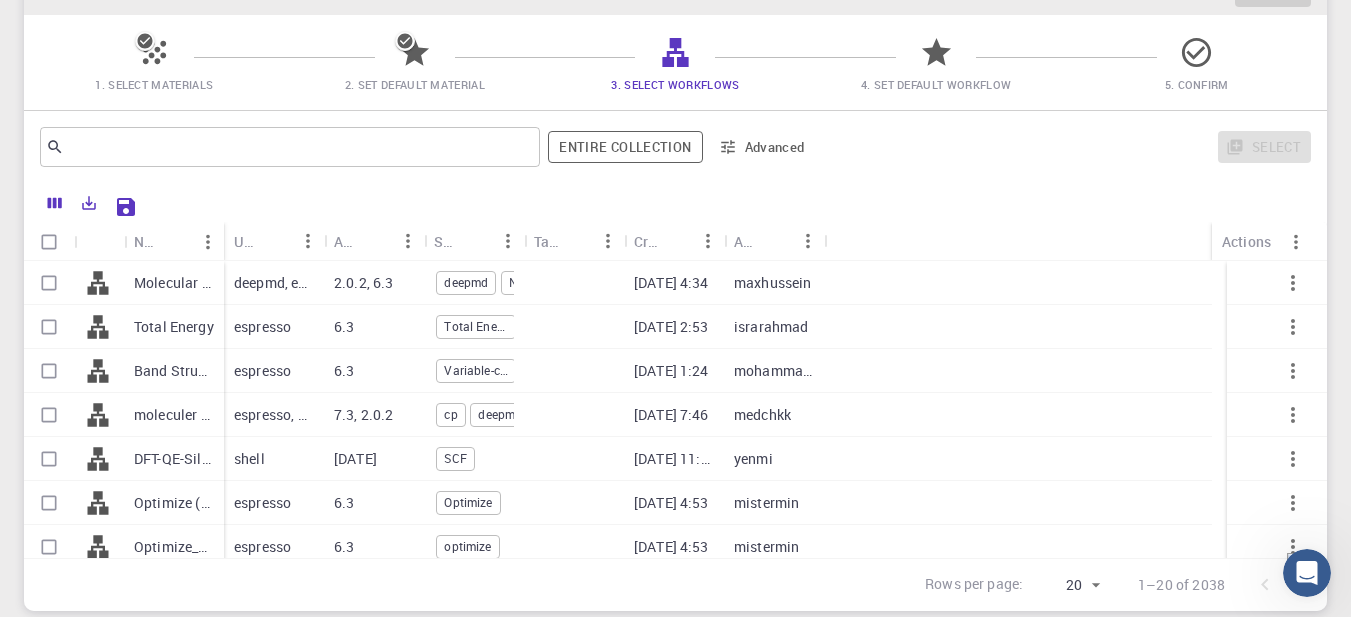 scroll, scrollTop: 274, scrollLeft: 0, axis: vertical 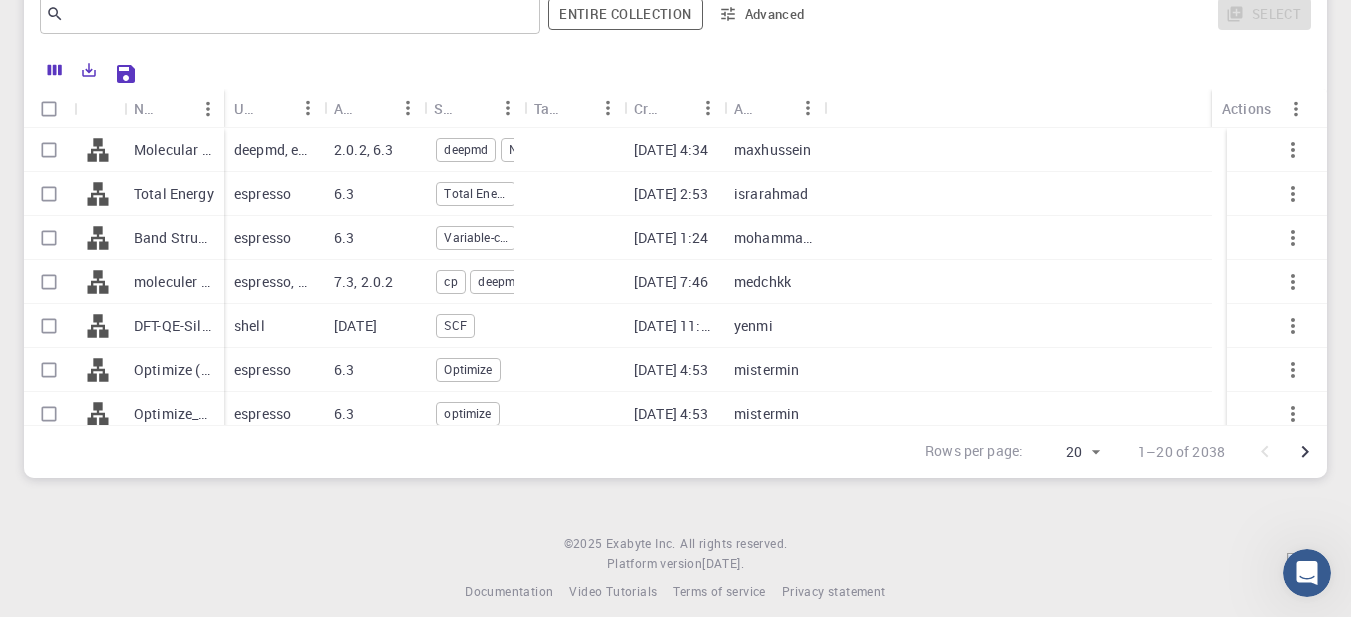 click on "optimize" at bounding box center [467, 413] 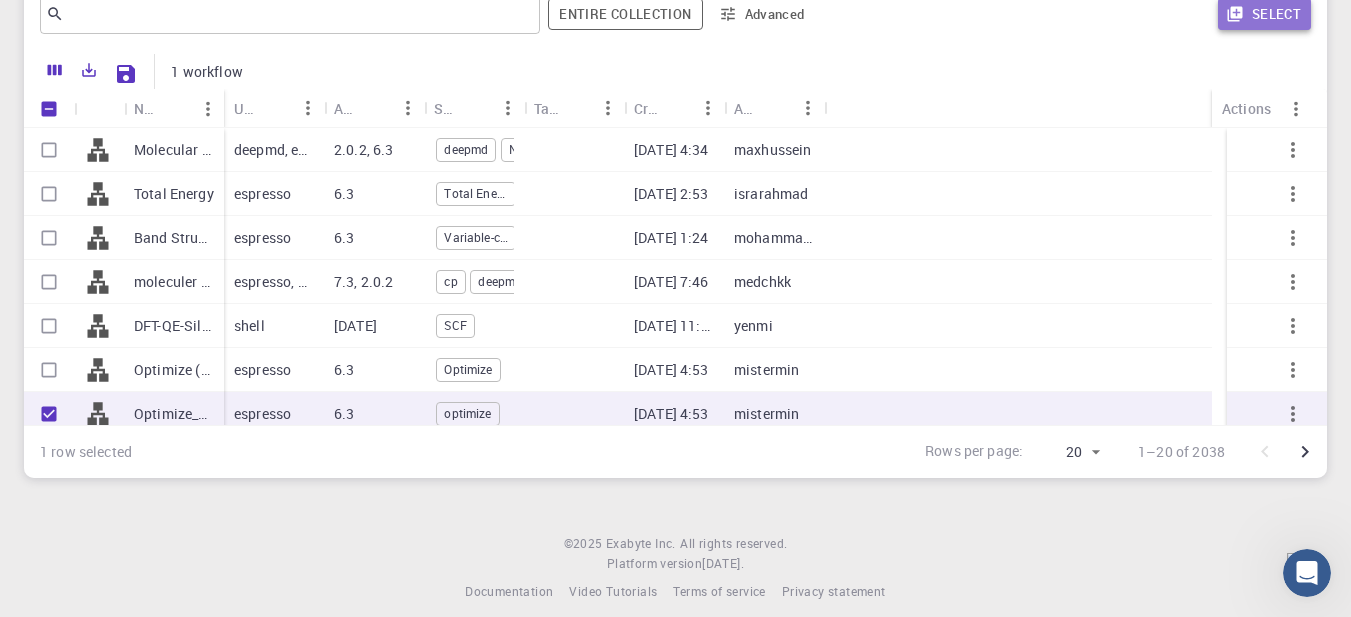 click on "Select" at bounding box center (1264, 14) 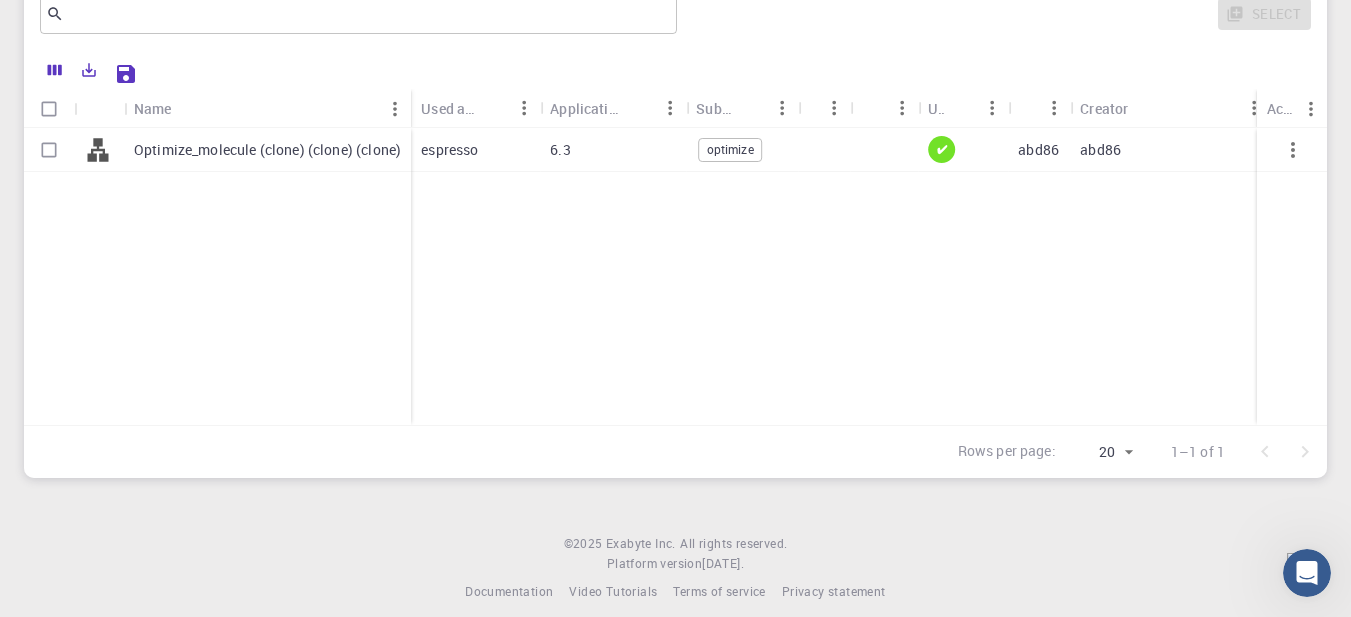 click on "optimize" at bounding box center [730, 149] 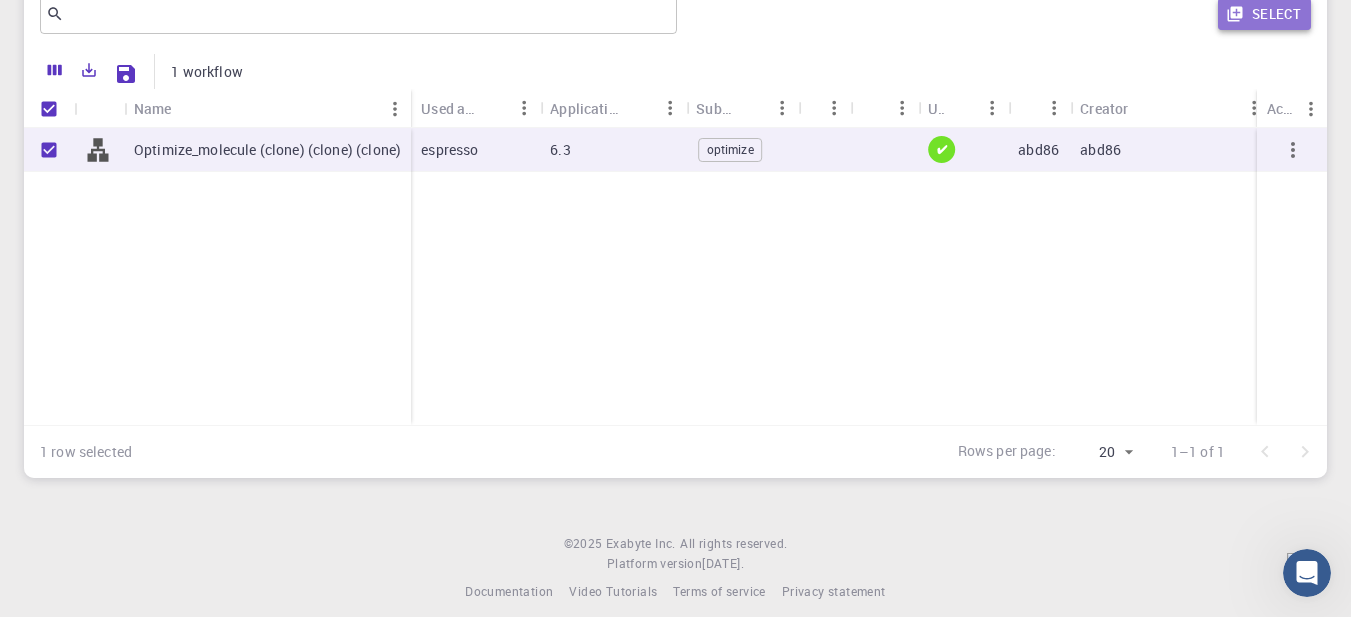 click on "Select" at bounding box center [1264, 14] 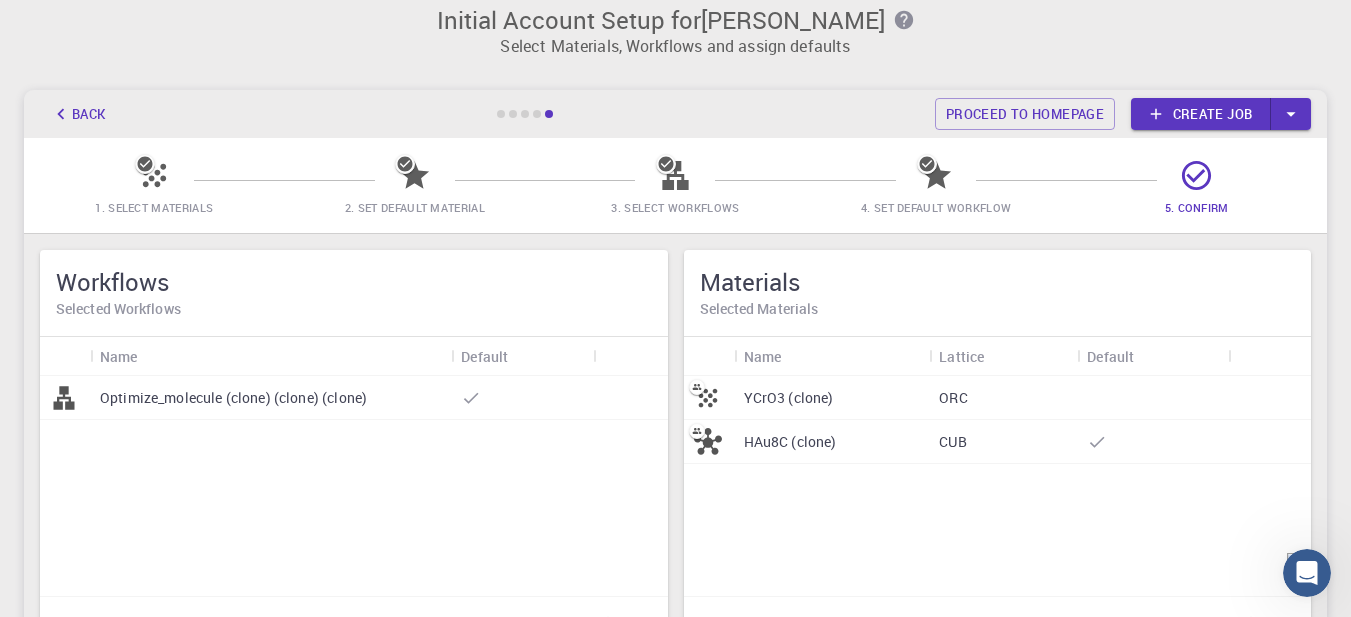 scroll, scrollTop: 0, scrollLeft: 0, axis: both 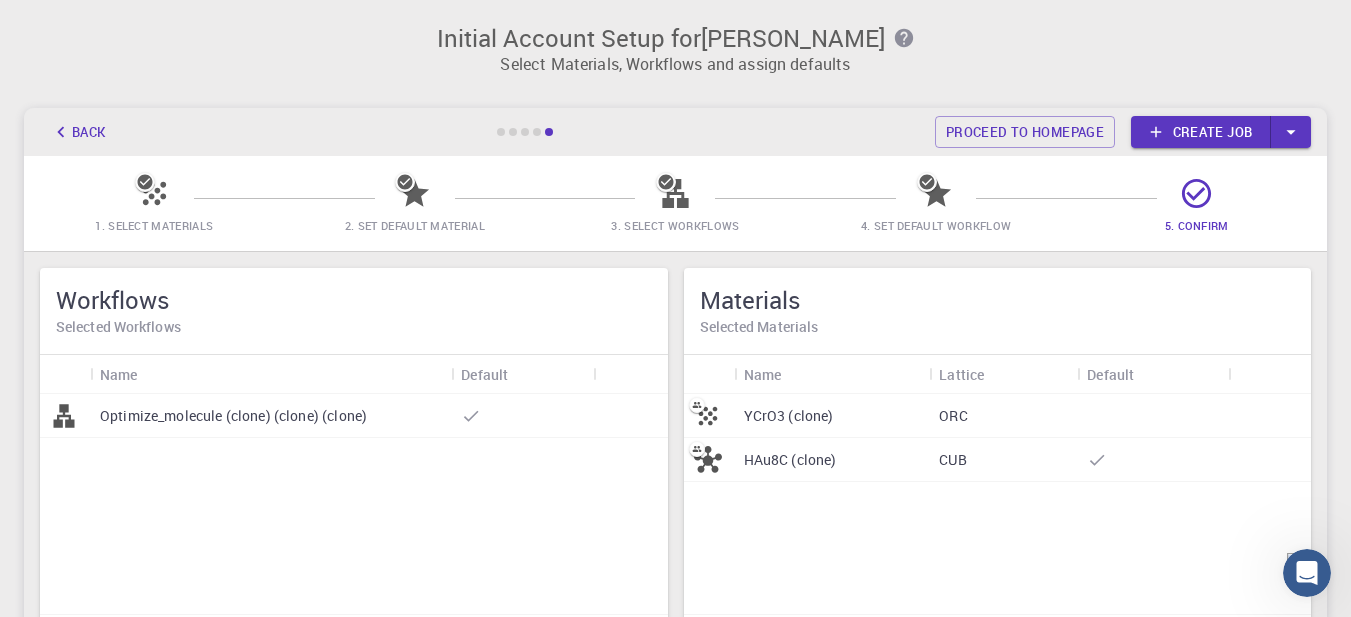 click on "Create job" at bounding box center [1201, 132] 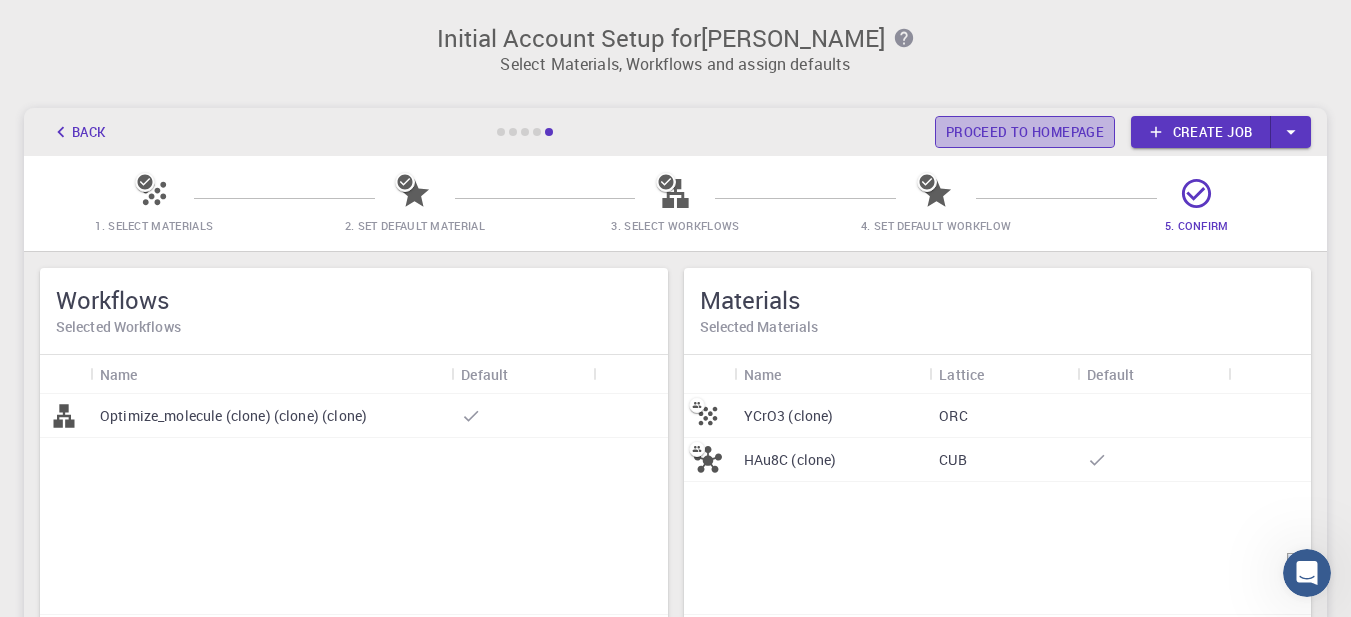 click on "Proceed to homepage" at bounding box center [1025, 132] 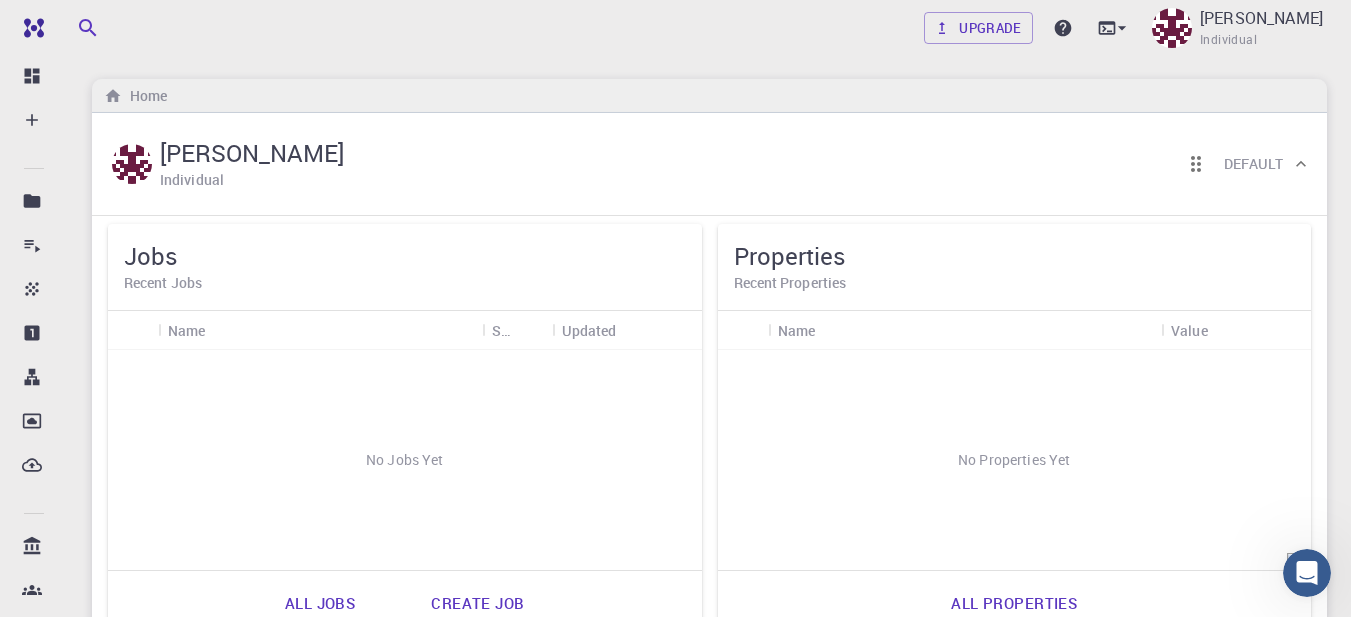 click on "Recent Jobs" at bounding box center [405, 283] 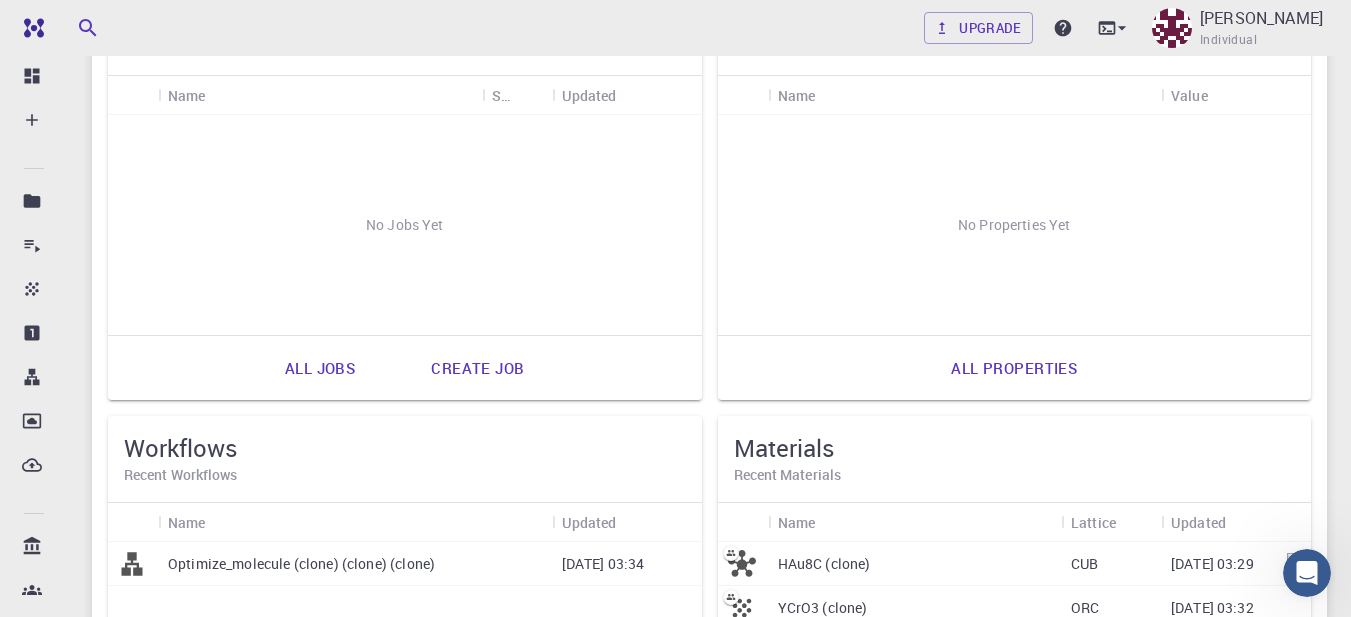scroll, scrollTop: 183, scrollLeft: 0, axis: vertical 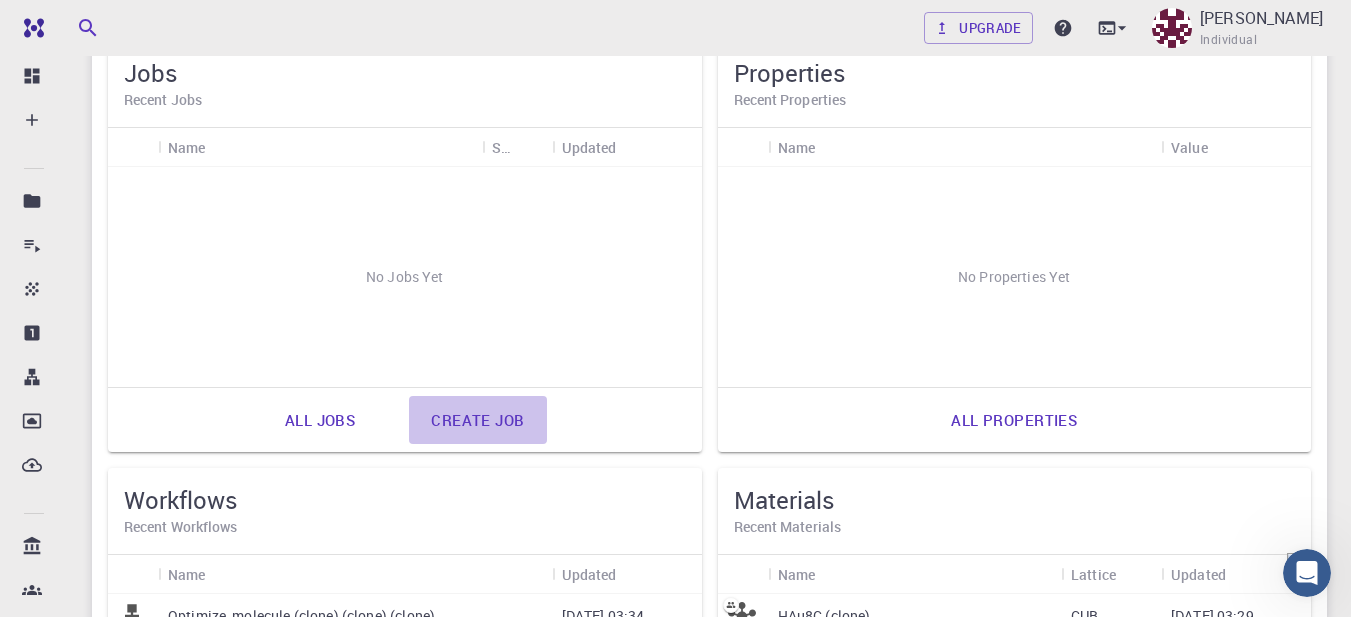 click on "Create job" at bounding box center [477, 420] 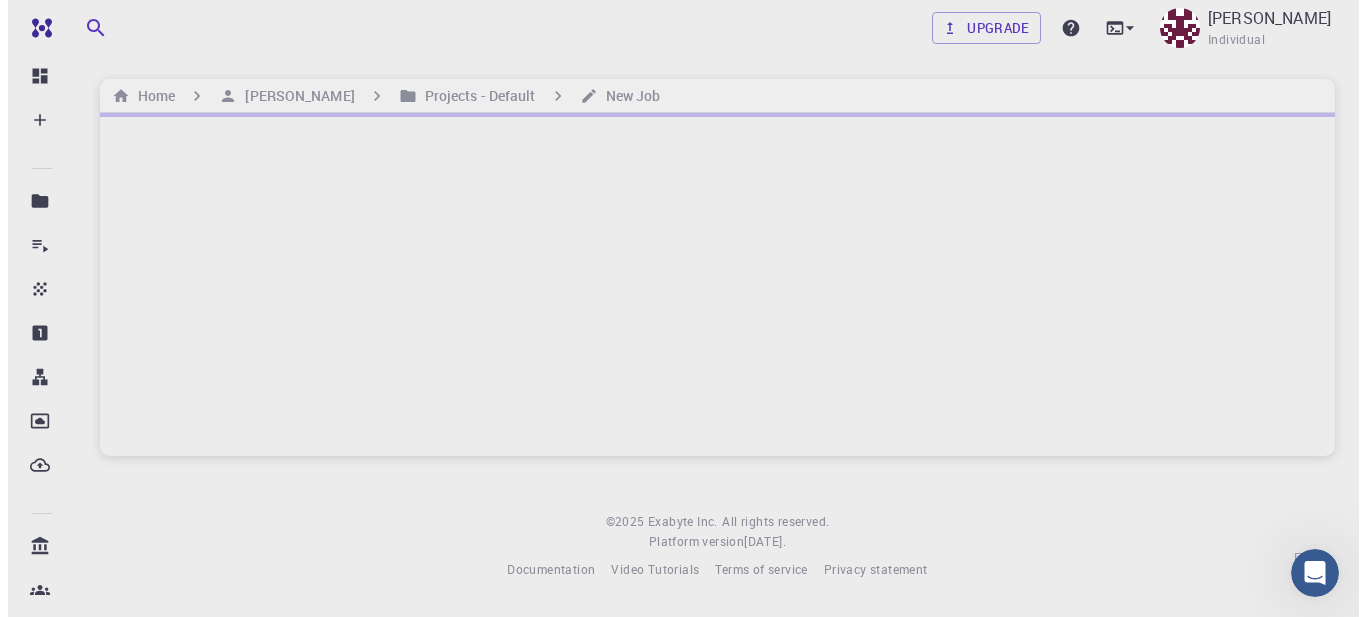scroll, scrollTop: 0, scrollLeft: 0, axis: both 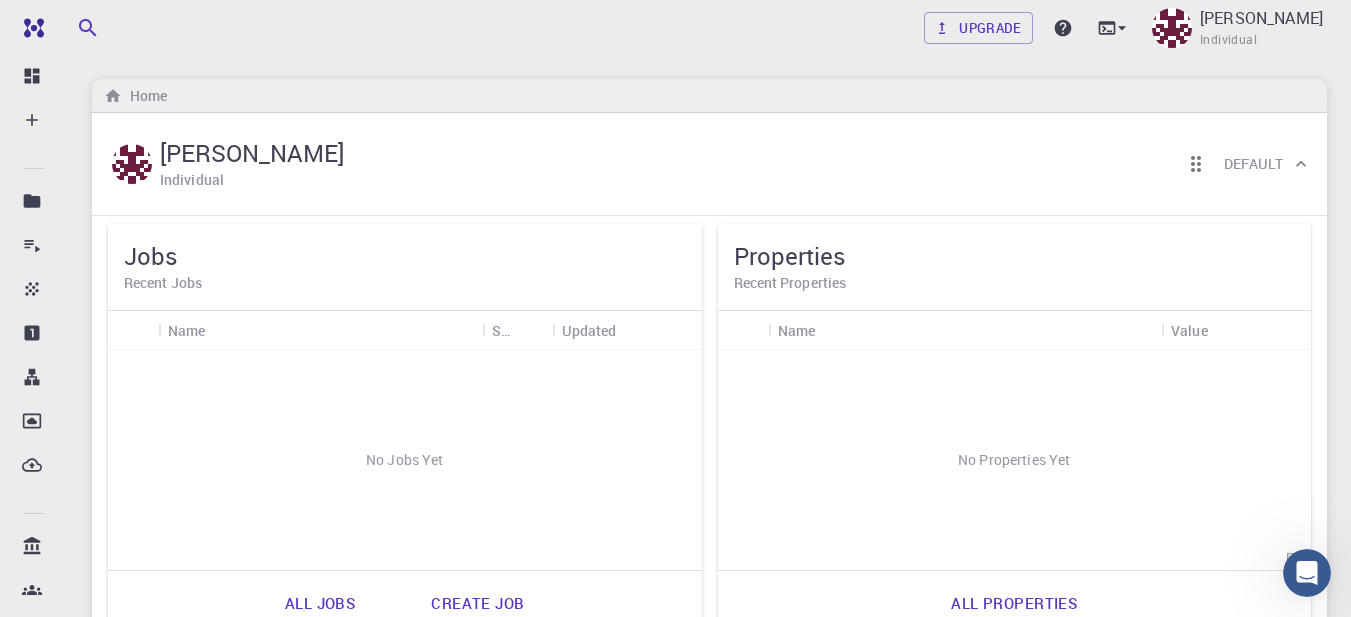 click on "Default" at bounding box center [1253, 164] 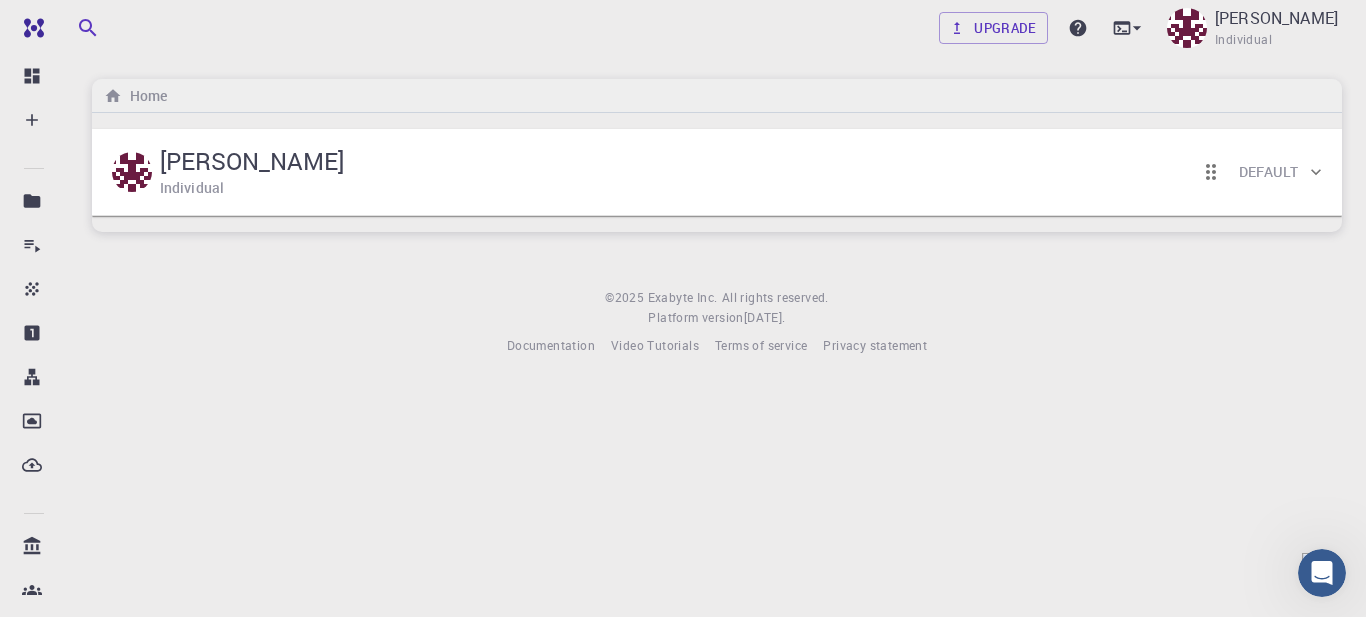 click 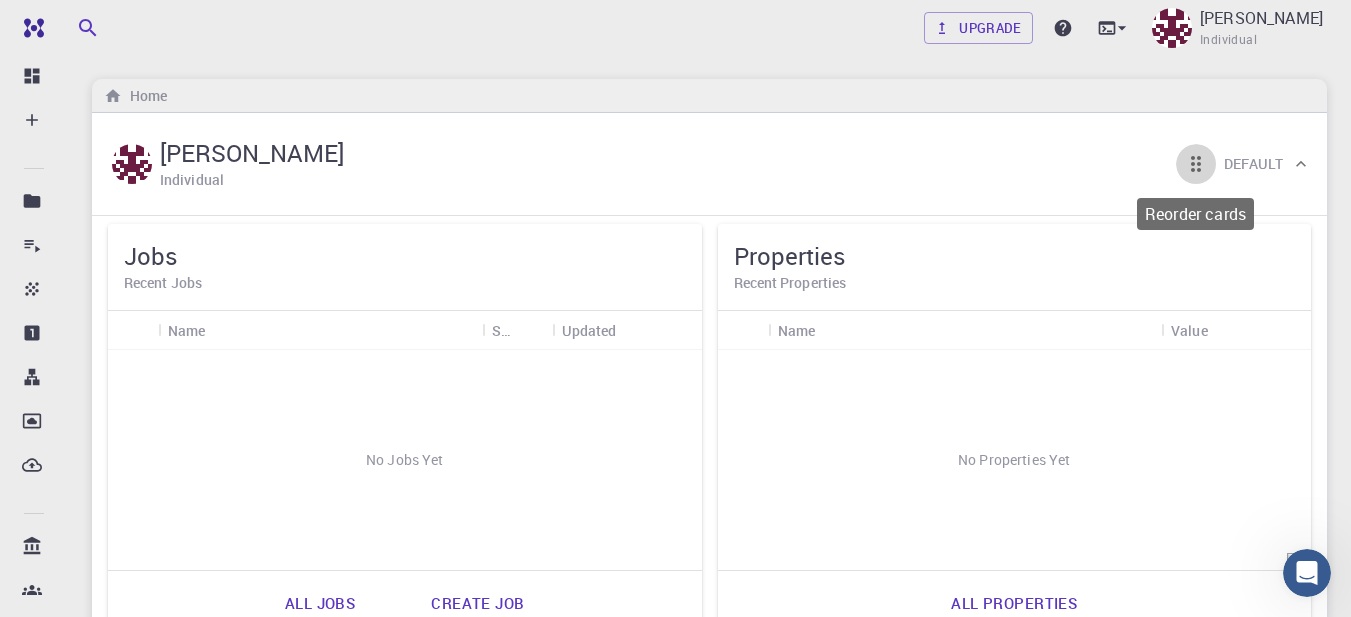 click 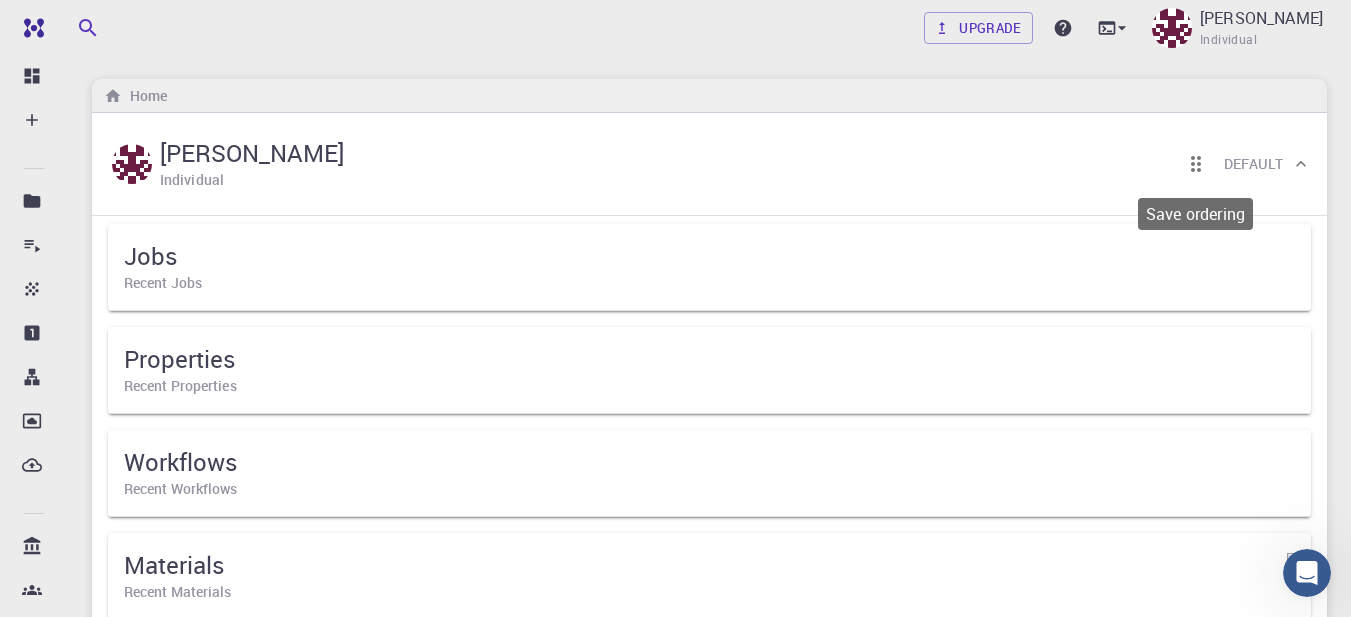 click 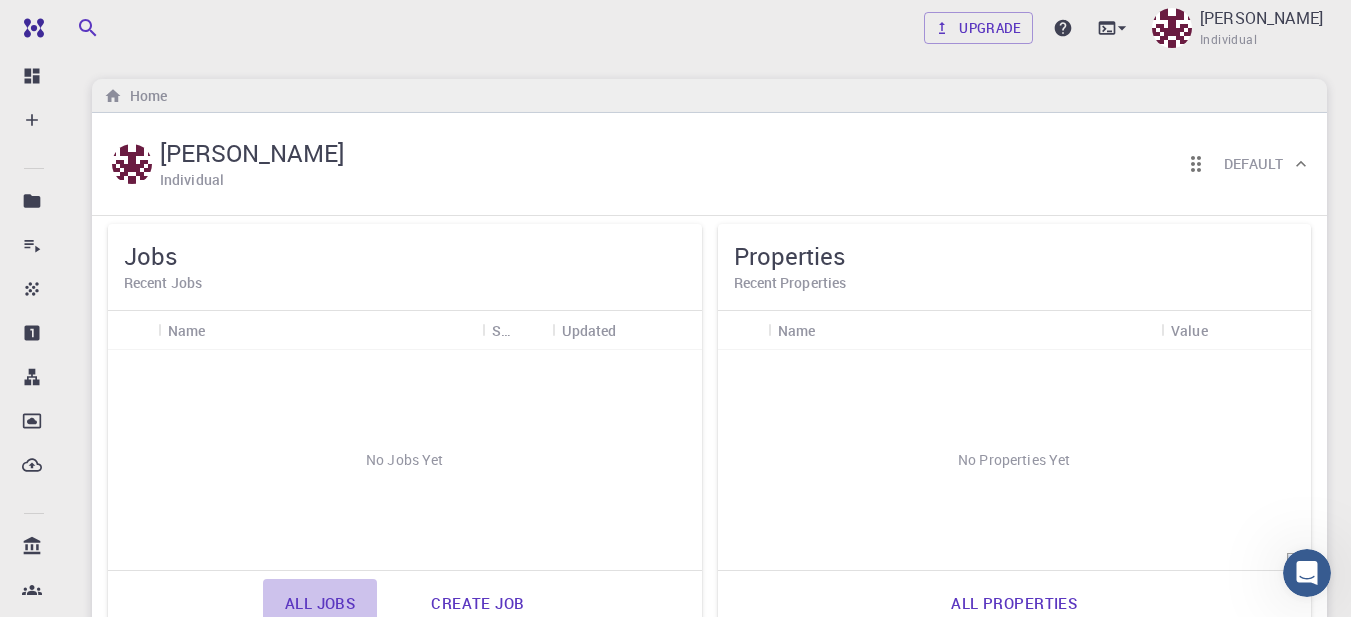 click on "All jobs" at bounding box center (320, 603) 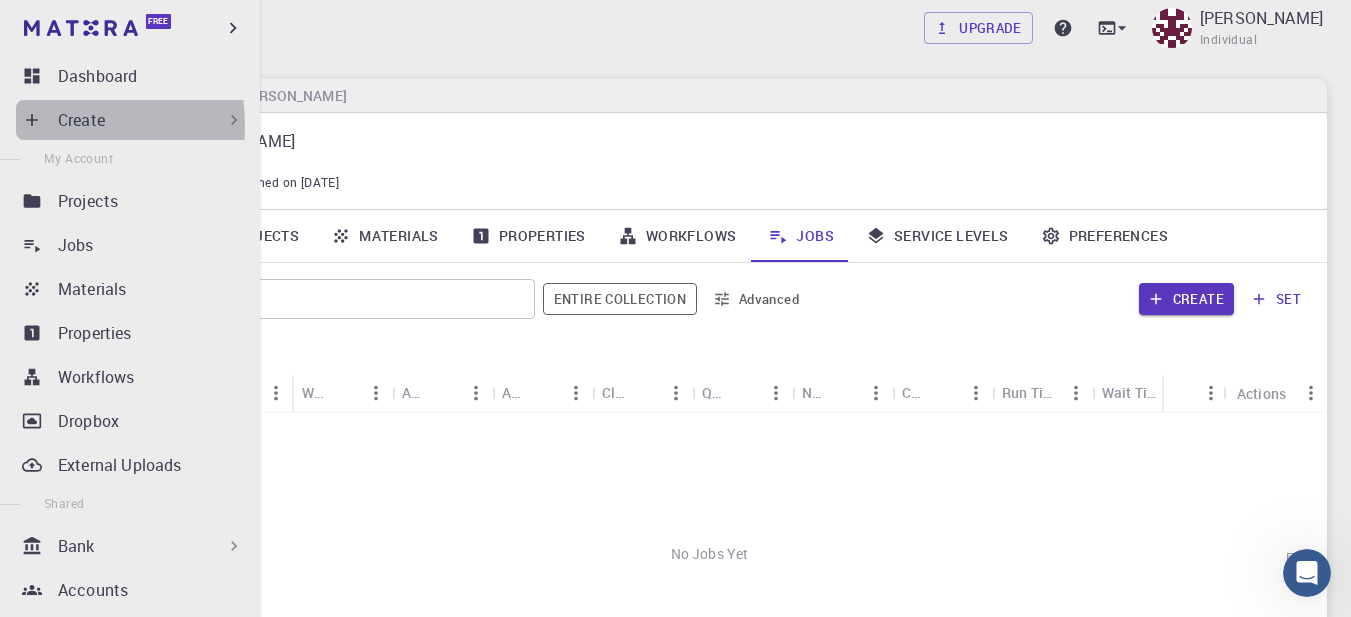 click on "Create" at bounding box center (134, 120) 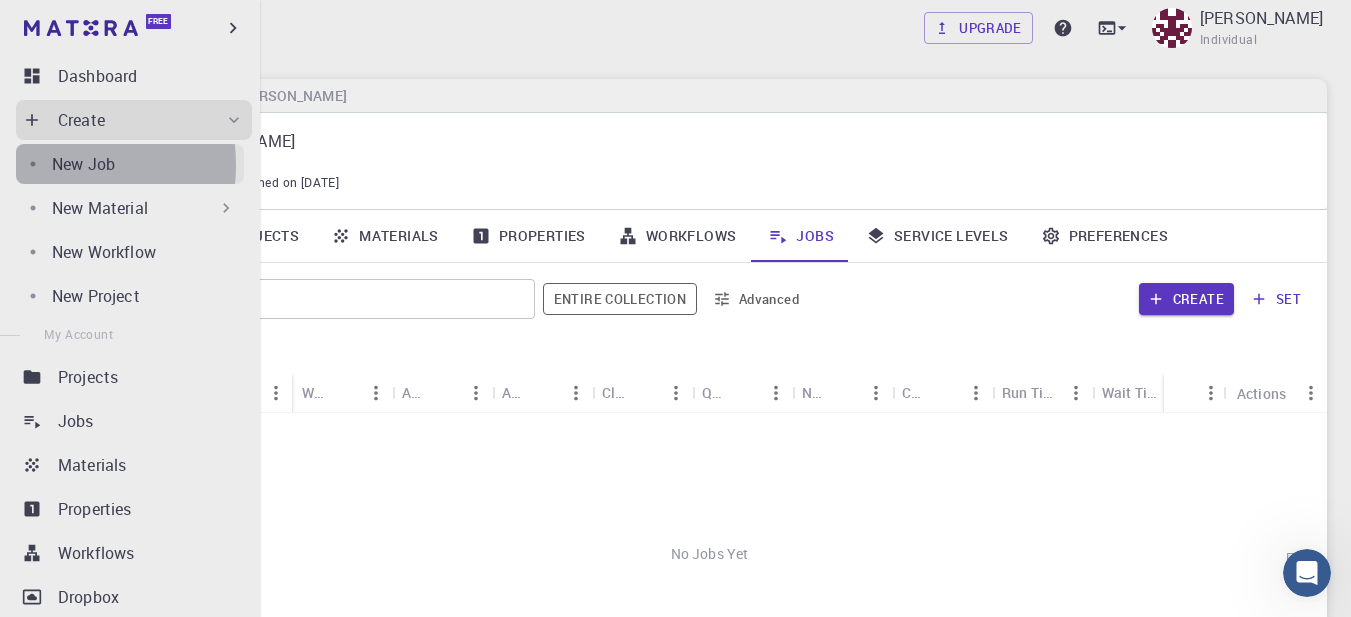 click on "New Job" at bounding box center (83, 164) 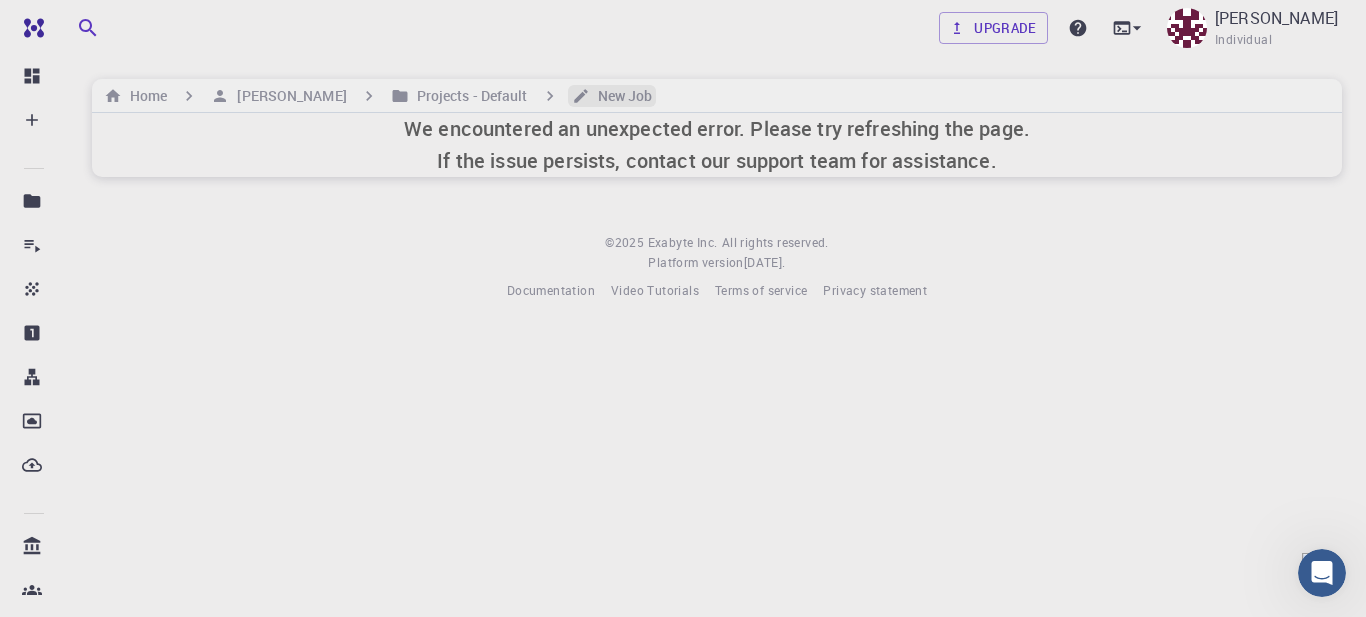 click on "New Job" at bounding box center (621, 96) 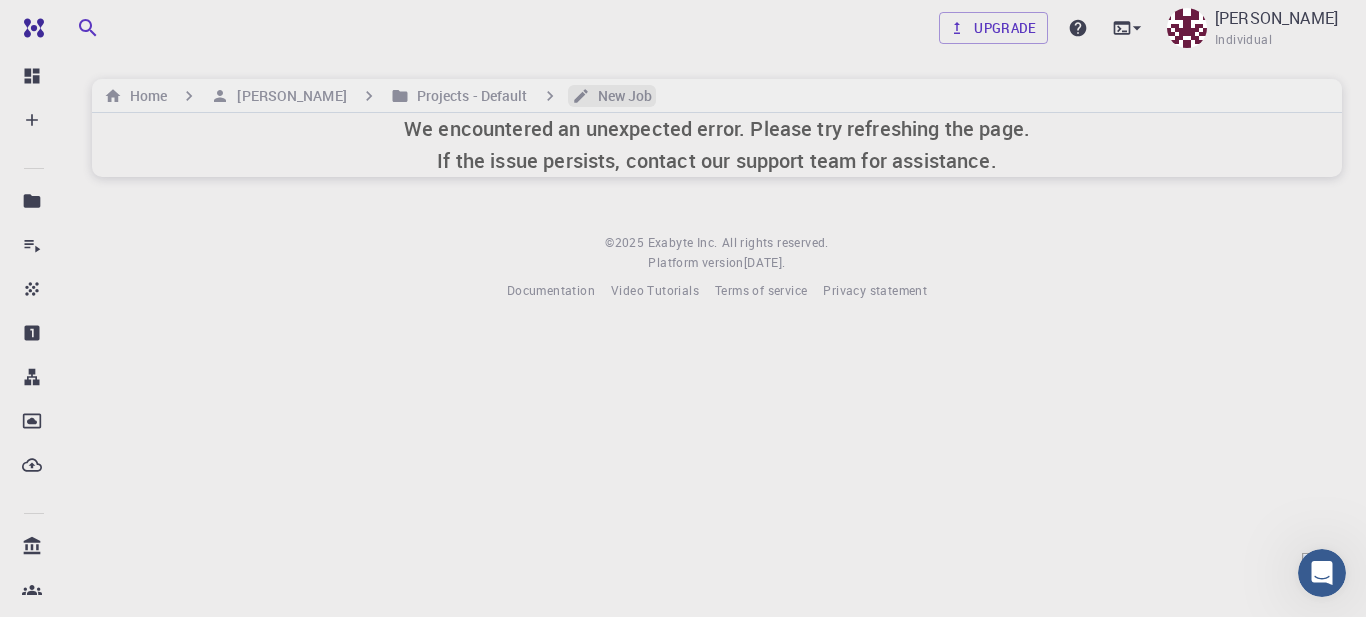 click on "New Job" at bounding box center [621, 96] 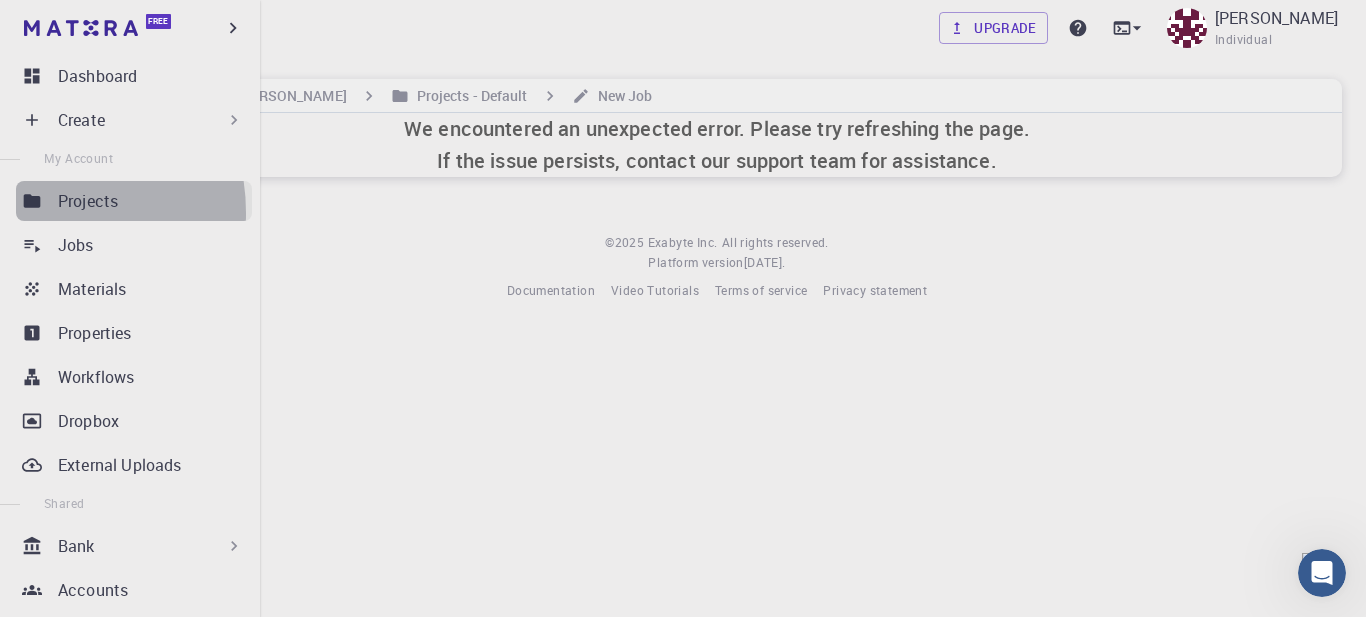click on "Projects" at bounding box center (134, 201) 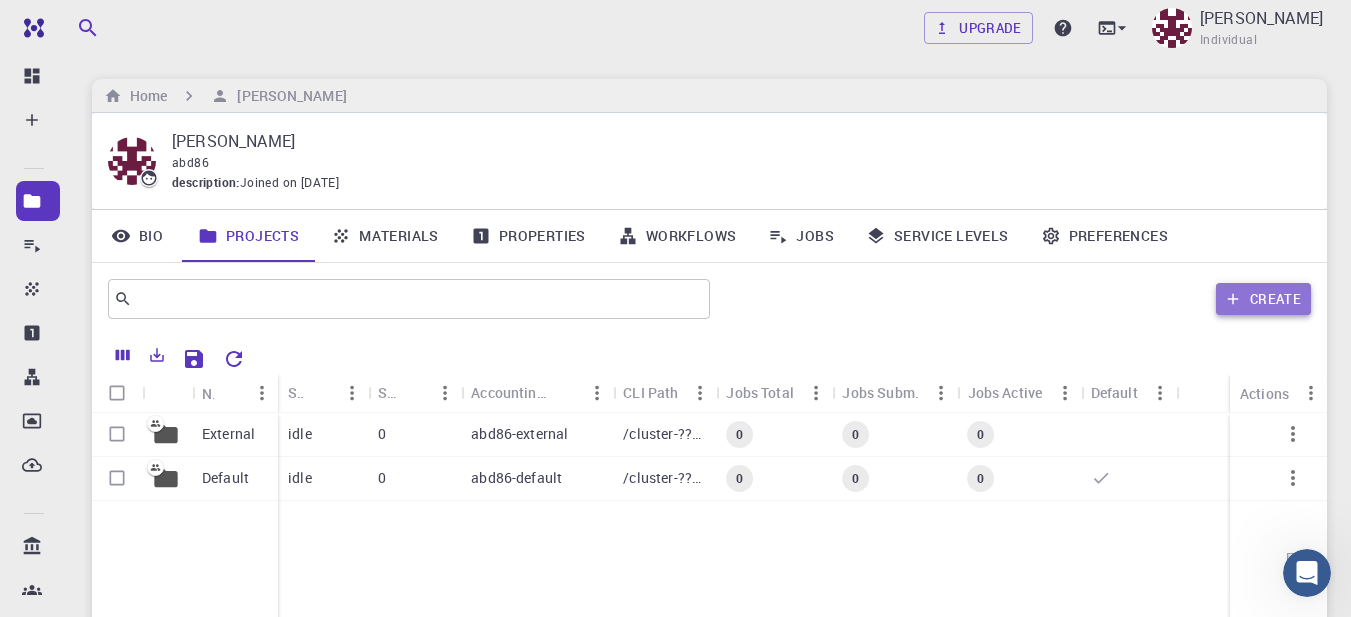 click 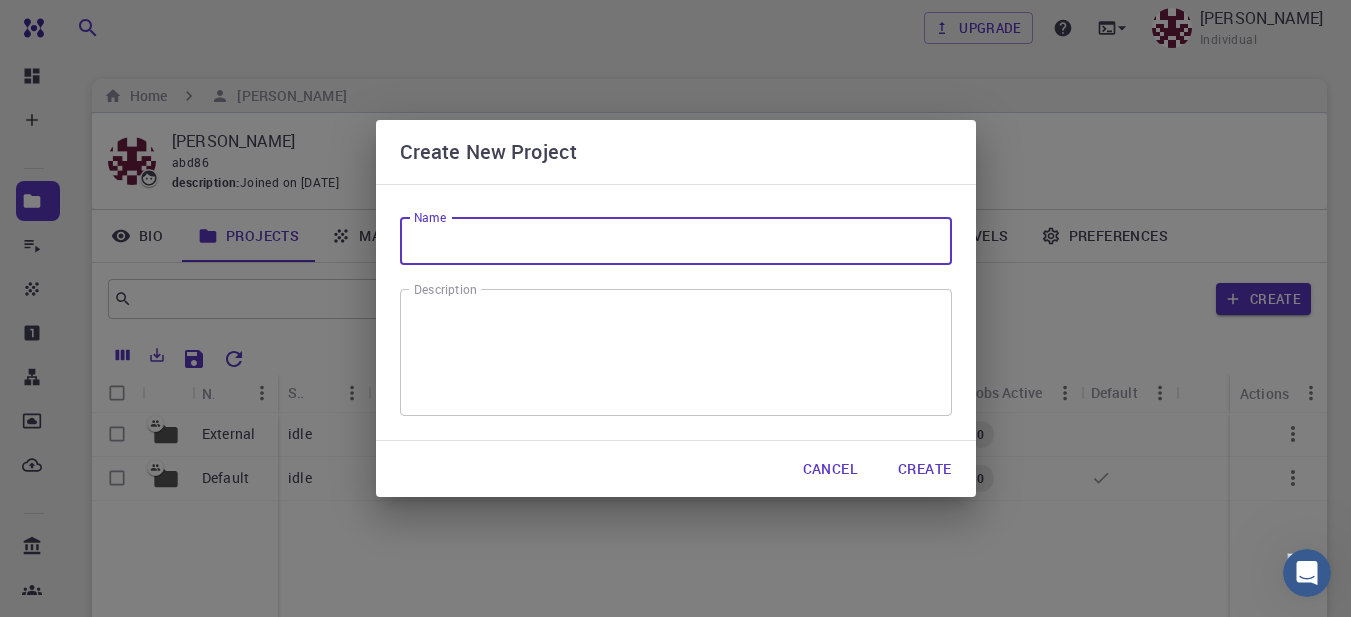 click on "Name" at bounding box center [676, 241] 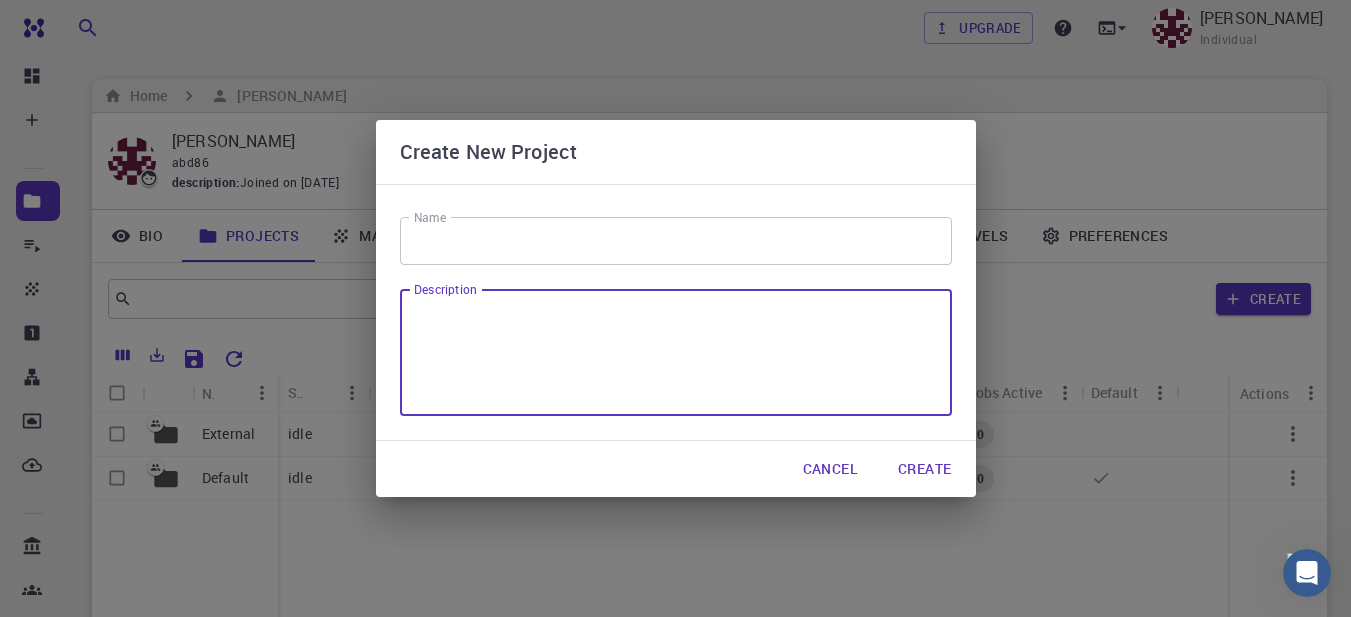 click on "Description" at bounding box center [676, 353] 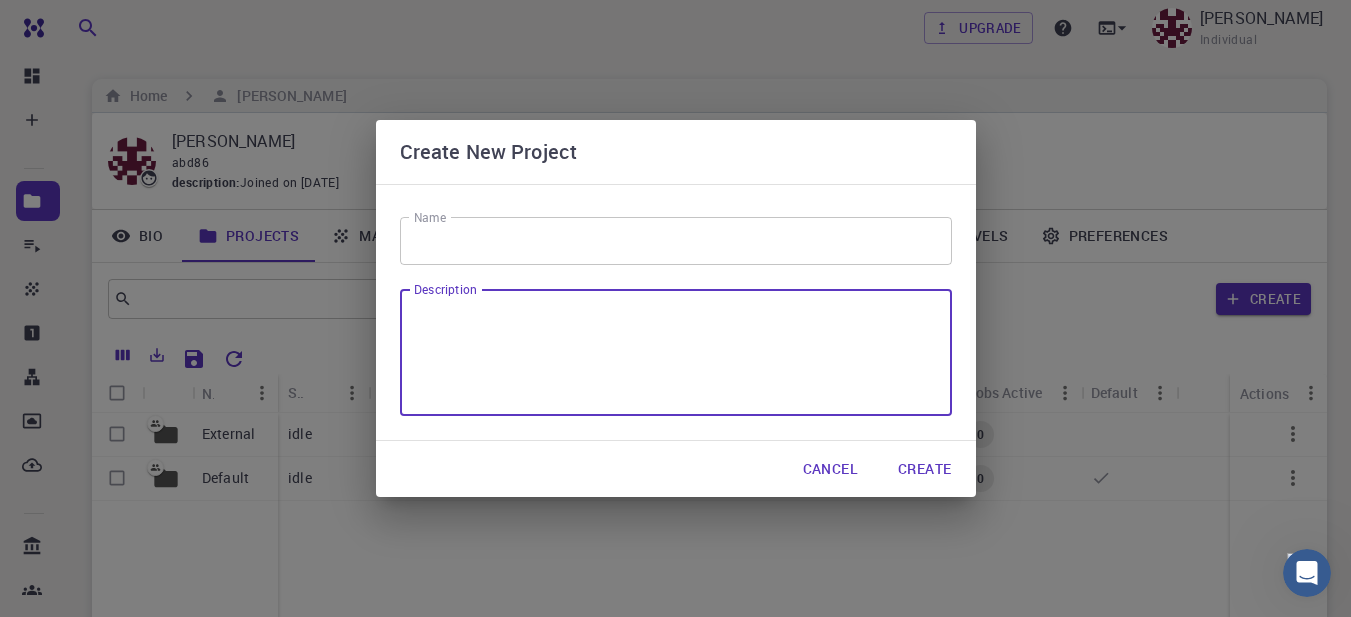 click on "Cancel" at bounding box center (830, 469) 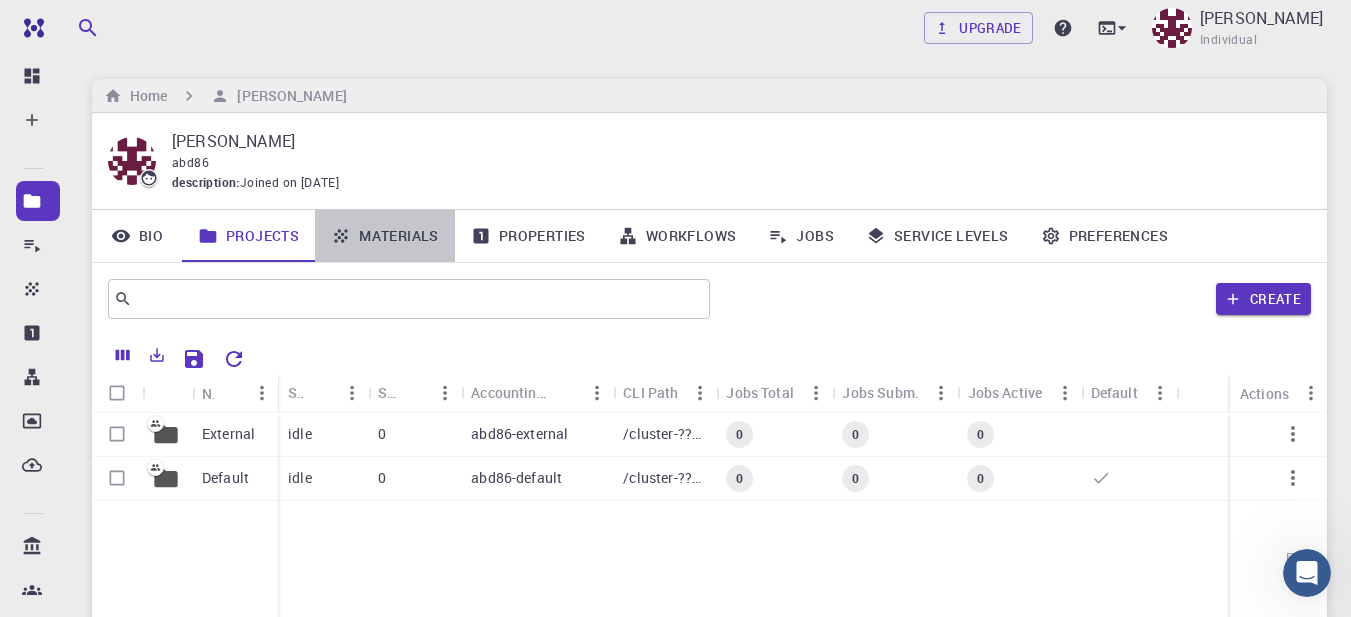 click on "Materials" at bounding box center (385, 236) 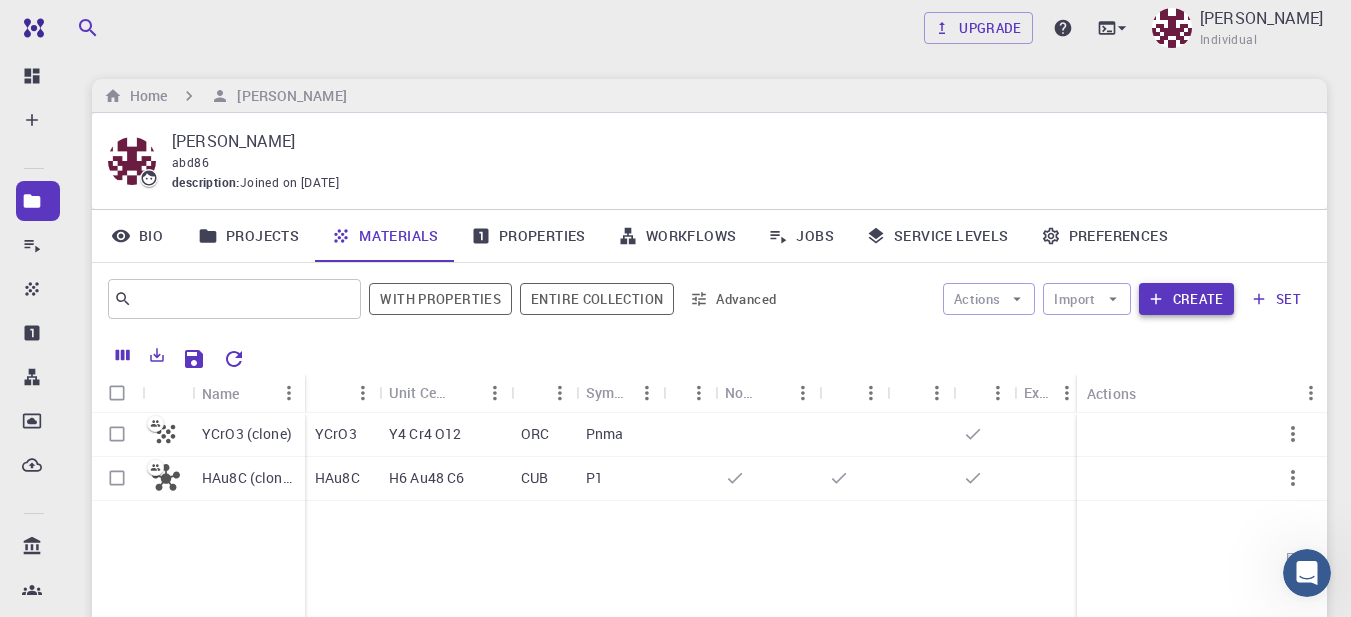 click on "Create" at bounding box center (1186, 299) 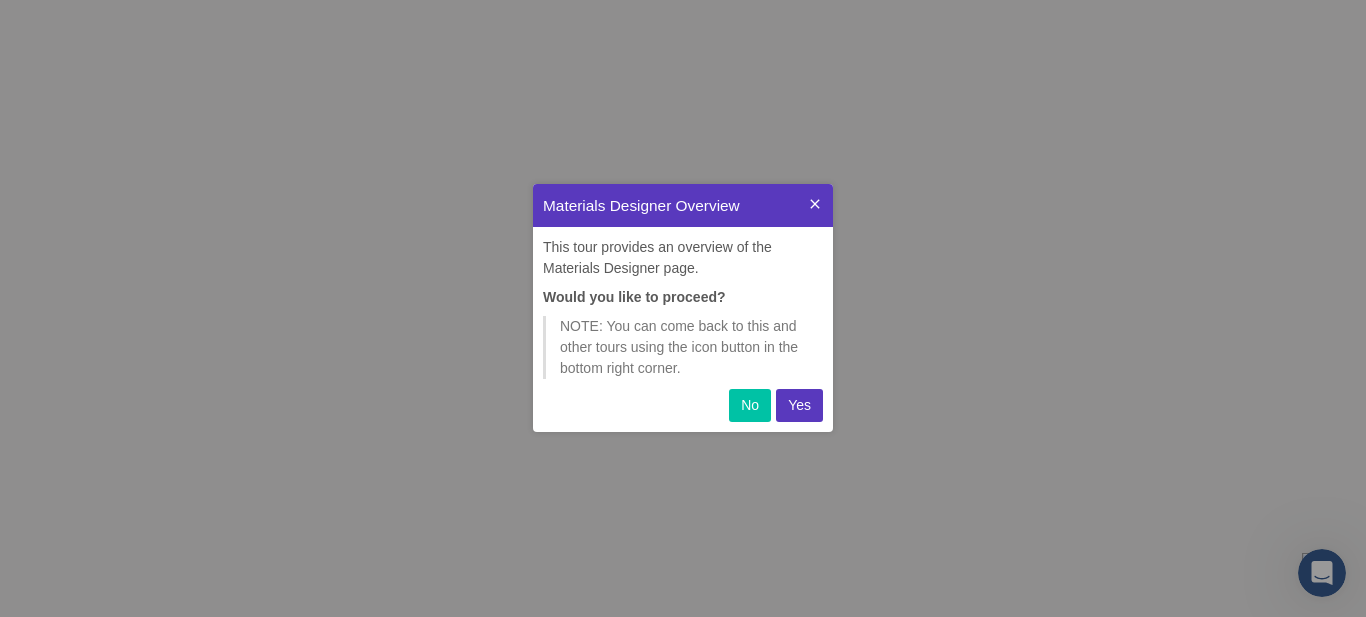 scroll, scrollTop: 0, scrollLeft: 0, axis: both 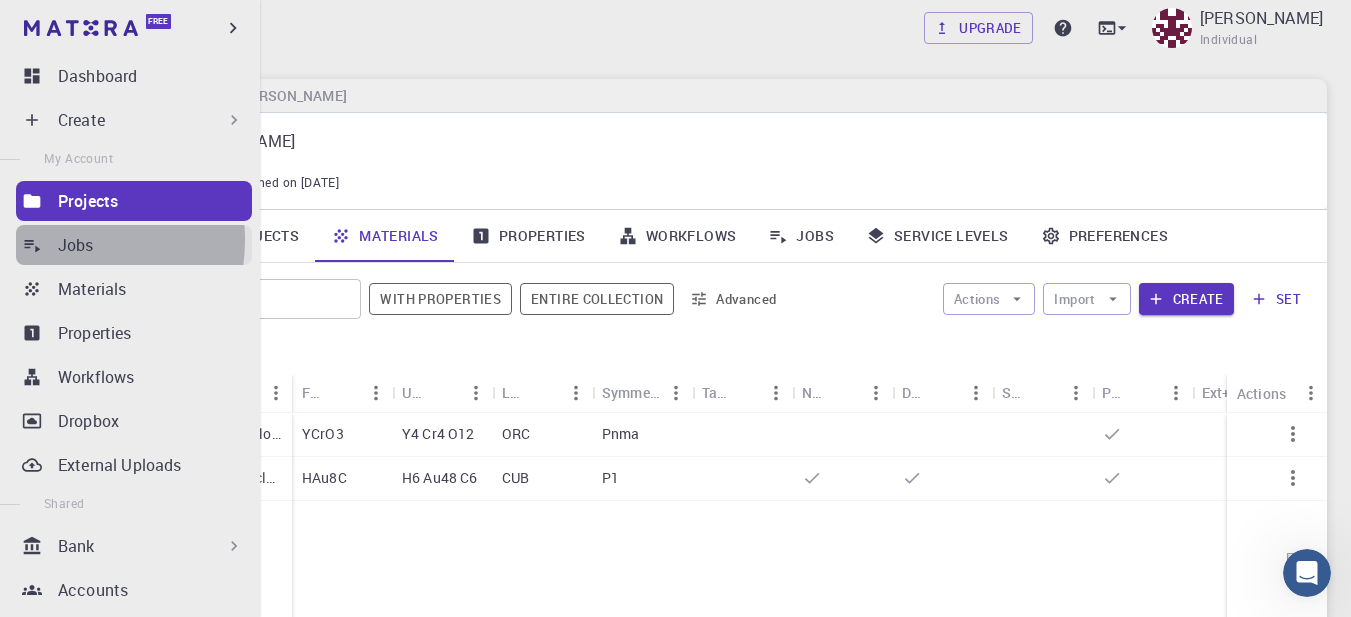 click on "Jobs" at bounding box center [76, 245] 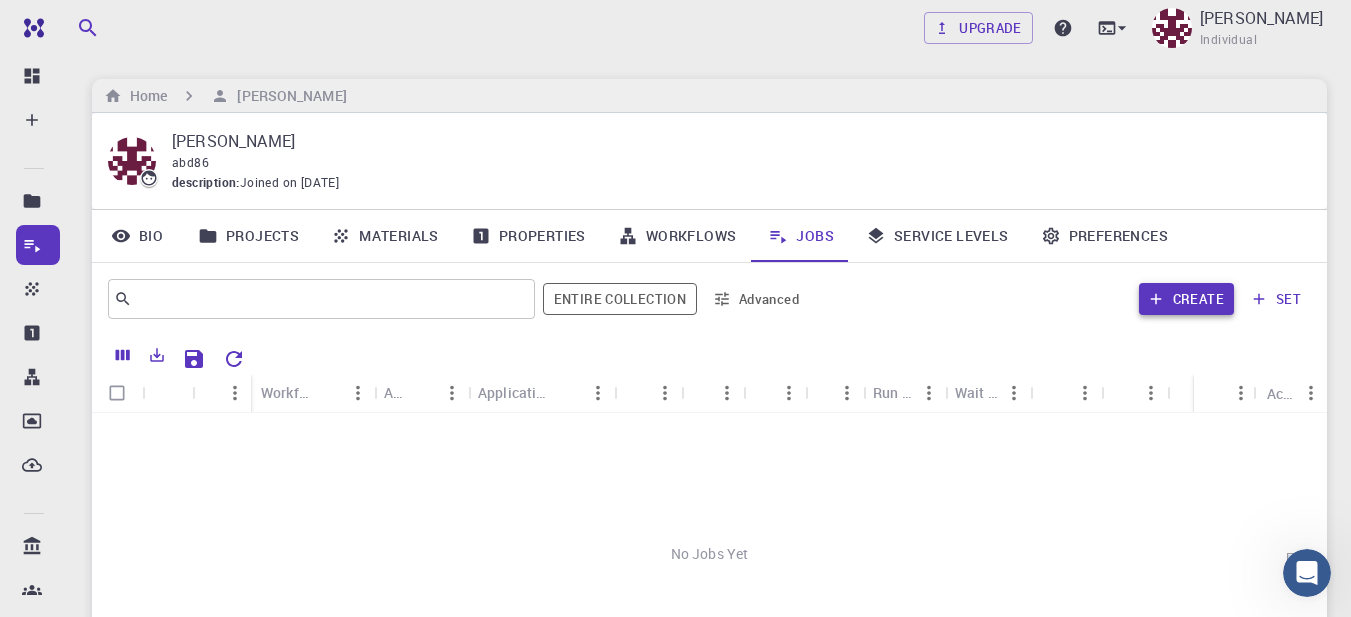click on "Create" at bounding box center [1186, 299] 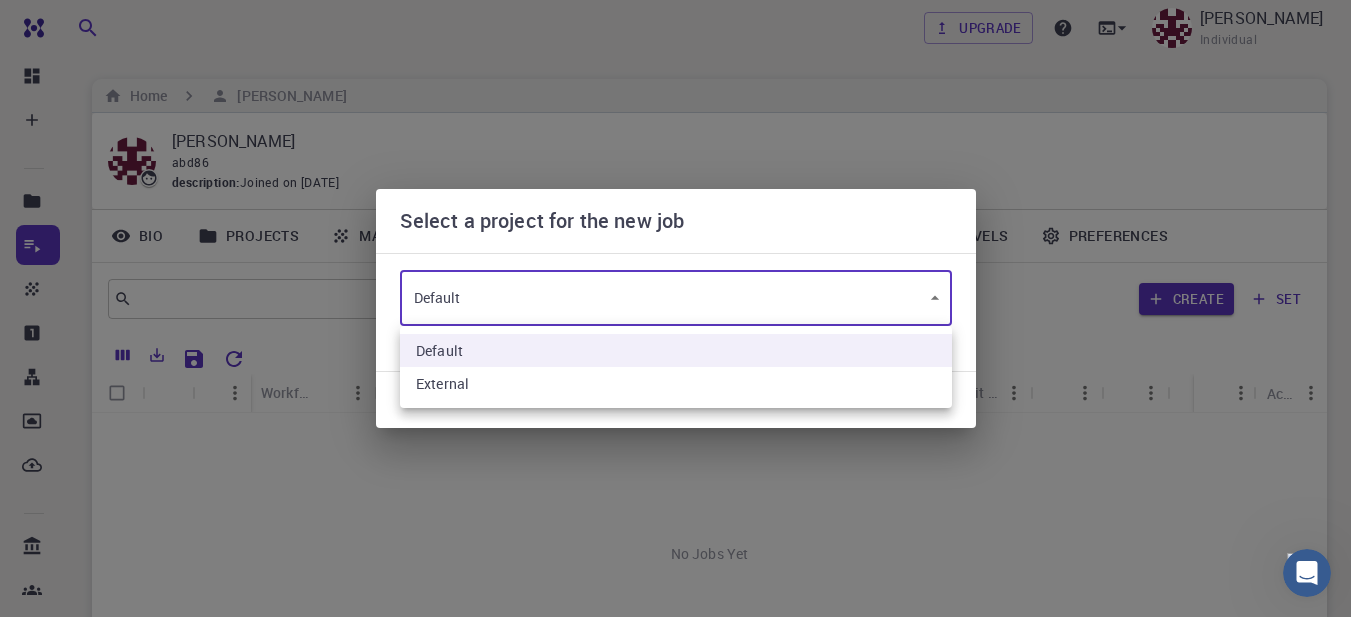 click on "Free Dashboard Create New Job New Material Create Material Upload File Import from Bank Import from 3rd Party New Workflow New Project Projects Jobs Materials Properties Workflows Dropbox External Uploads Bank Materials Workflows Accounts Shared with me Shared publicly Shared externally Documentation Contact Support Compute load: Low Upgrade abd burgus Individual Home abd burgus abd burgus abd86 description :   Joined on Jul 26, 2025 Bio Projects Materials Properties Workflows Jobs Service Levels Preferences ​ Entire collection Advanced Create set Name Workflow Name Application Application Version Cluster Queue Nodes Cores Run Time Wait Time Created Shared Public Ext+lnk Ext+web Status Actions No Jobs Yet Rows per page: 20 20 0–0 of 0 ©  2025   Exabyte Inc.   All rights reserved. Platform version  2025.7.24 . Documentation Video Tutorials Terms of service Privacy statement Select a project for the new job Default 6GbF882a27fs83FY6 ​ or  create new project Cancel Create New Job" at bounding box center (675, 459) 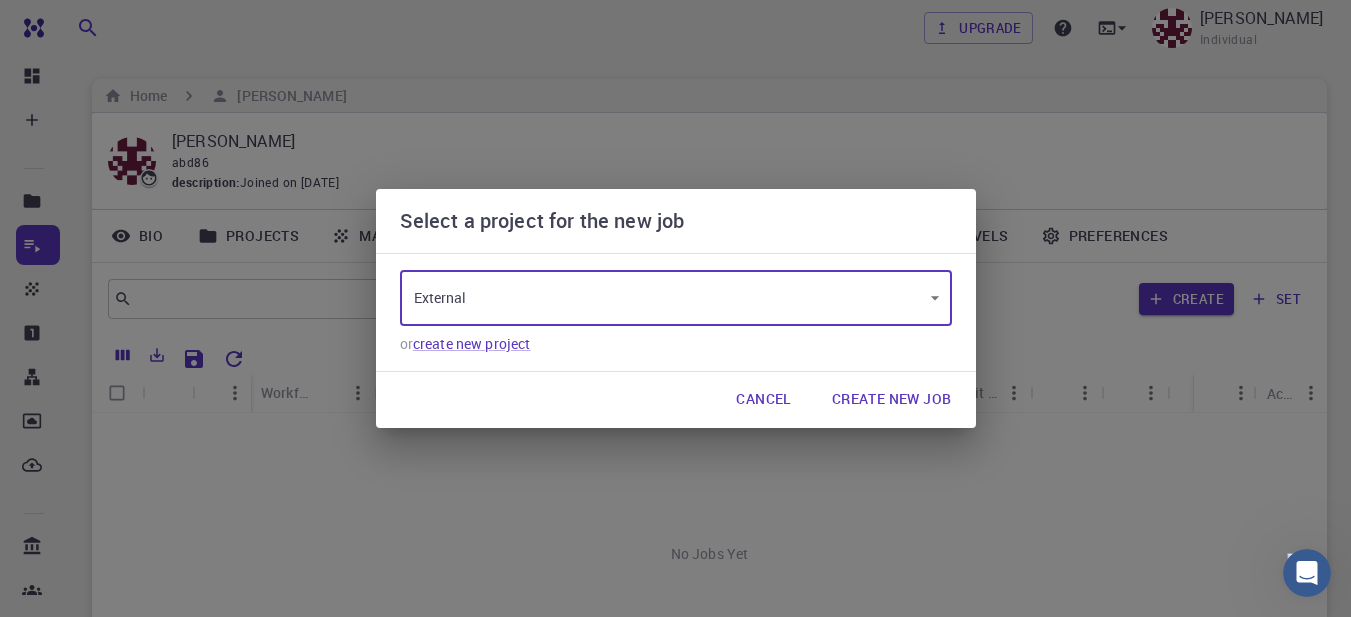 click on "Create New Job" at bounding box center [892, 400] 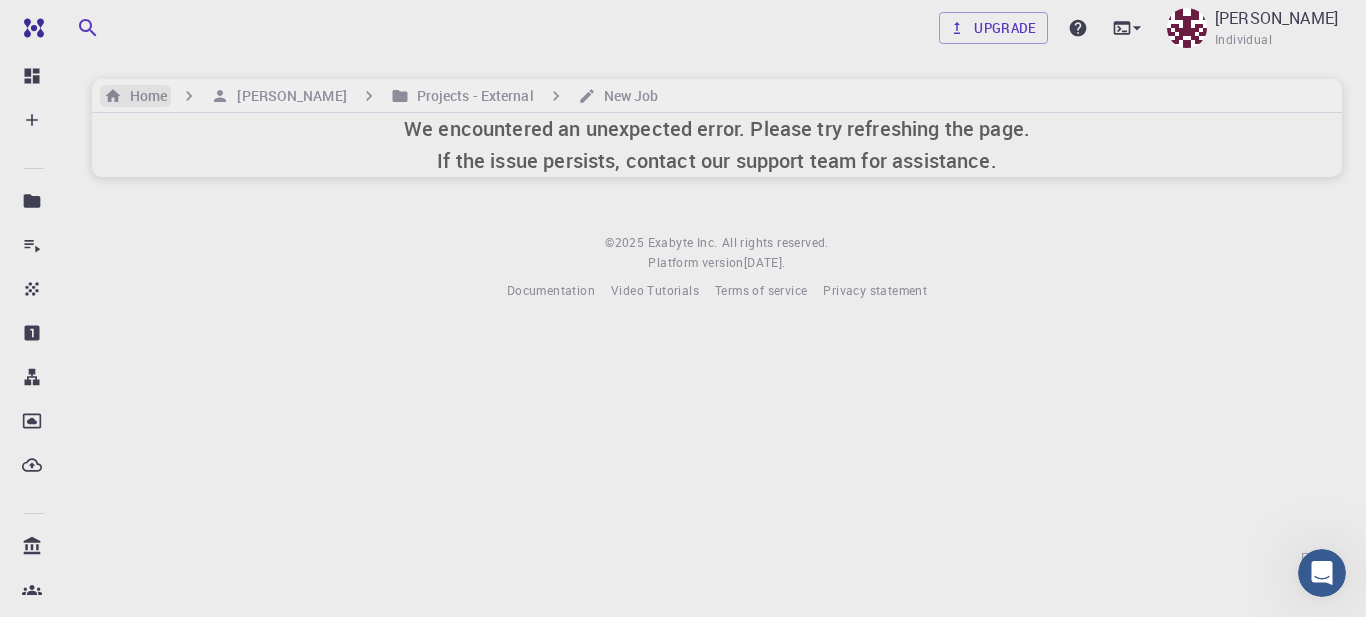 click on "Home" at bounding box center (144, 96) 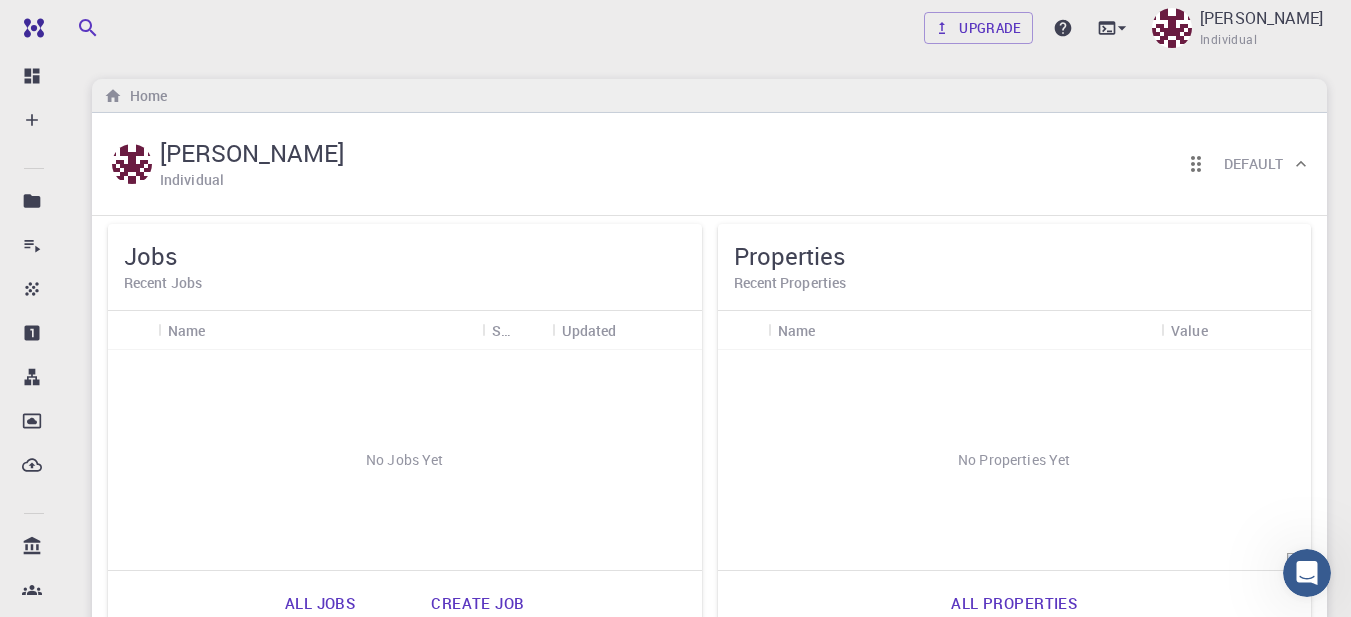 click on "Recent Jobs" at bounding box center [405, 283] 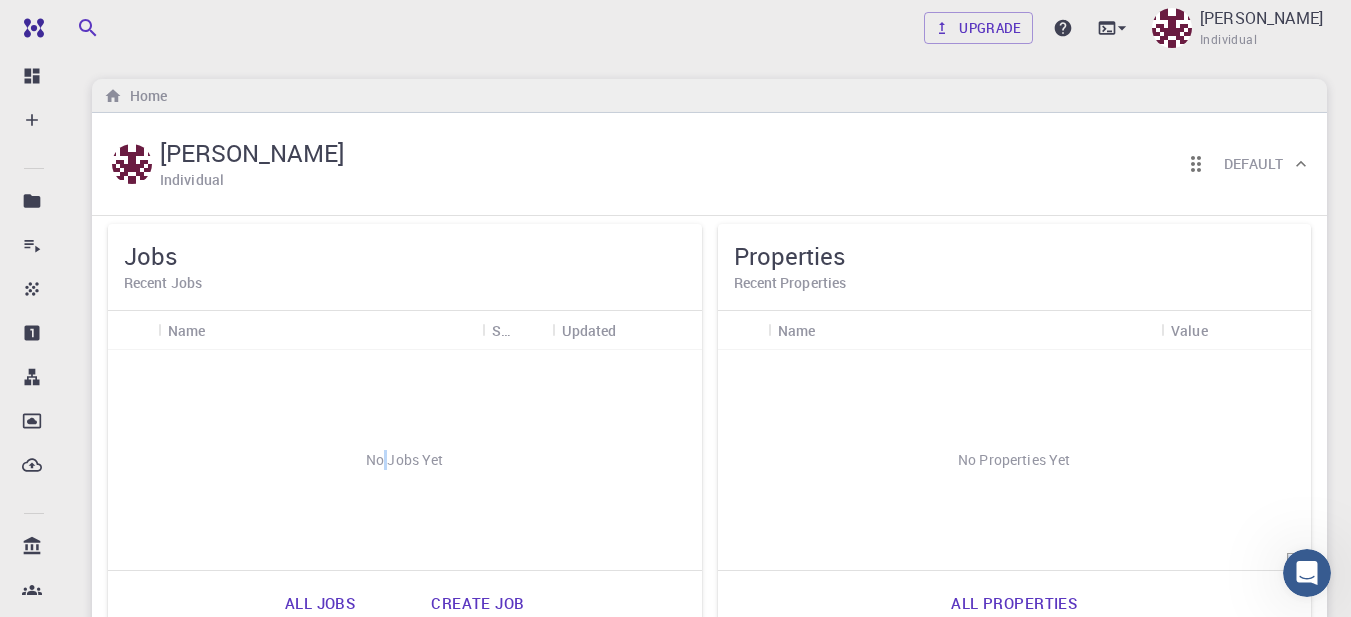 click on "No Jobs Yet" at bounding box center (405, 460) 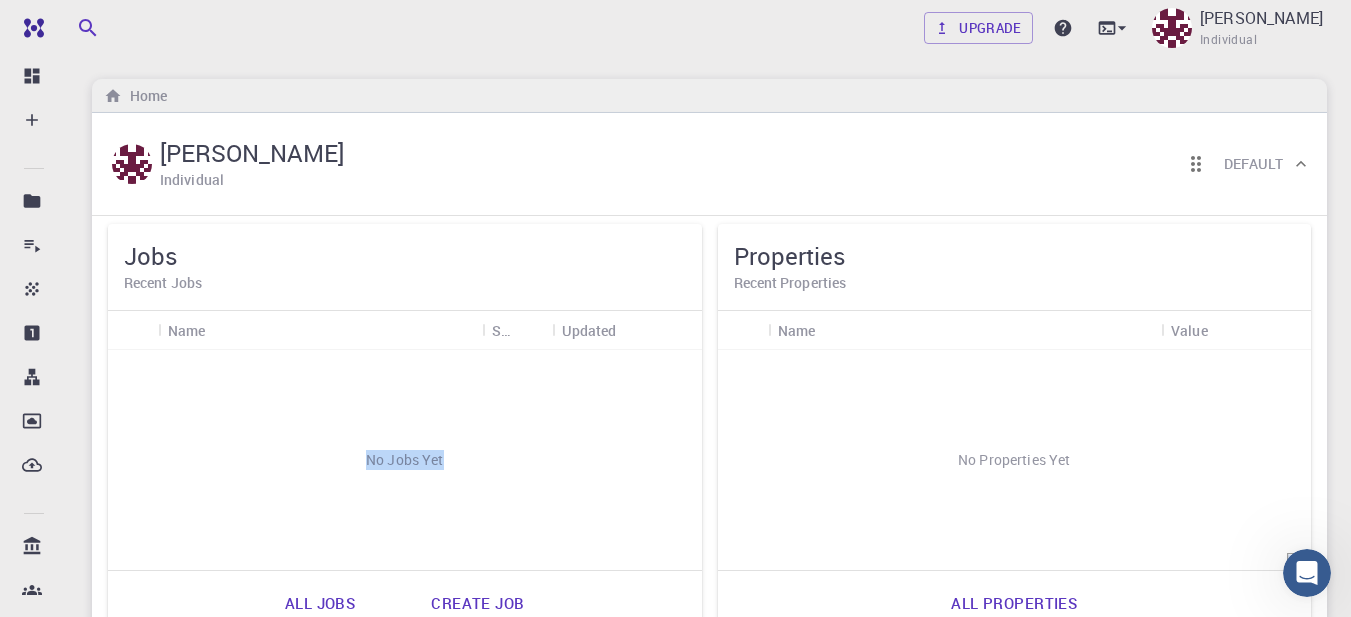 click on "No Jobs Yet" at bounding box center [405, 460] 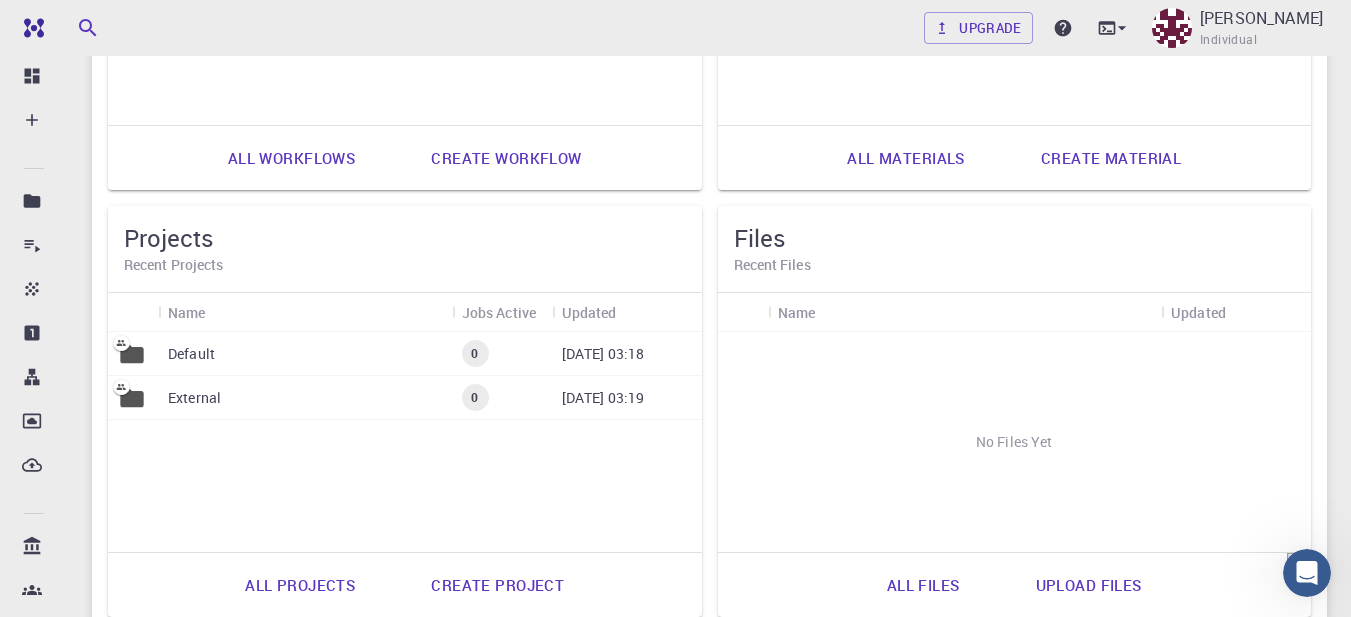 scroll, scrollTop: 875, scrollLeft: 0, axis: vertical 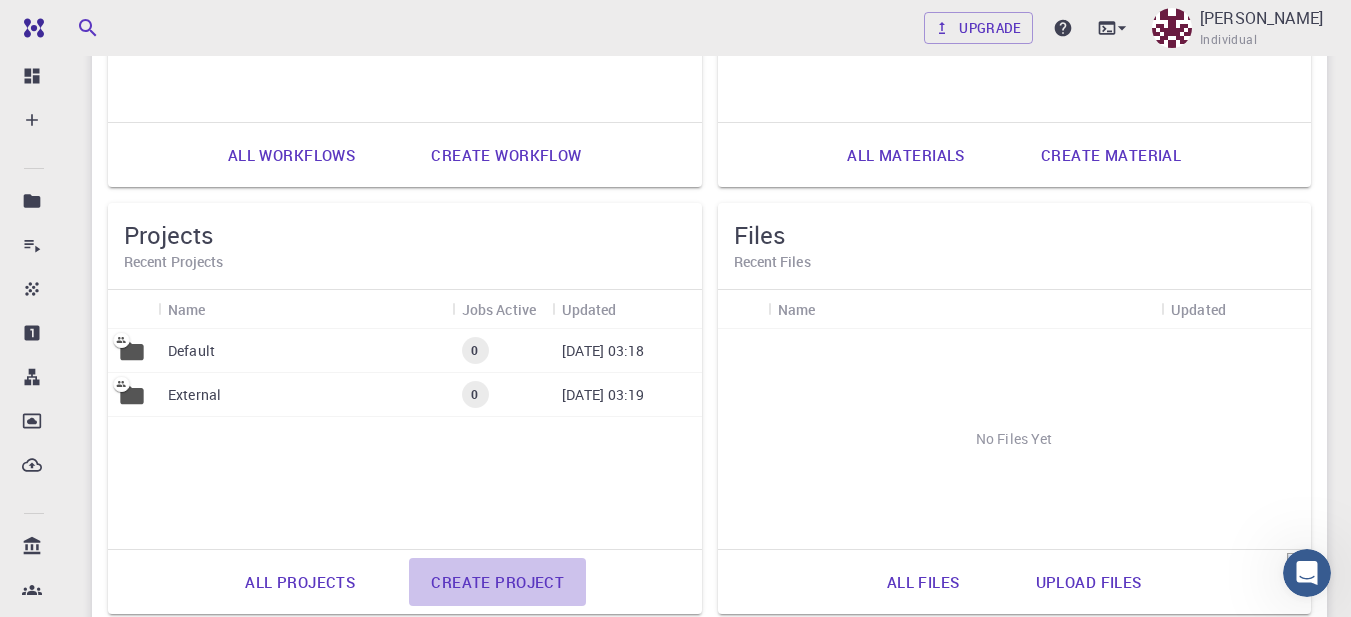 click on "Create project" at bounding box center [497, 582] 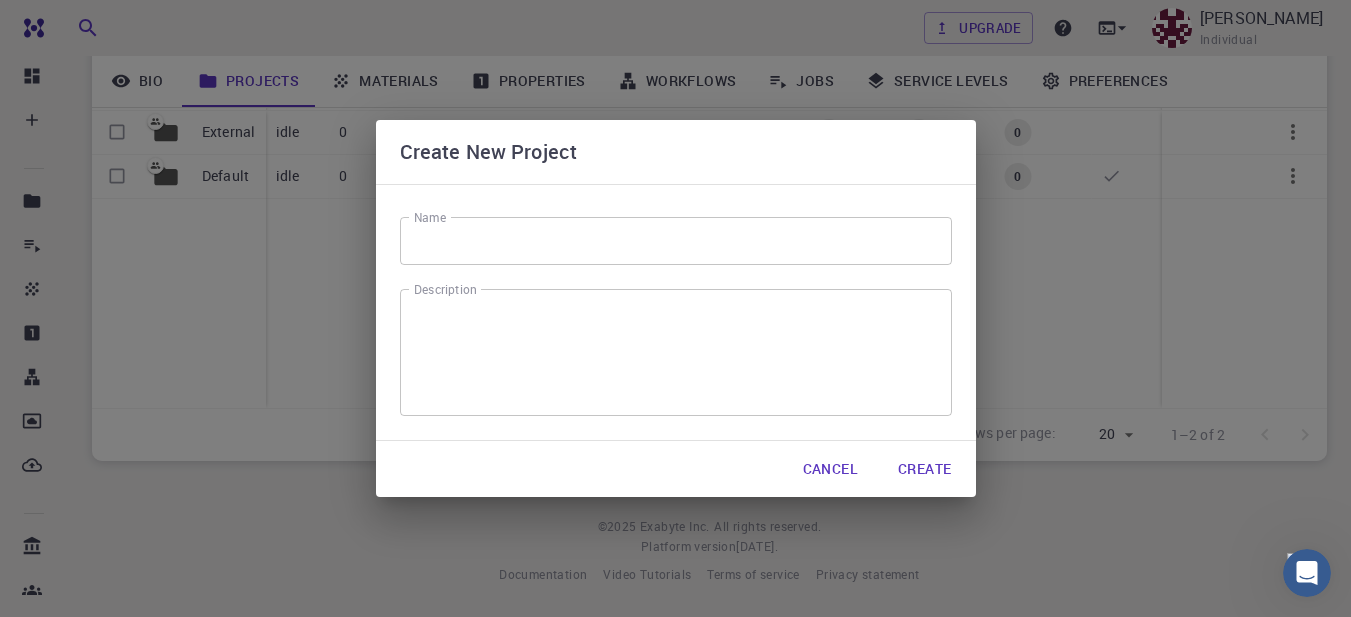 scroll, scrollTop: 301, scrollLeft: 0, axis: vertical 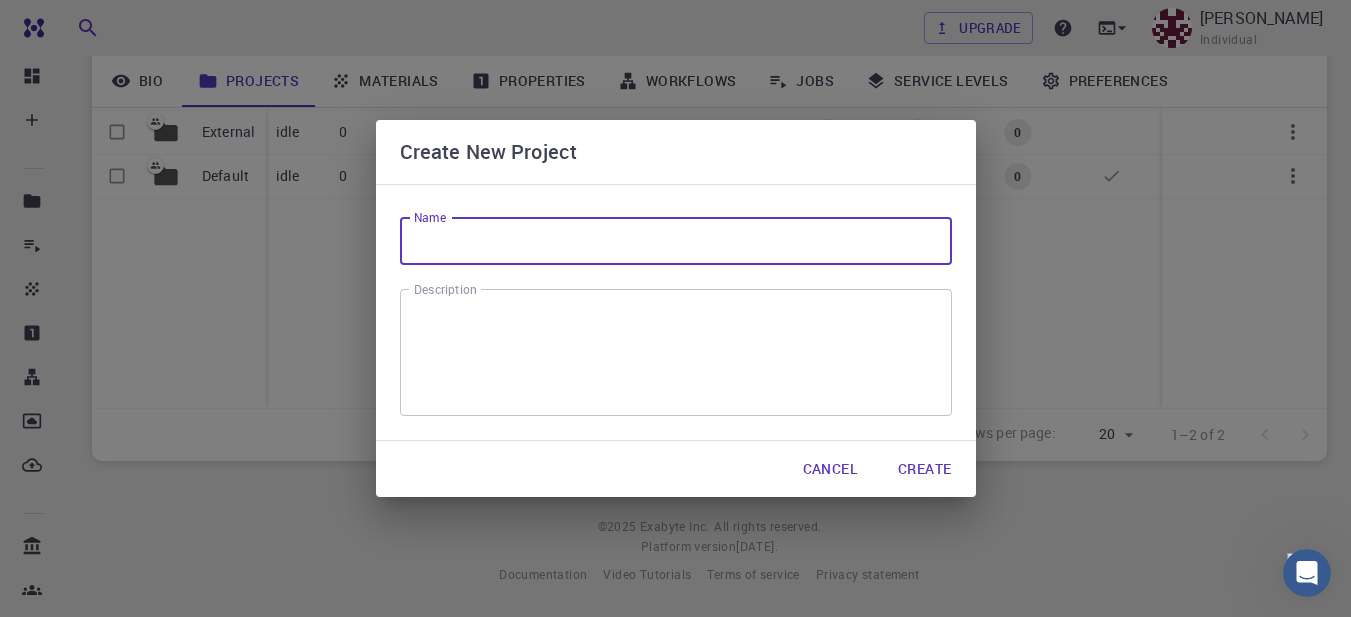 click on "Name" at bounding box center [676, 241] 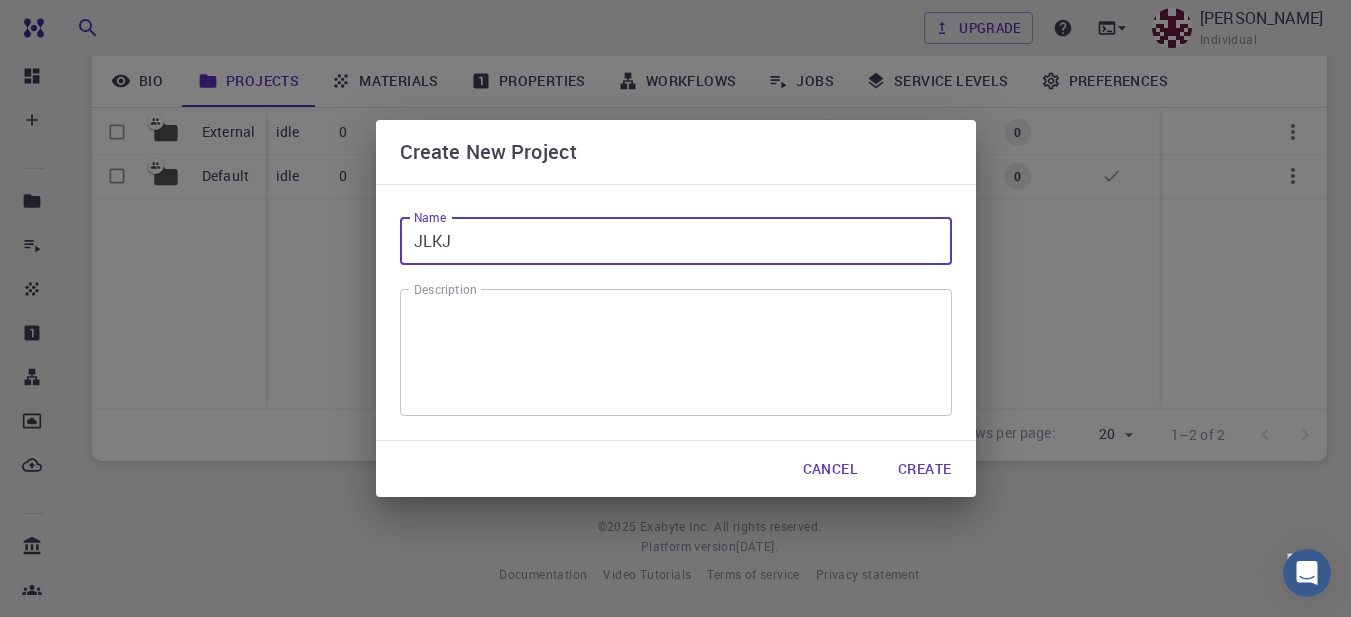 type on "JLKJ" 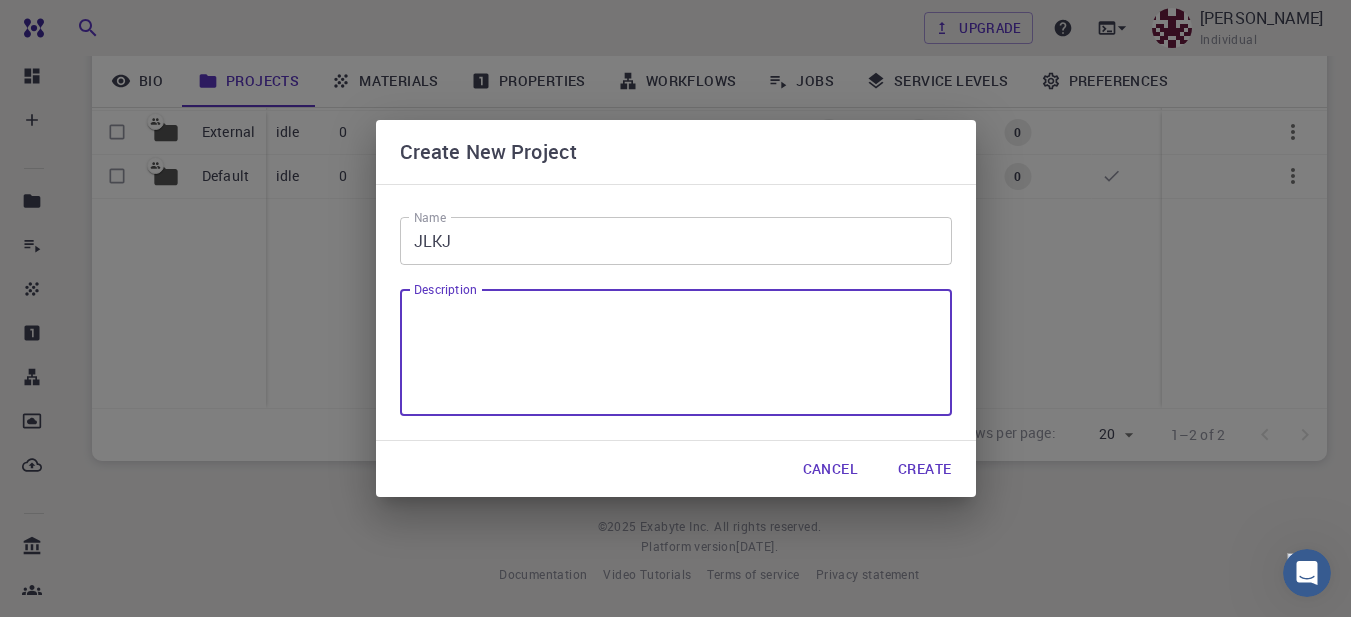 click on "Description" at bounding box center (676, 353) 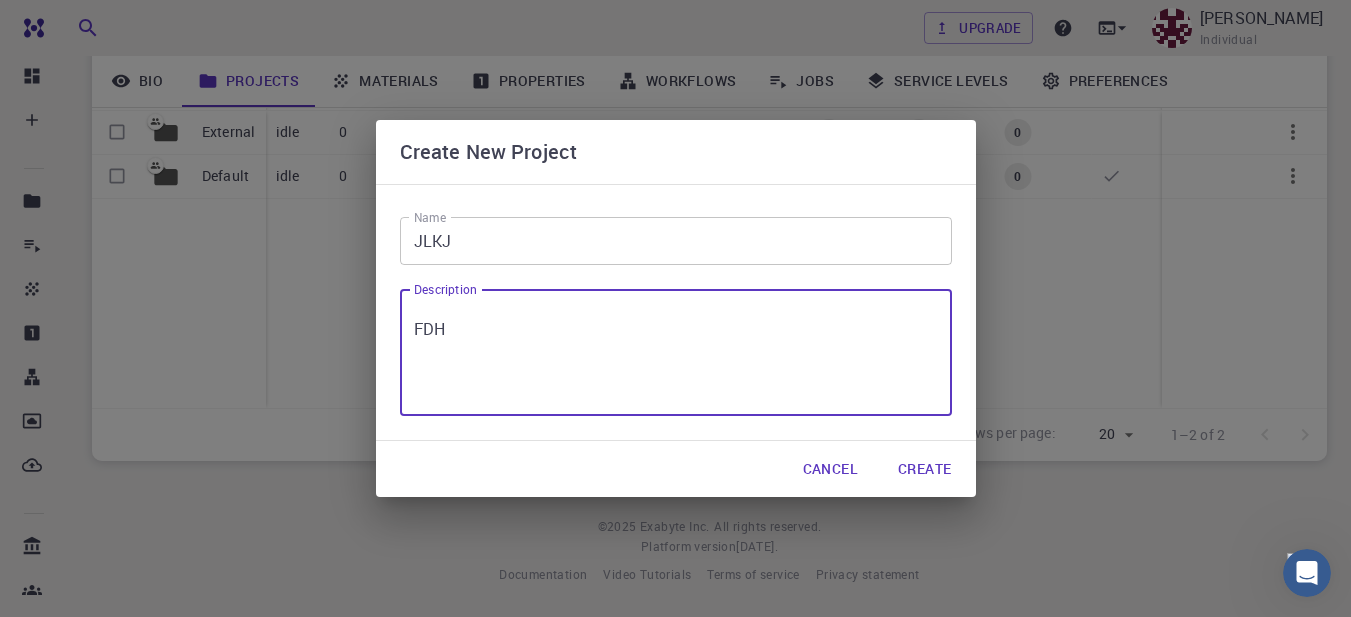 type on "FDH" 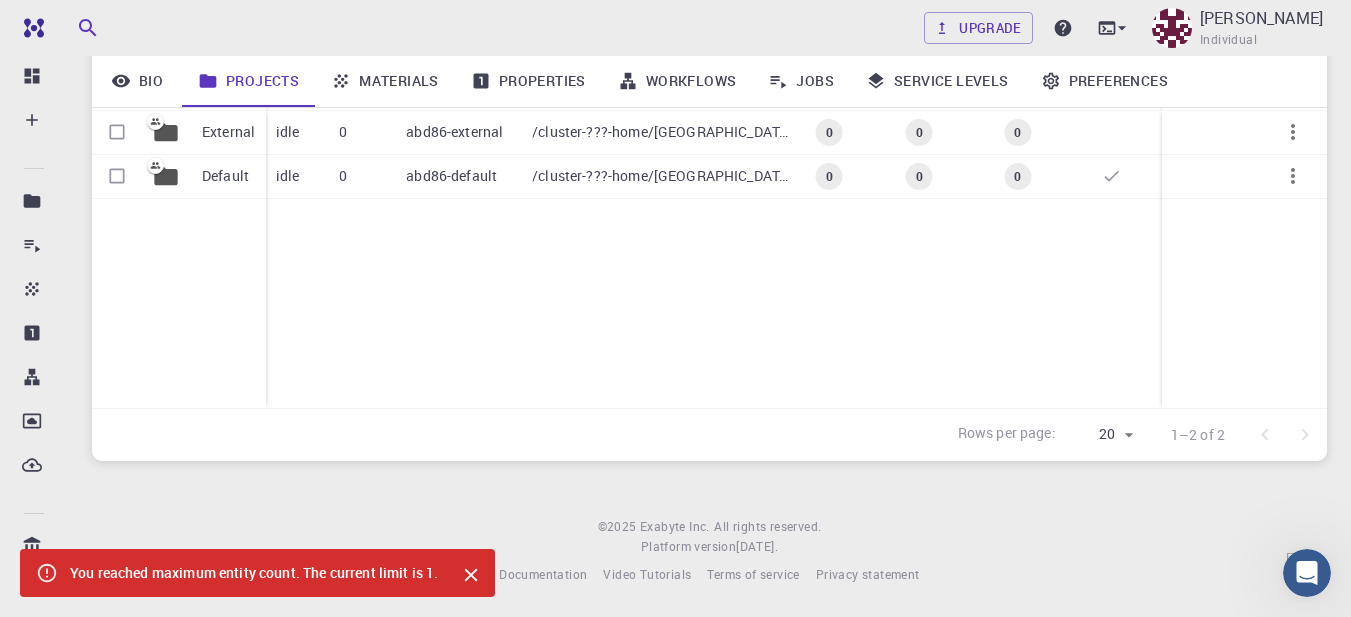 scroll, scrollTop: 262, scrollLeft: 0, axis: vertical 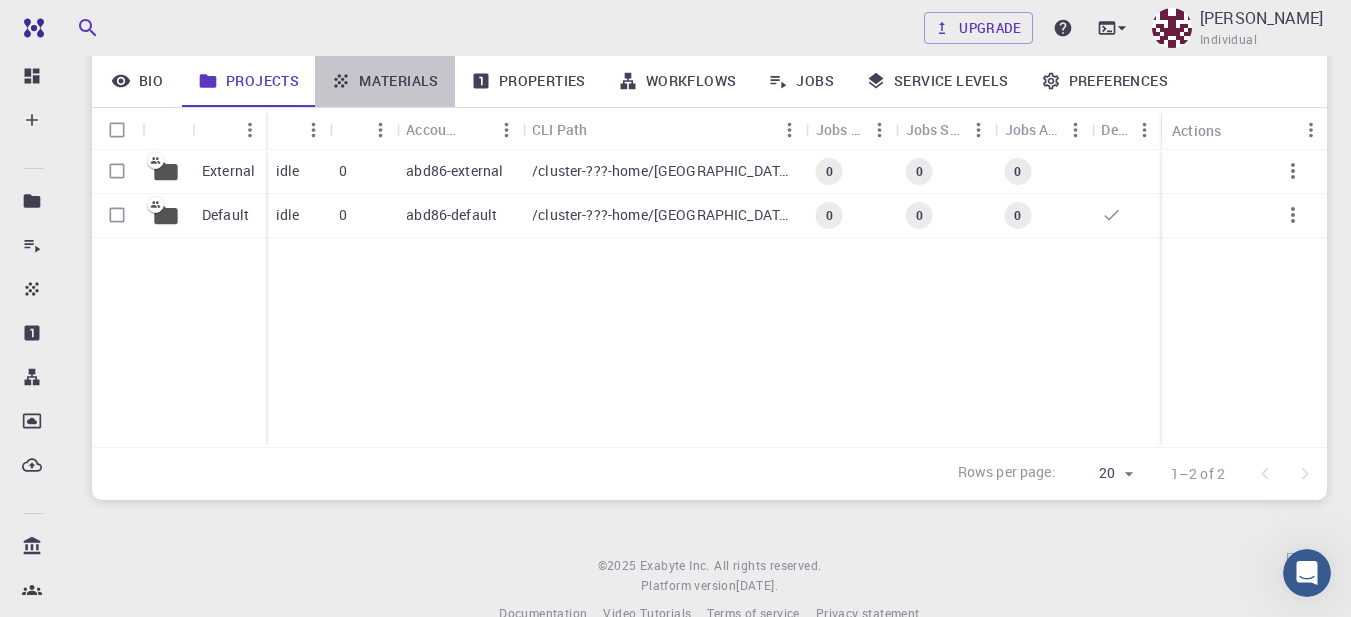 click on "Materials" at bounding box center [385, 81] 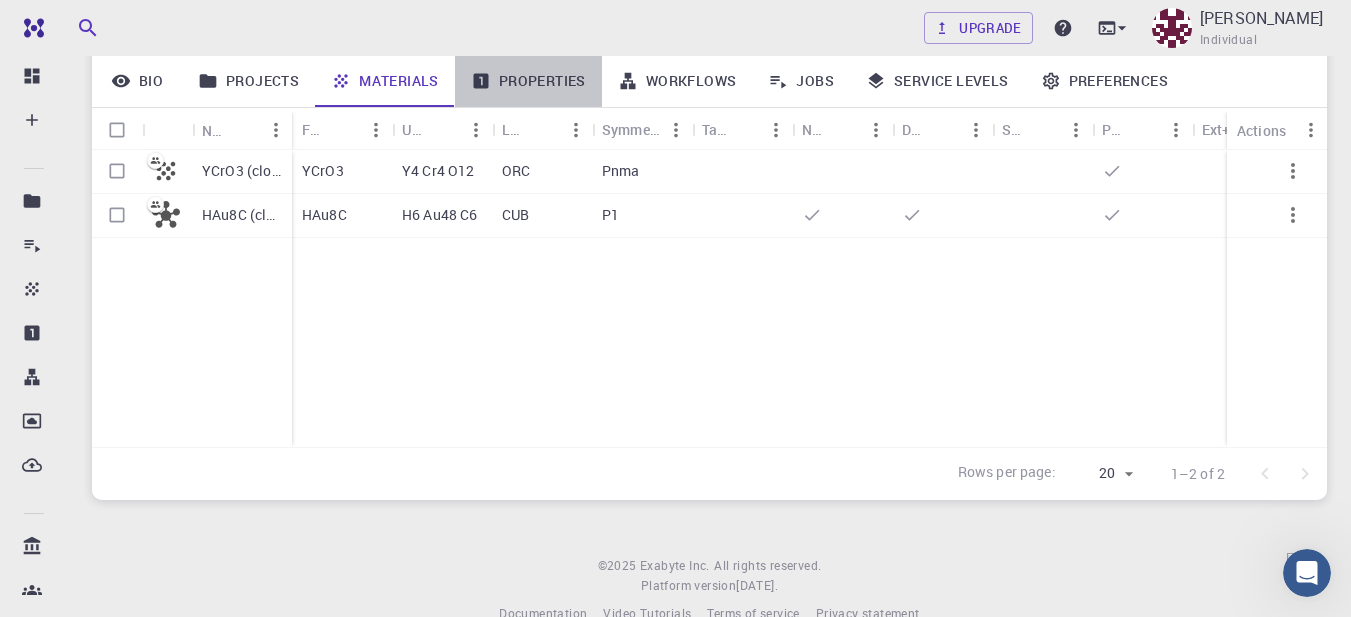 click on "Properties" at bounding box center (528, 81) 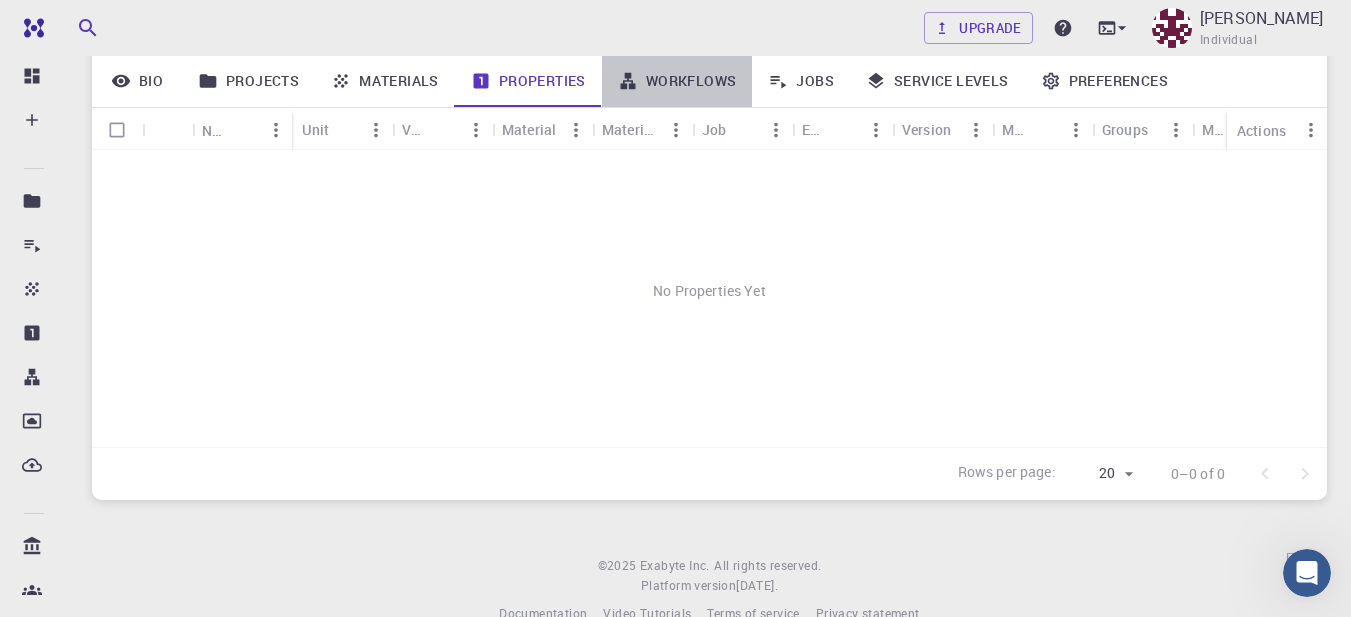 click on "Workflows" at bounding box center [677, 81] 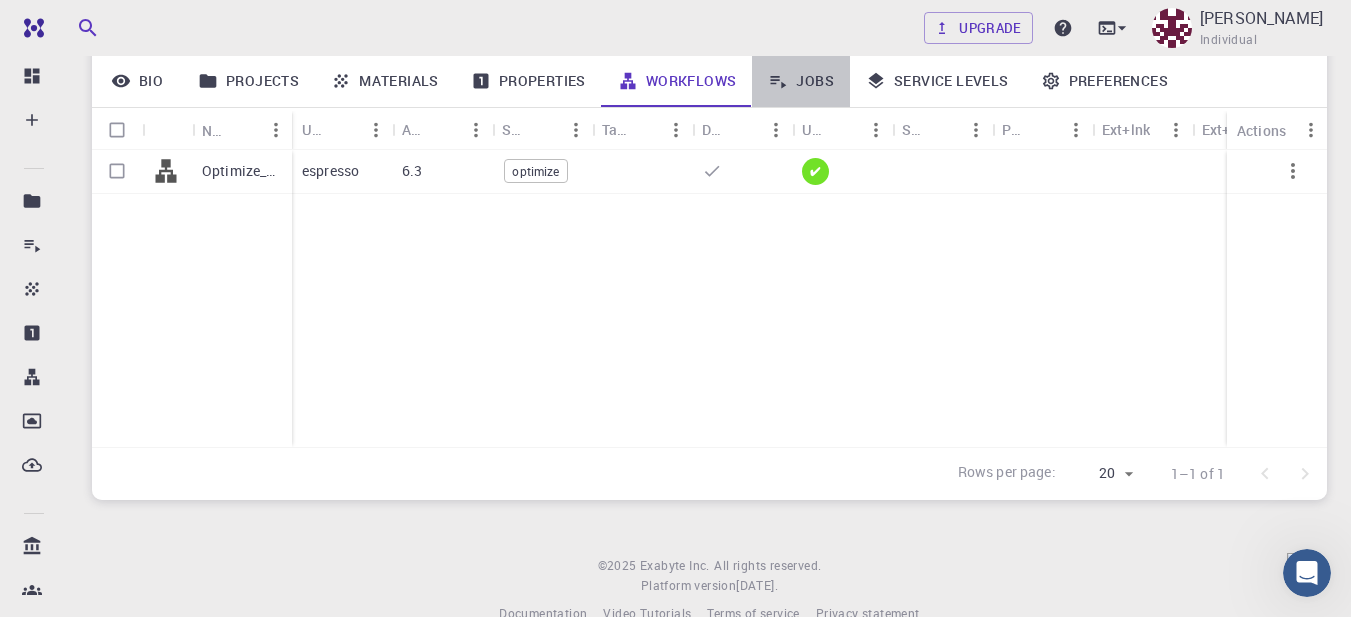 click on "Jobs" at bounding box center [801, 81] 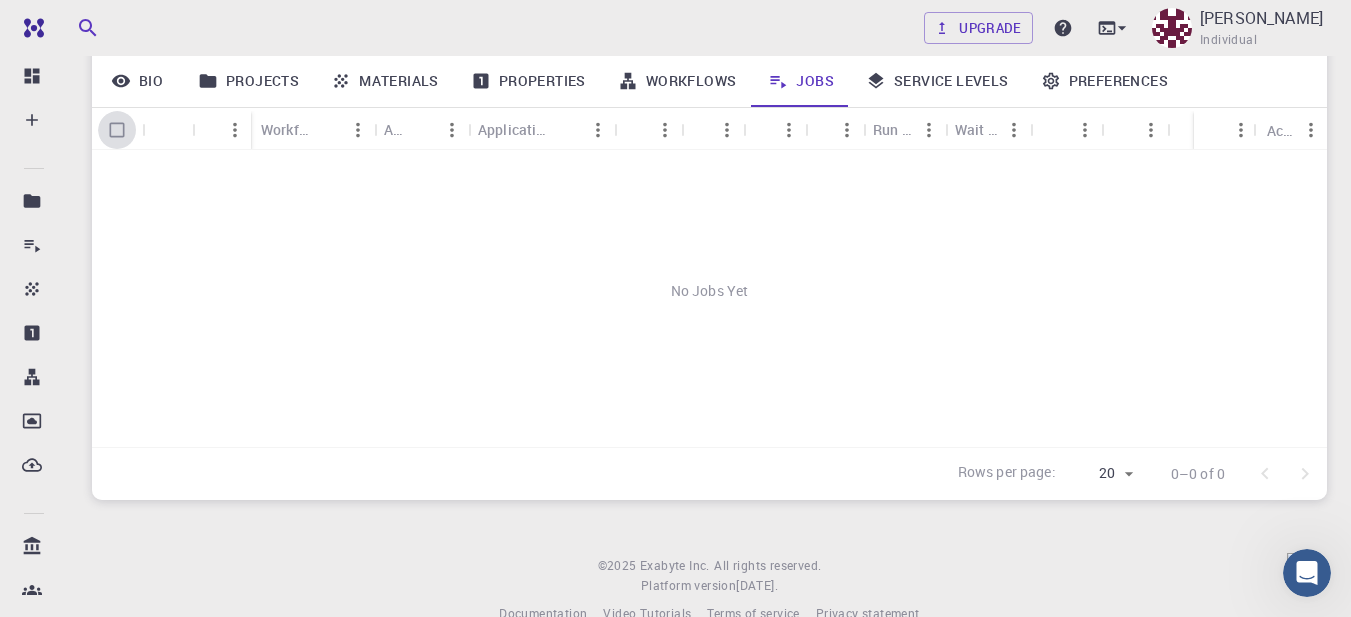 click at bounding box center [117, 130] 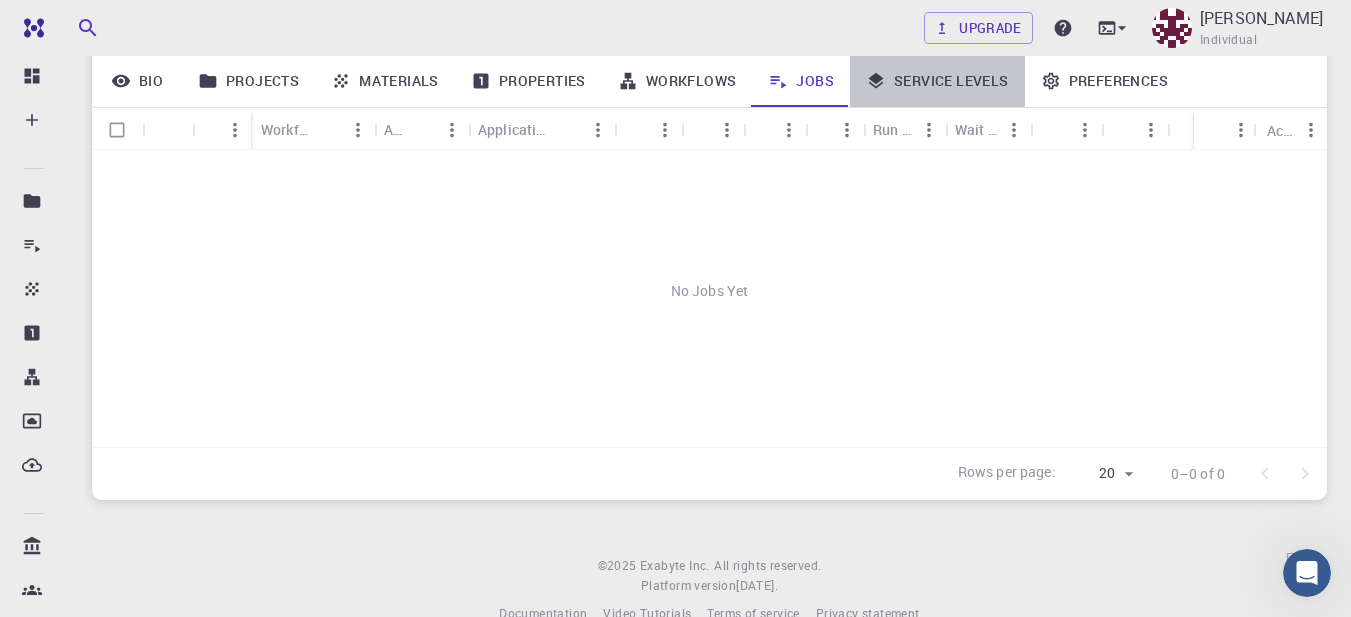 click on "Service Levels" at bounding box center [937, 81] 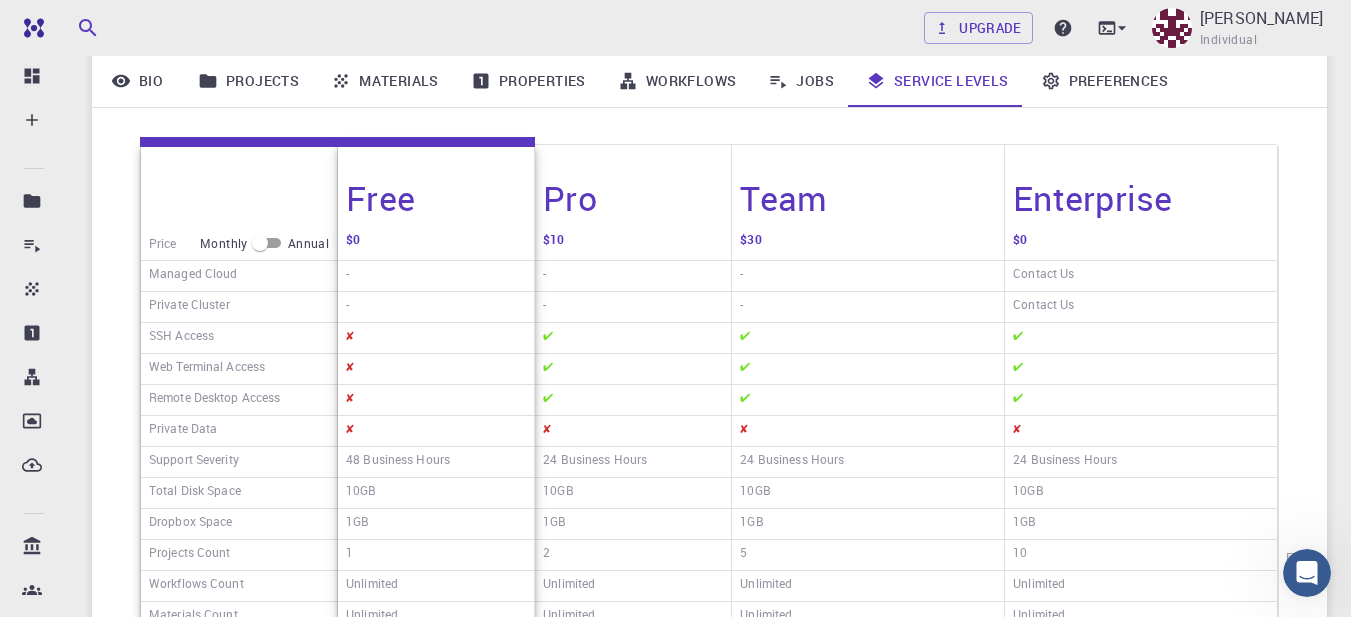 click on "-" at bounding box center (436, 276) 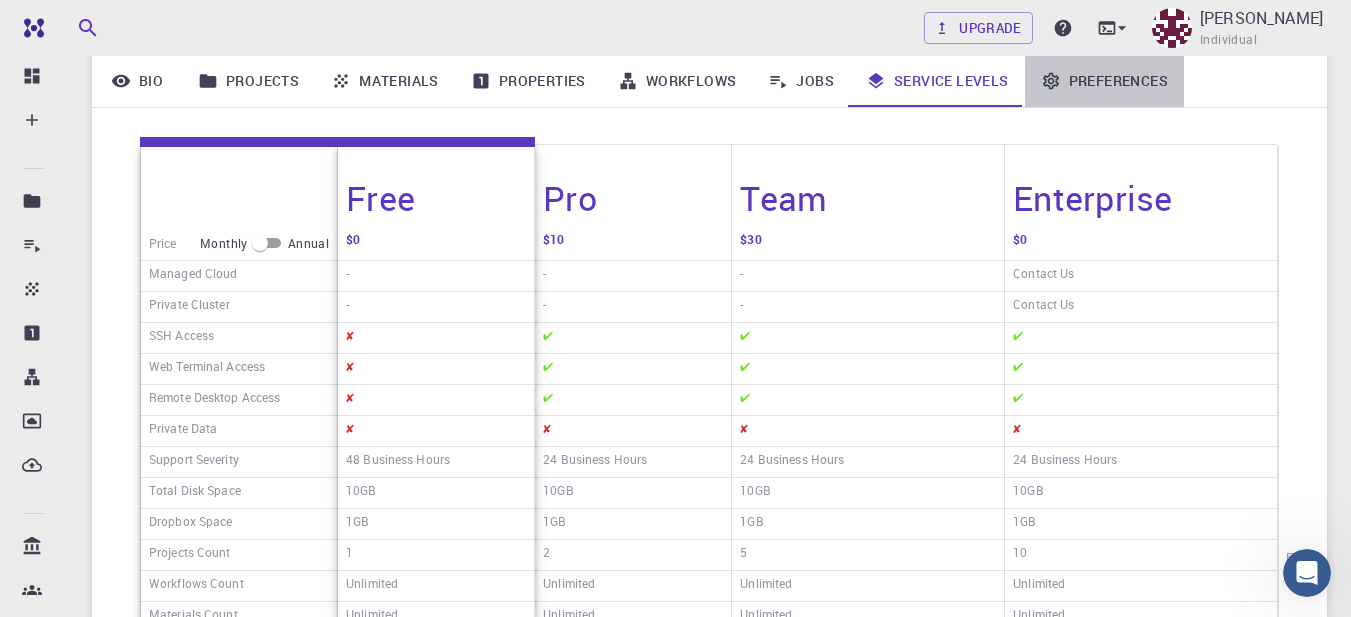 click on "Preferences" at bounding box center [1104, 81] 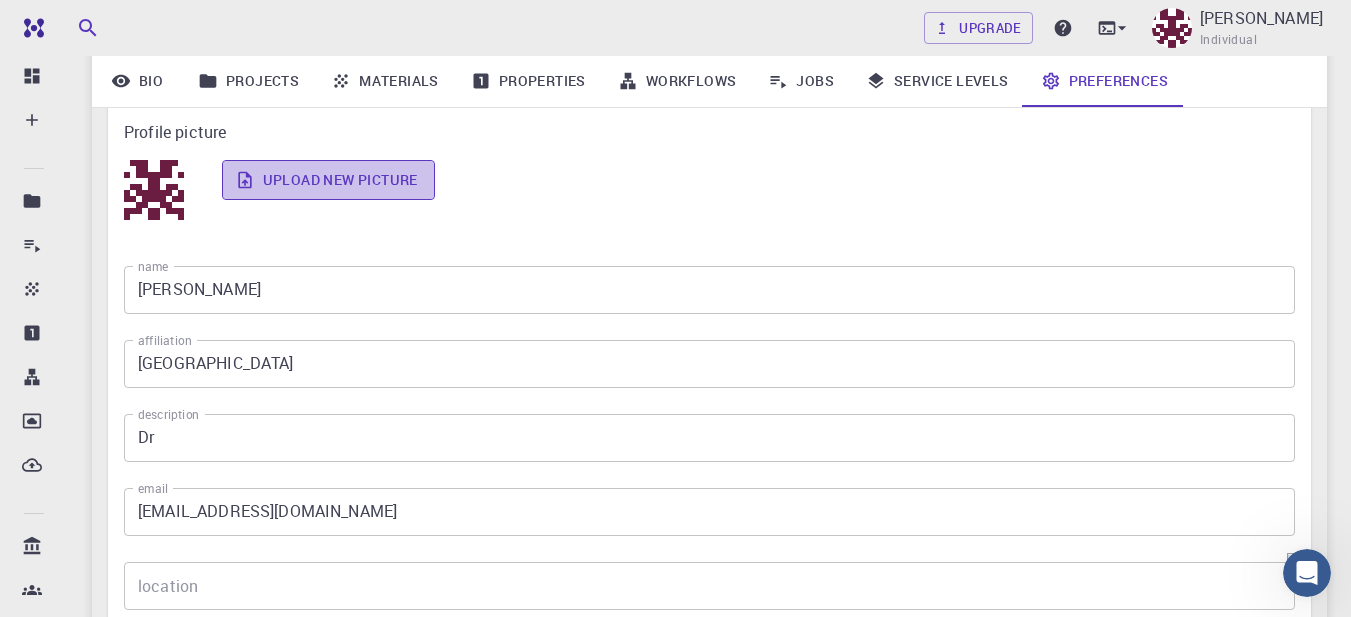 click on "Upload new picture" at bounding box center (328, 180) 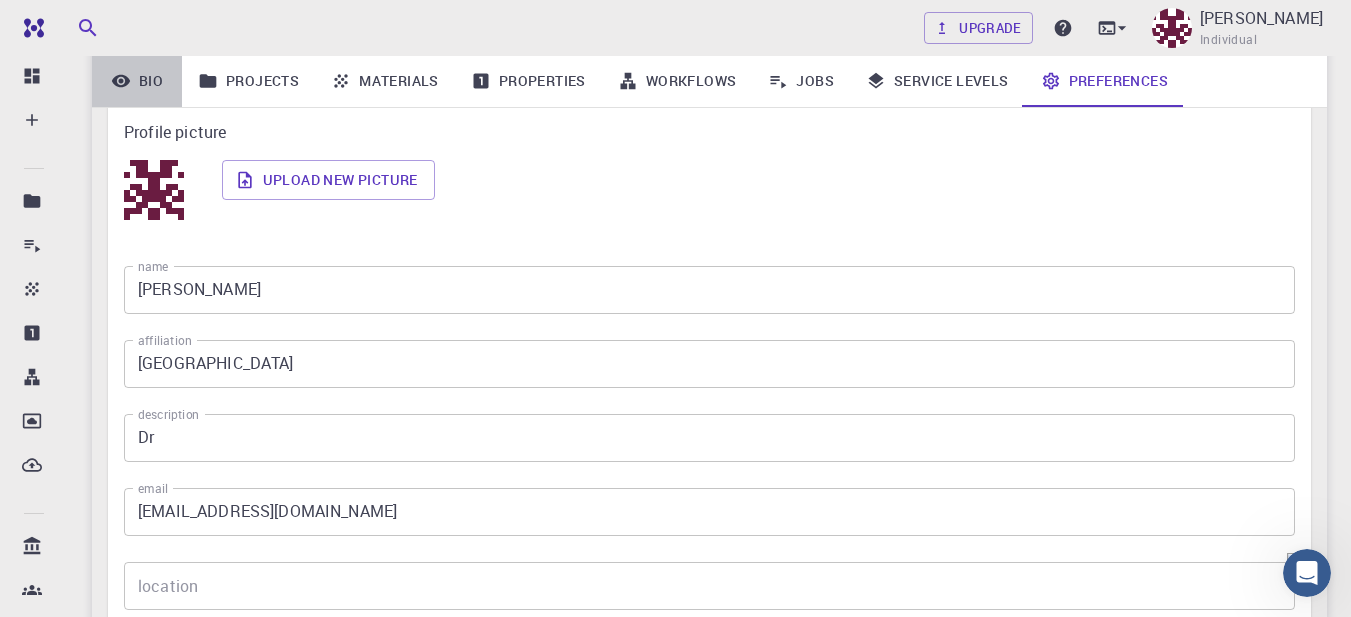 click on "Bio" at bounding box center (137, 81) 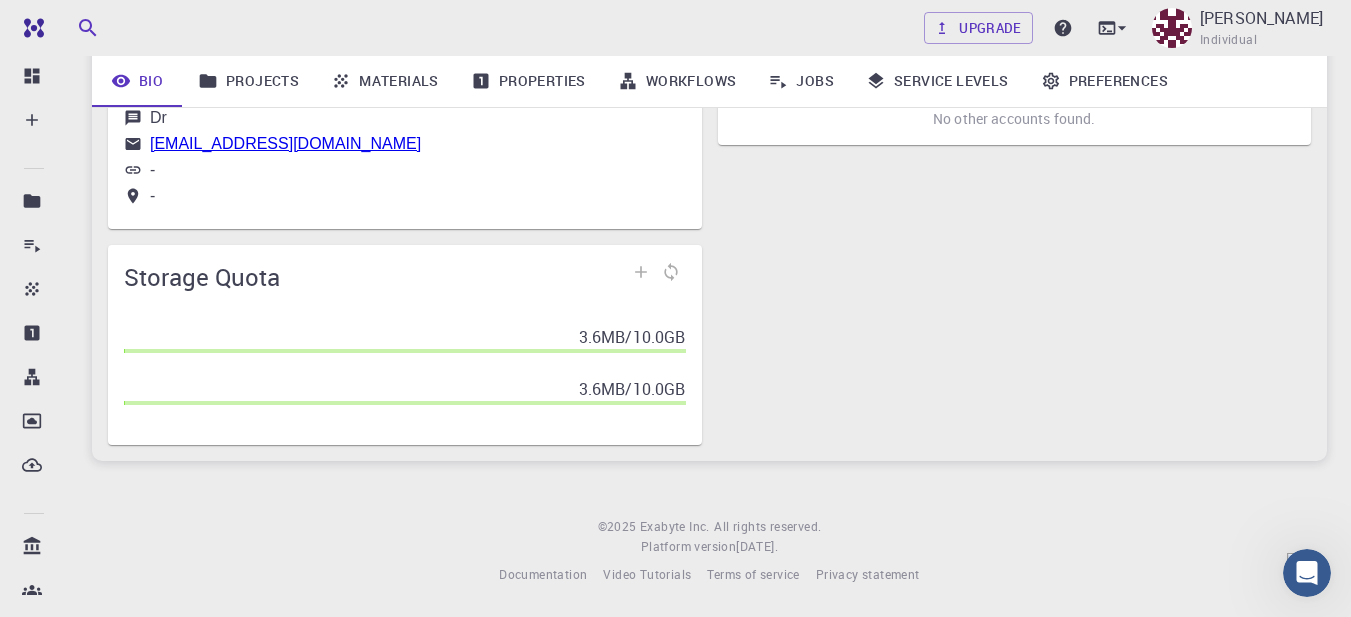 scroll, scrollTop: 249, scrollLeft: 0, axis: vertical 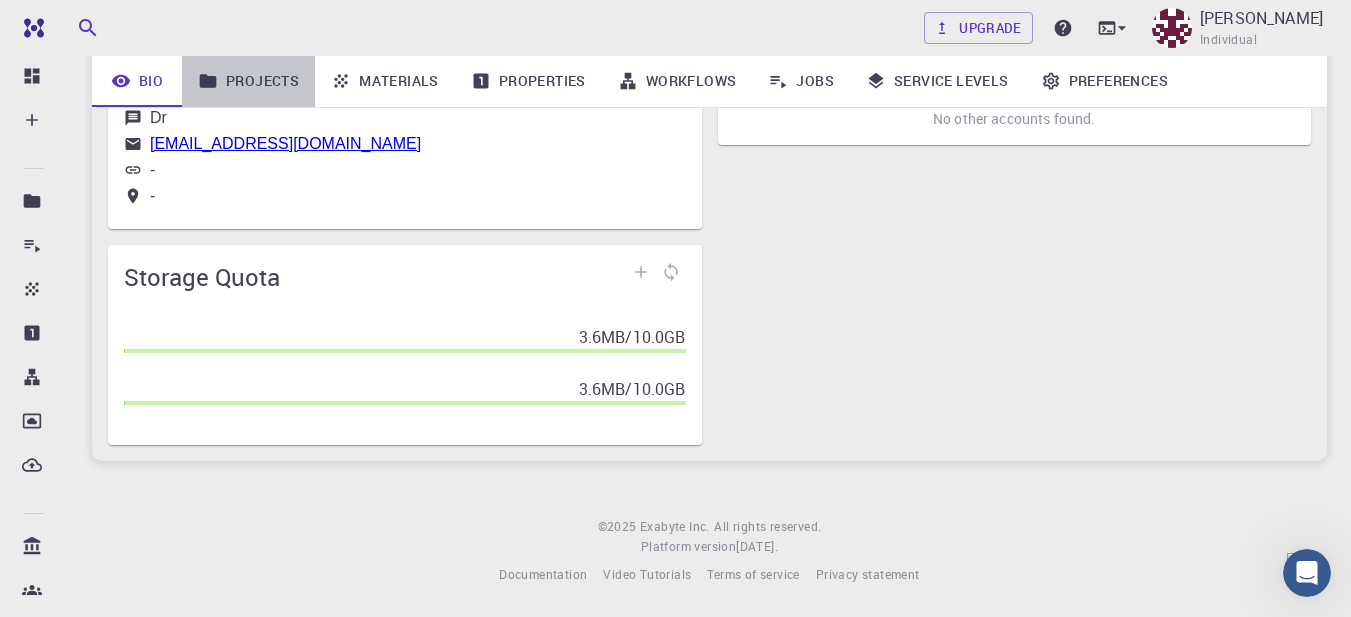 click on "Projects" at bounding box center [248, 81] 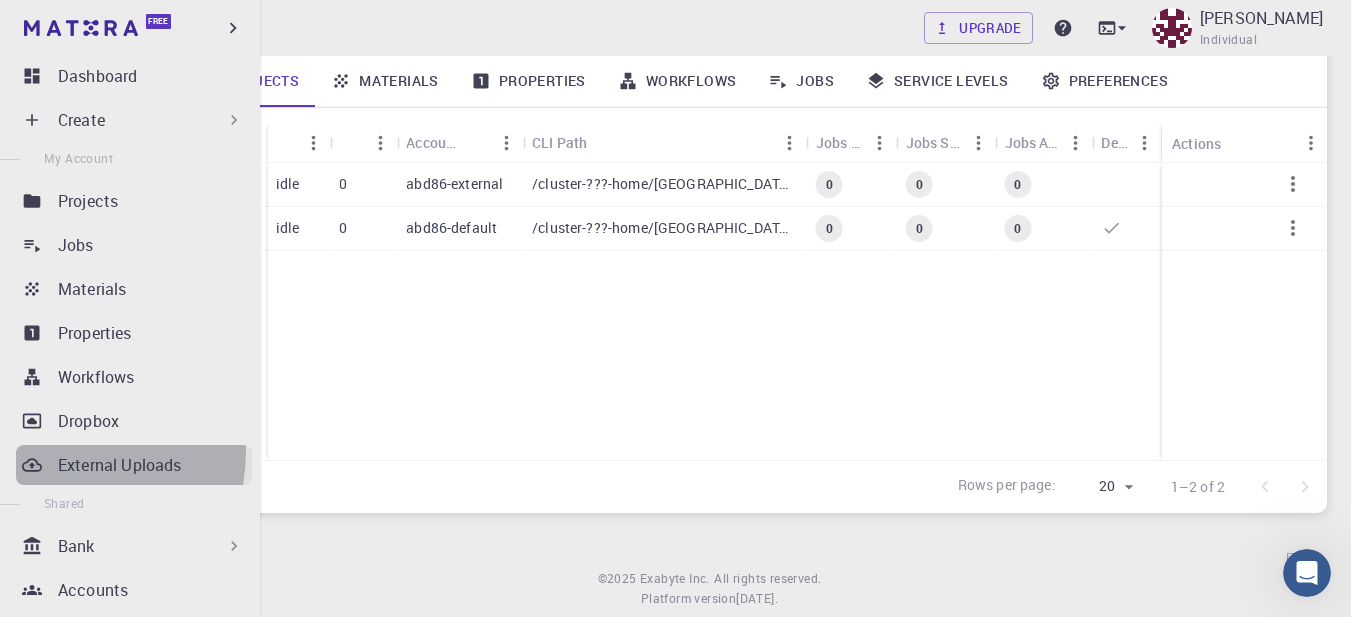 click on "External Uploads" at bounding box center (134, 465) 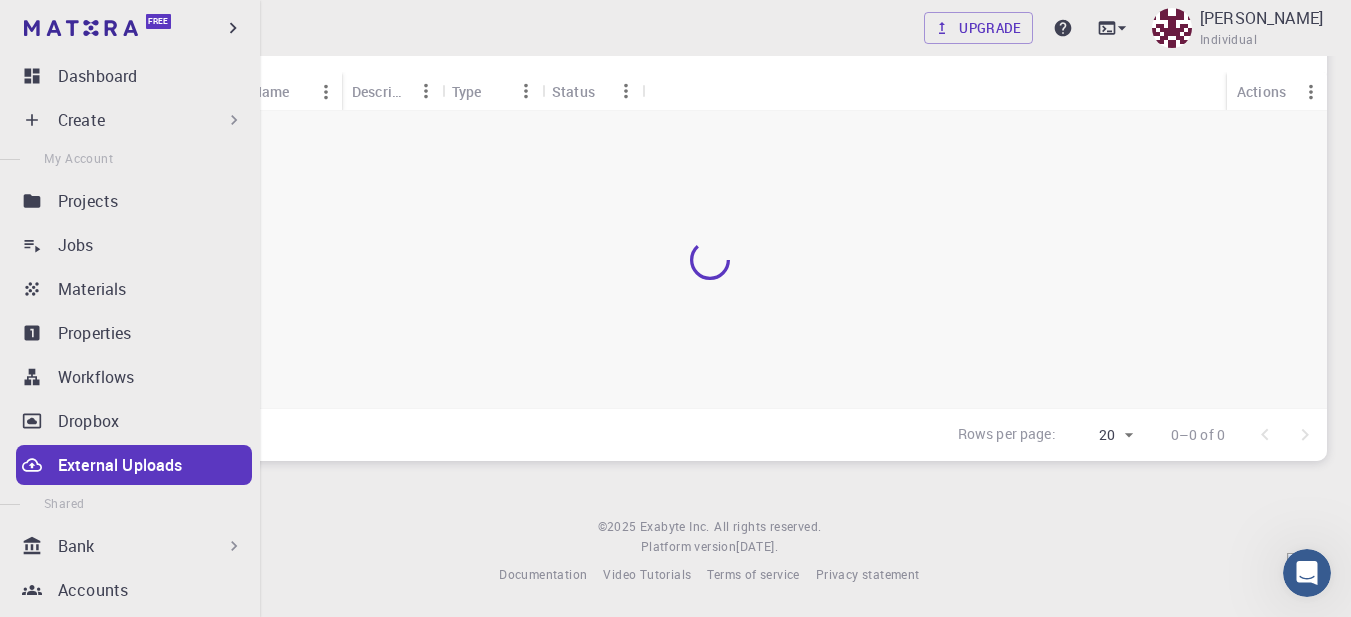 scroll, scrollTop: 152, scrollLeft: 0, axis: vertical 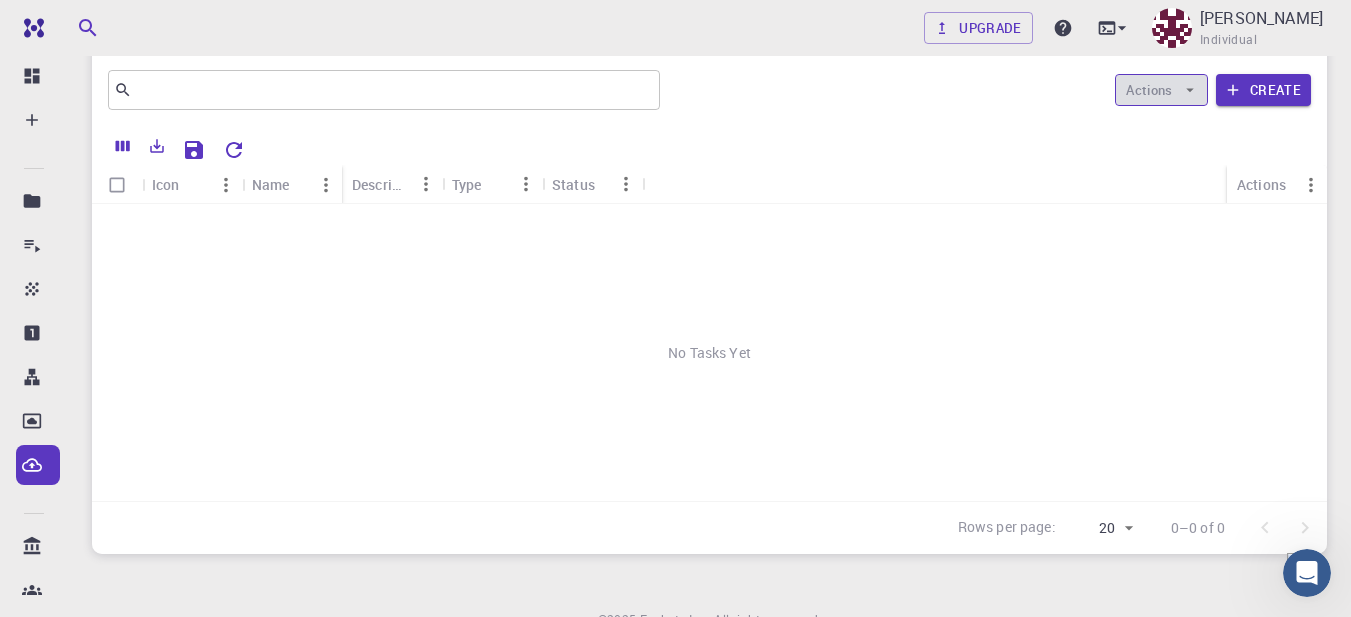 click on "Actions" at bounding box center (1161, 90) 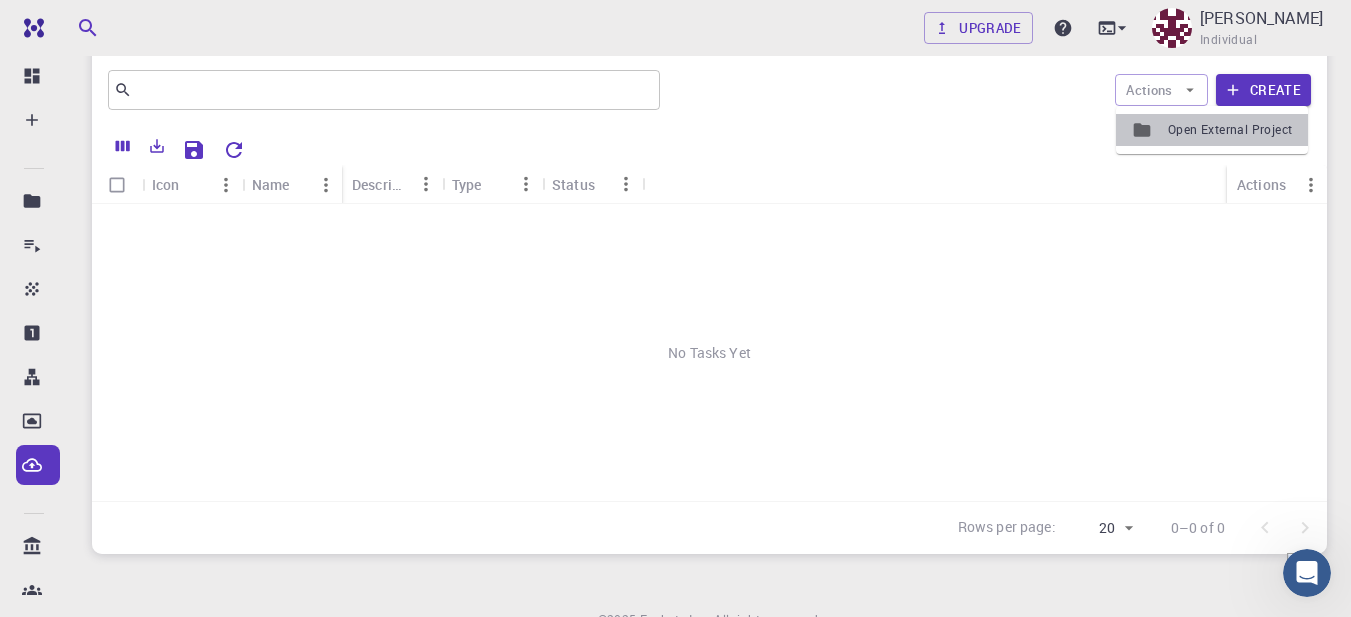 click on "Open External Project" at bounding box center [1230, 130] 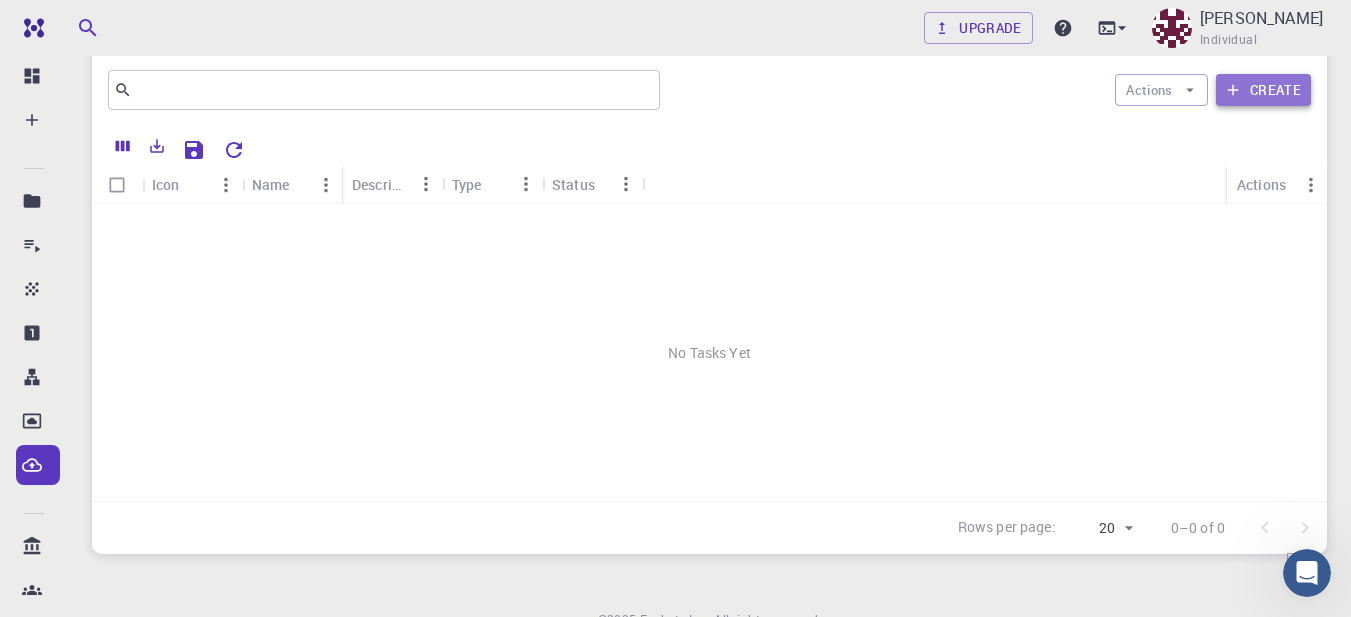 click on "Create" at bounding box center (1263, 90) 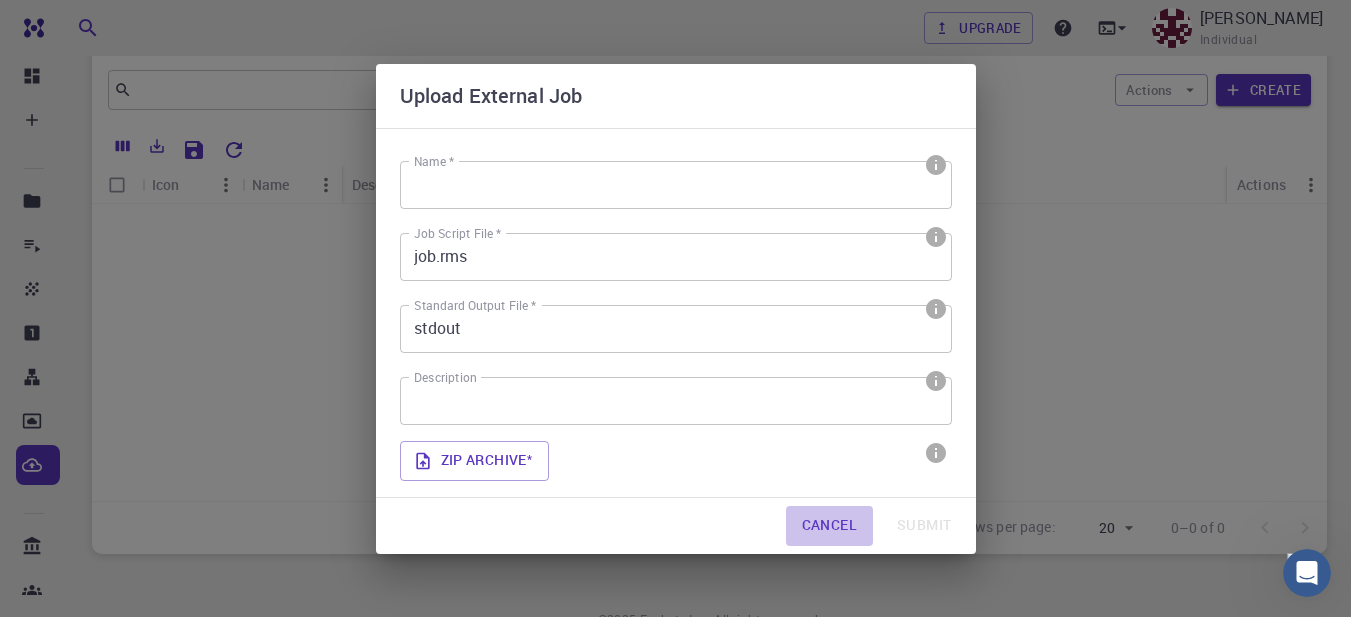 click on "Cancel" at bounding box center [829, 526] 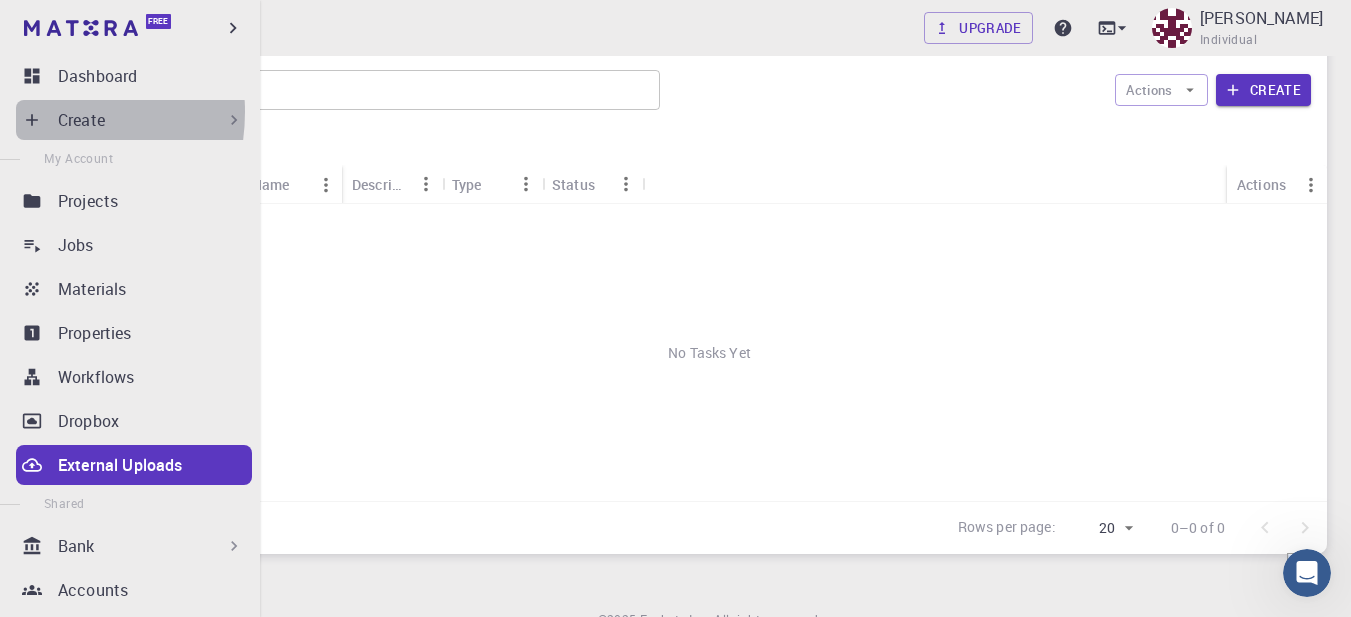 click 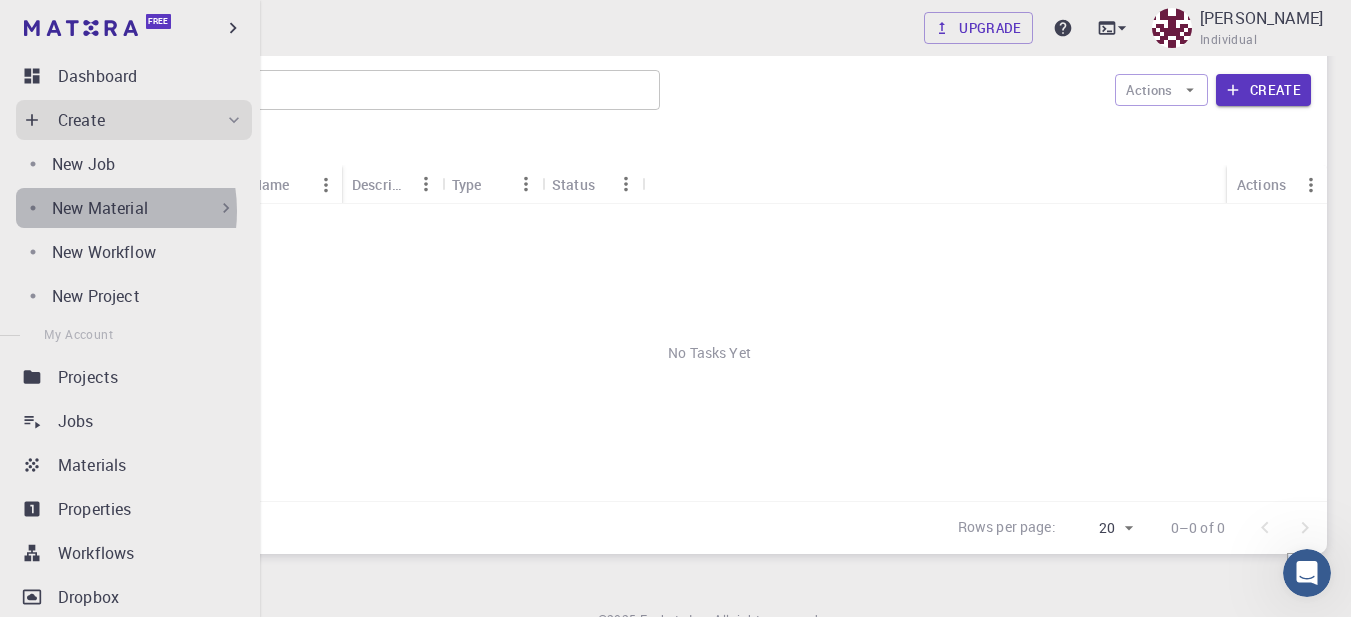 click on "New Material" at bounding box center (100, 208) 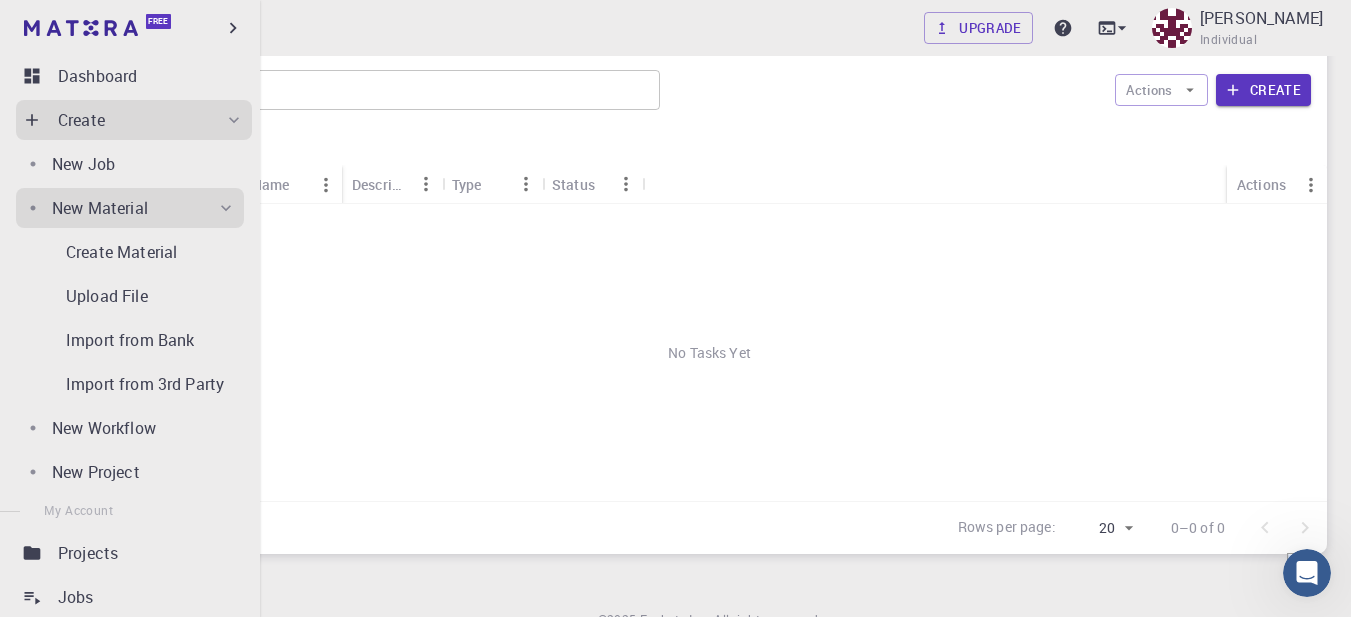 click on "New Material" at bounding box center [100, 208] 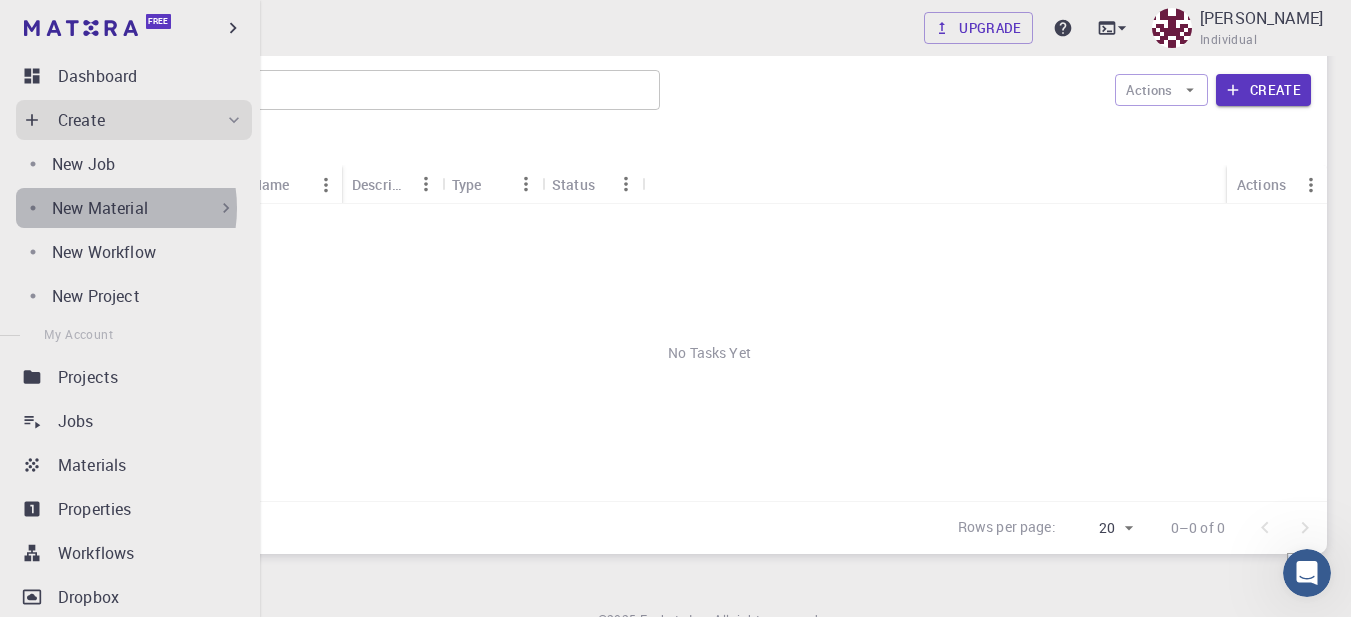 click on "New Material" at bounding box center (100, 208) 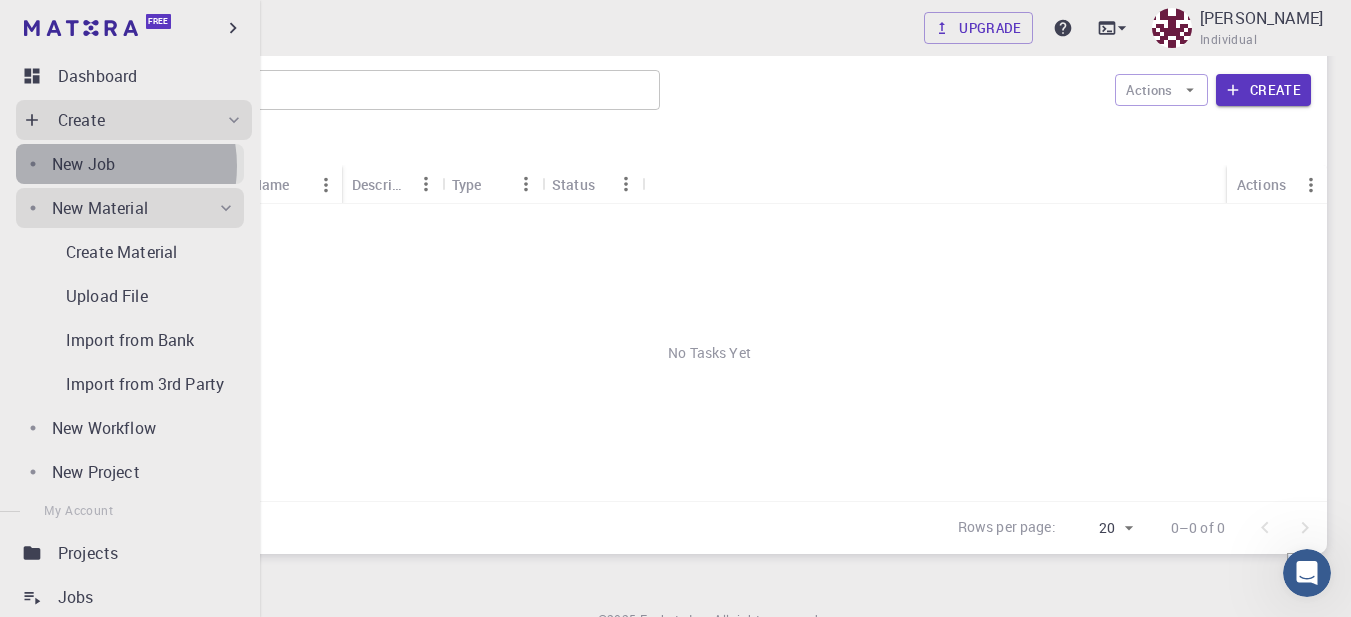 click on "New Job" at bounding box center [83, 164] 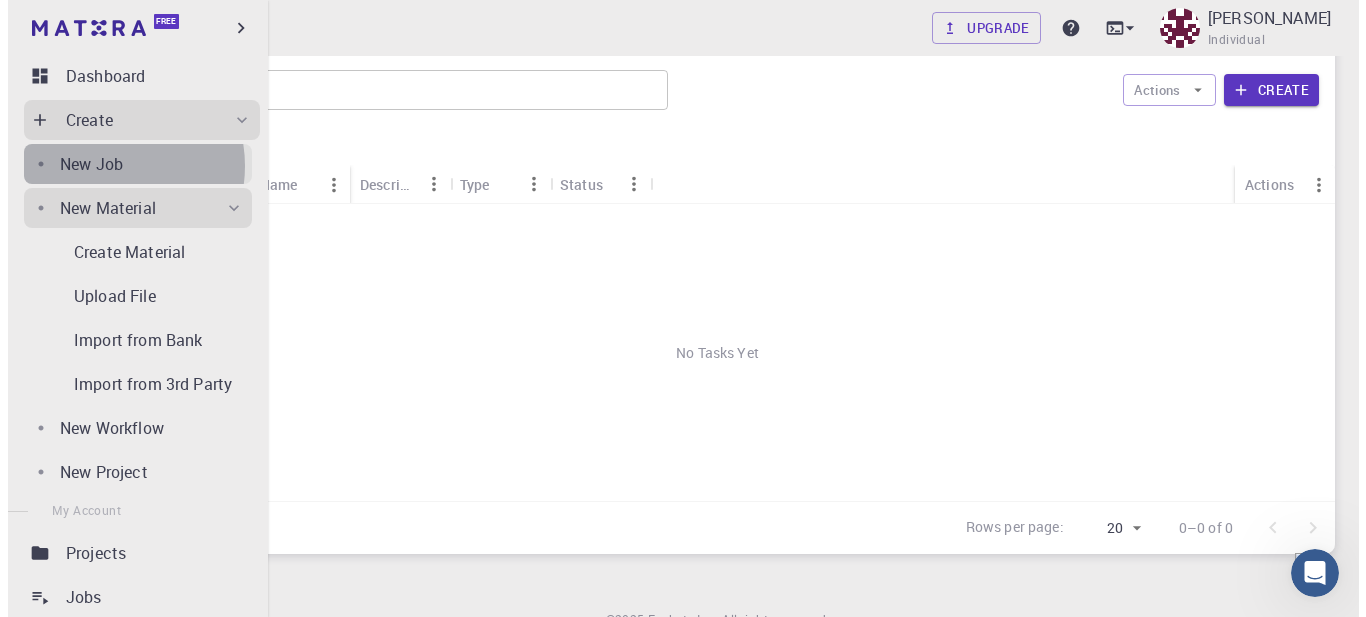 scroll, scrollTop: 0, scrollLeft: 0, axis: both 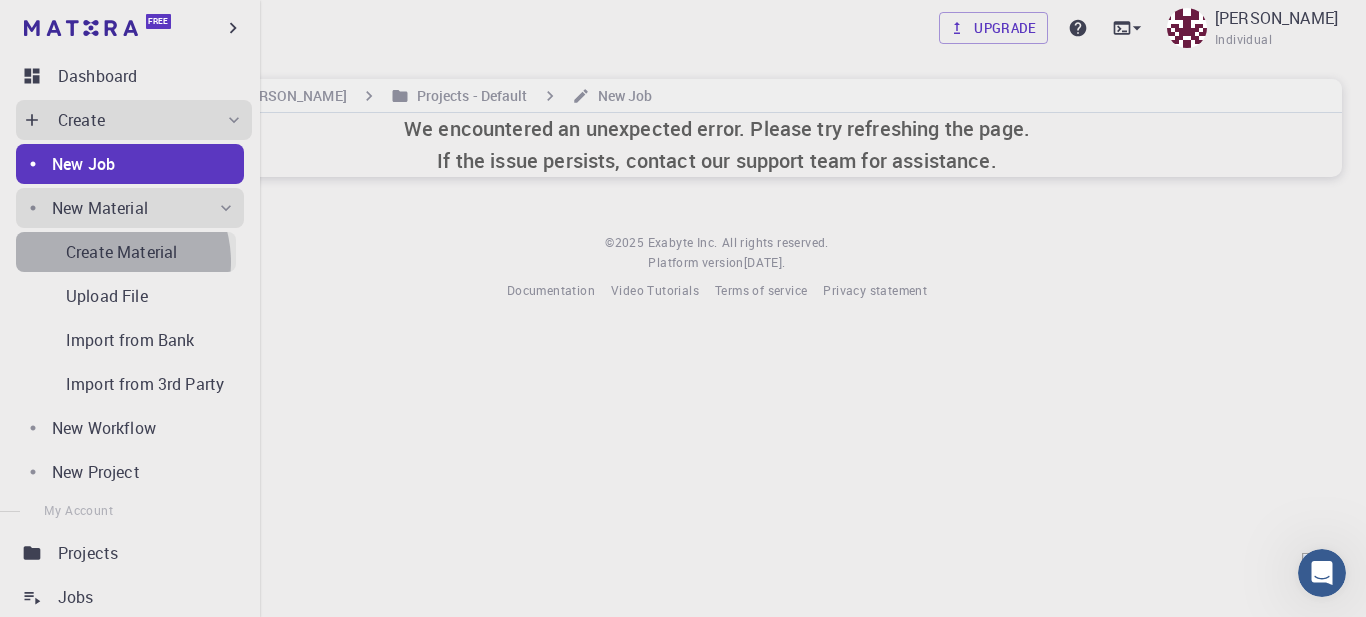 click on "Create Material" at bounding box center [121, 252] 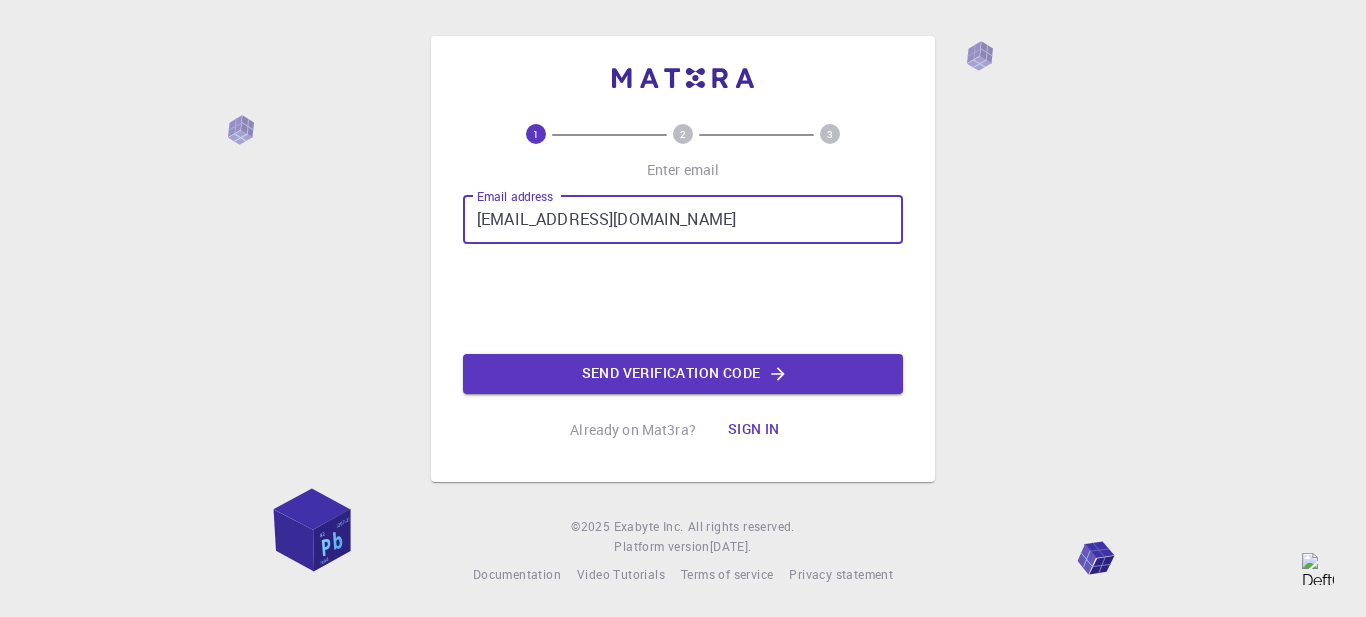 scroll, scrollTop: 0, scrollLeft: 0, axis: both 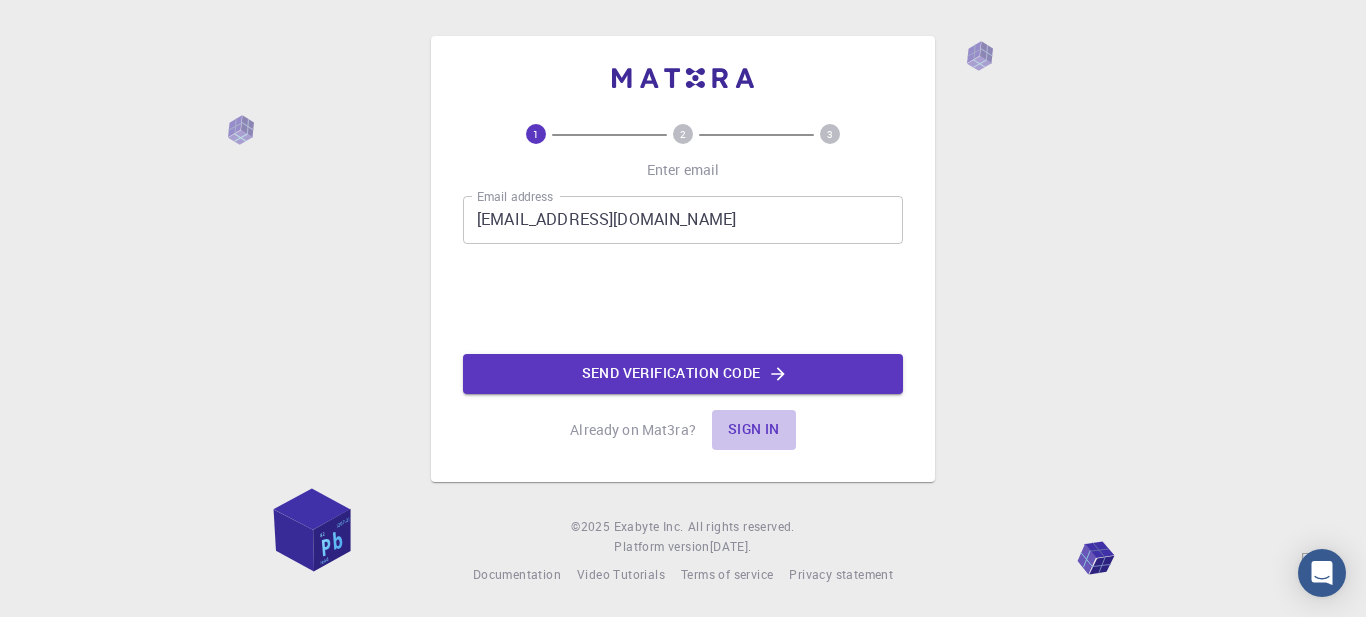 click on "Sign in" at bounding box center (754, 430) 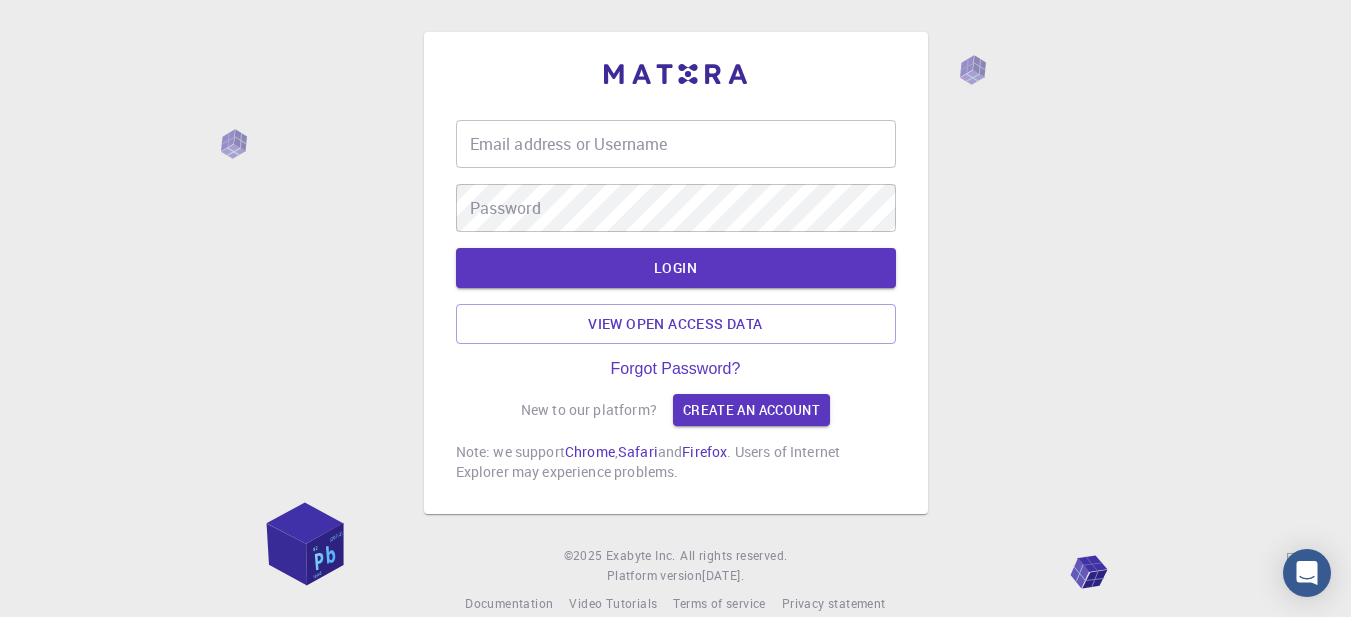 type on "[EMAIL_ADDRESS][DOMAIN_NAME]" 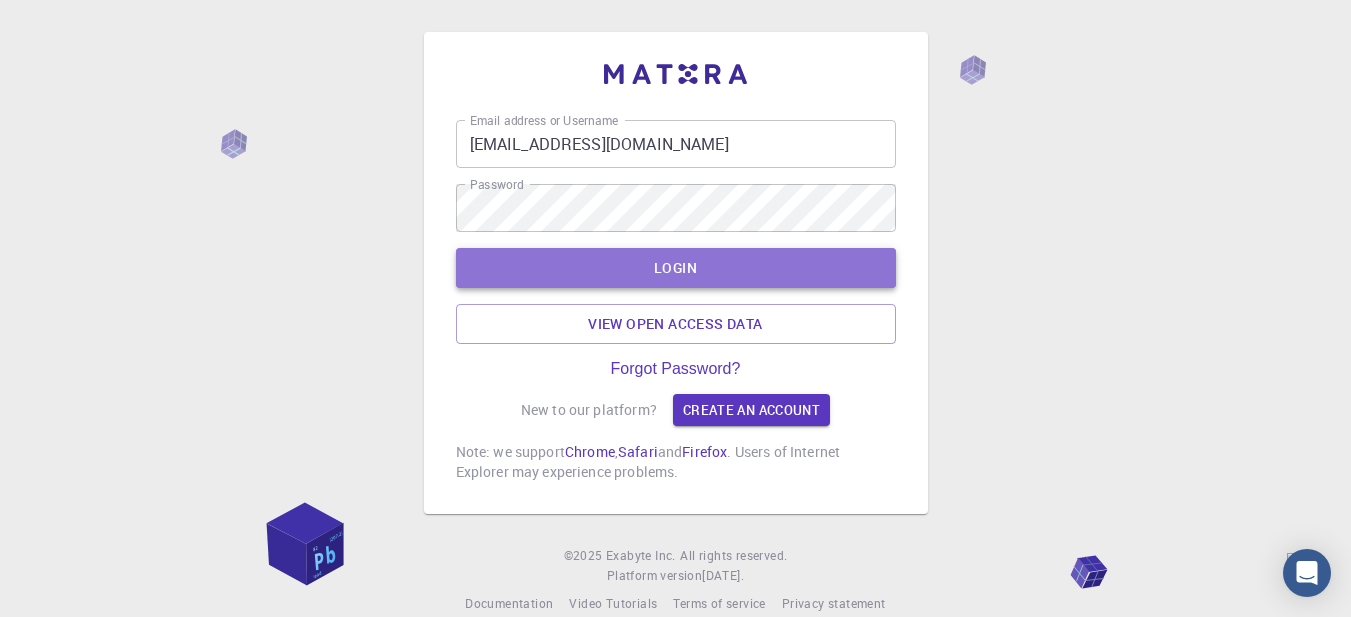 click on "LOGIN" at bounding box center (676, 268) 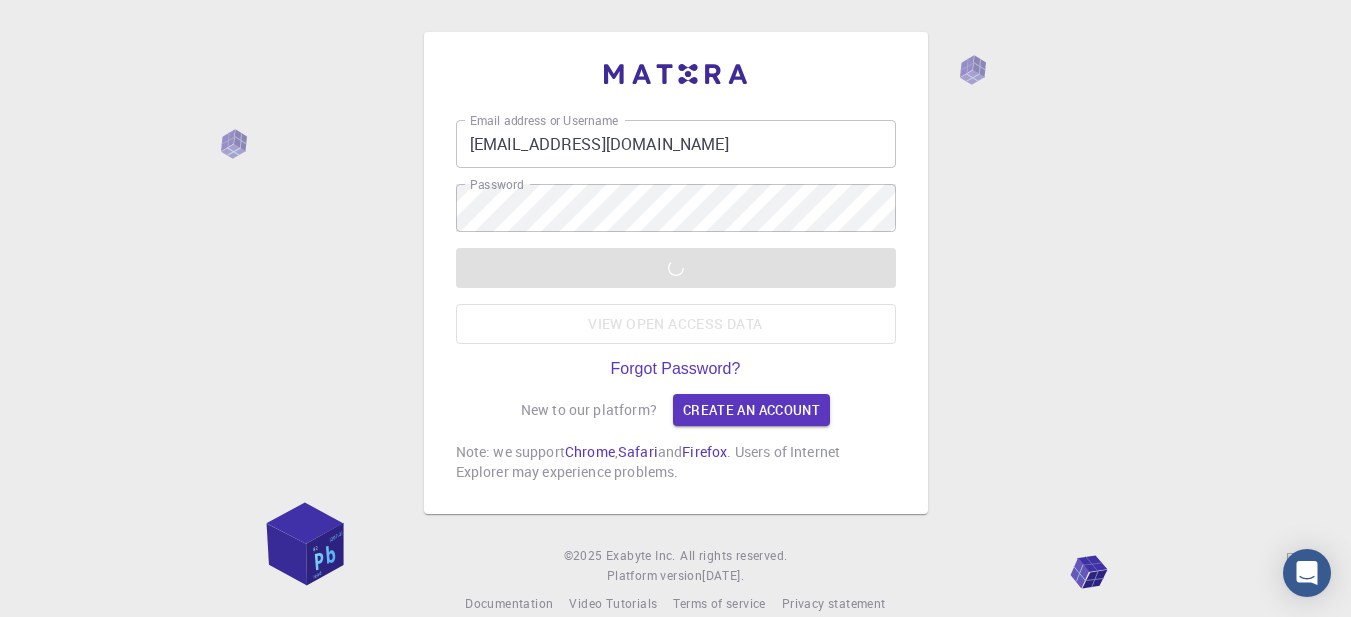 scroll, scrollTop: 29, scrollLeft: 0, axis: vertical 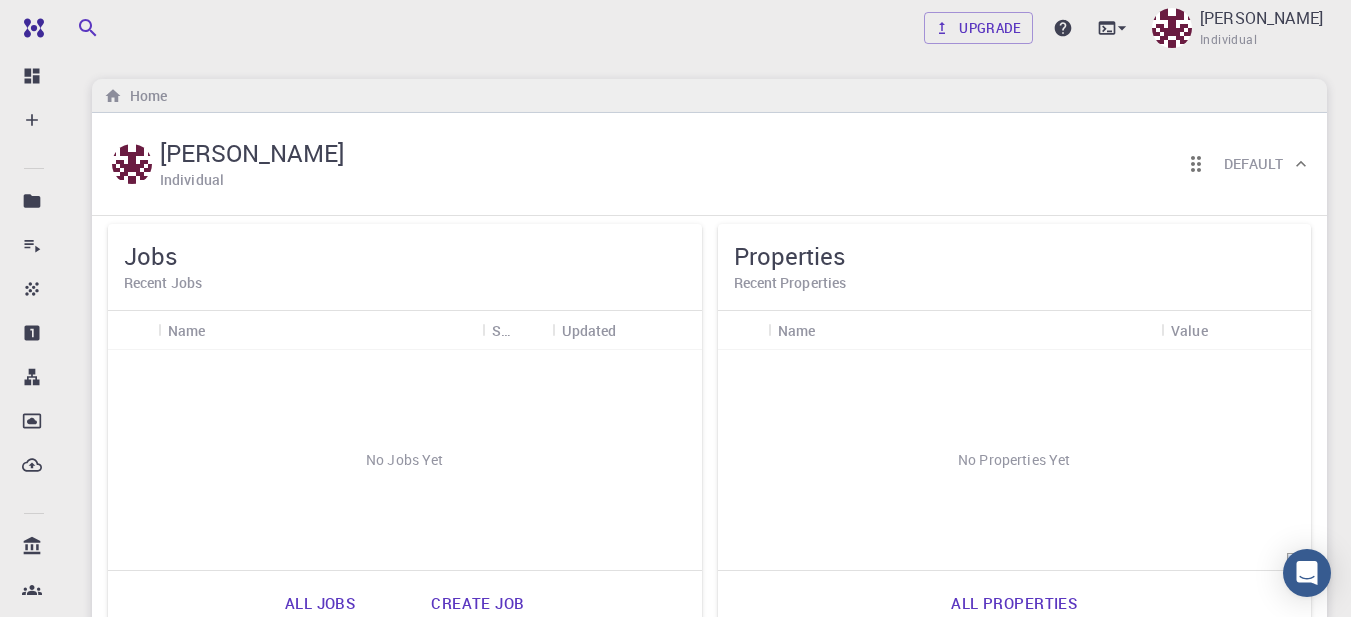 click on "Jobs" at bounding box center [405, 256] 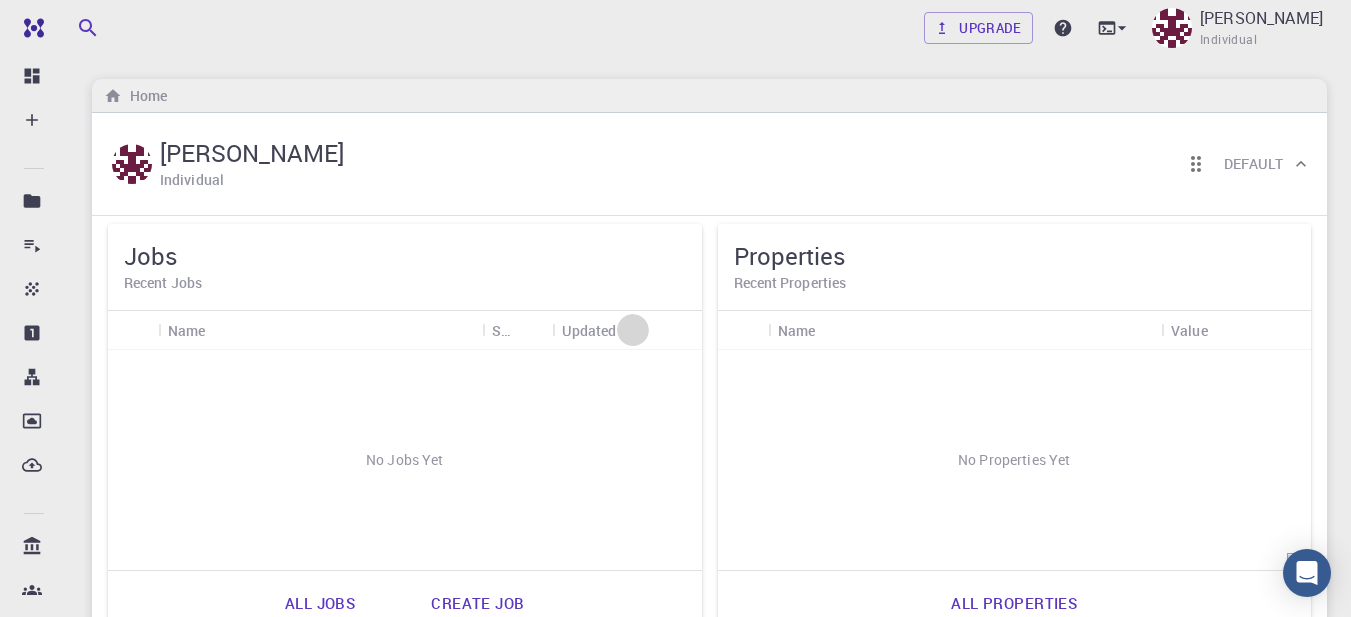 click 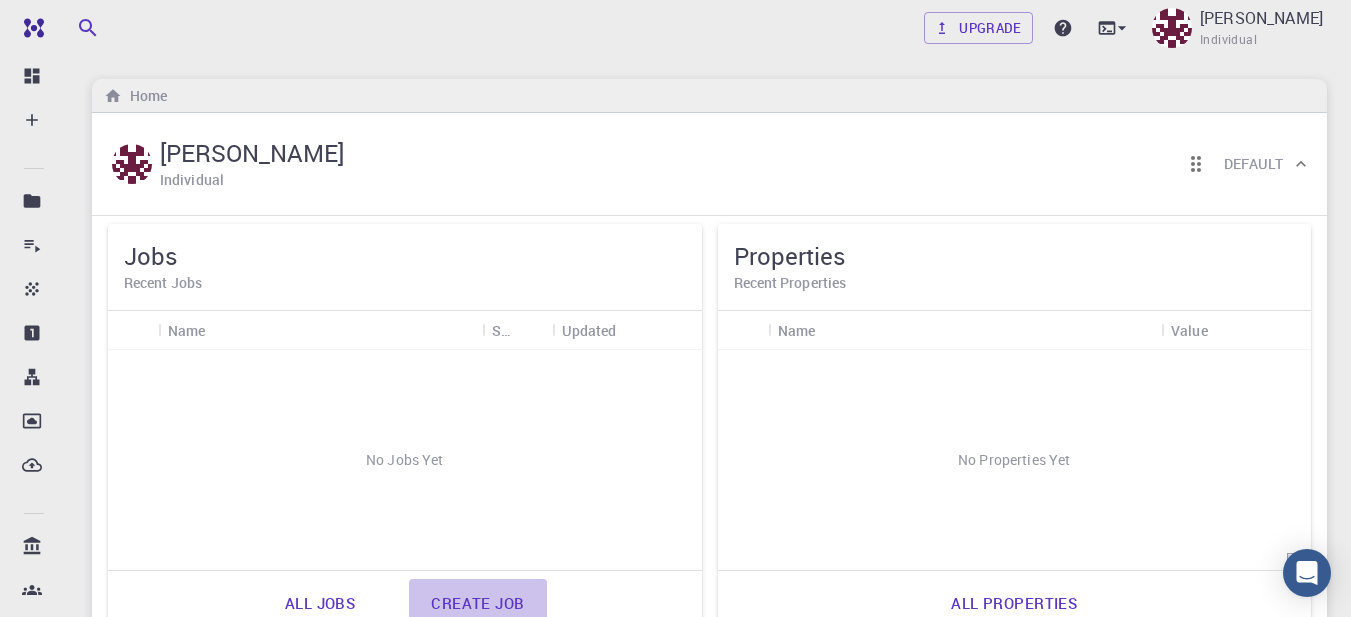click on "Create job" at bounding box center [477, 603] 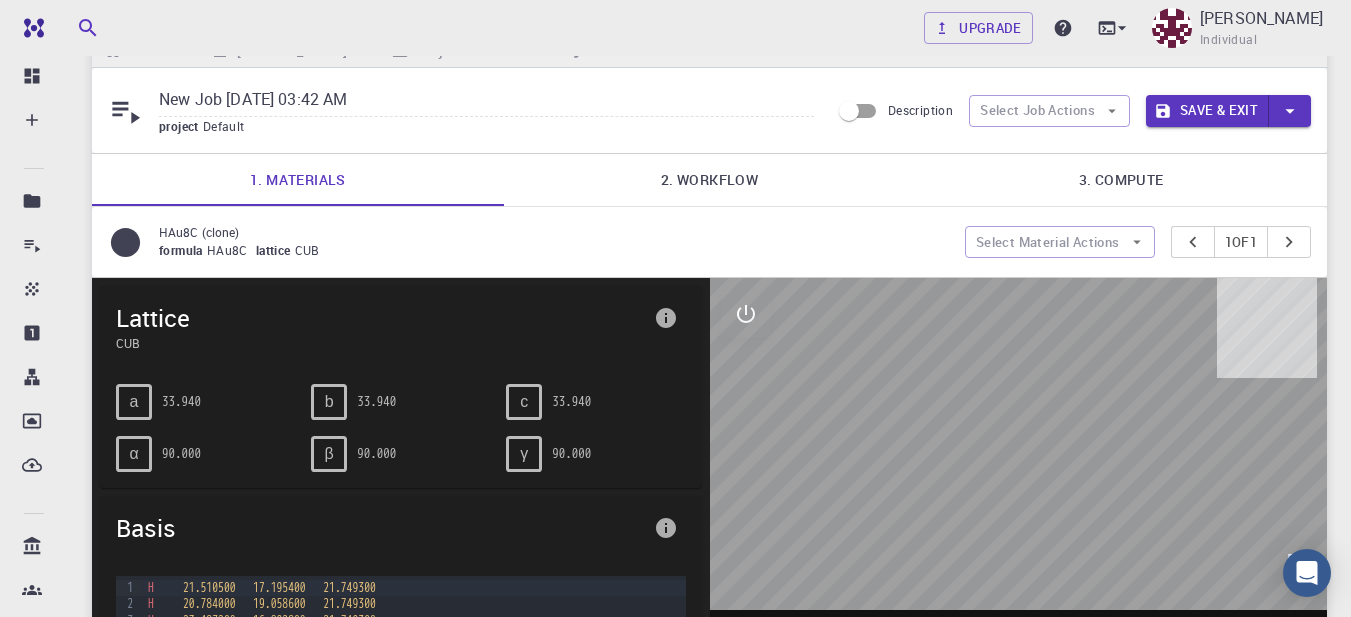 scroll, scrollTop: 0, scrollLeft: 0, axis: both 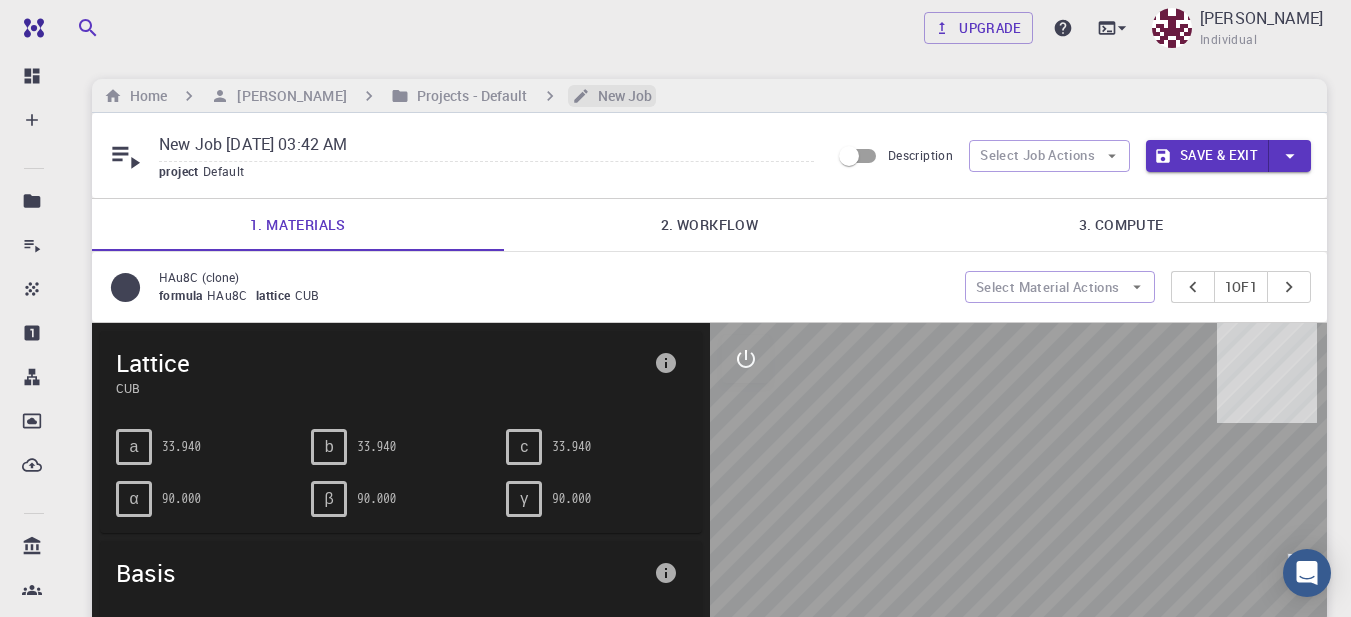 click on "New Job" at bounding box center (621, 96) 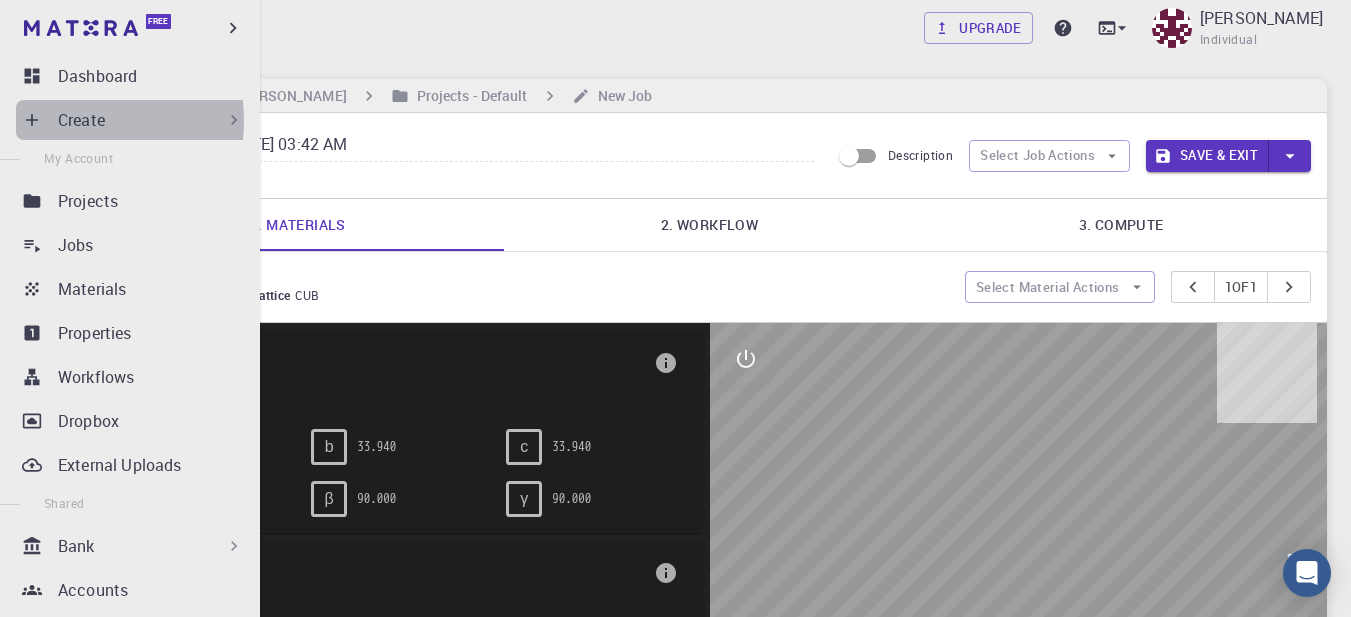 click on "Create" at bounding box center (81, 120) 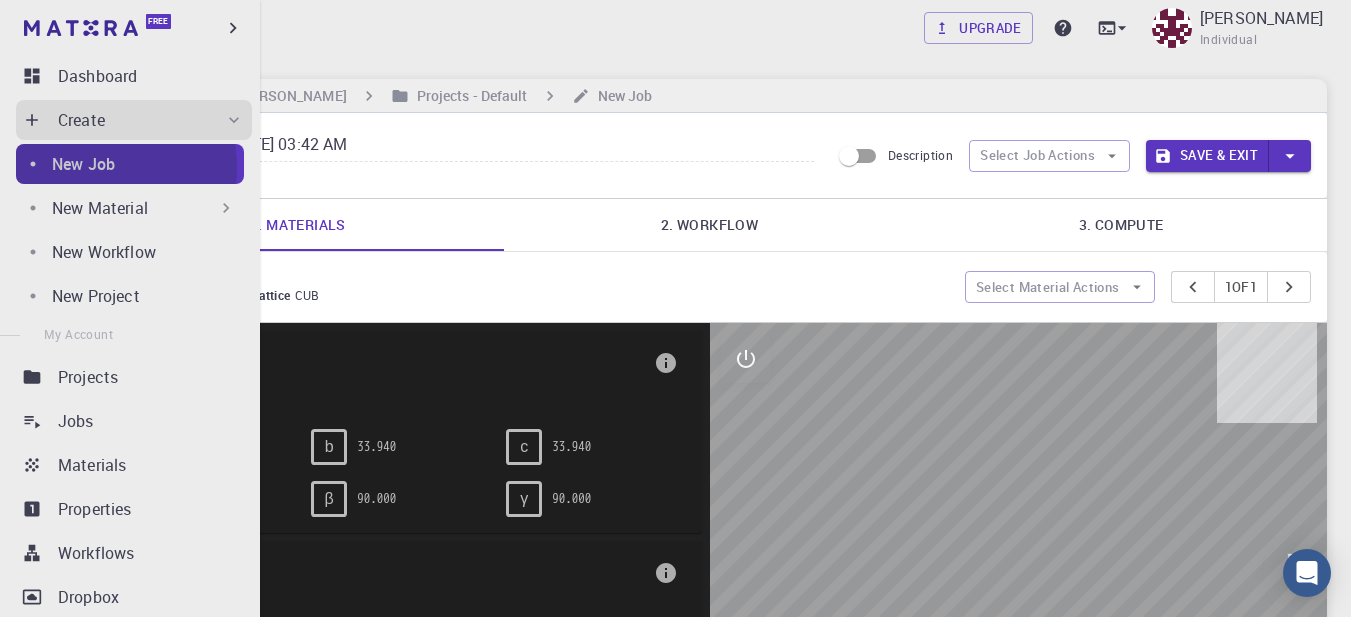 click on "New Job" at bounding box center (83, 164) 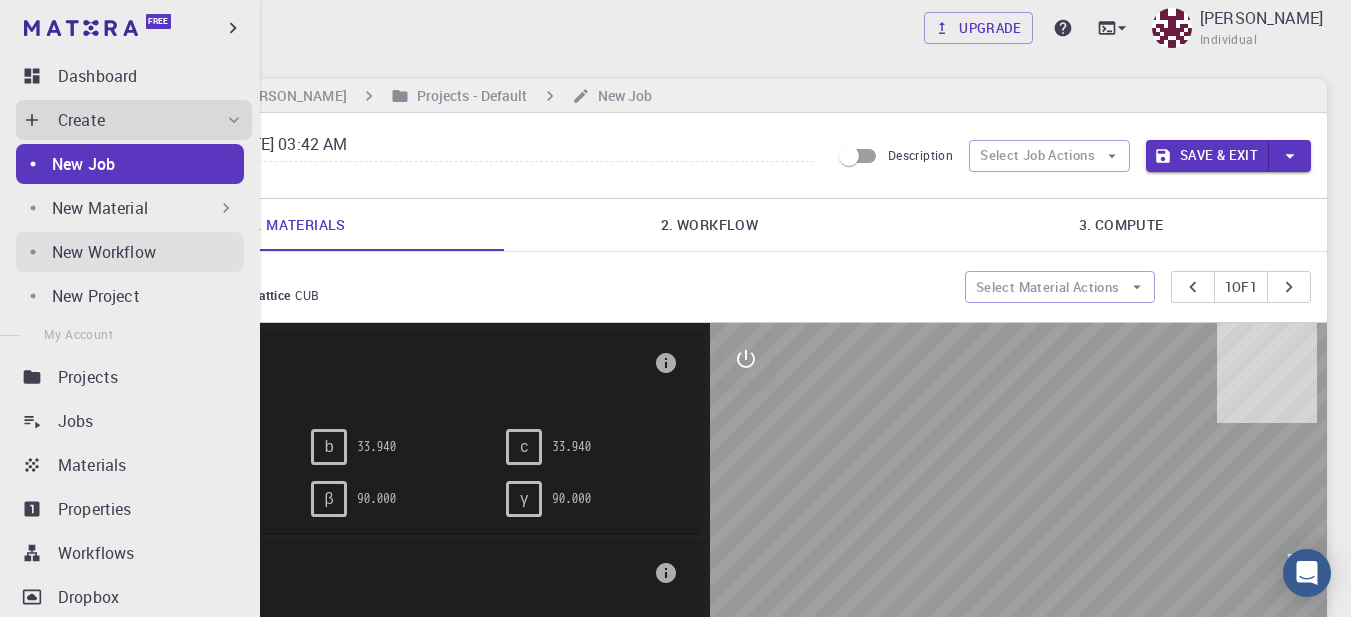 click on "New Workflow" at bounding box center (104, 252) 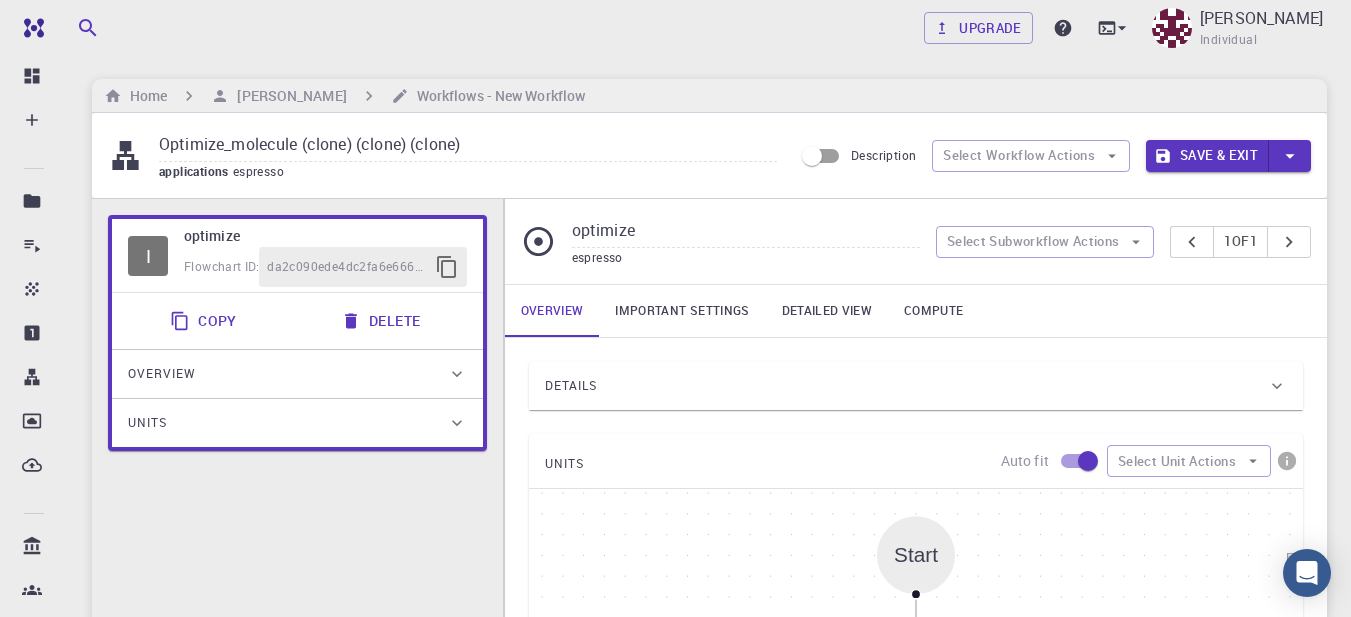 click 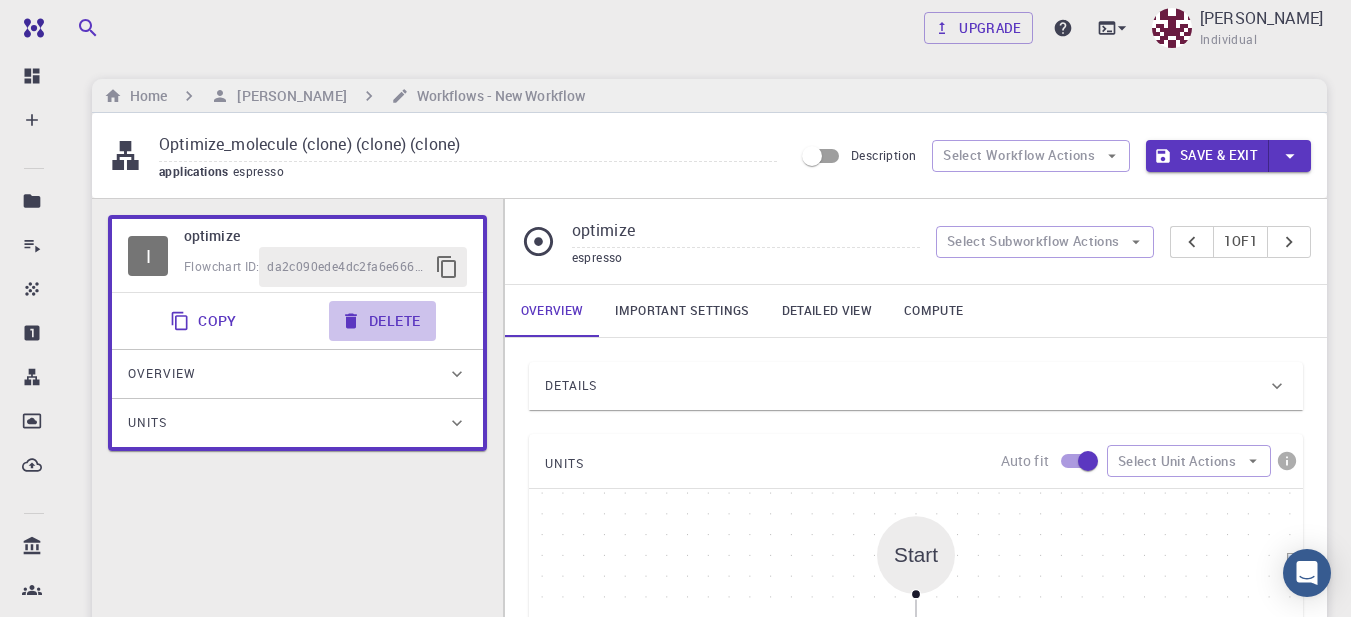 click 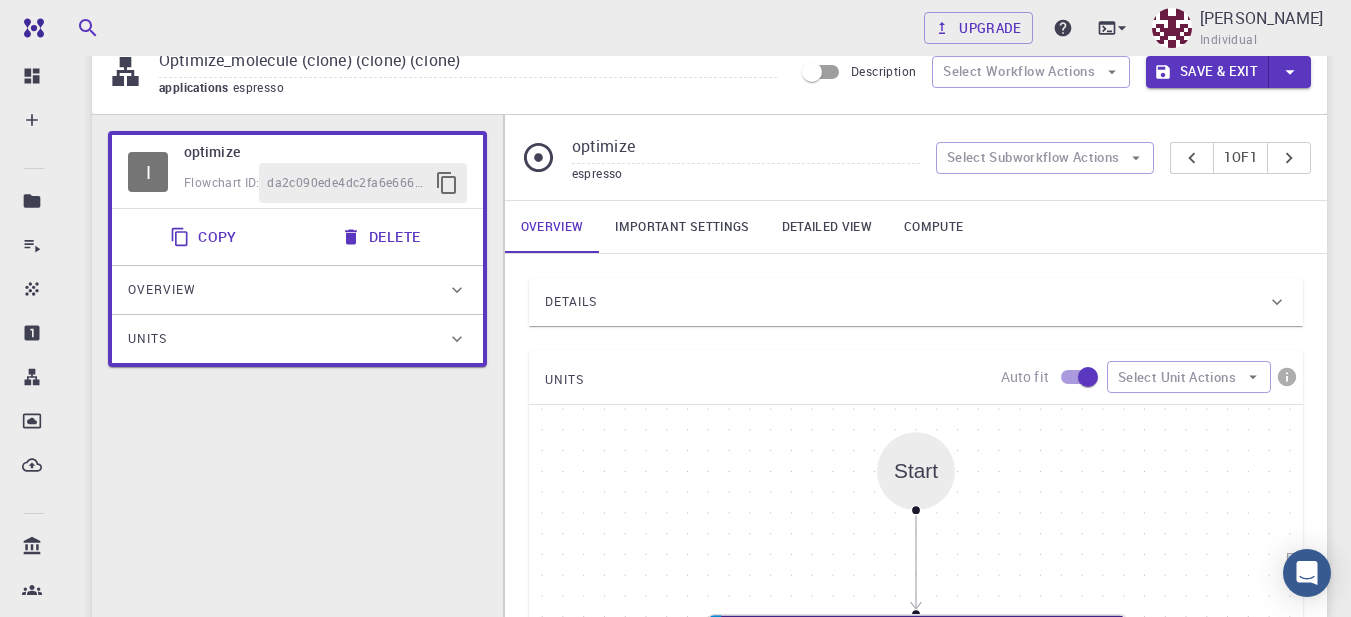 scroll, scrollTop: 75, scrollLeft: 0, axis: vertical 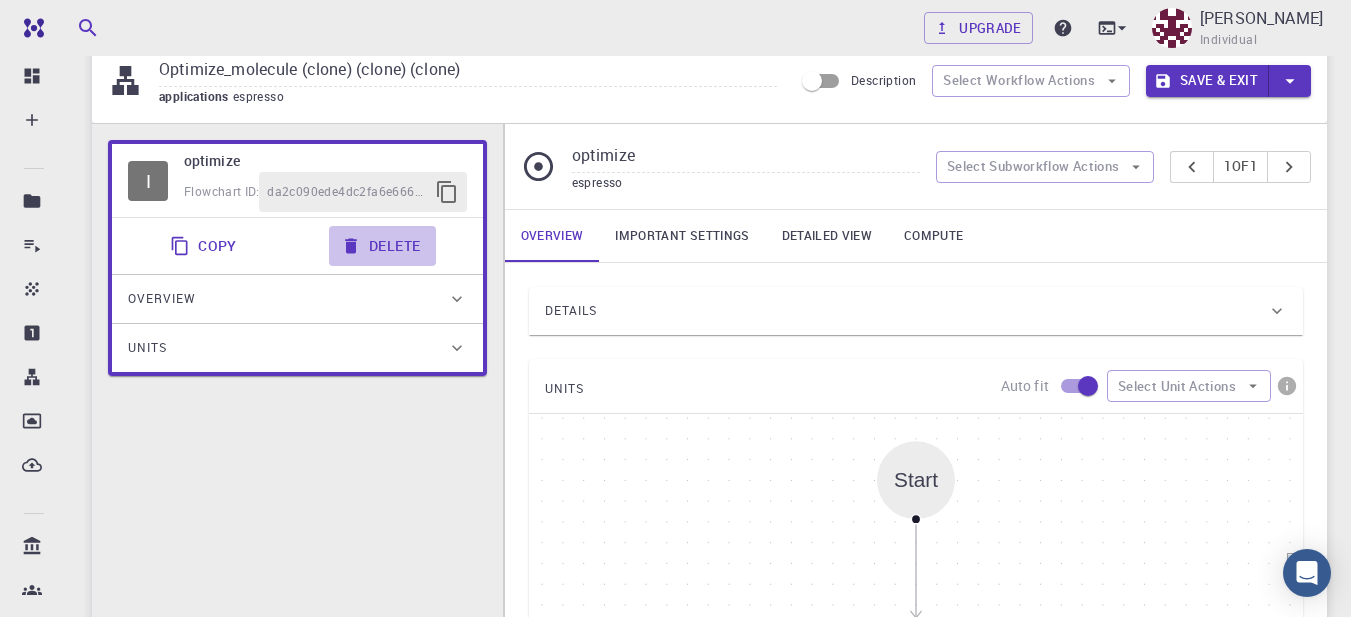 click on "Delete" at bounding box center [382, 246] 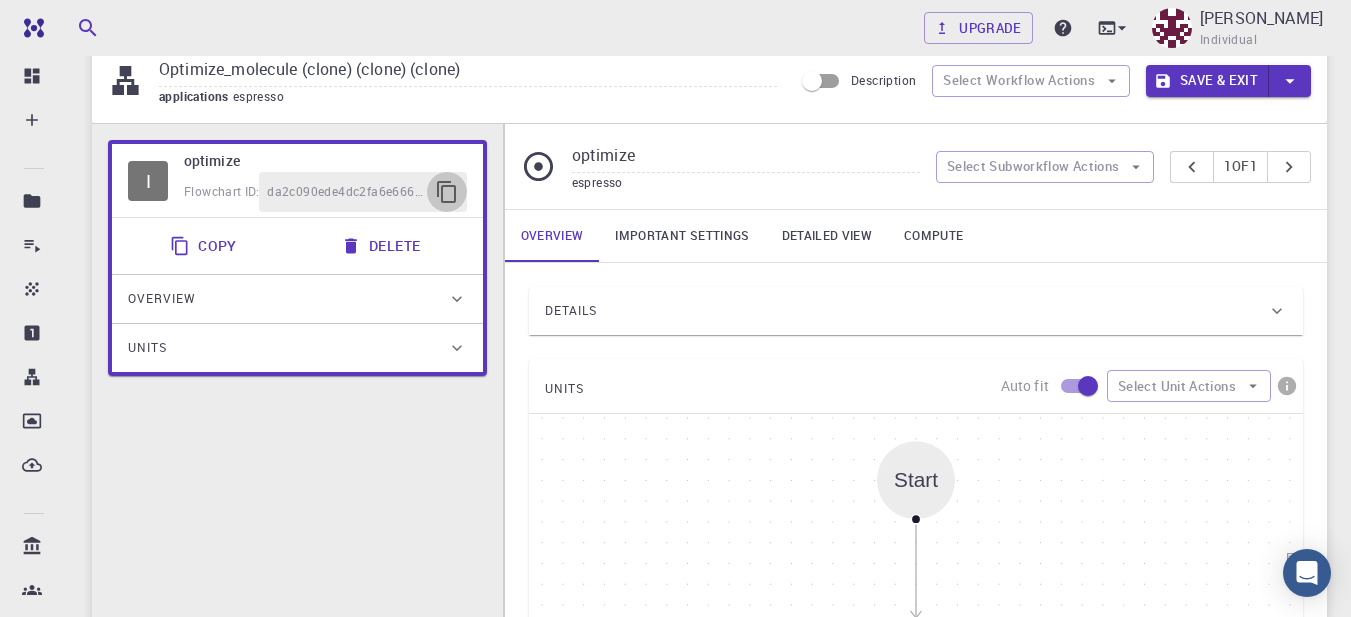 click 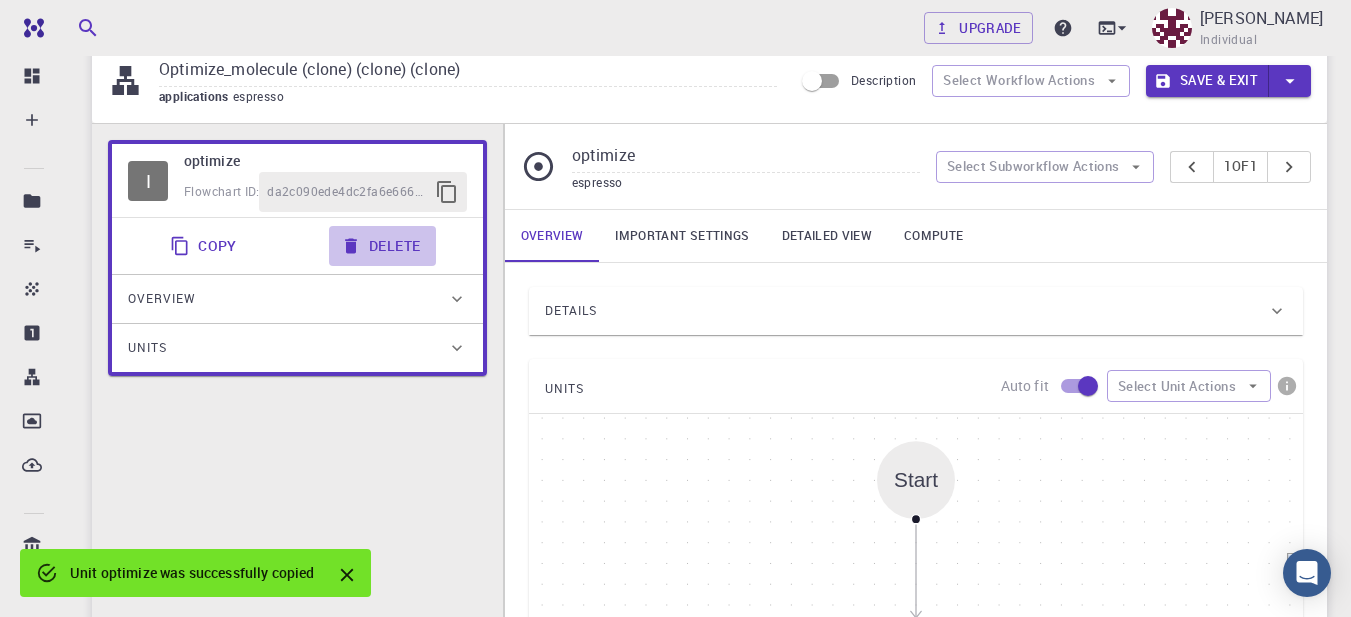 click on "Delete" at bounding box center (382, 246) 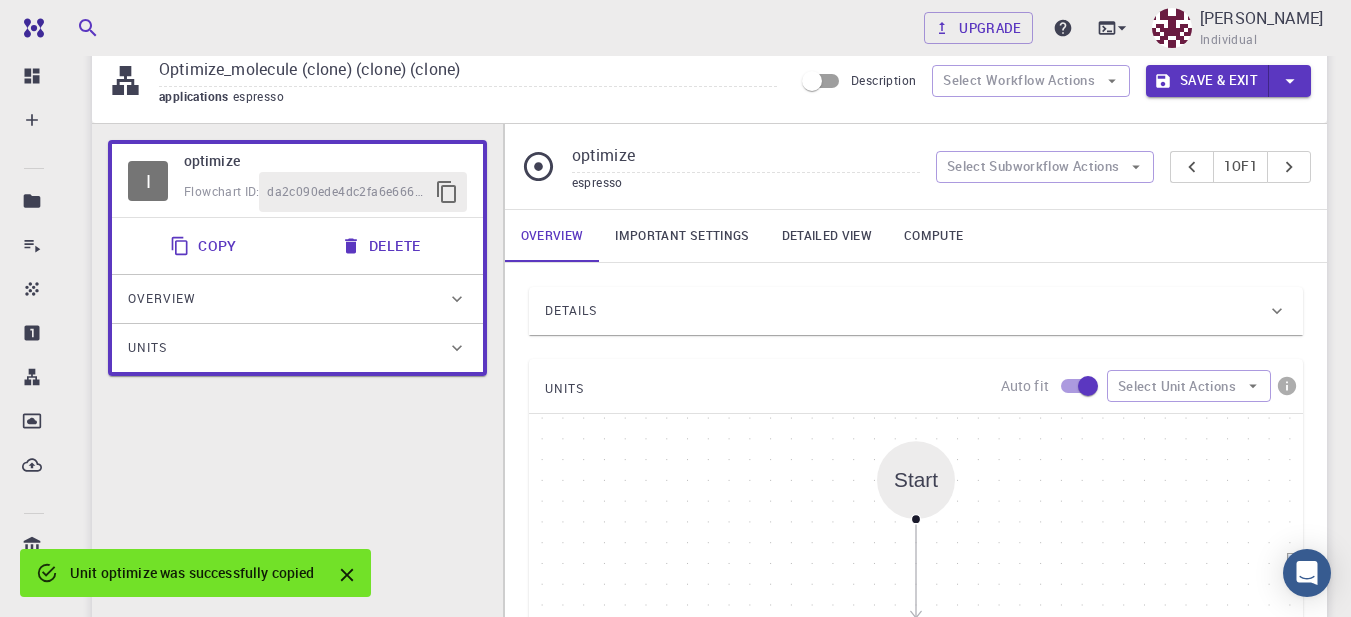 click on "Save & Exit" at bounding box center (1207, 81) 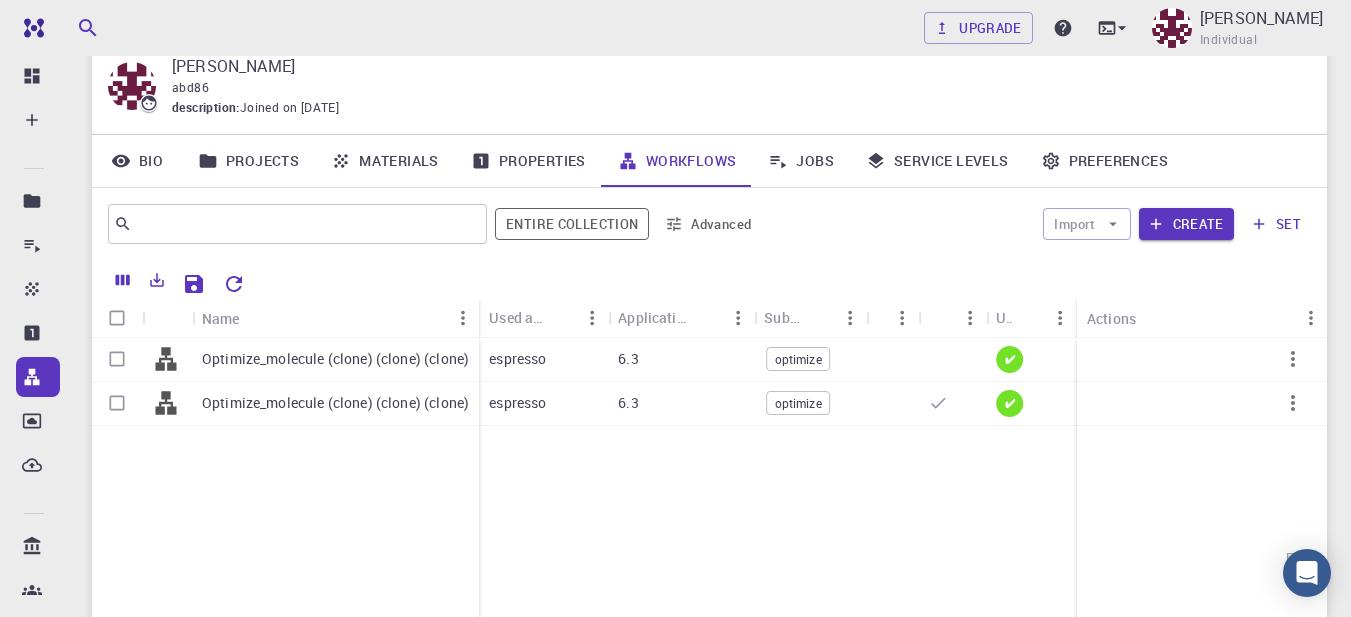click on "Jobs" at bounding box center [801, 161] 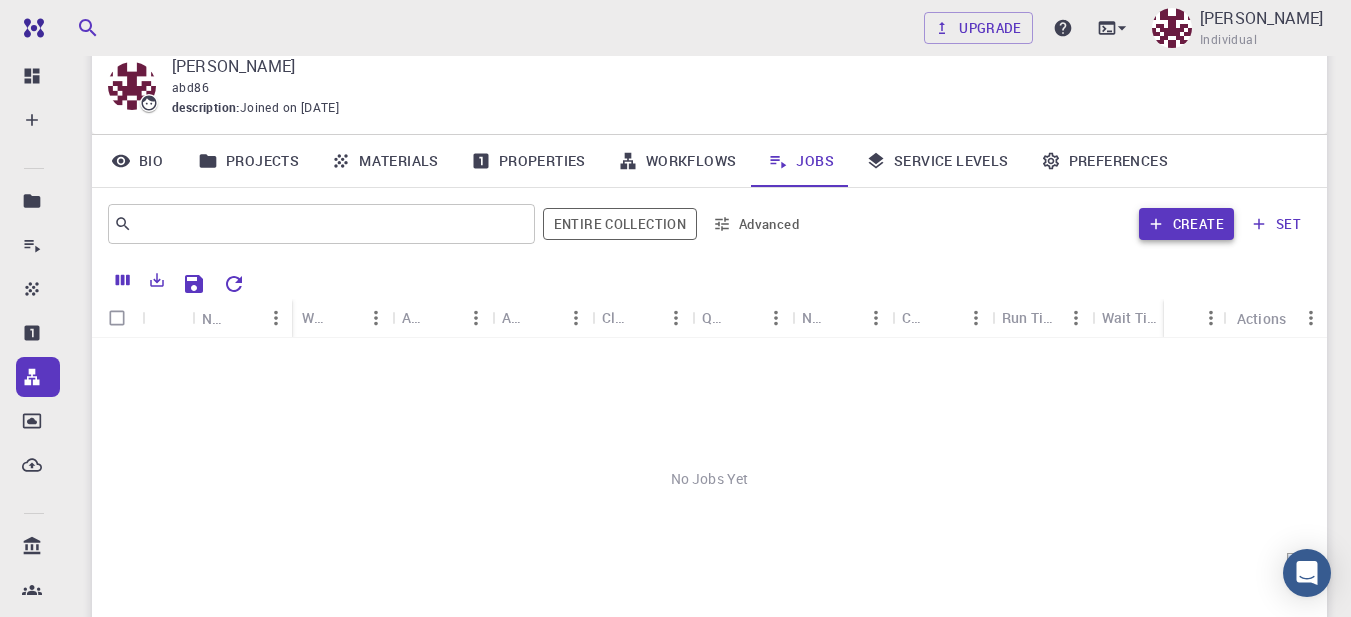 click on "Create" at bounding box center (1186, 224) 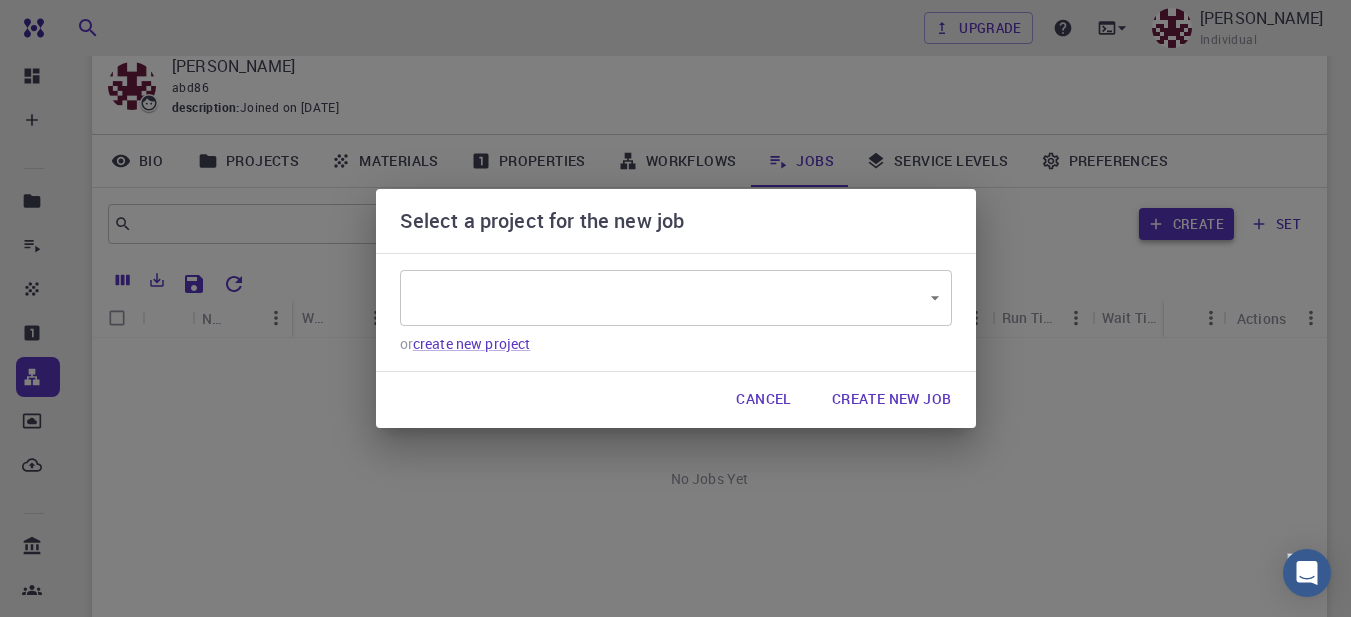 type on "6GbF882a27fs83FY6" 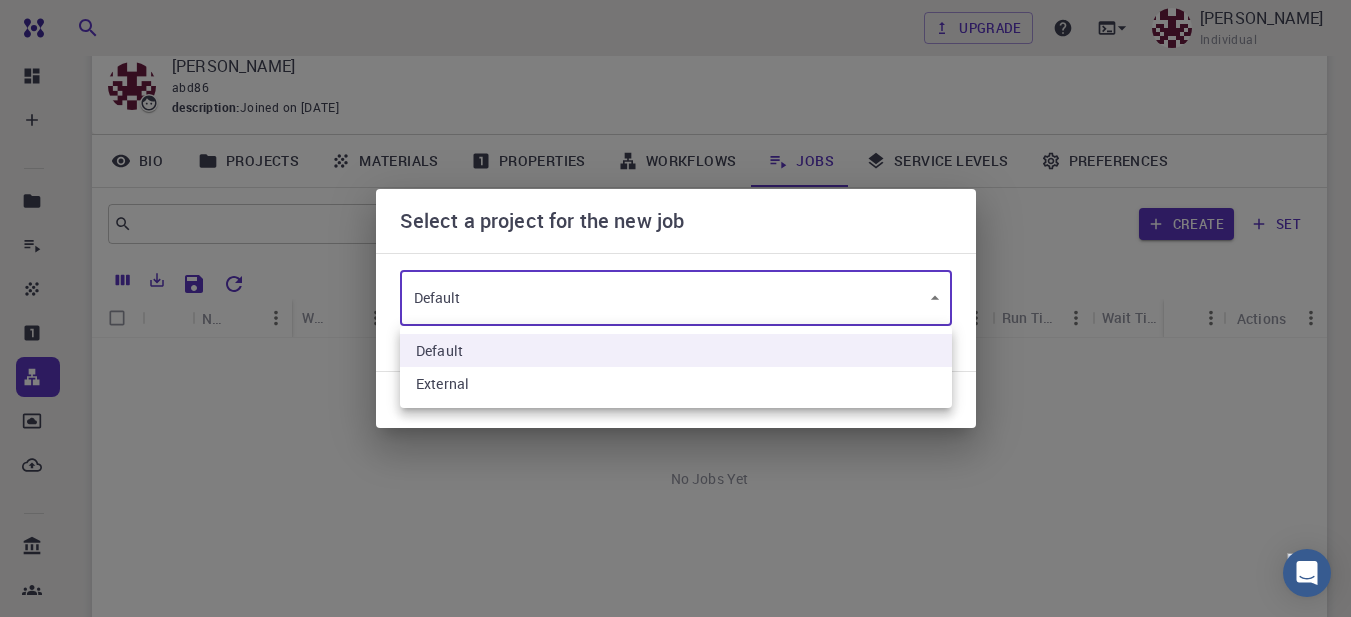 click on "Free Dashboard Create New Job New Material Create Material Upload File Import from Bank Import from 3rd Party New Workflow New Project Projects Jobs Materials Properties Workflows Dropbox External Uploads Bank Materials Workflows Accounts Shared with me Shared publicly Shared externally Documentation Contact Support Compute load: Low Upgrade abd [PERSON_NAME] Individual Home abd [PERSON_NAME] [GEOGRAPHIC_DATA] [PERSON_NAME] [GEOGRAPHIC_DATA] description :   Joined on [DATE] Bio Projects Materials Properties Workflows Jobs Service Levels Preferences ​ Entire collection Advanced Create set Name Workflow Name Application Application Version Cluster Queue Nodes Cores Run Time Wait Time Created Shared Public Ext+lnk Ext+web Status Actions No Jobs Yet Rows per page: 20 20 0–0 of 0 ©  2025   Exabyte Inc.   All rights reserved. Platform version  [DATE] . Documentation Video Tutorials Terms of service Privacy statement
Select a project for the new job Default 6GbF882a27fs83FY6 ​ or  create new project Cancel Default" at bounding box center [675, 384] 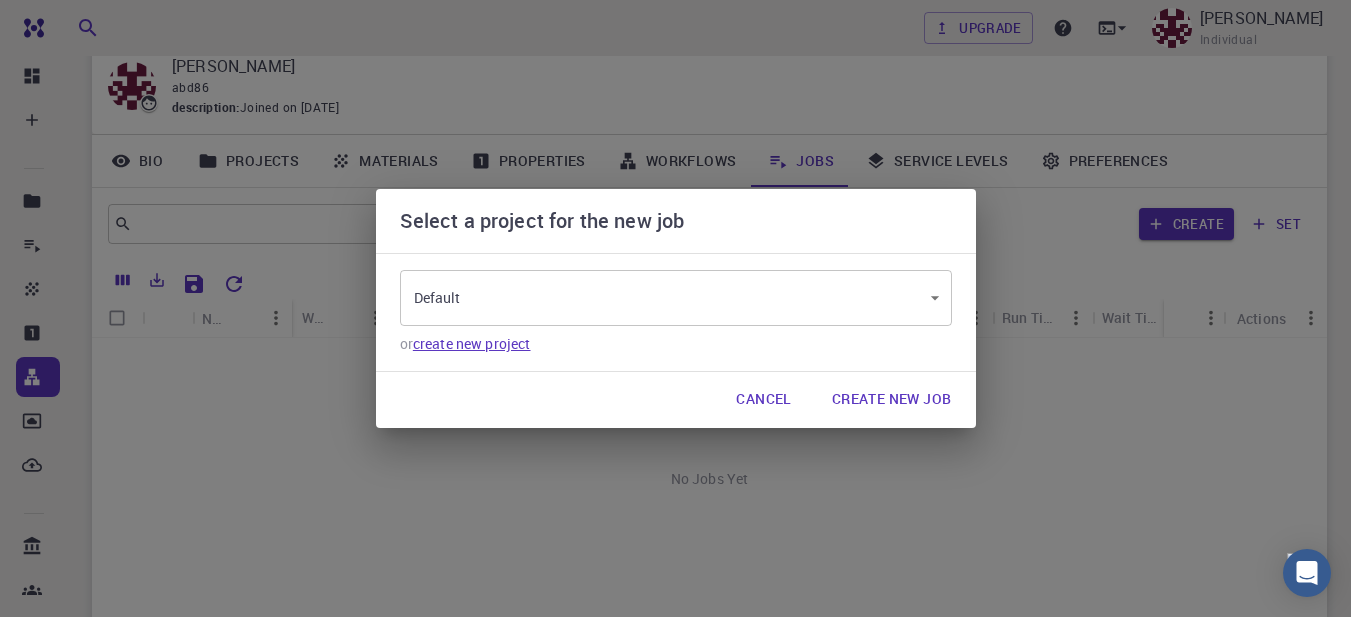 click on "create new project" at bounding box center (472, 343) 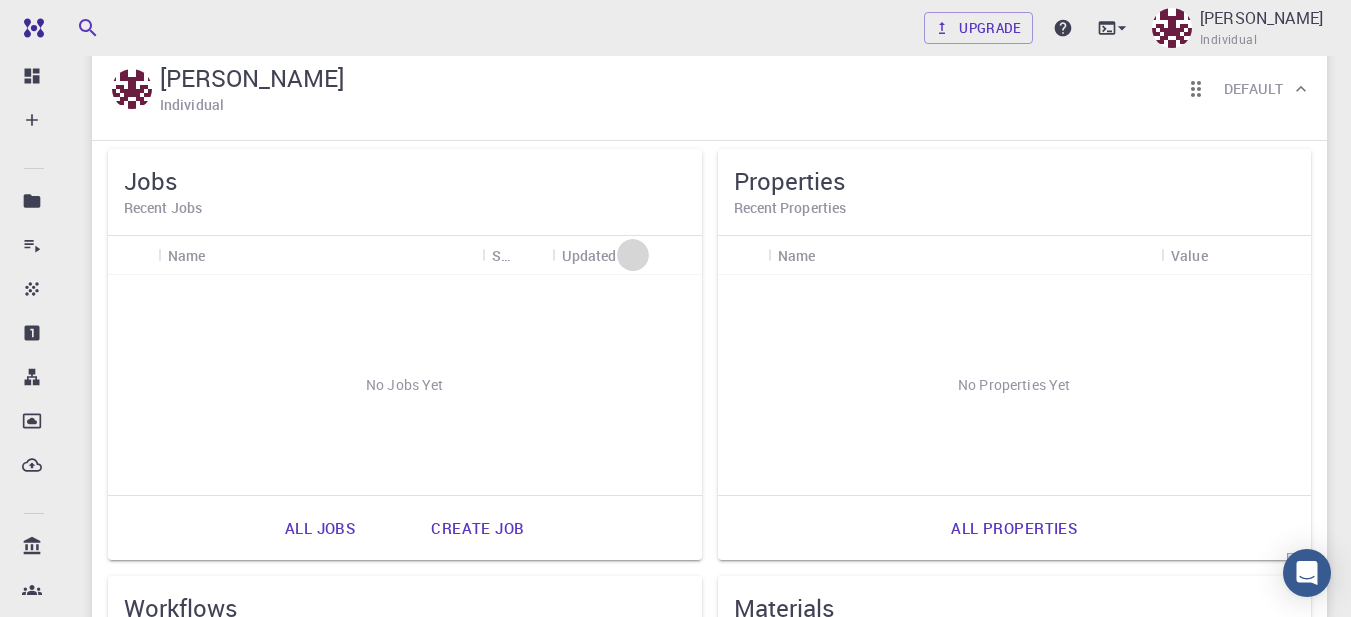 click 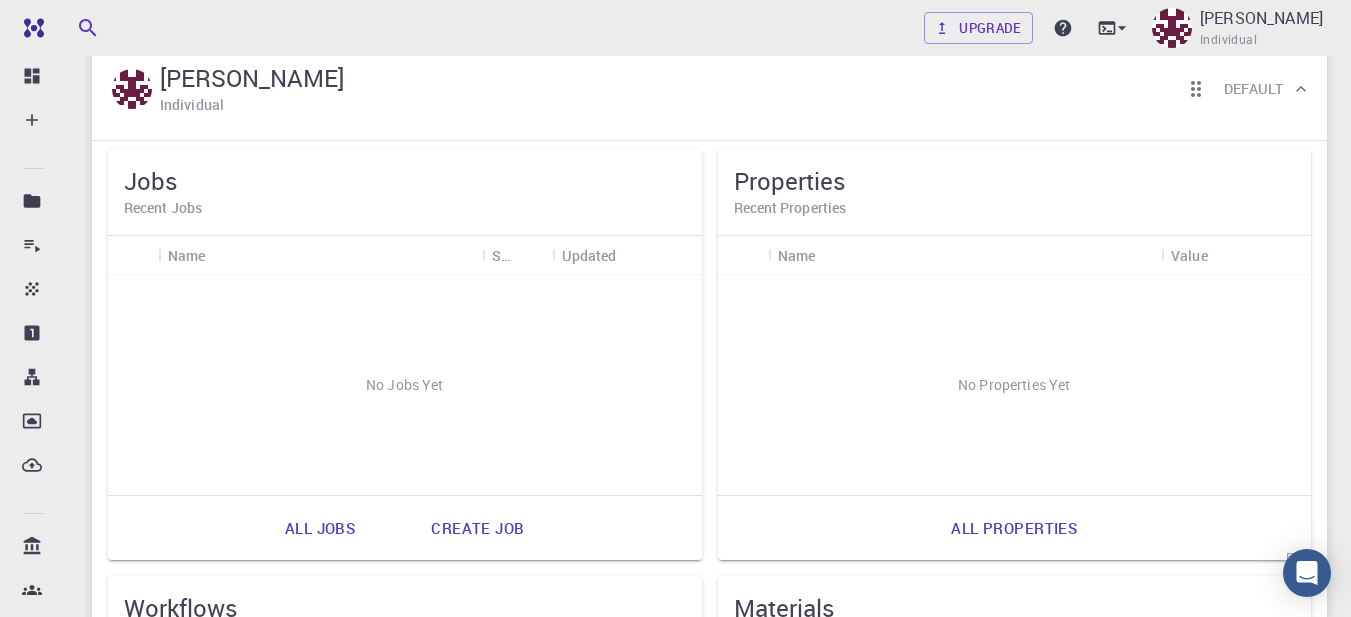 click on "No Jobs Yet" at bounding box center (405, 385) 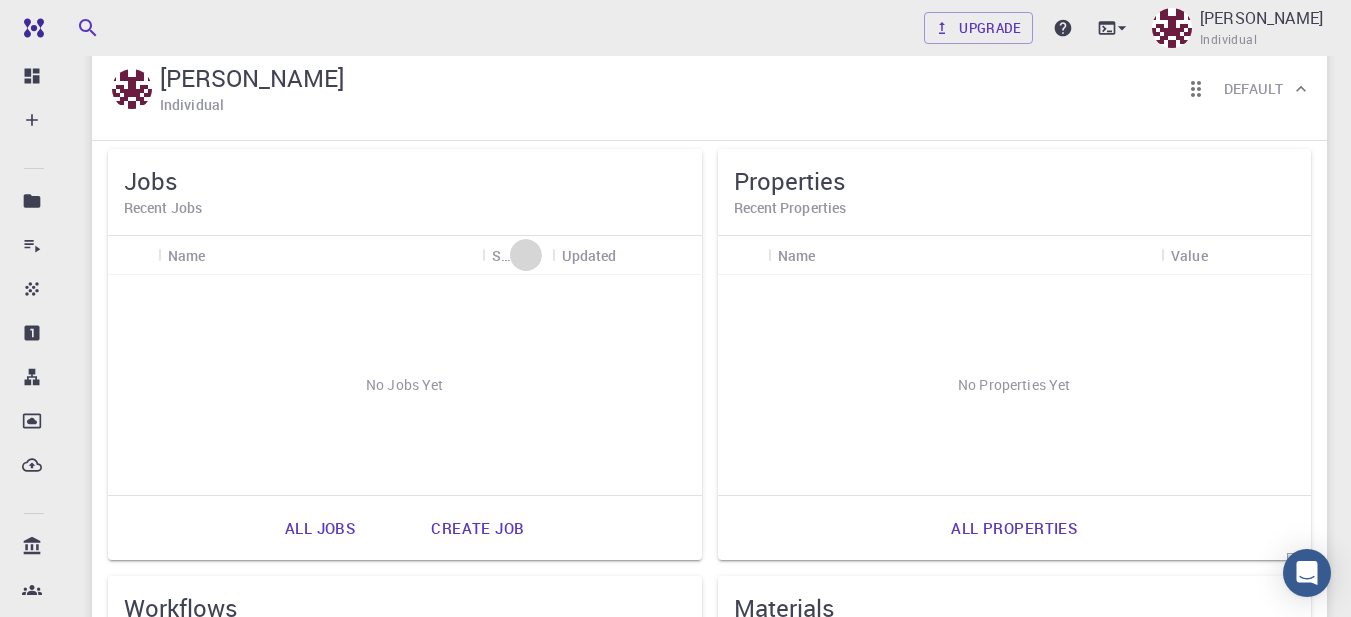 click 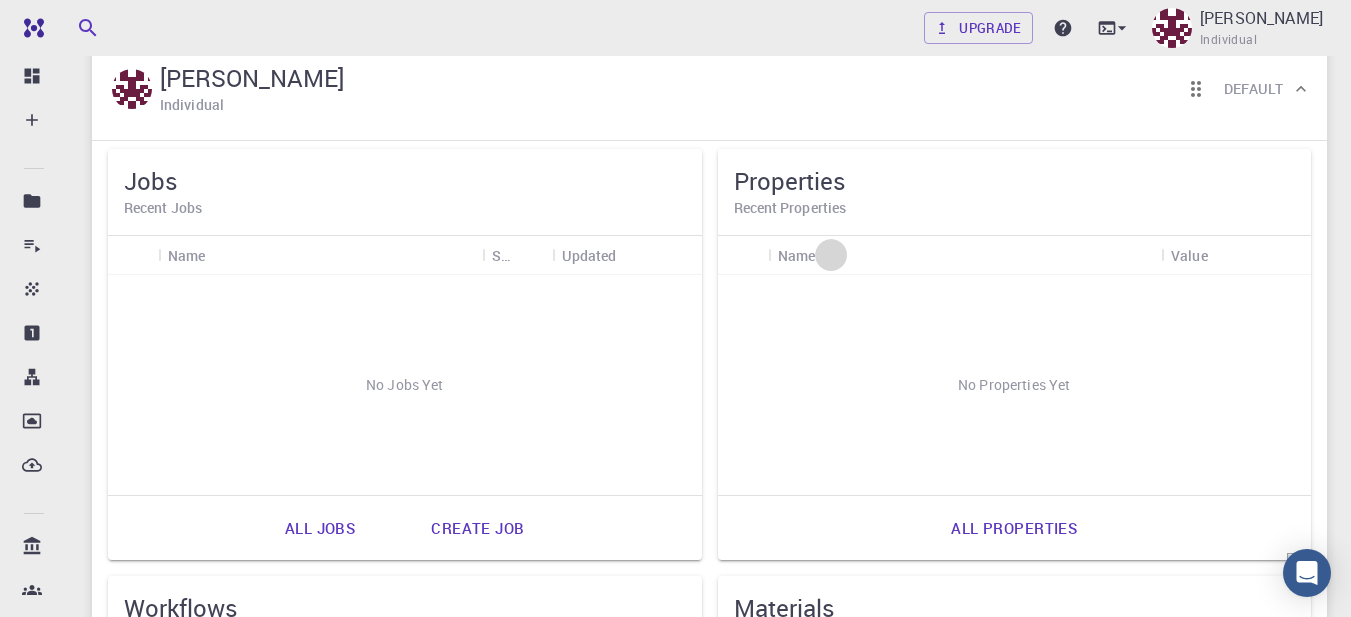 click 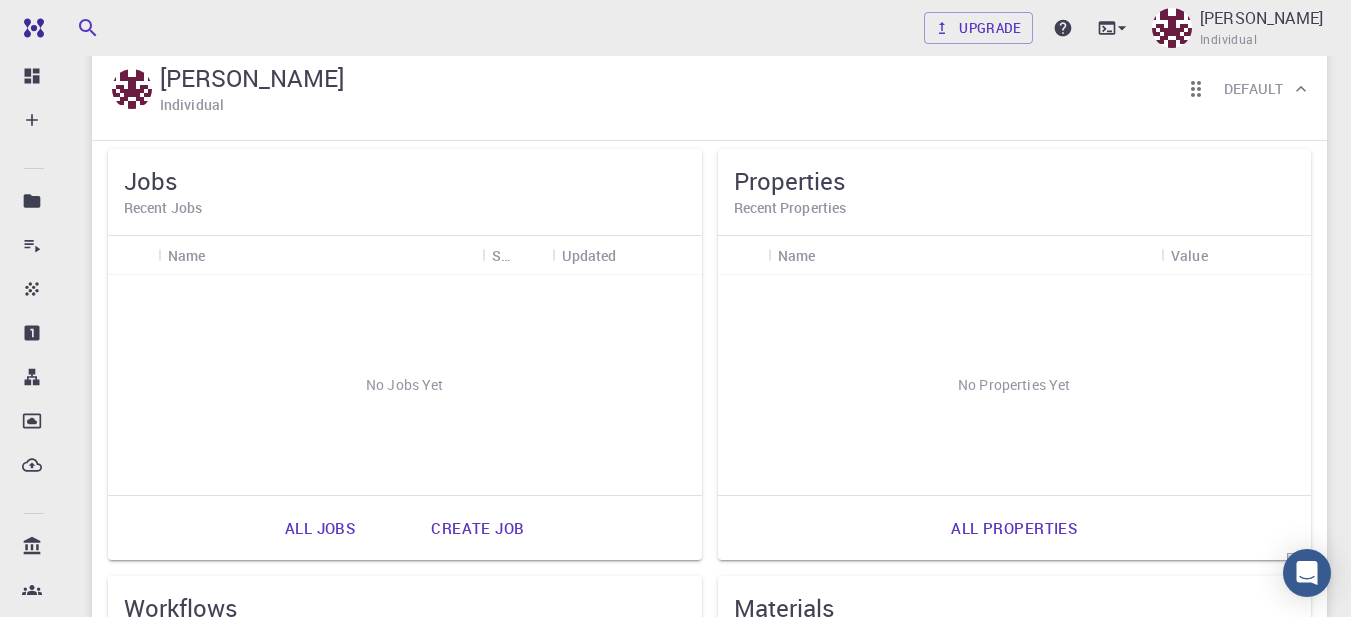 click 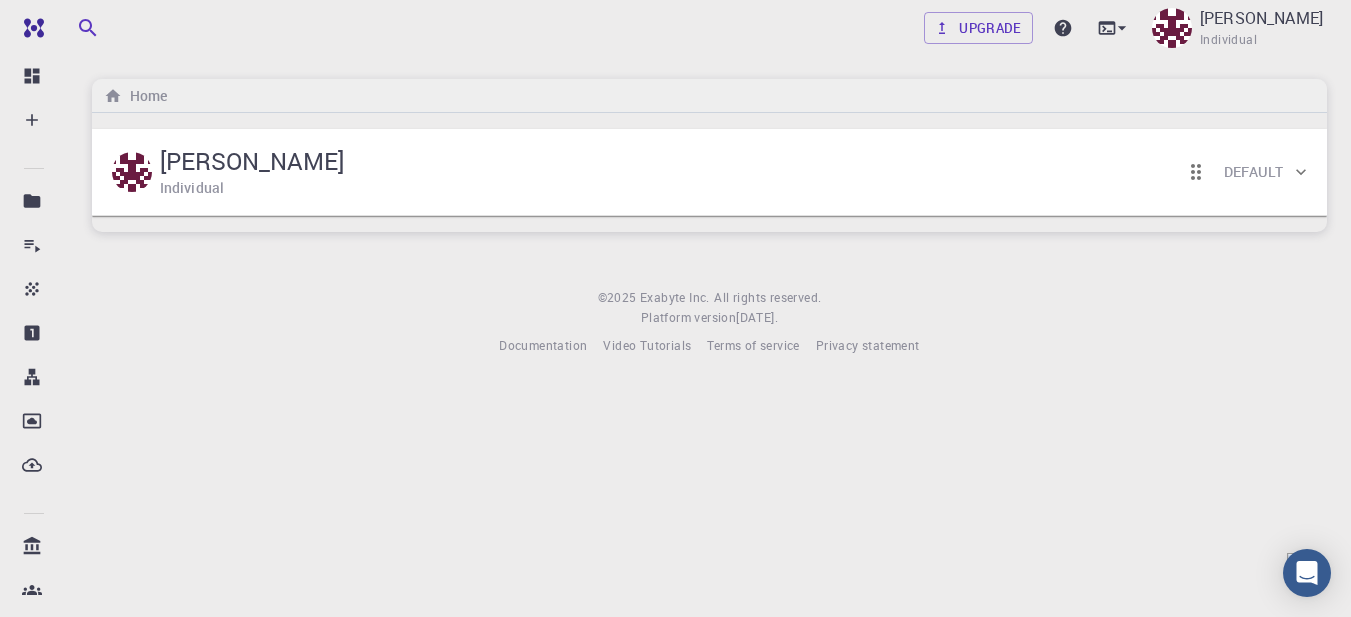 scroll, scrollTop: 0, scrollLeft: 0, axis: both 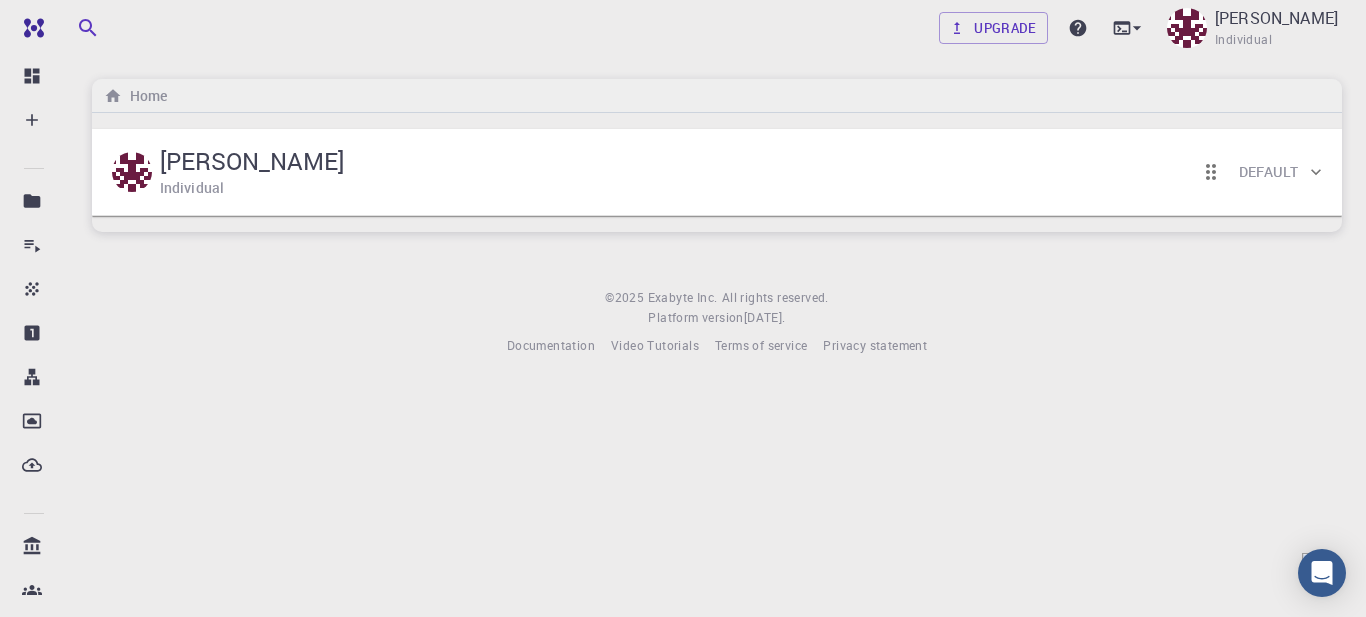click 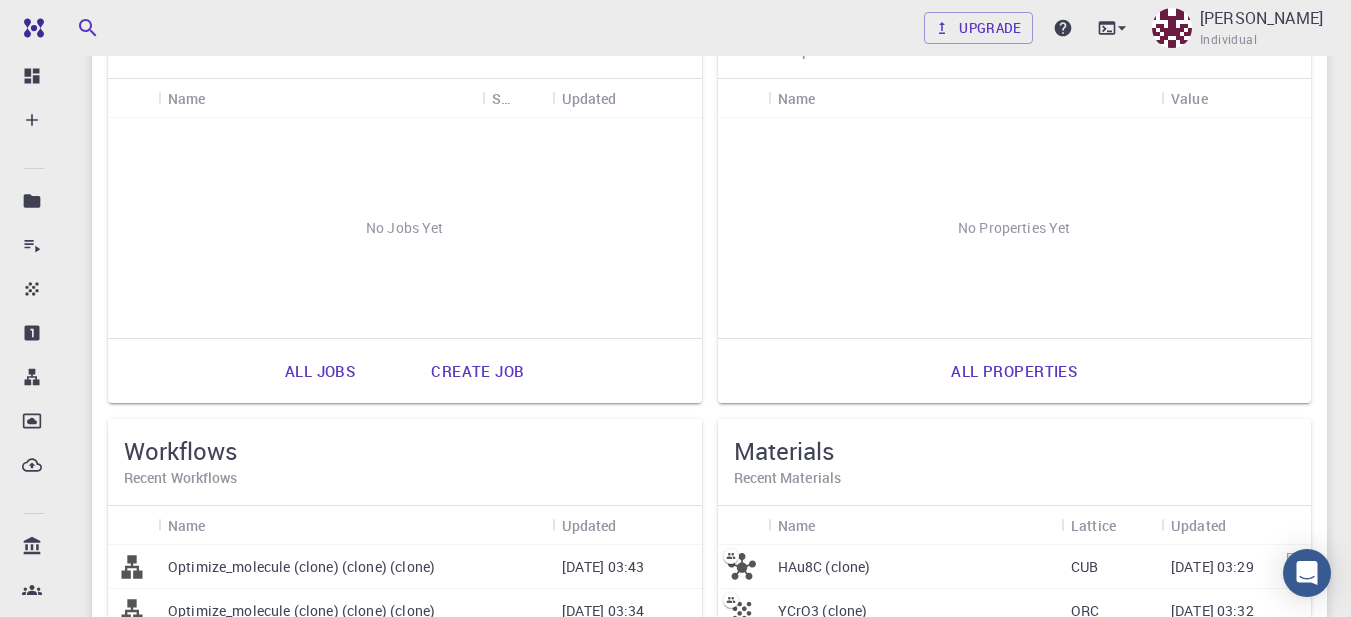 scroll, scrollTop: 226, scrollLeft: 0, axis: vertical 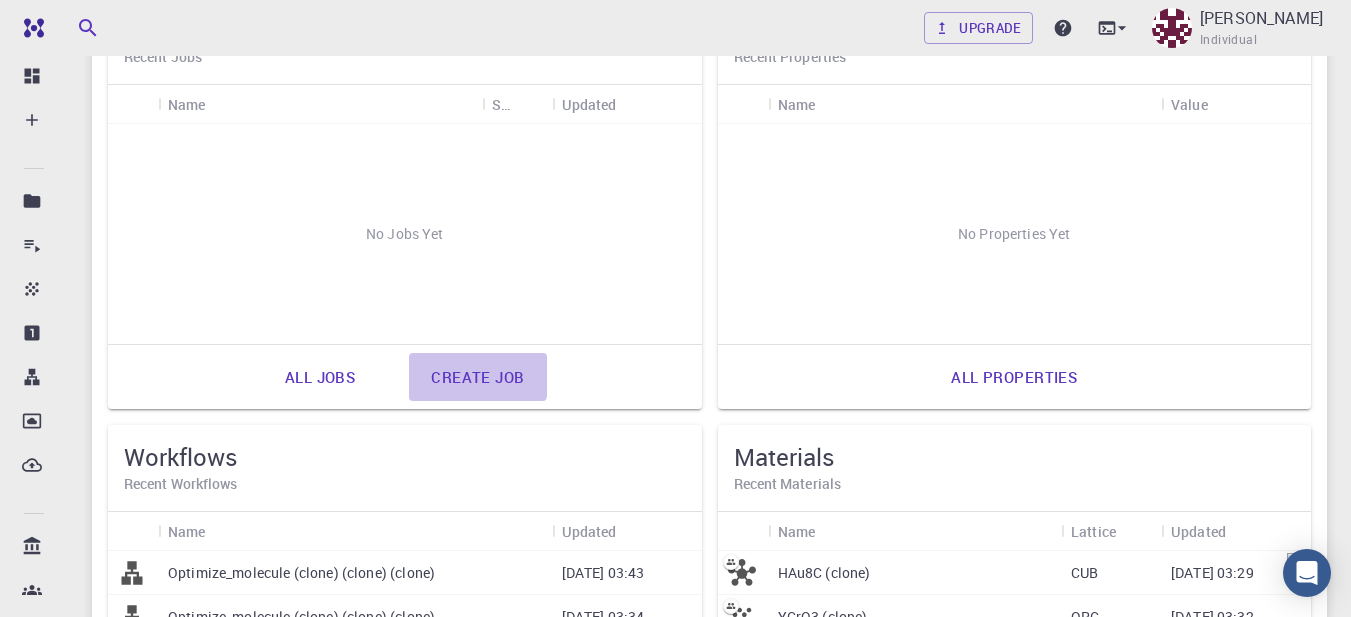 click on "Create job" at bounding box center [477, 377] 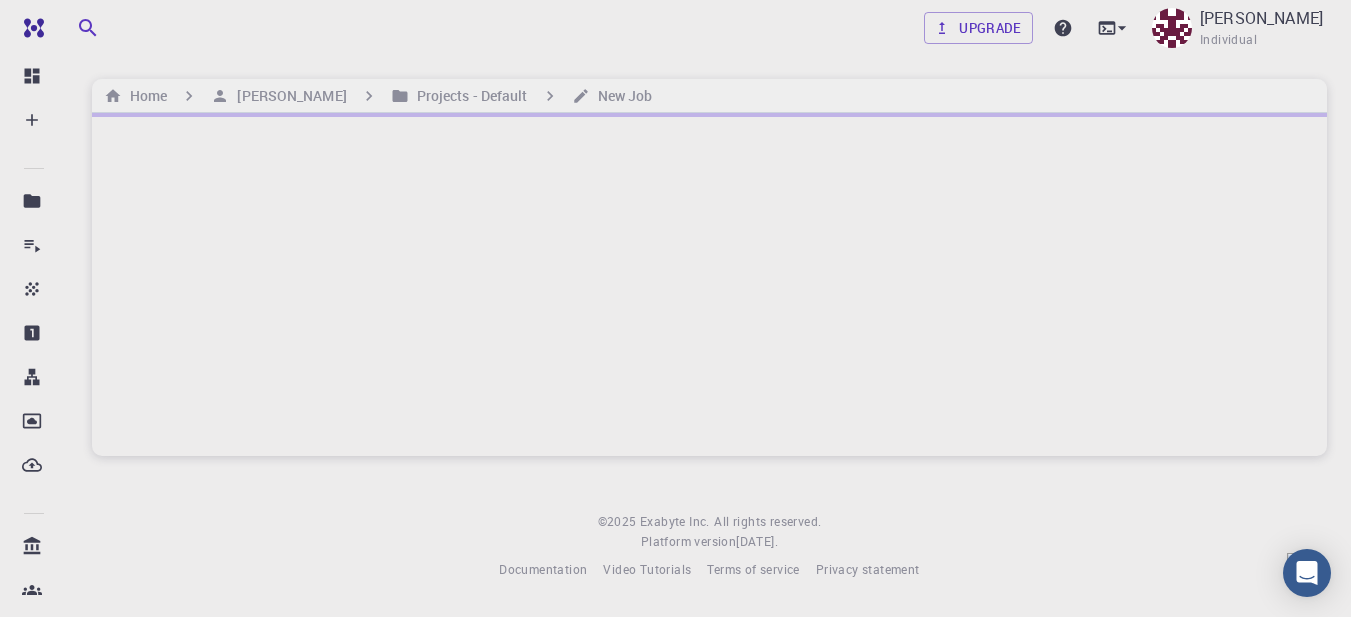 scroll, scrollTop: 0, scrollLeft: 0, axis: both 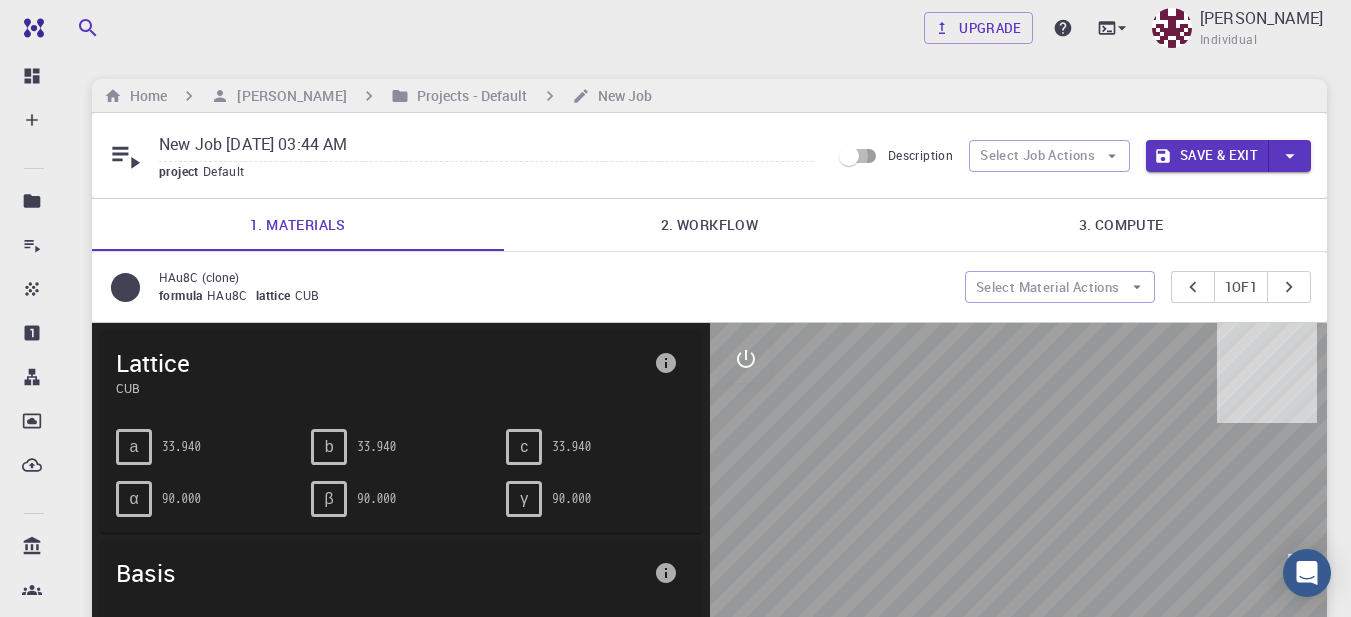 click on "Description" at bounding box center (849, 156) 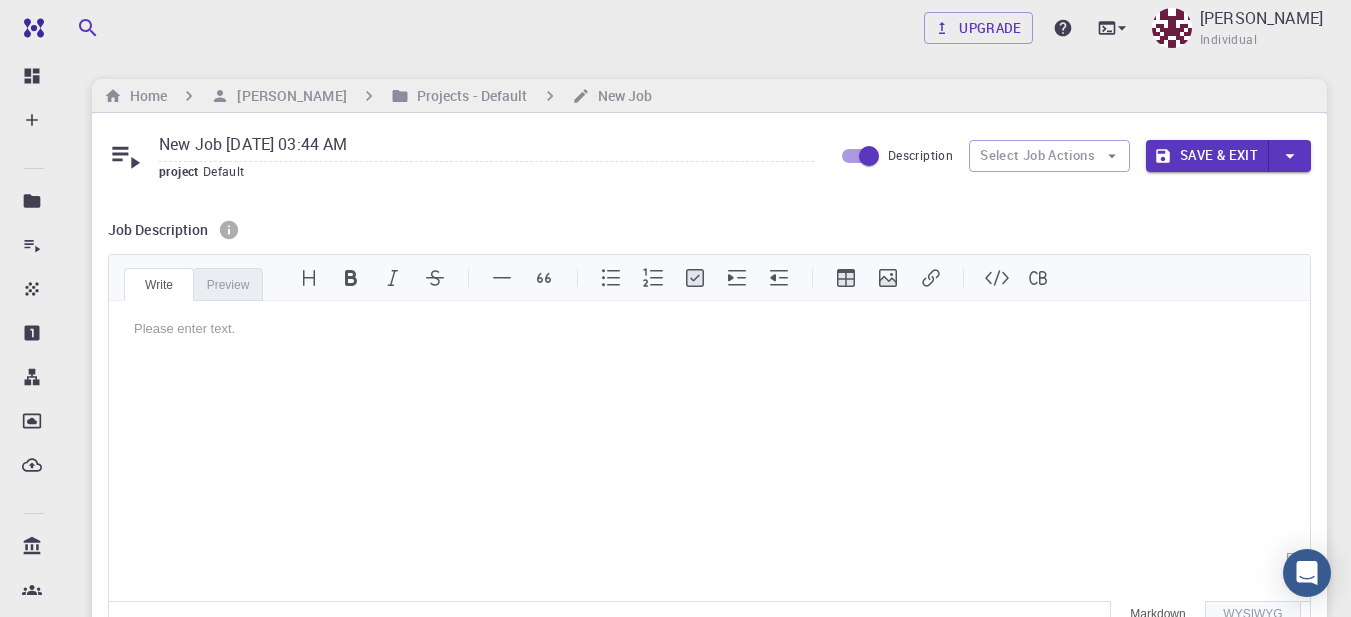 scroll, scrollTop: 0, scrollLeft: 0, axis: both 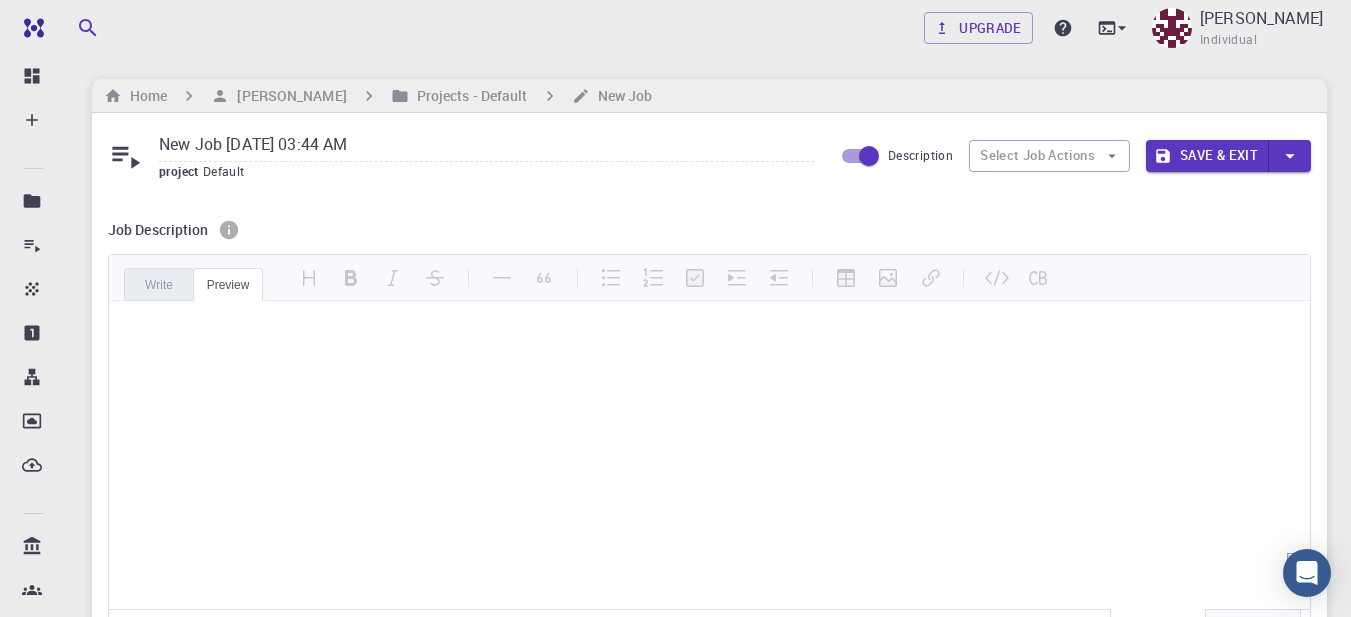 click on "Write" at bounding box center (159, 284) 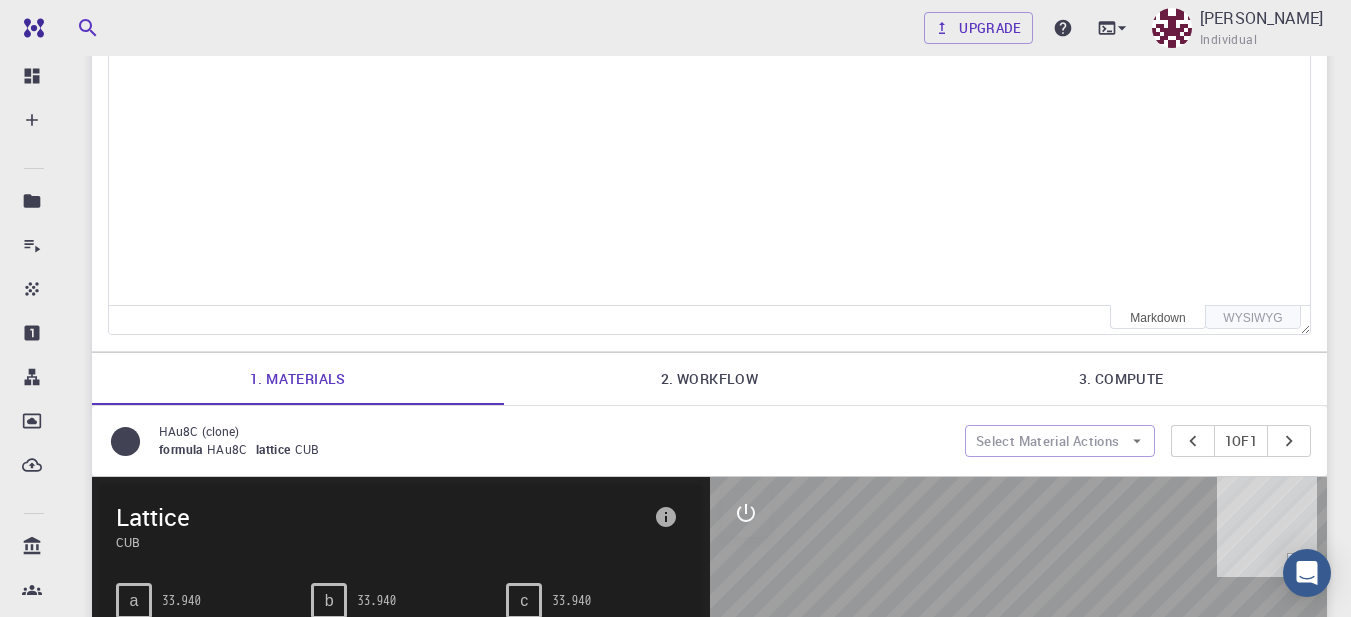 scroll, scrollTop: 308, scrollLeft: 0, axis: vertical 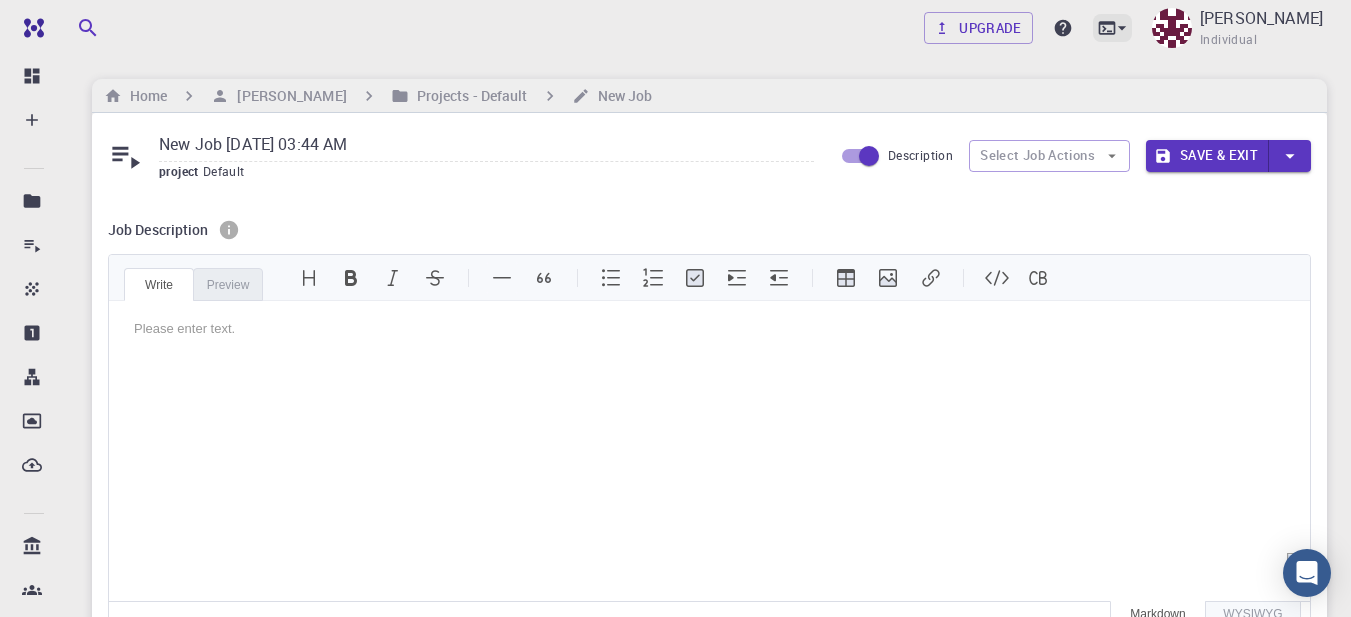 click 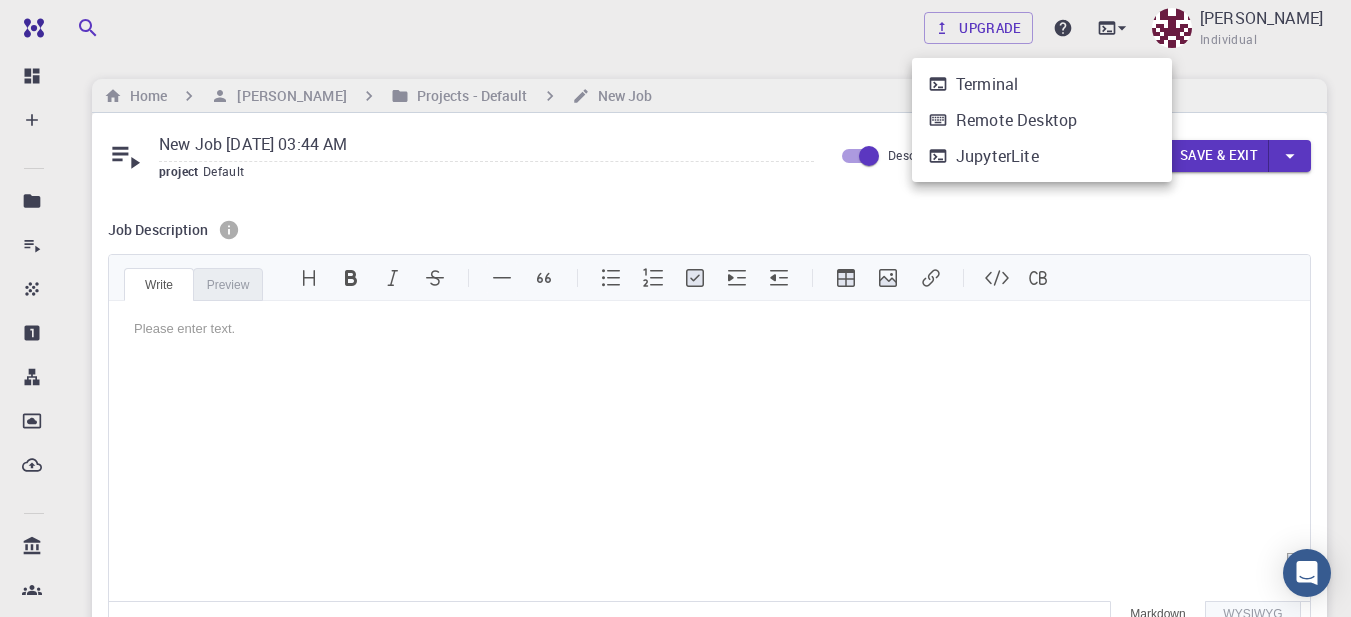 click at bounding box center (675, 308) 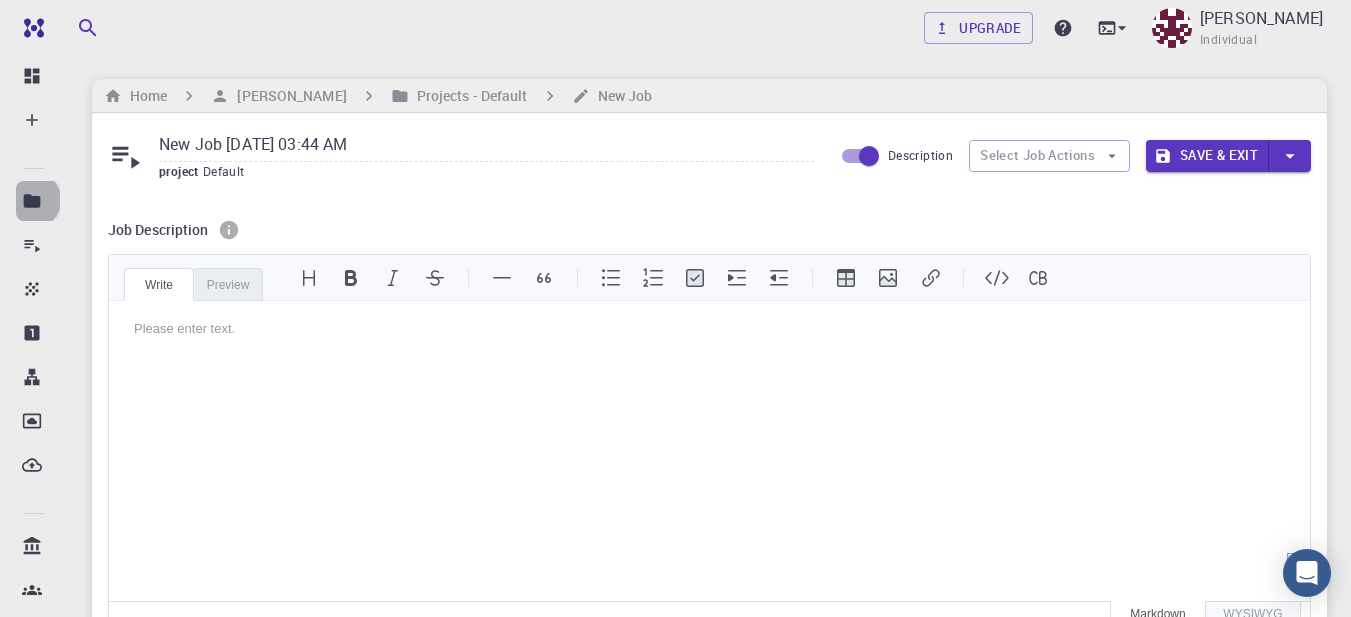 click 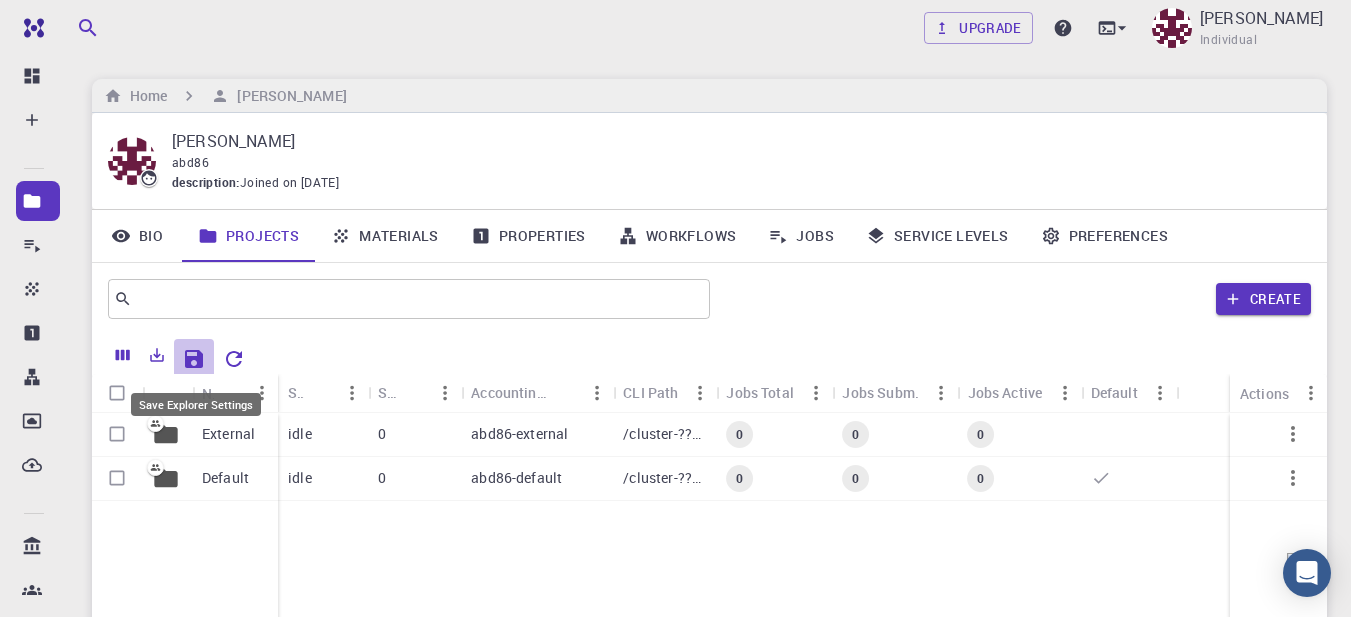 click 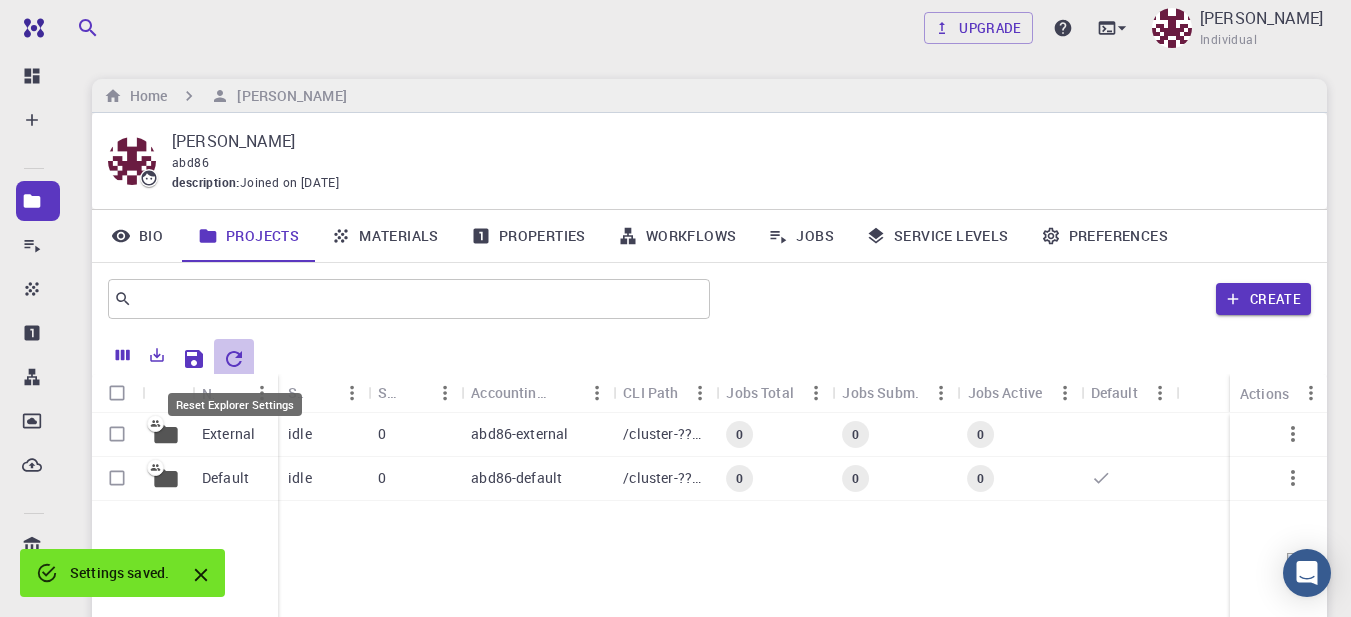 click 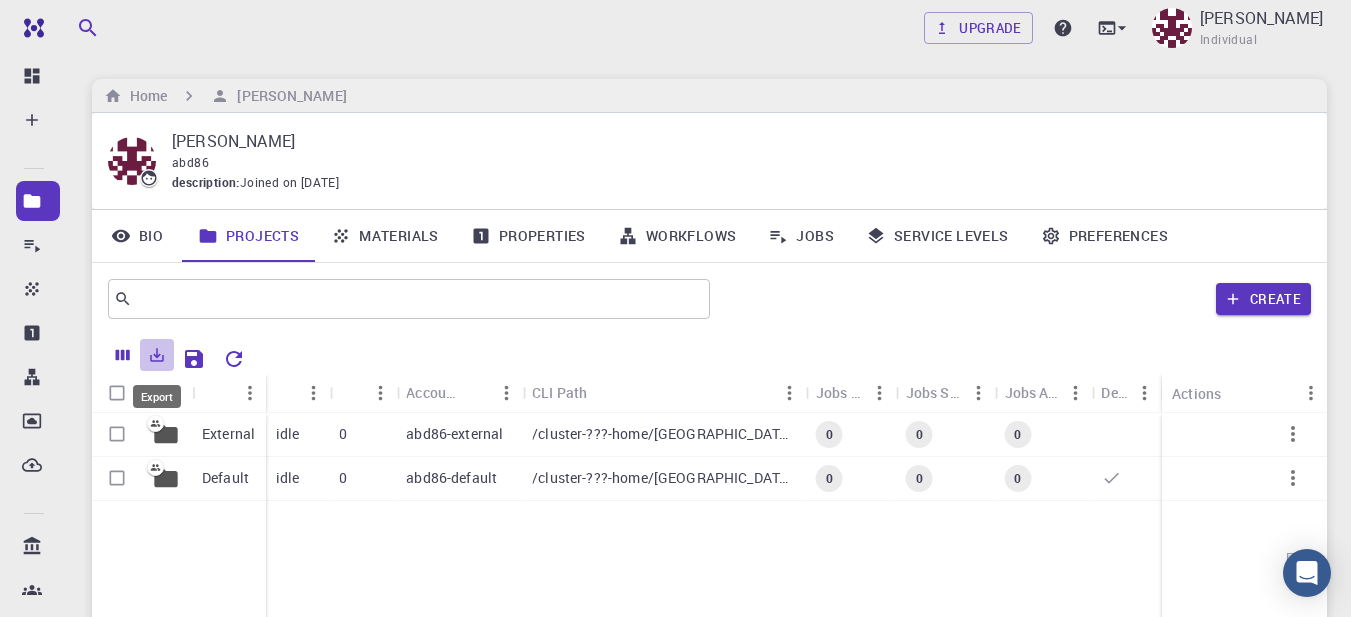 click 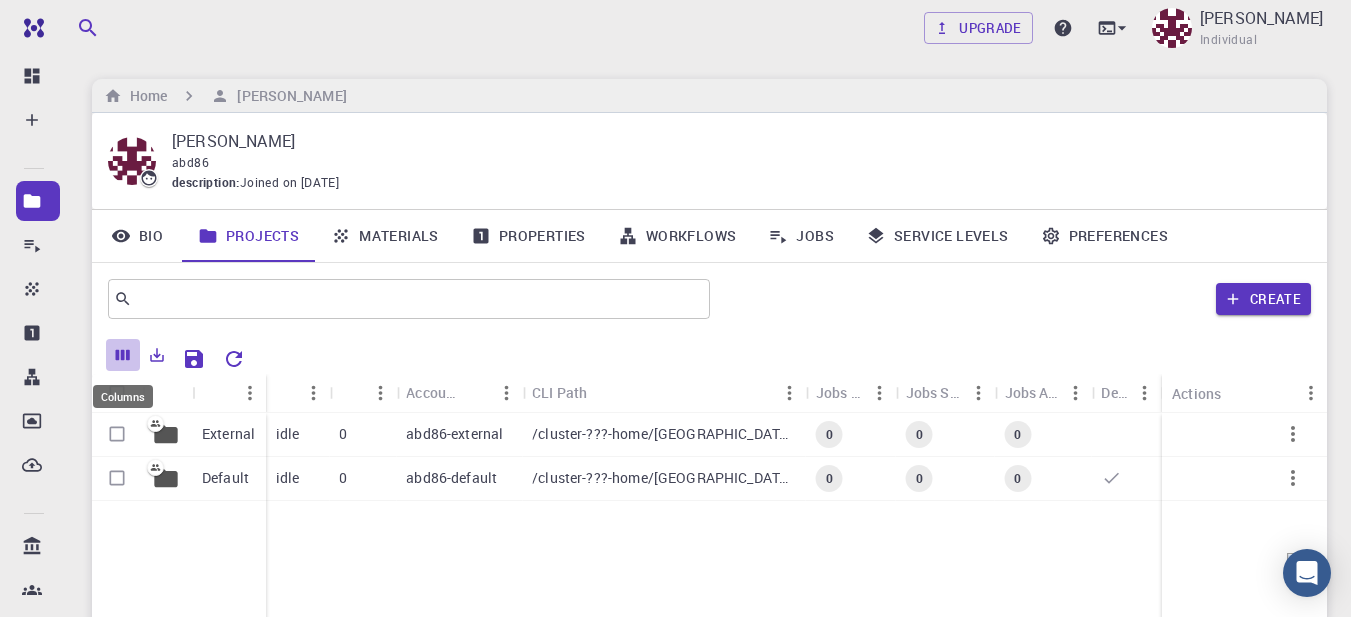 click 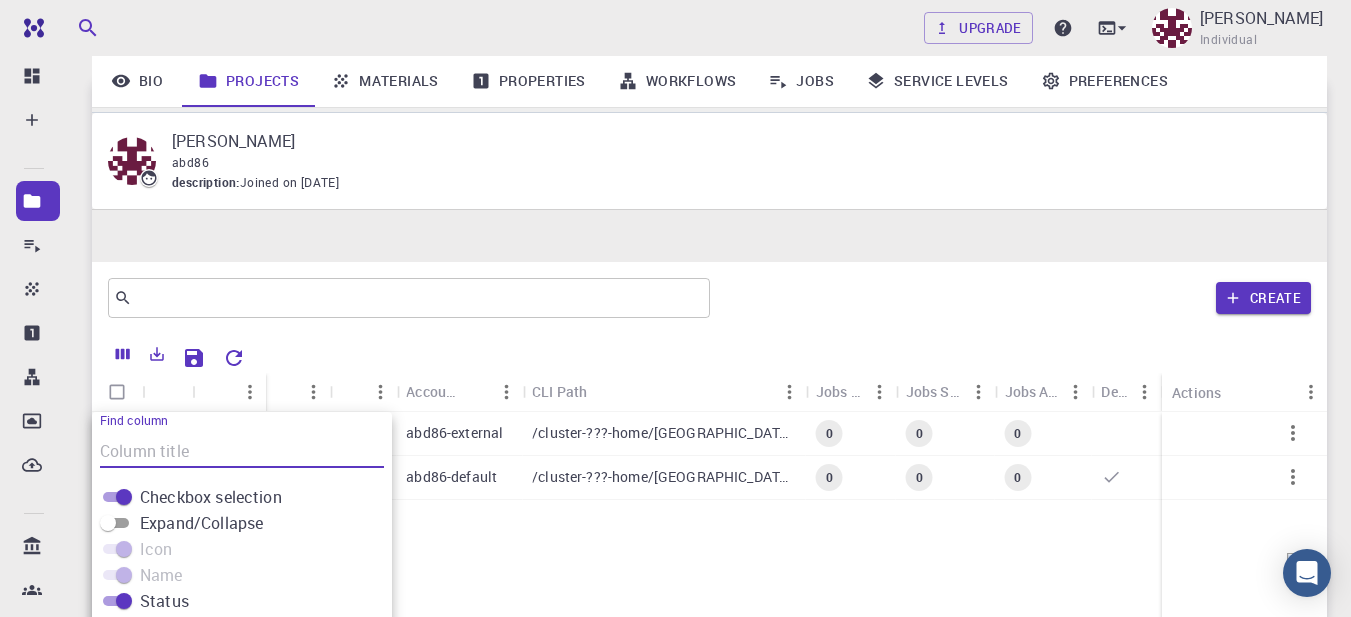 scroll, scrollTop: 246, scrollLeft: 0, axis: vertical 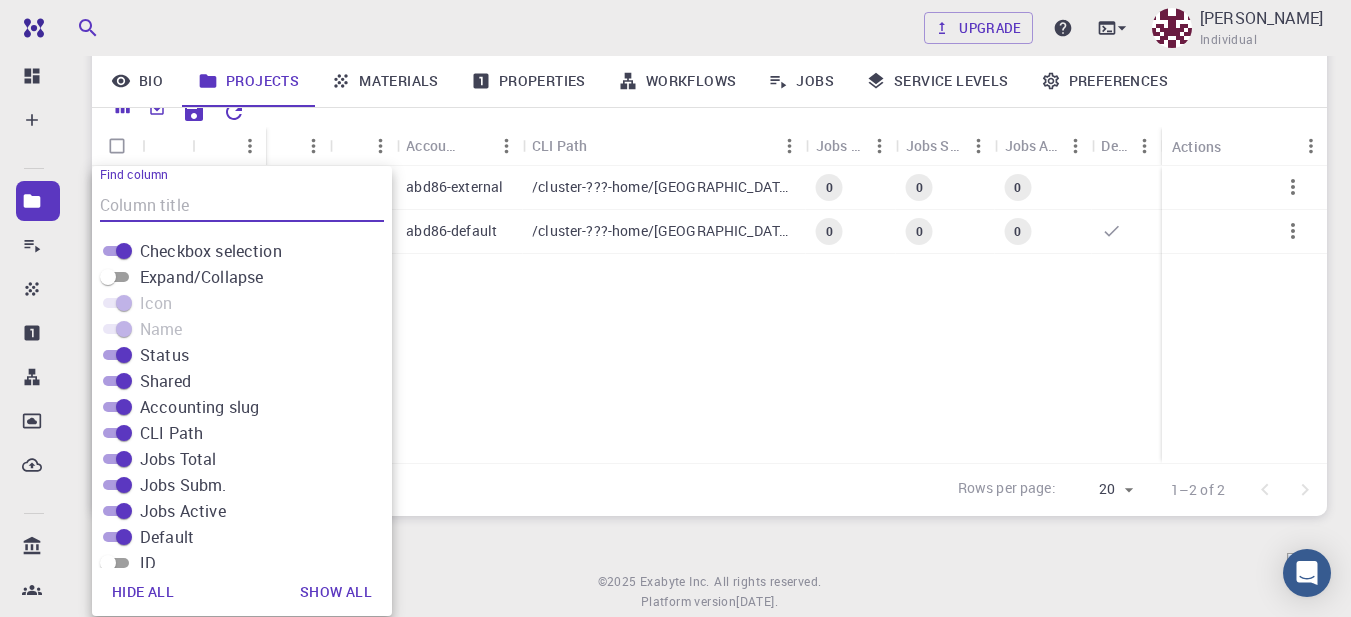 click on "Service Levels" at bounding box center (937, 81) 